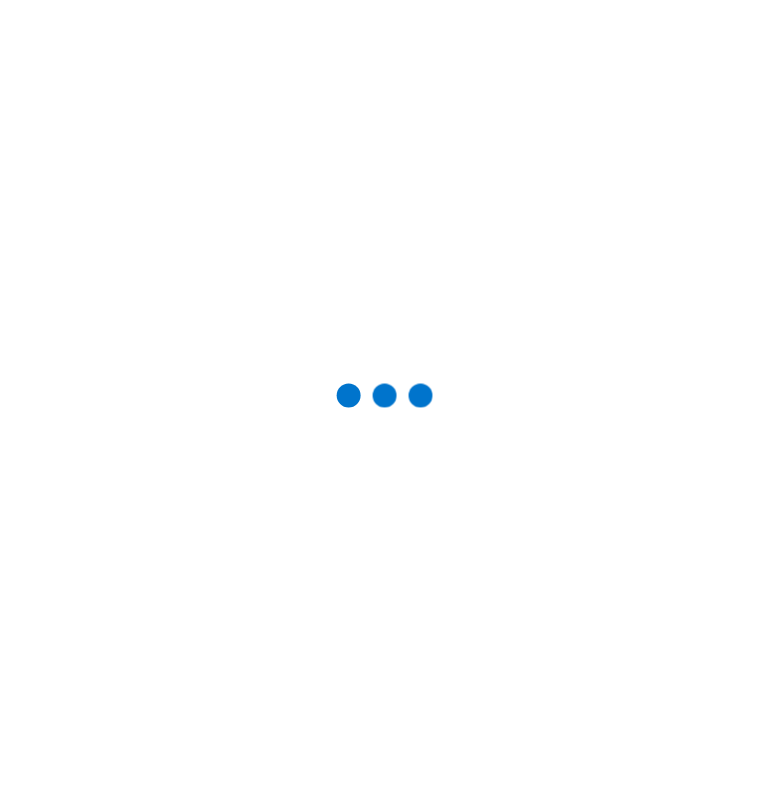 scroll, scrollTop: 0, scrollLeft: 0, axis: both 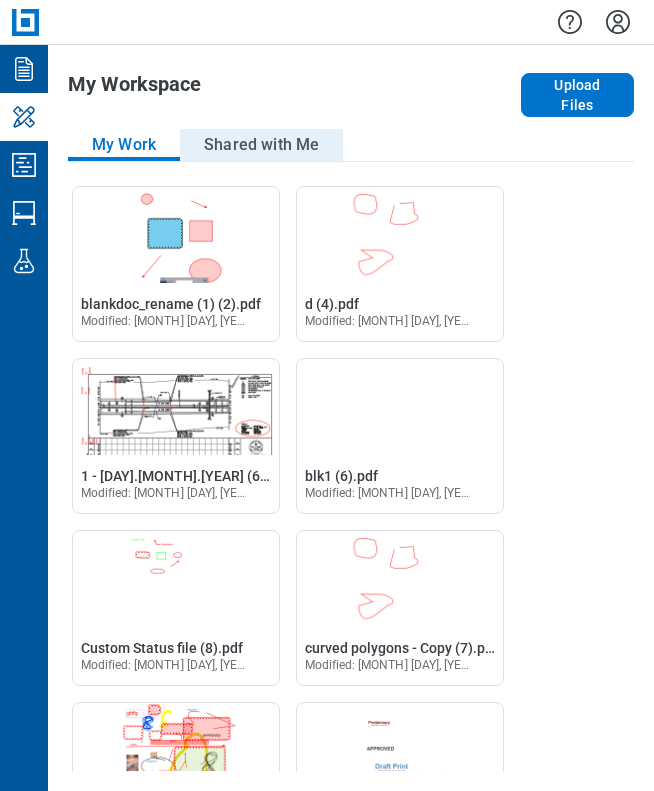 click on "Shared with Me" at bounding box center (261, 145) 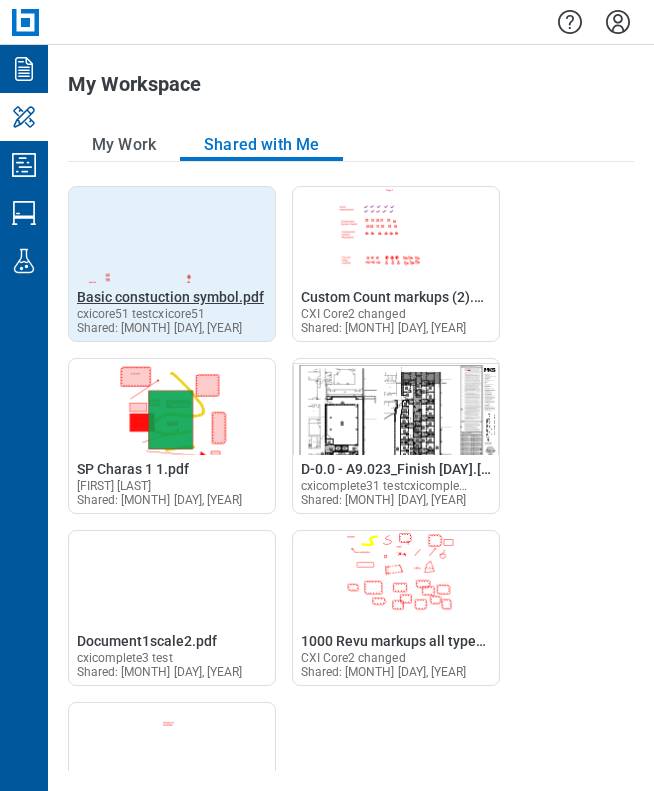 click on "Basic constuction symbol.pdf" at bounding box center (170, 297) 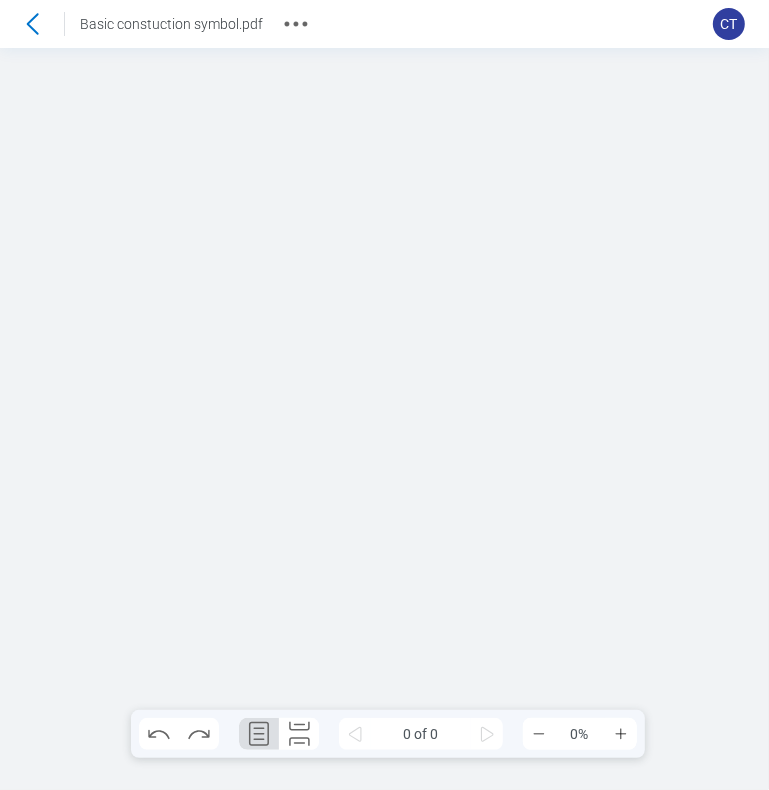 scroll, scrollTop: 0, scrollLeft: 0, axis: both 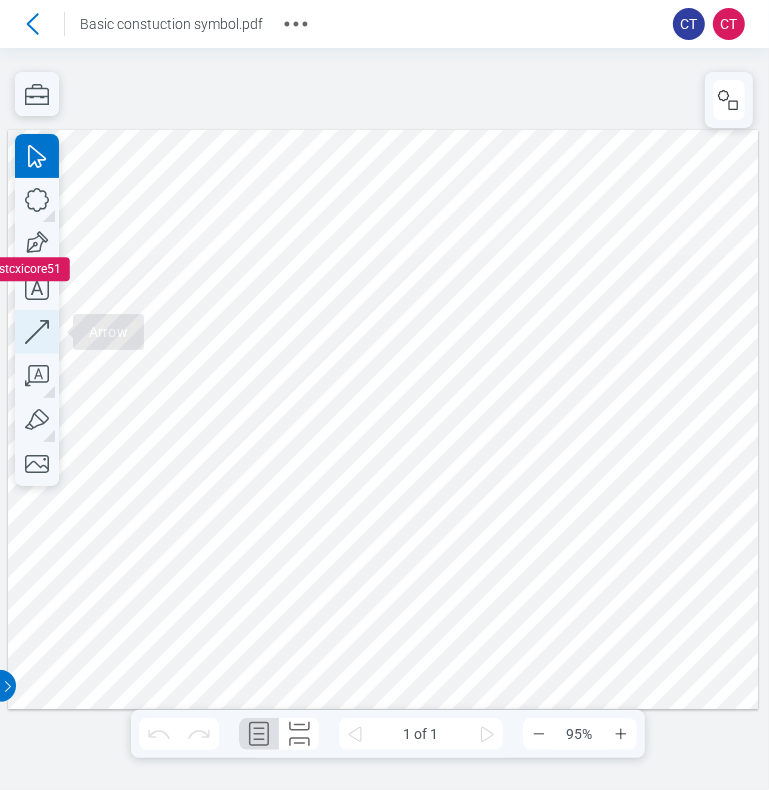 click 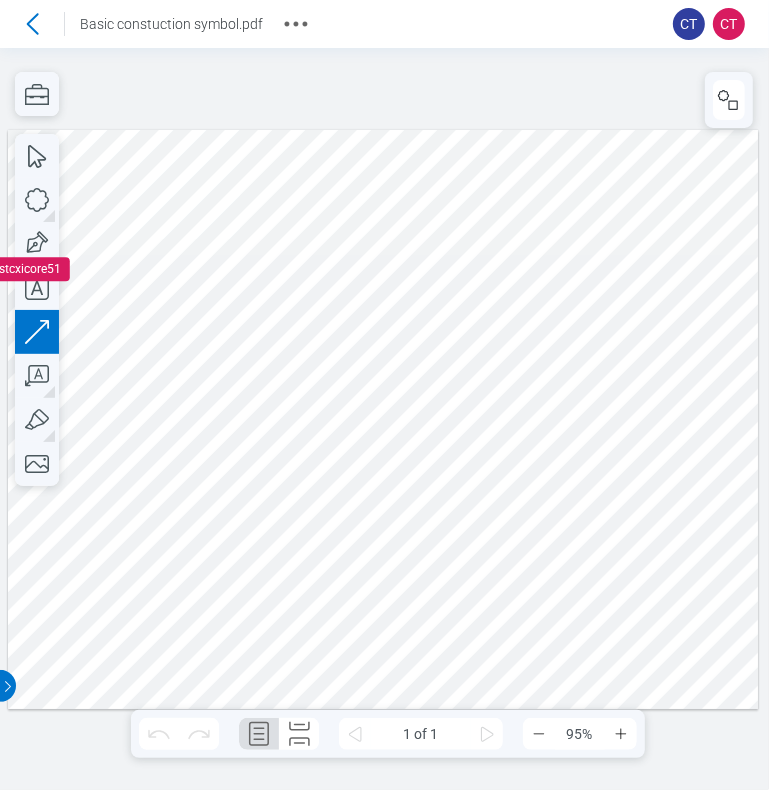 drag, startPoint x: 286, startPoint y: 315, endPoint x: 322, endPoint y: 302, distance: 38.27532 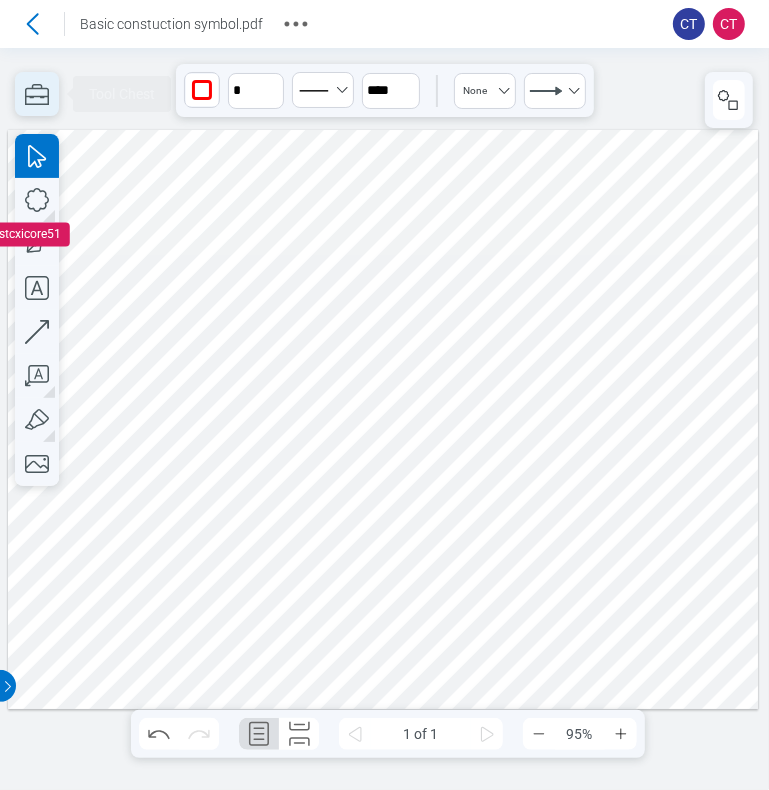 click 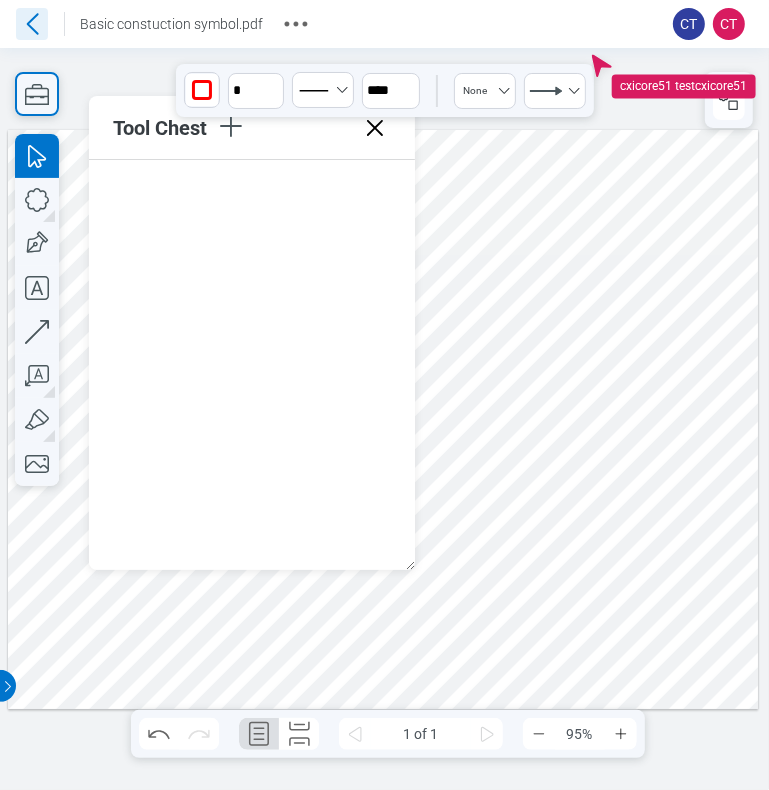 click 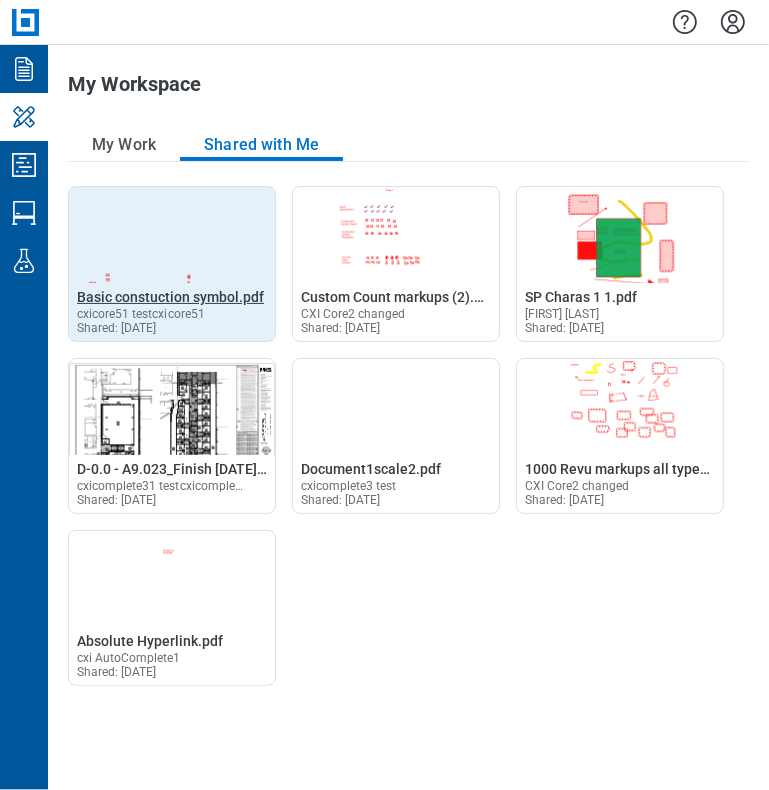 click on "Basic constuction symbol.pdf" at bounding box center (170, 297) 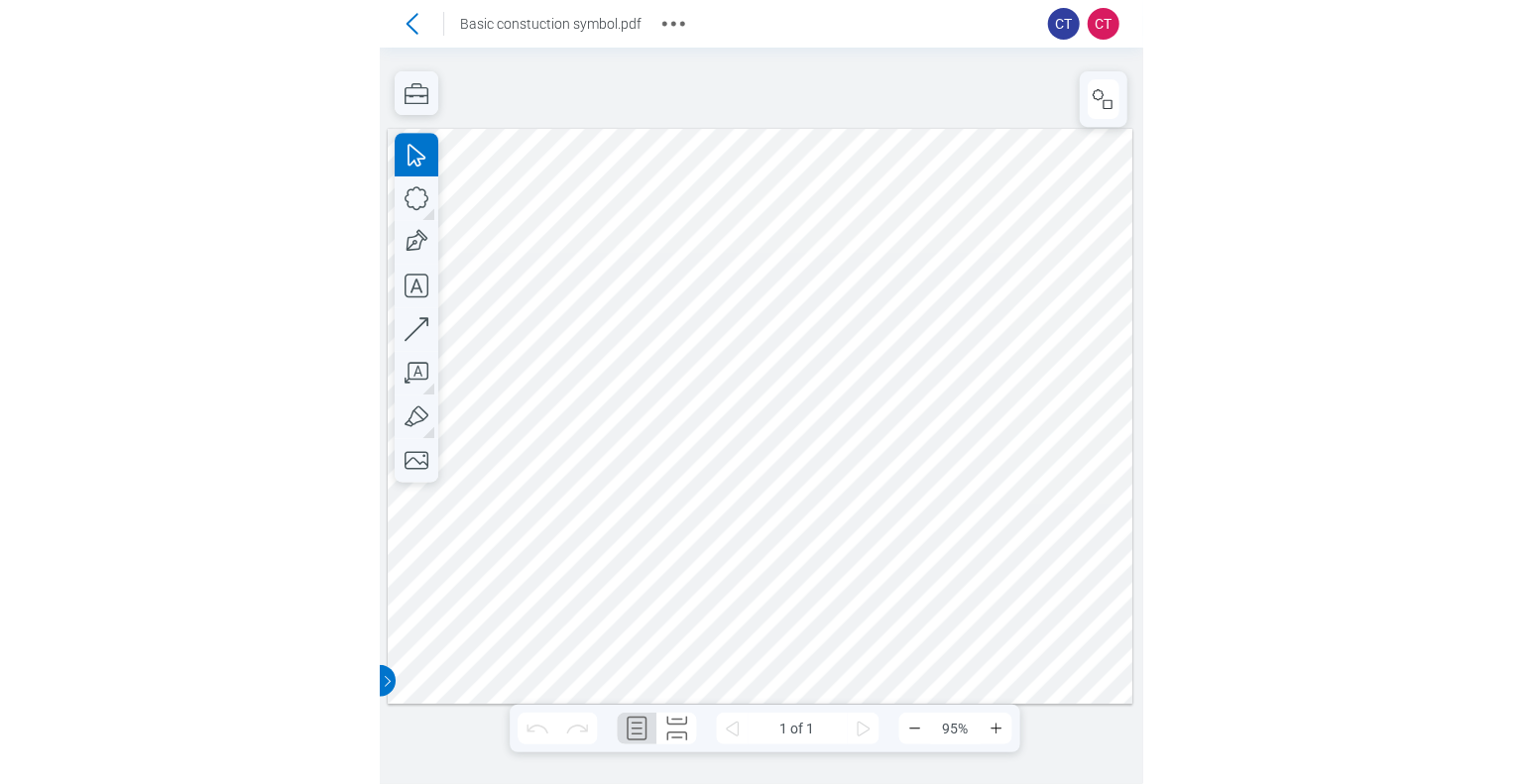 scroll, scrollTop: 0, scrollLeft: 0, axis: both 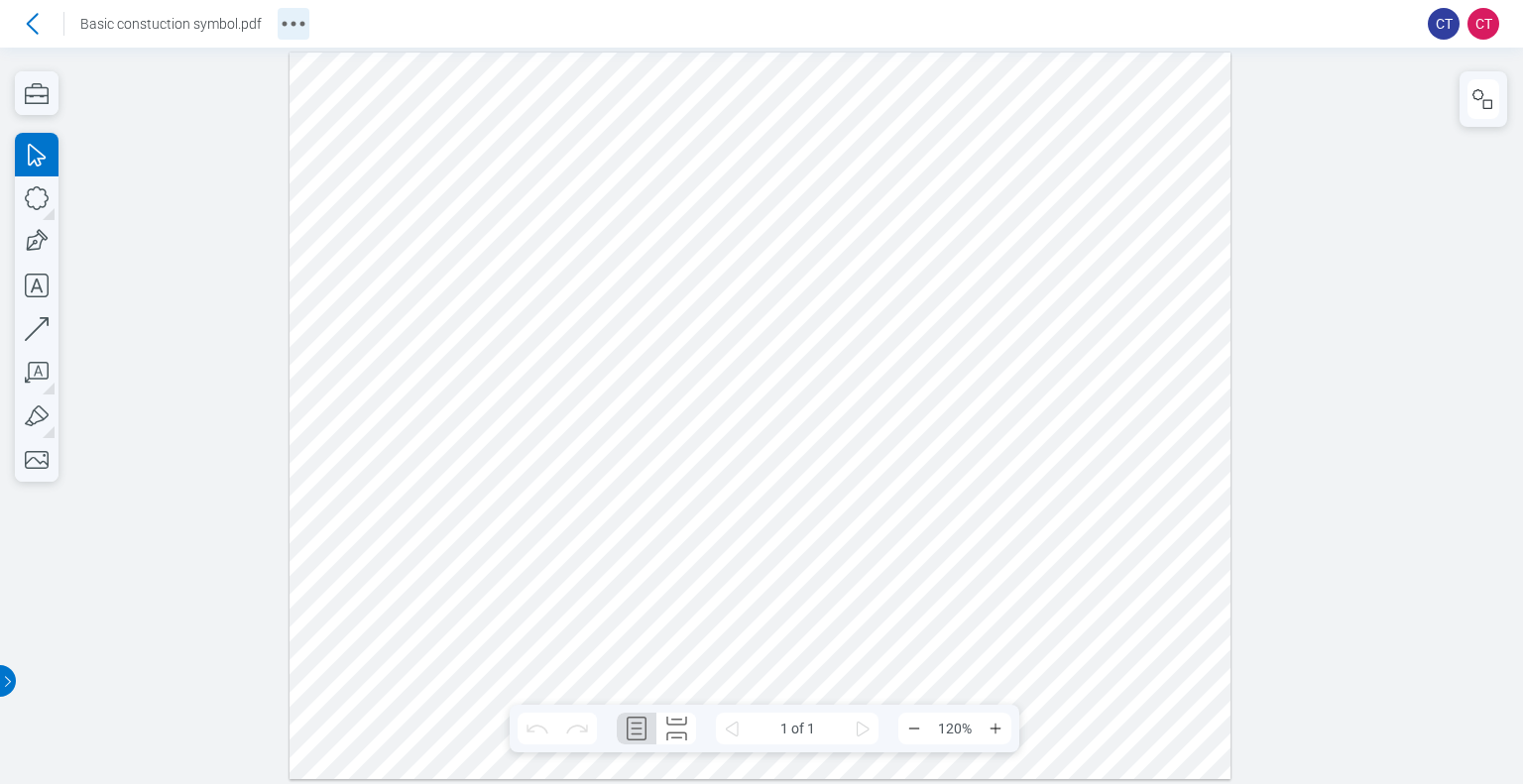 click 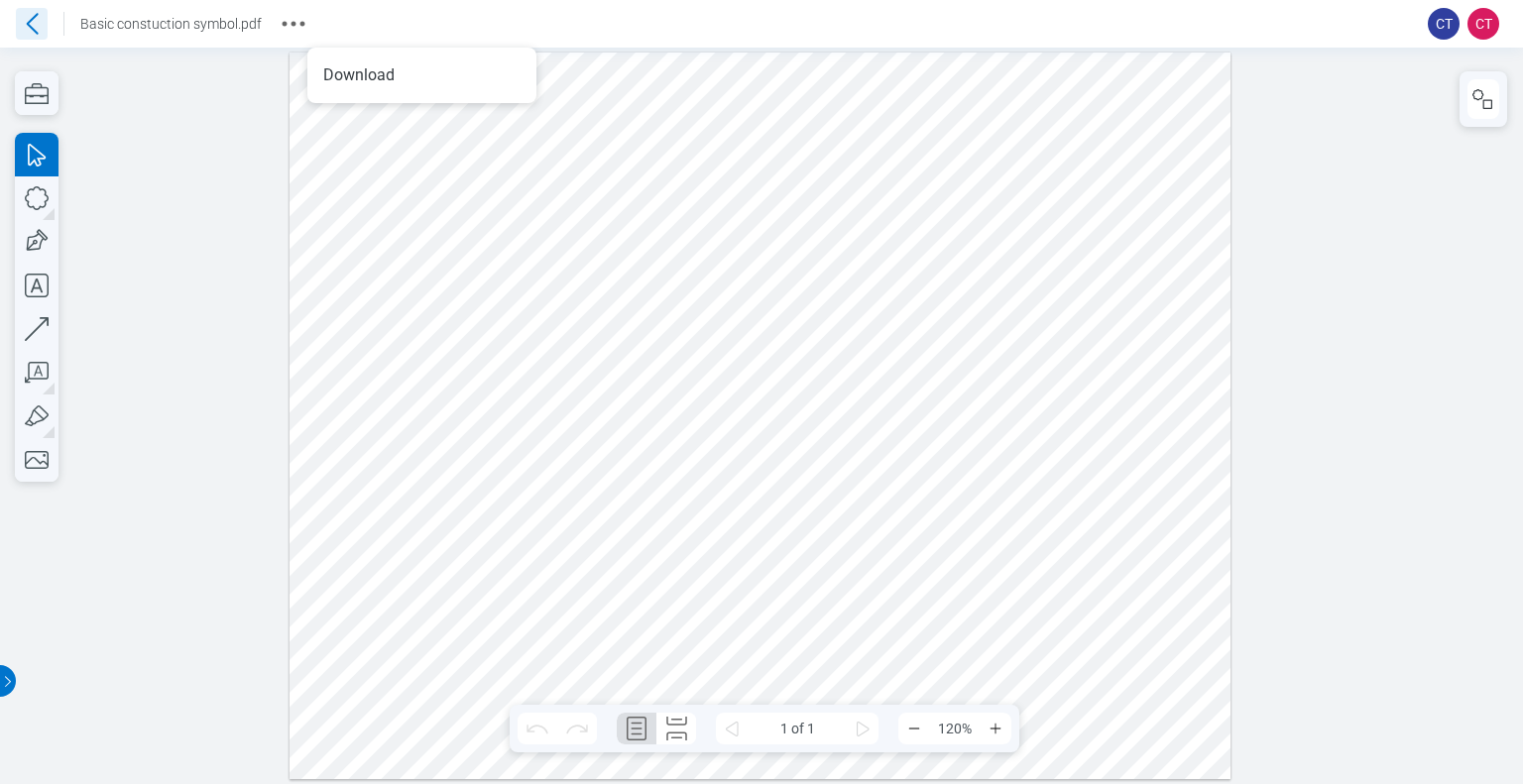 click 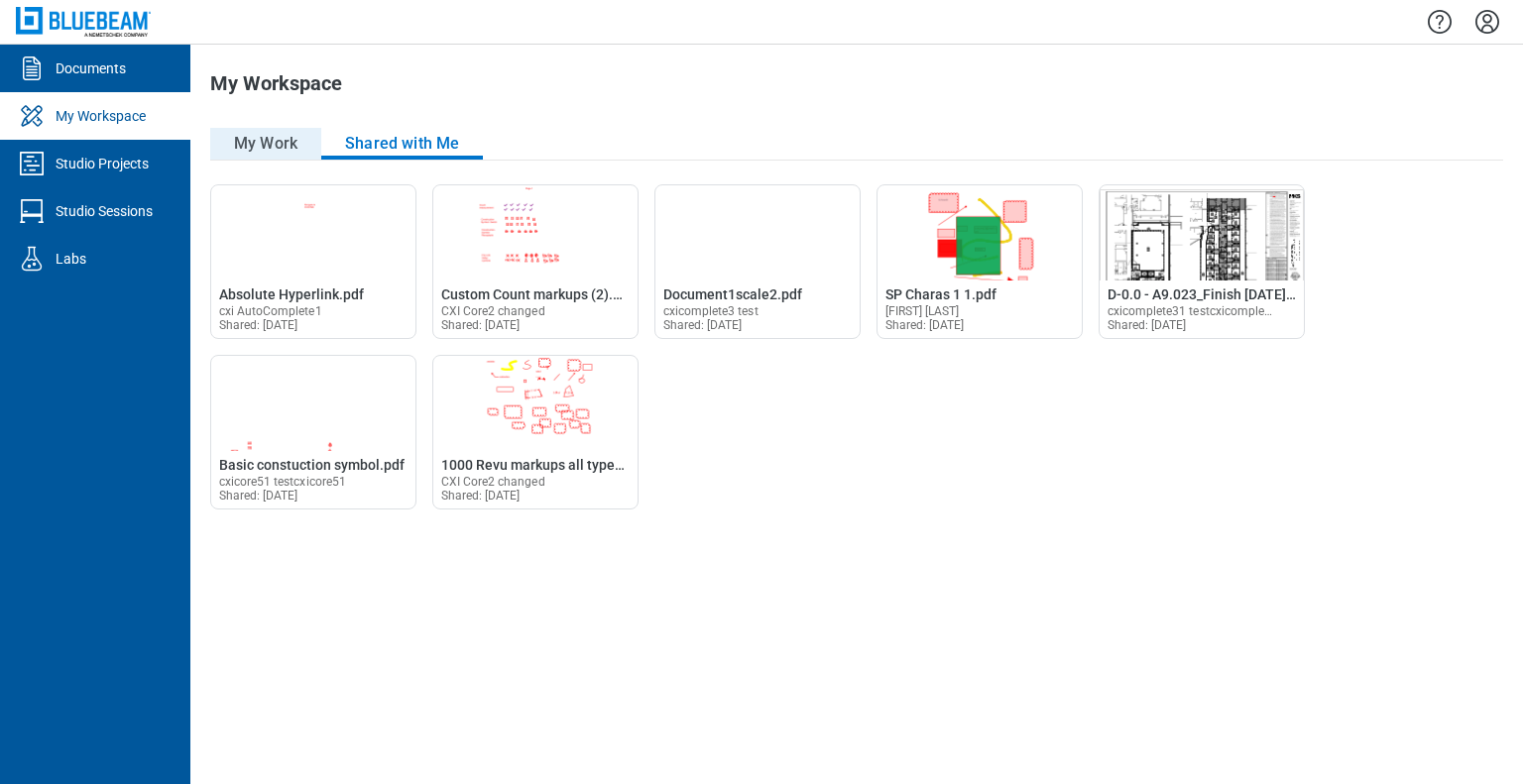 click on "My Work" at bounding box center (266, 144) 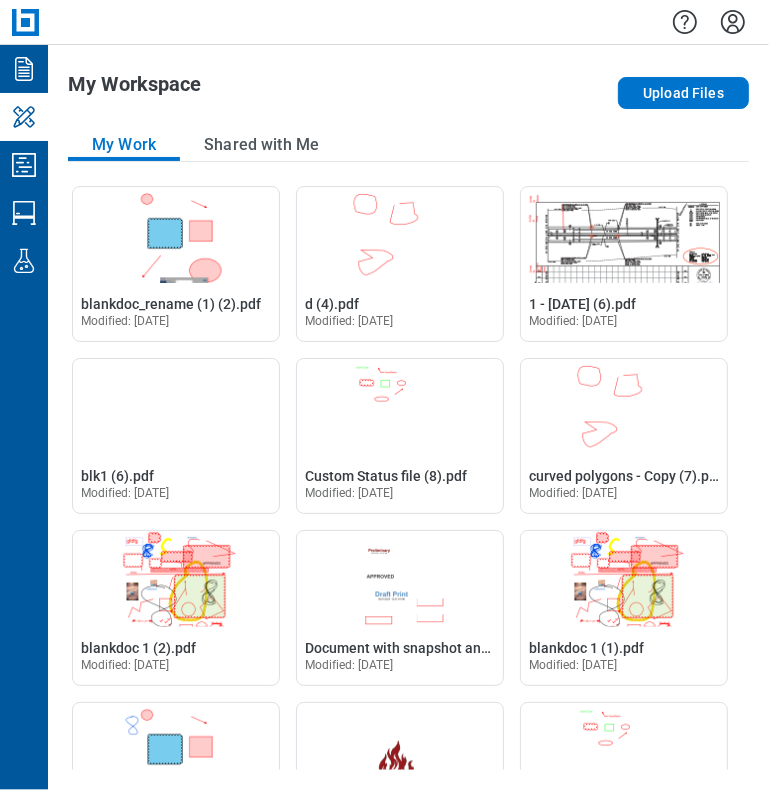 click at bounding box center (408, 22) 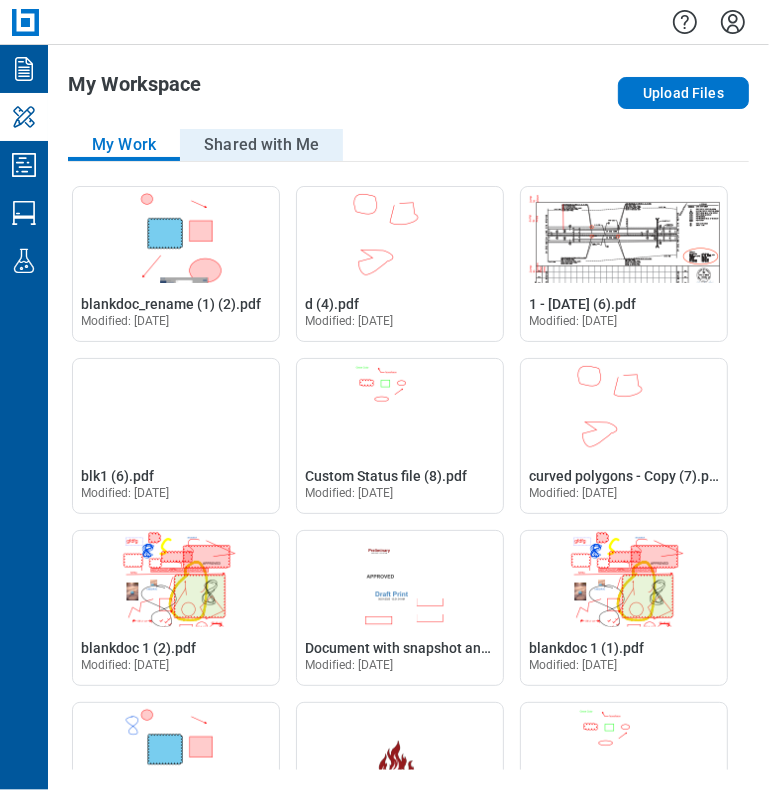 click on "Shared with Me" at bounding box center (261, 145) 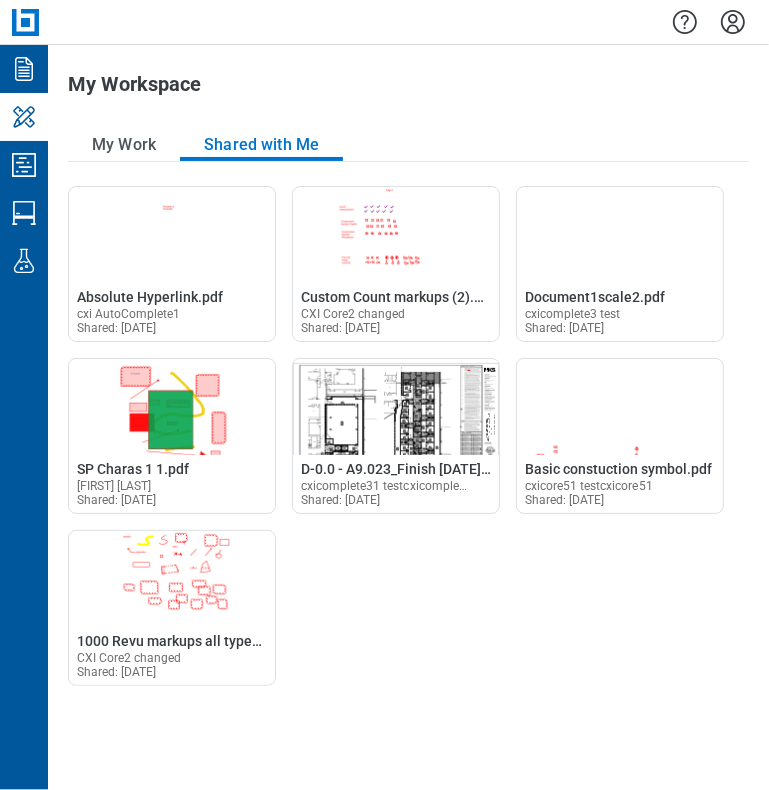 click on "My Workspace My Work Shared with Me Open blankdoc_rename (1) (2).pdf in Editor blankdoc_rename (1) (2).pdf Modified: Jul 28, 2025 Open d (4).pdf in Editor d (4).pdf Modified: Jul 23, 2025 Open 1 -  12.7.2020 (6).pdf in Editor 1 -  12.7.2020 (6).pdf Modified: Jul 14, 2025 Open blk1 (6).pdf in Editor blk1 (6).pdf Modified: Jul 10, 2025 Open Custom Status file  (8).pdf in Editor Custom Status file  (8).pdf Modified: Jul 7, 2025 Open curved polygons - Copy (7).pdf in Editor curved polygons - Copy (7).pdf Modified: Jul 1, 2025 Open blankdoc 1 (2).pdf in Editor blankdoc 1 (2).pdf Modified: Jun 25, 2025 Open Document with snapshot and stamp markup.pdf in Editor Document with snapshot and stamp markup.pdf Modified: Jun 24, 2025 Open blankdoc 1 (1).pdf in Editor blankdoc 1 (1).pdf Modified: Jun 17, 2025 Open blankdoc_rename (2).pdf in Editor blankdoc_rename (2).pdf Modified: Jun 17, 2025 Open Avatar.pdf in Editor Avatar.pdf Modified: Jan 7, 2022 Open Custom Status file  (6).pdf in Editor Custom Status file  (6).pdf" at bounding box center [408, 417] 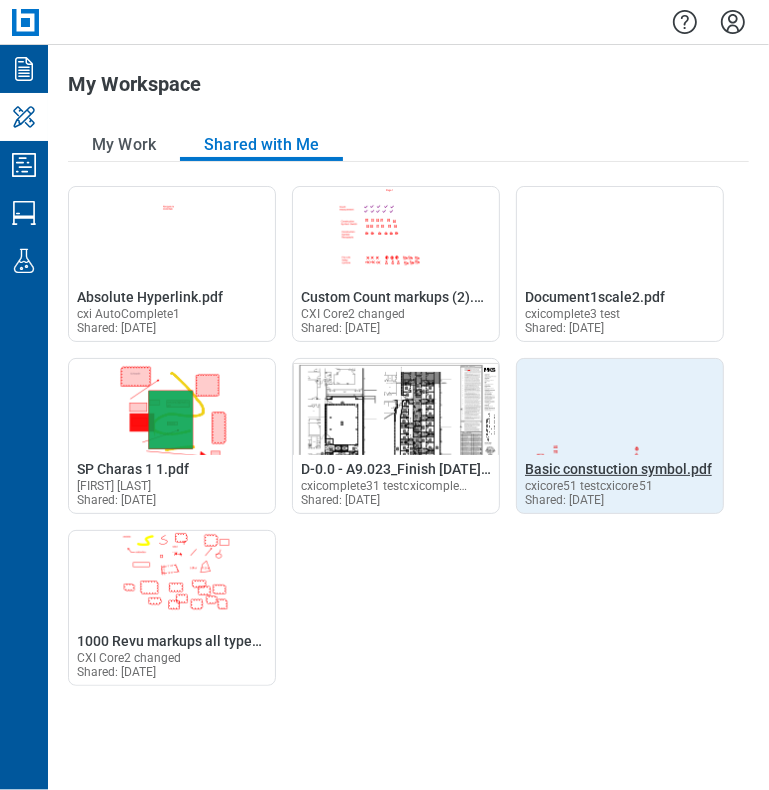 click on "Basic constuction symbol.pdf" at bounding box center (618, 469) 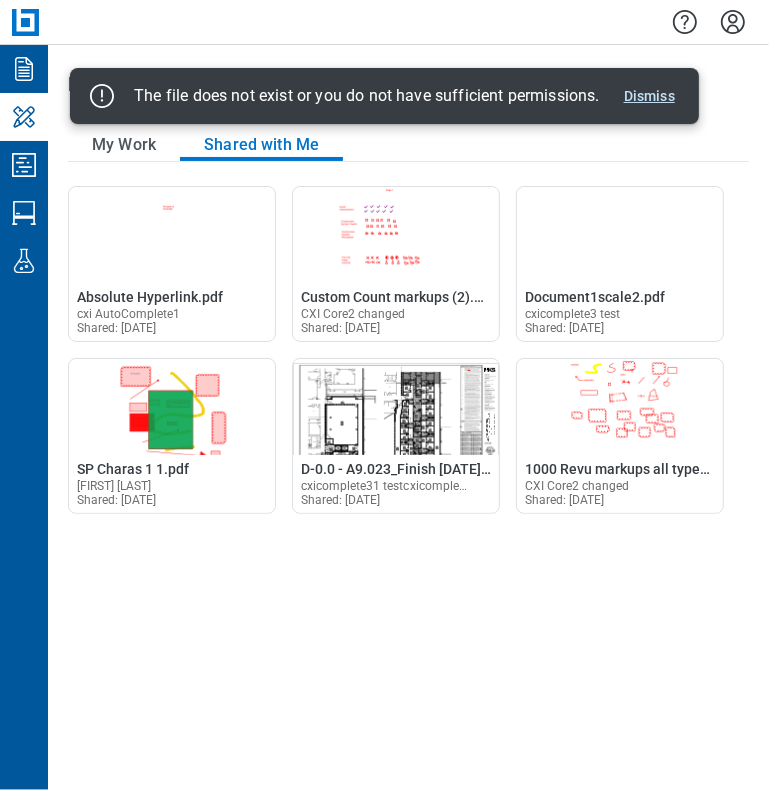 click on "Dismiss" at bounding box center [649, 96] 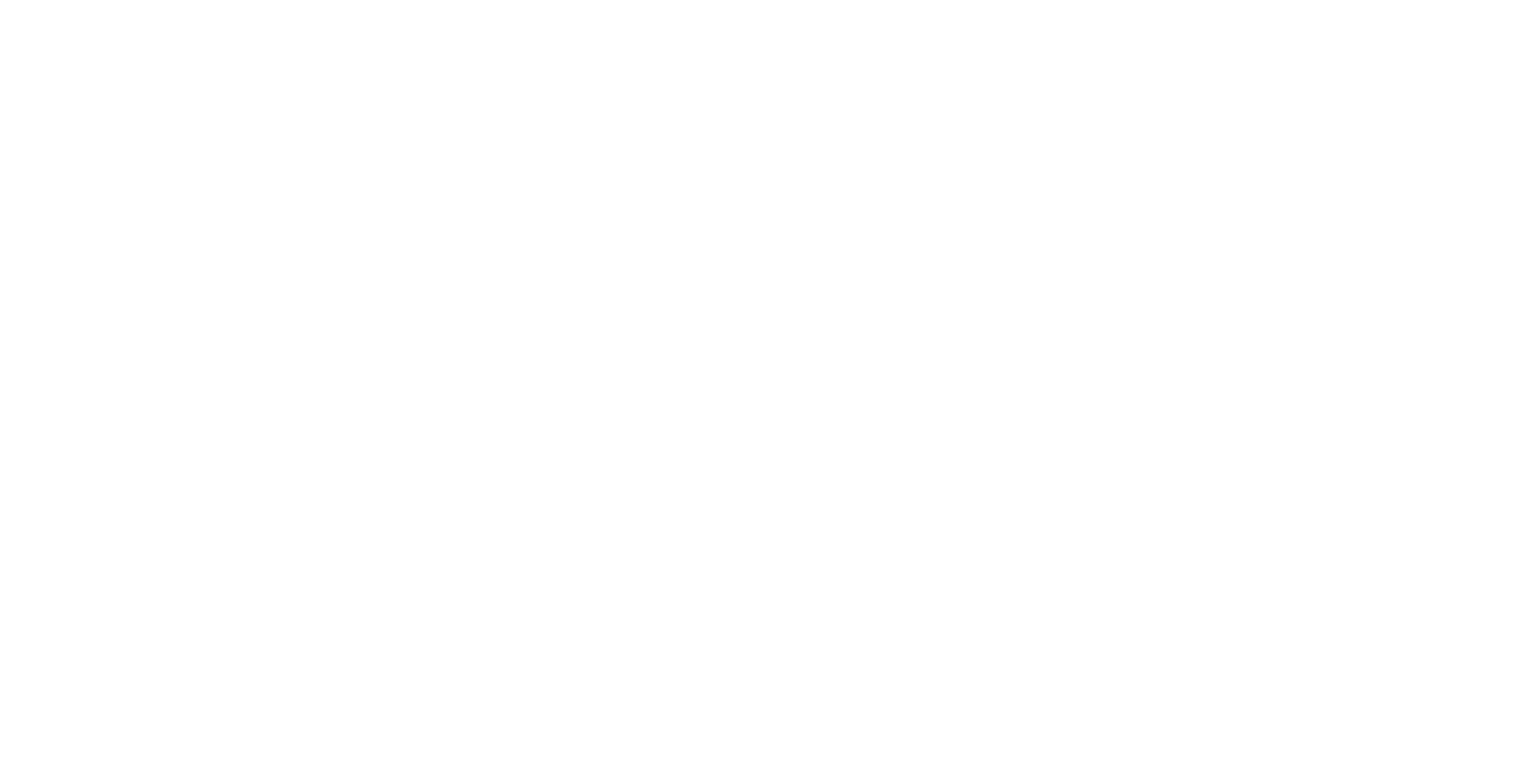 scroll, scrollTop: 0, scrollLeft: 0, axis: both 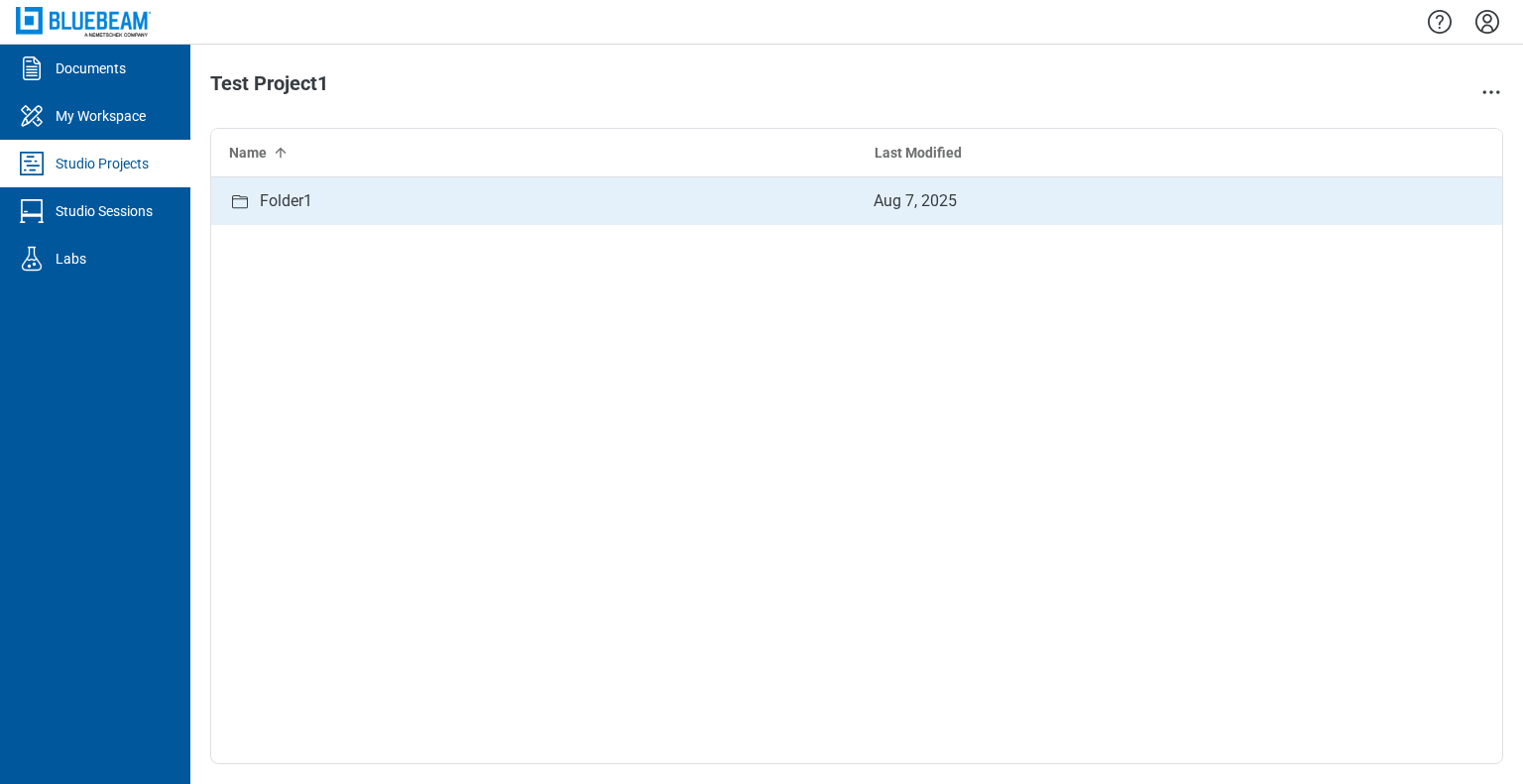 click on "Folder1" at bounding box center (286, 201) 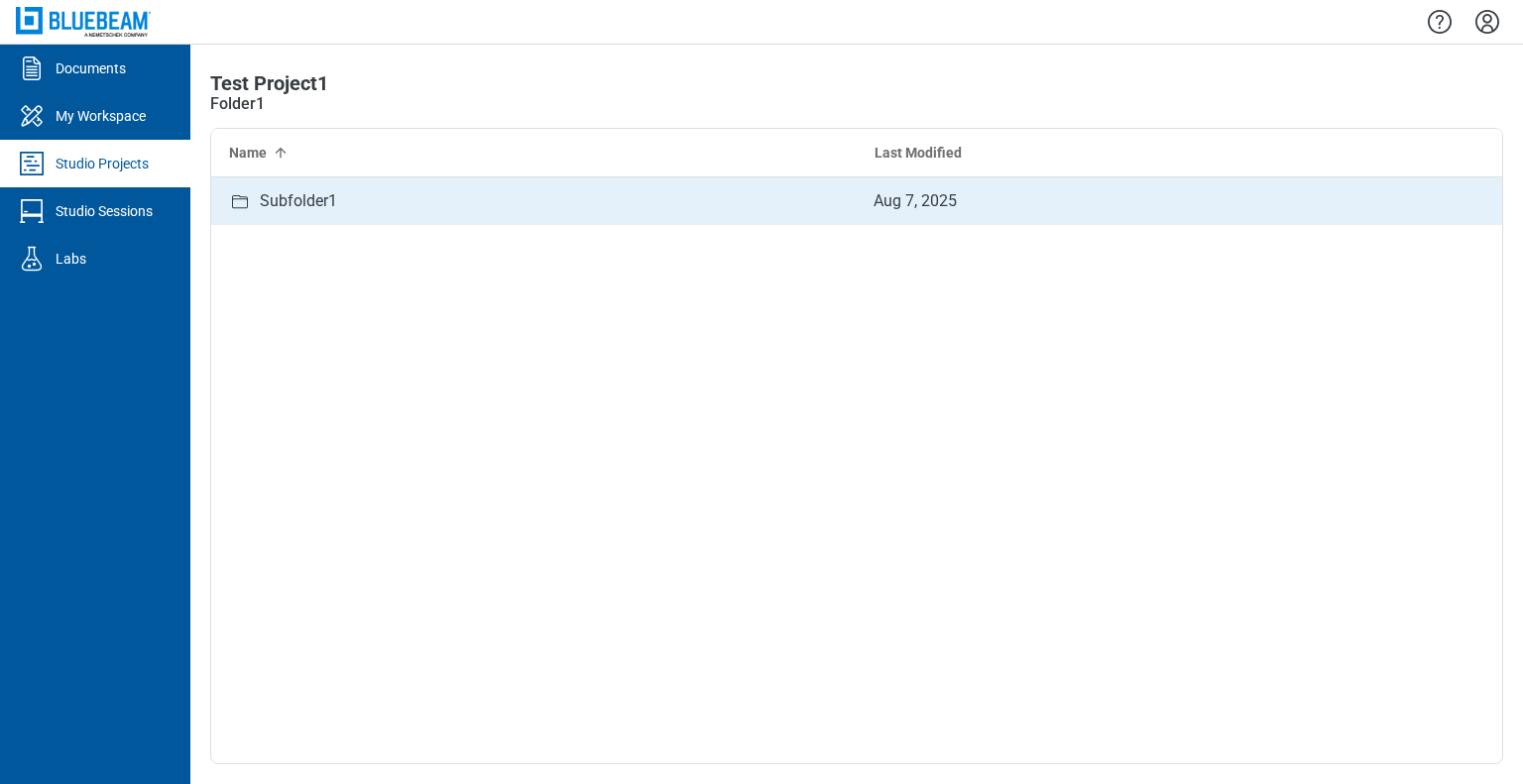 click on "Subfolder1" at bounding box center (298, 201) 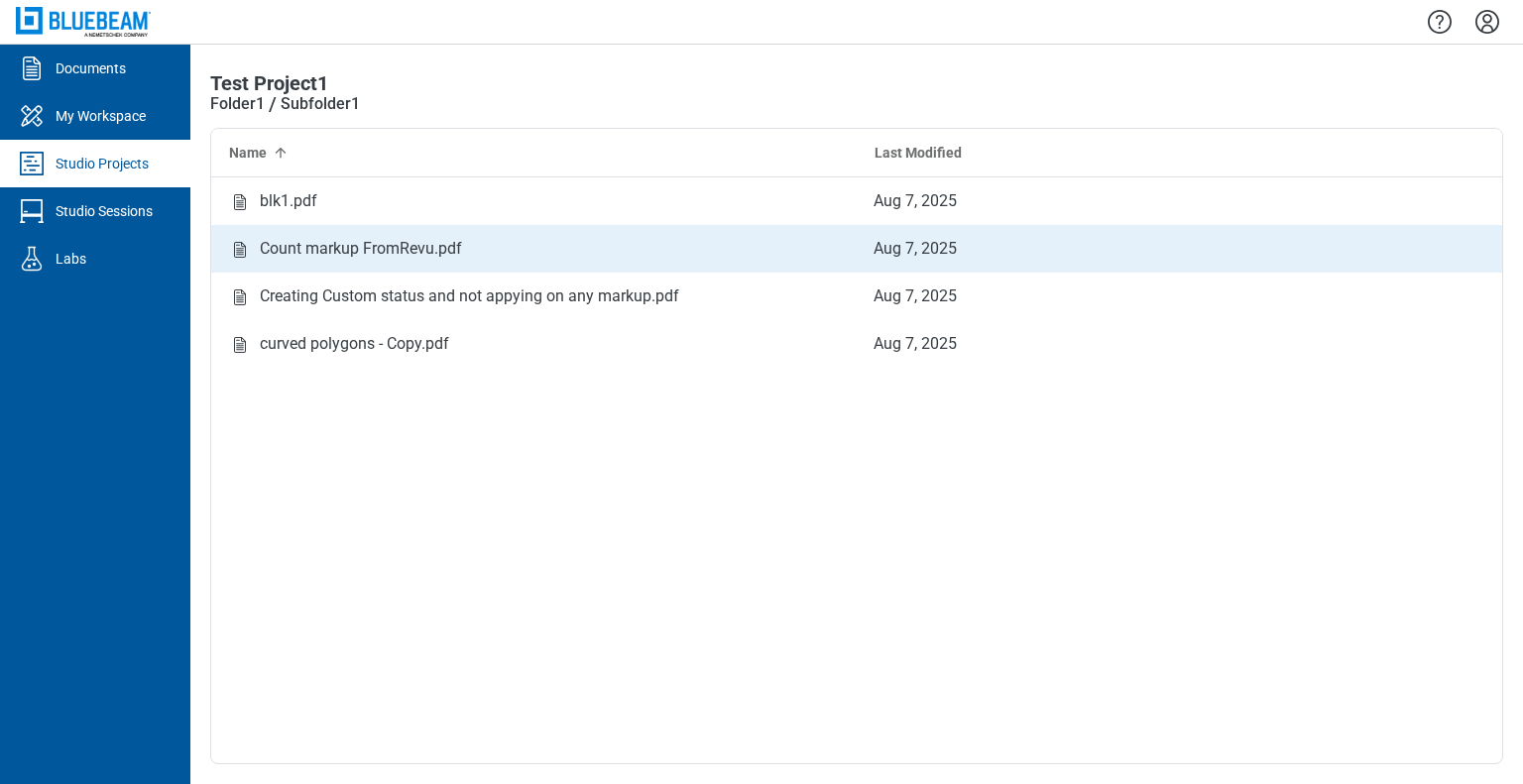 click on "blk1.pdf" at bounding box center [533, 201] 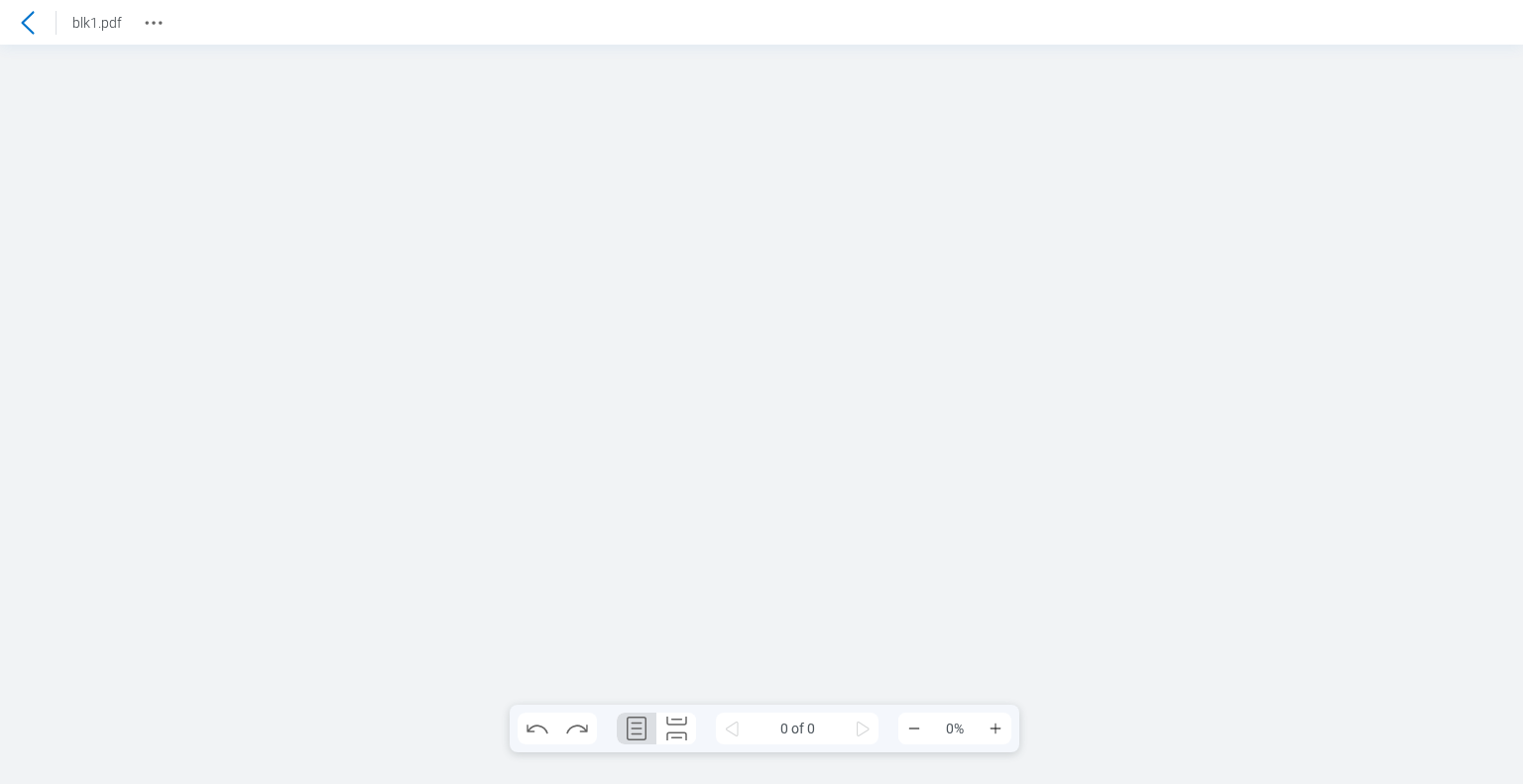 scroll, scrollTop: 0, scrollLeft: 0, axis: both 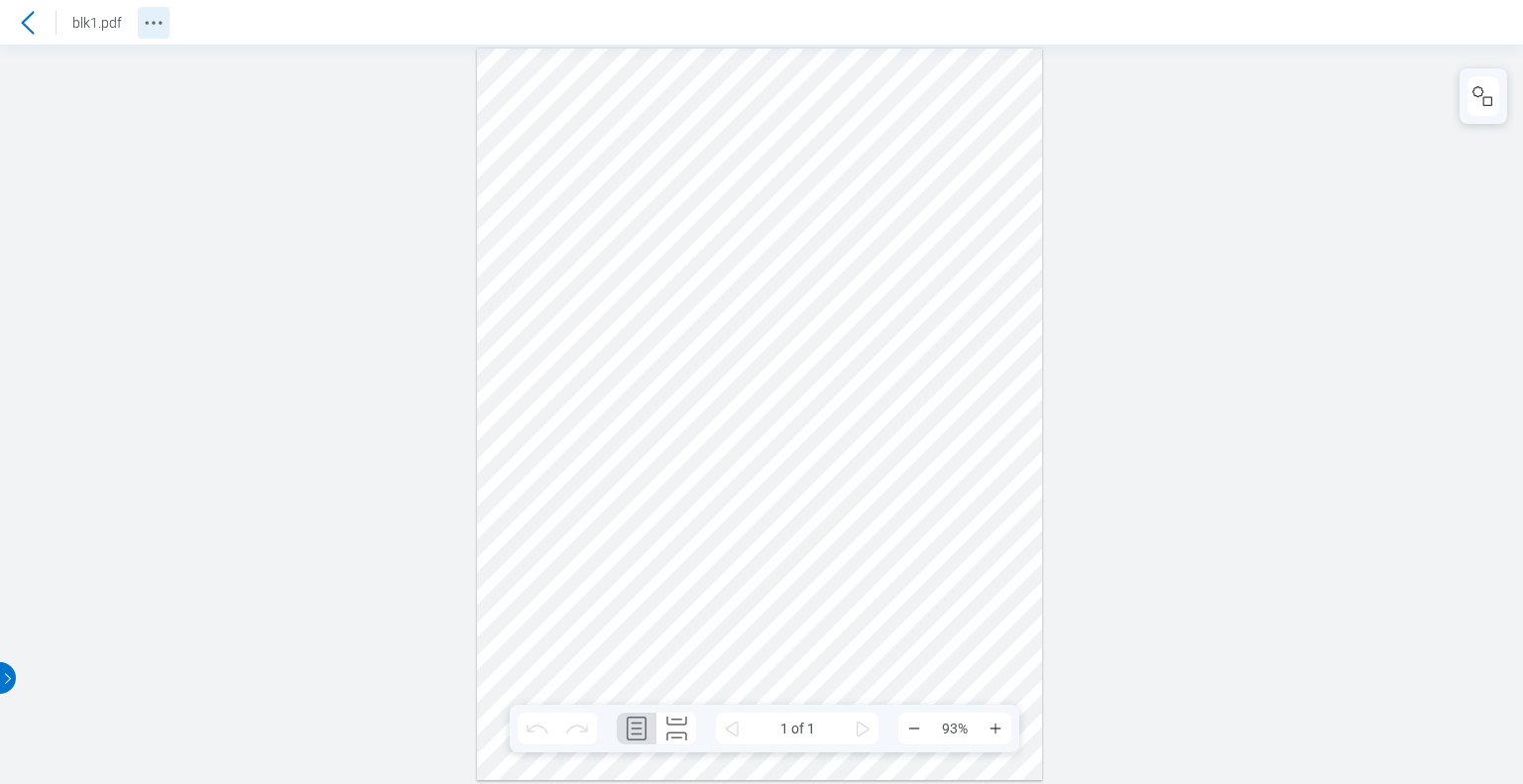 click 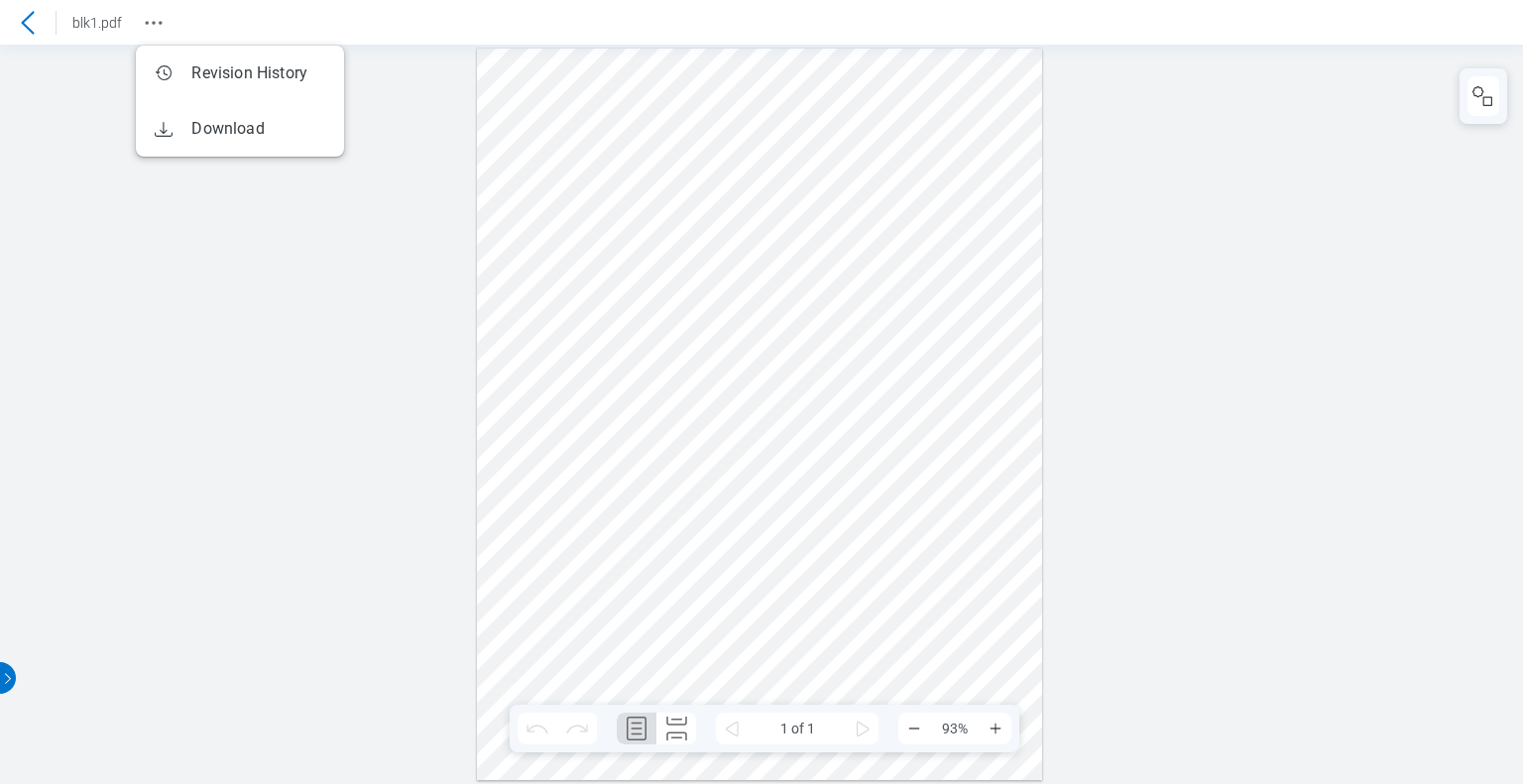 click 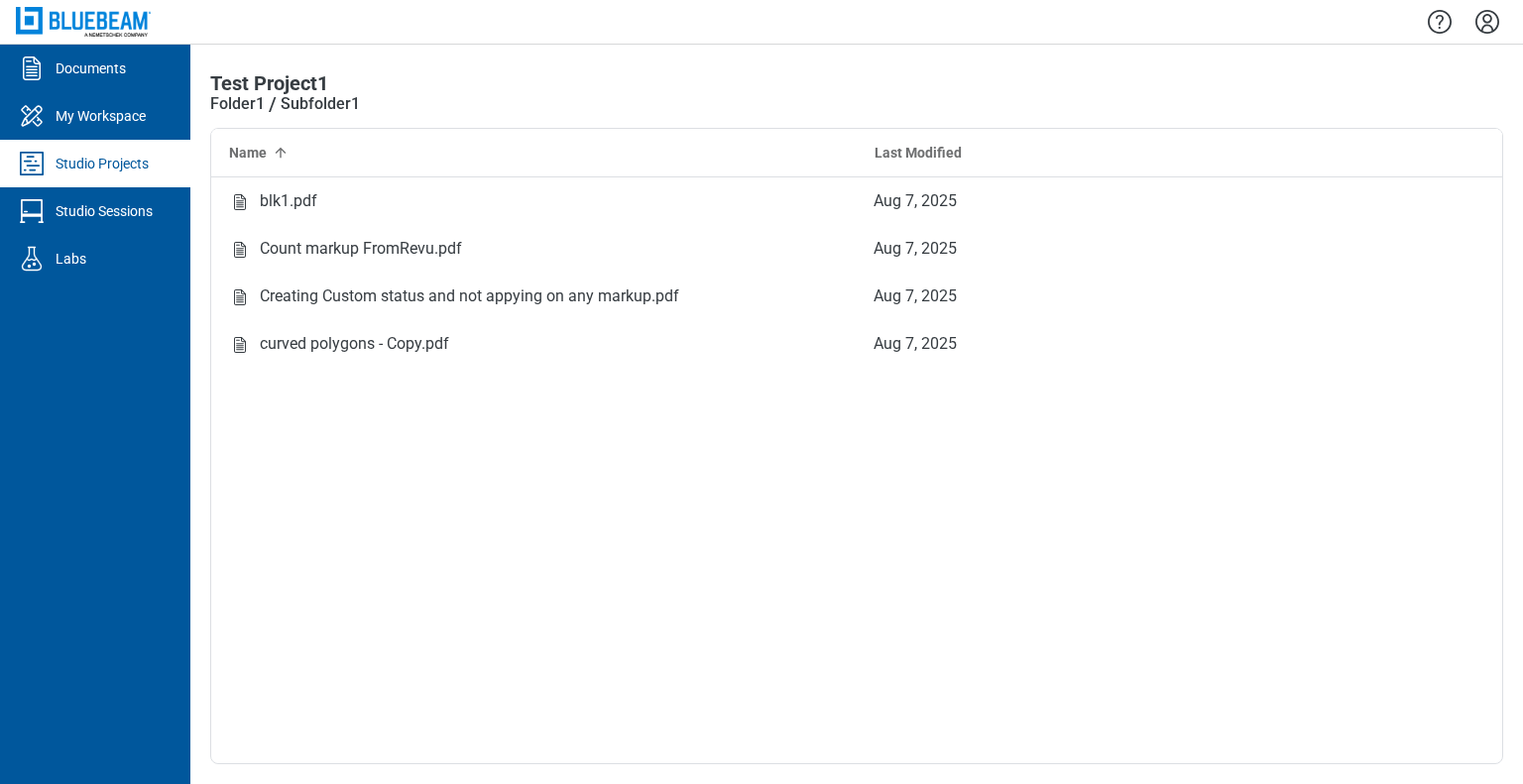 click 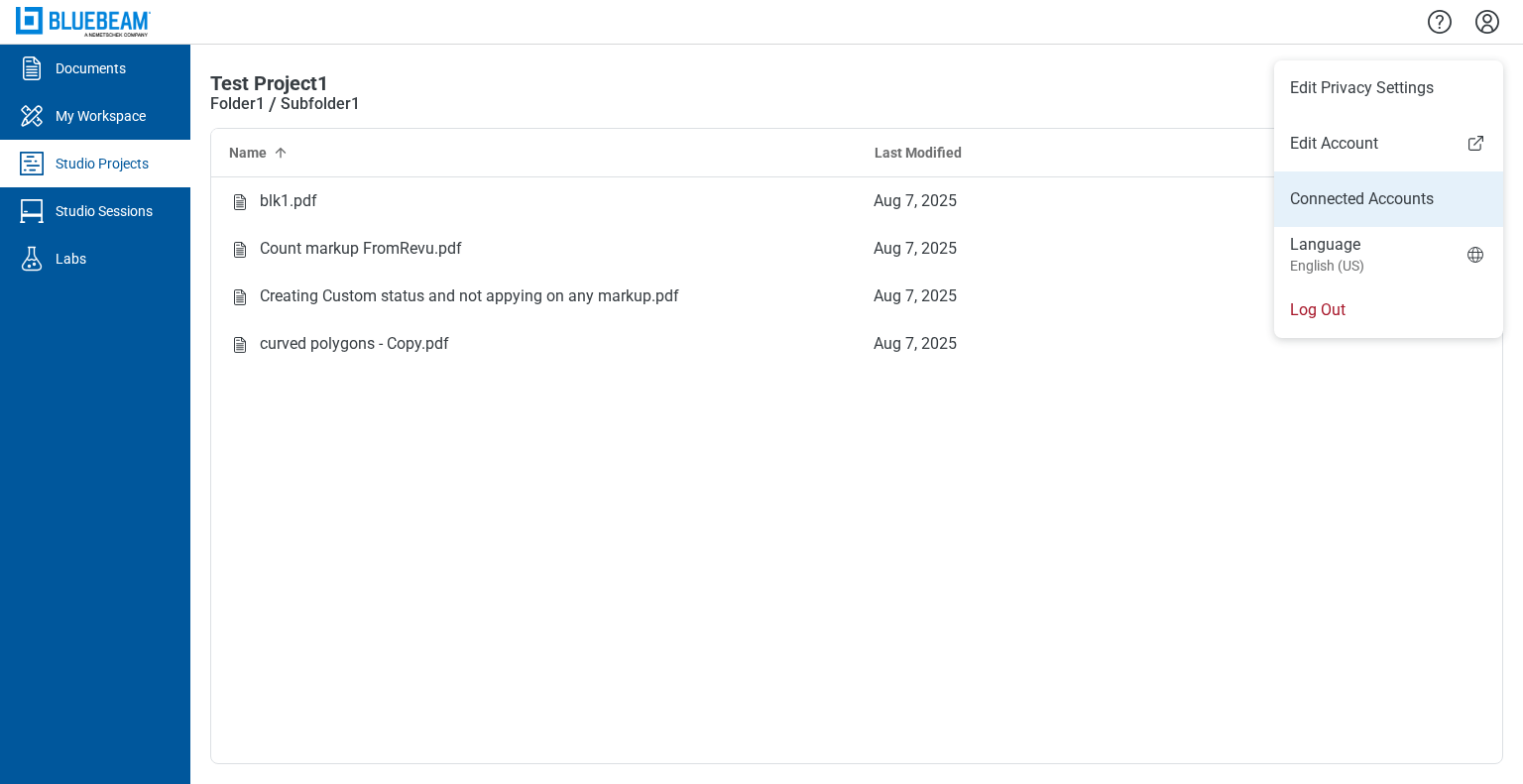 click on "Connected Accounts" at bounding box center [1388, 199] 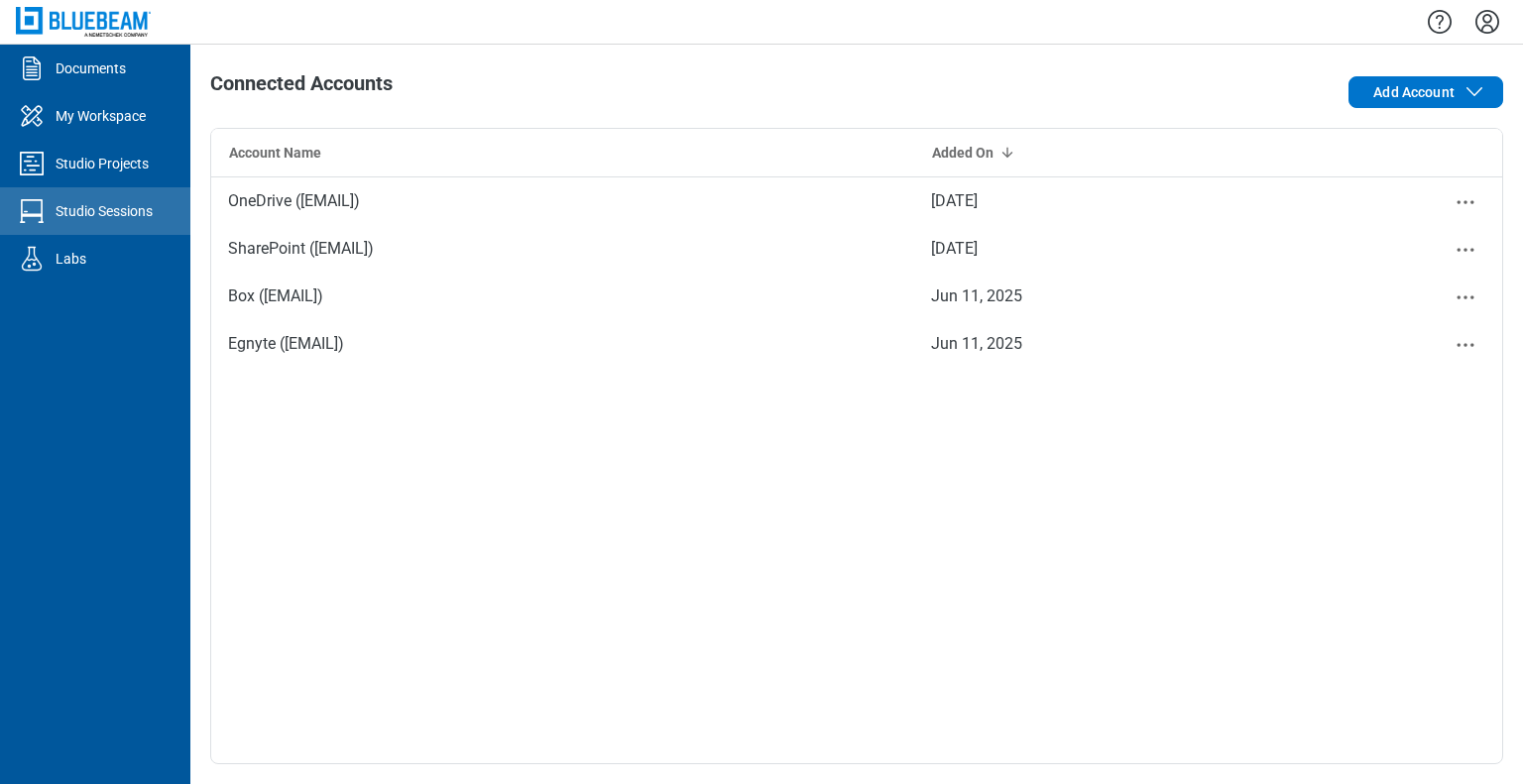click on "Studio Sessions" at bounding box center [104, 211] 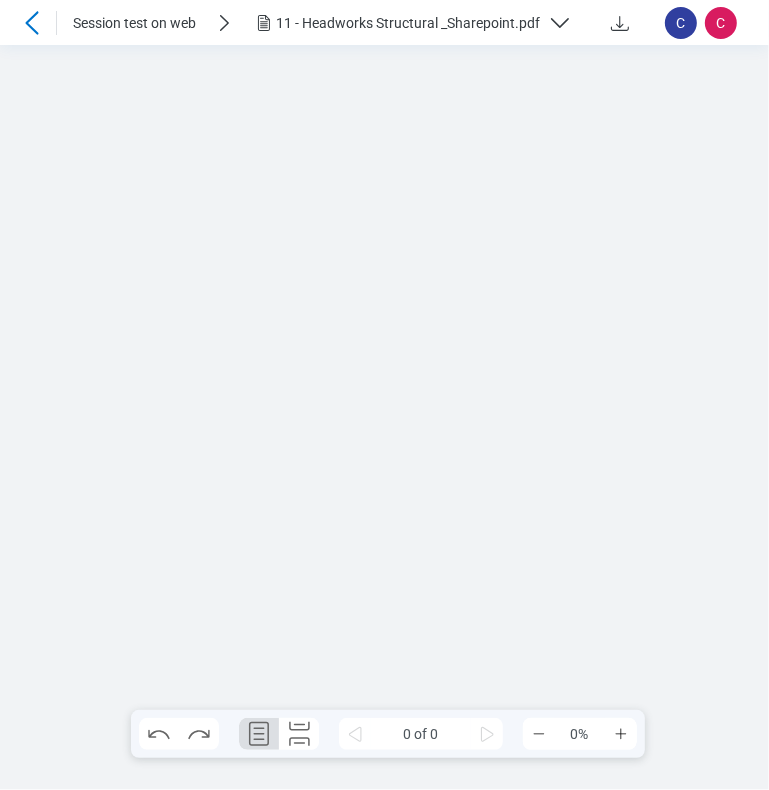 scroll, scrollTop: 0, scrollLeft: 0, axis: both 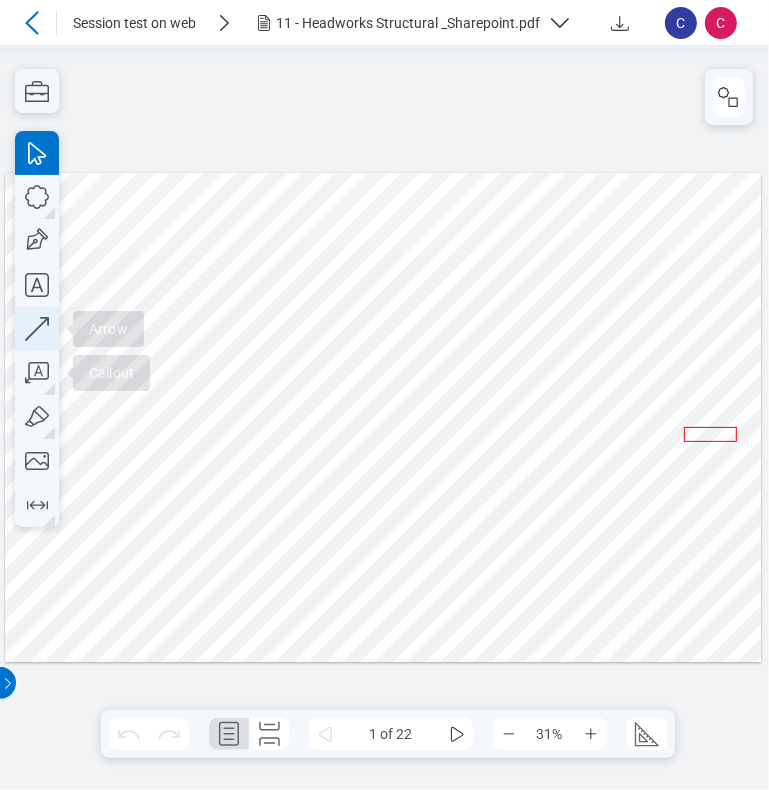 click 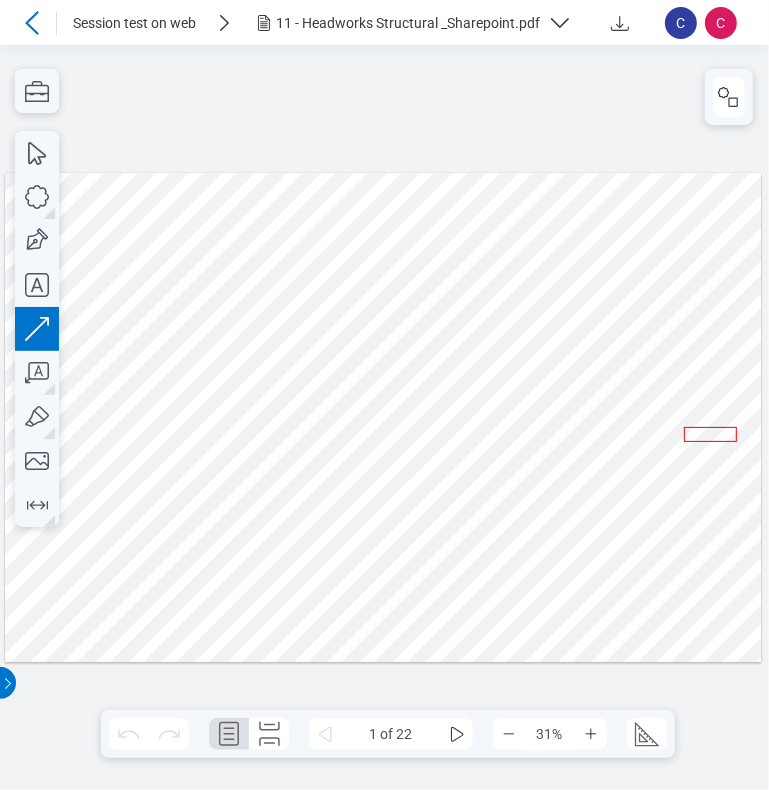 drag, startPoint x: 369, startPoint y: 265, endPoint x: 264, endPoint y: 357, distance: 139.60301 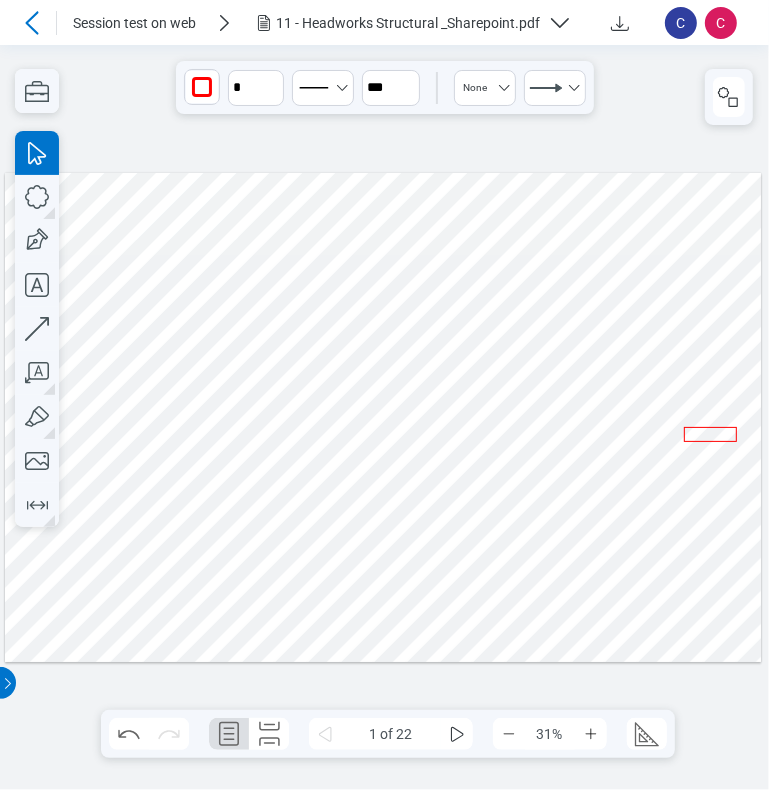 type on "****" 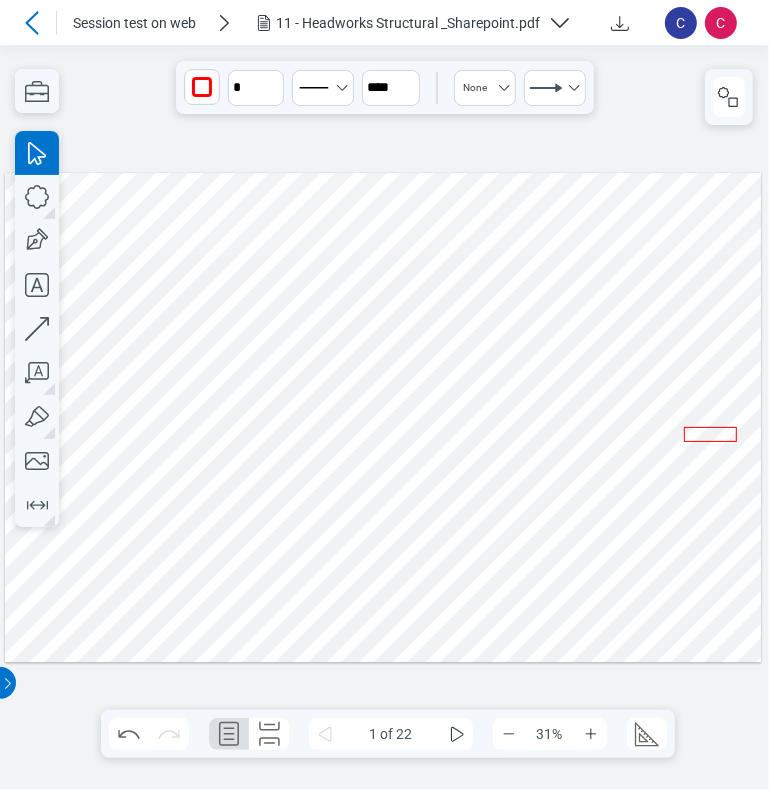 click at bounding box center [383, 417] 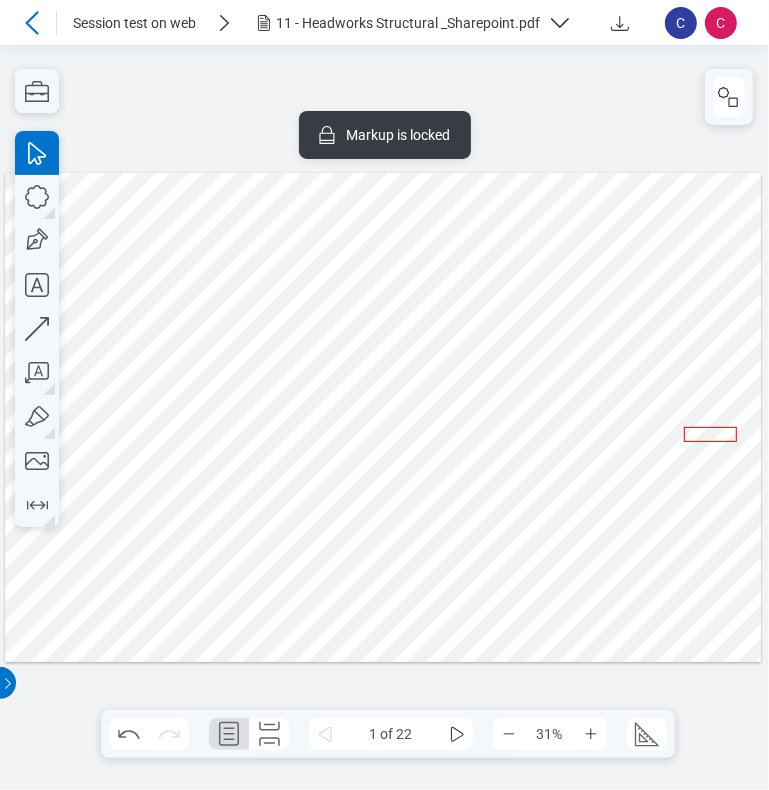 click at bounding box center (383, 417) 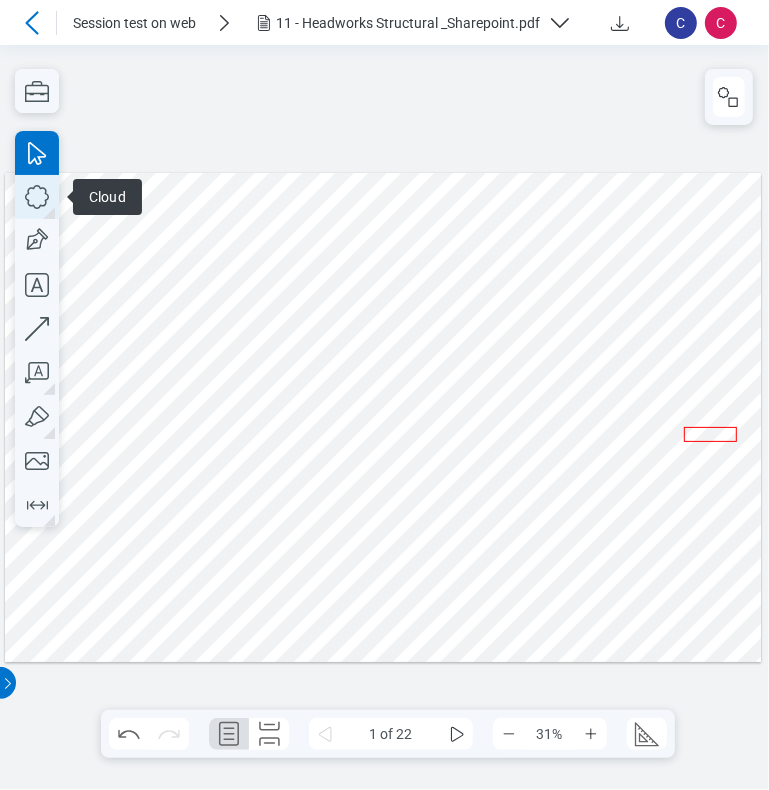 click 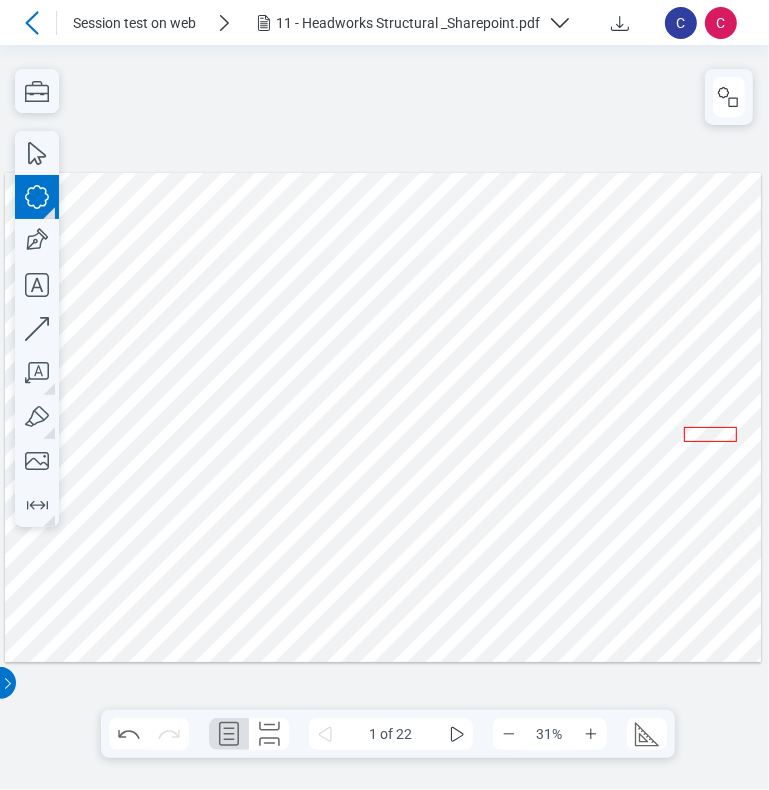 drag, startPoint x: 289, startPoint y: 396, endPoint x: 336, endPoint y: 487, distance: 102.4207 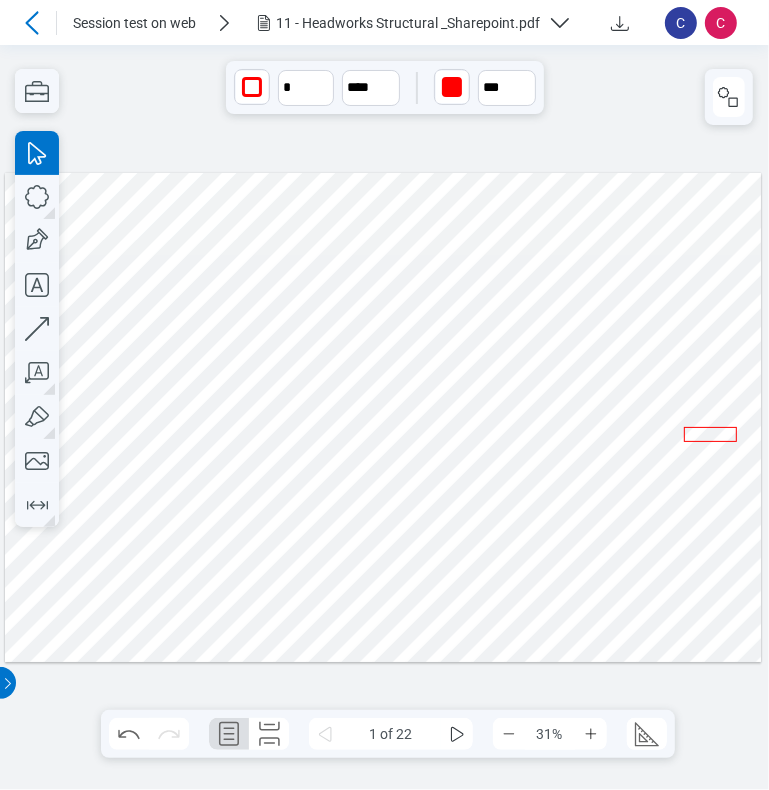click at bounding box center [452, 87] 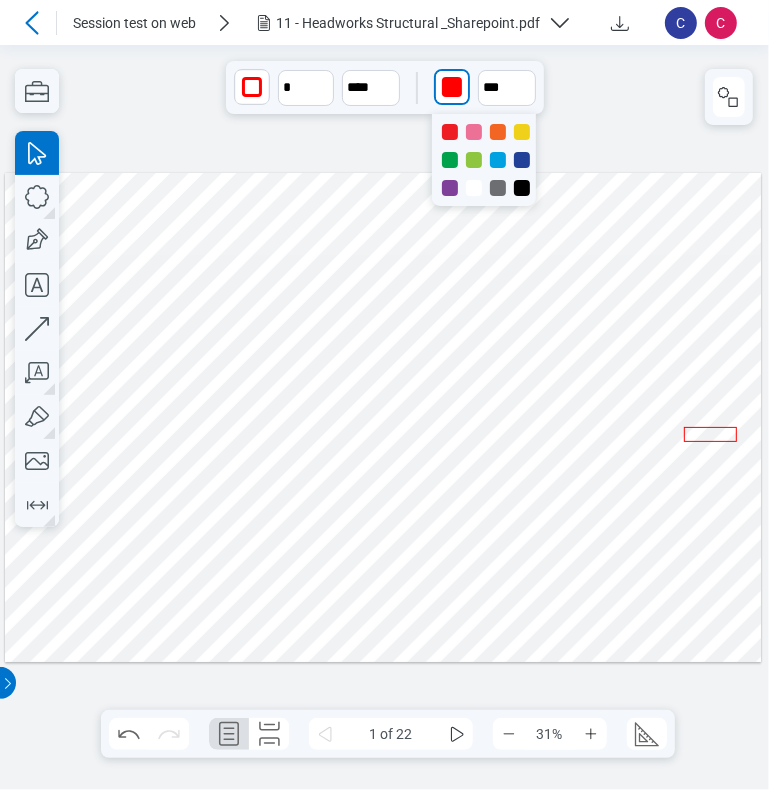 click at bounding box center [498, 132] 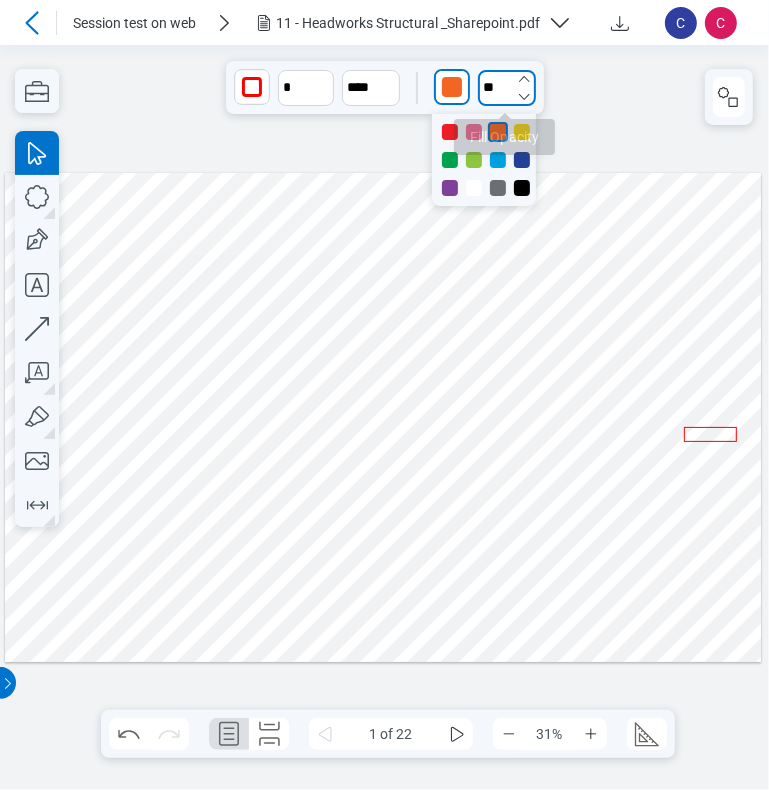click on "**" at bounding box center [507, 88] 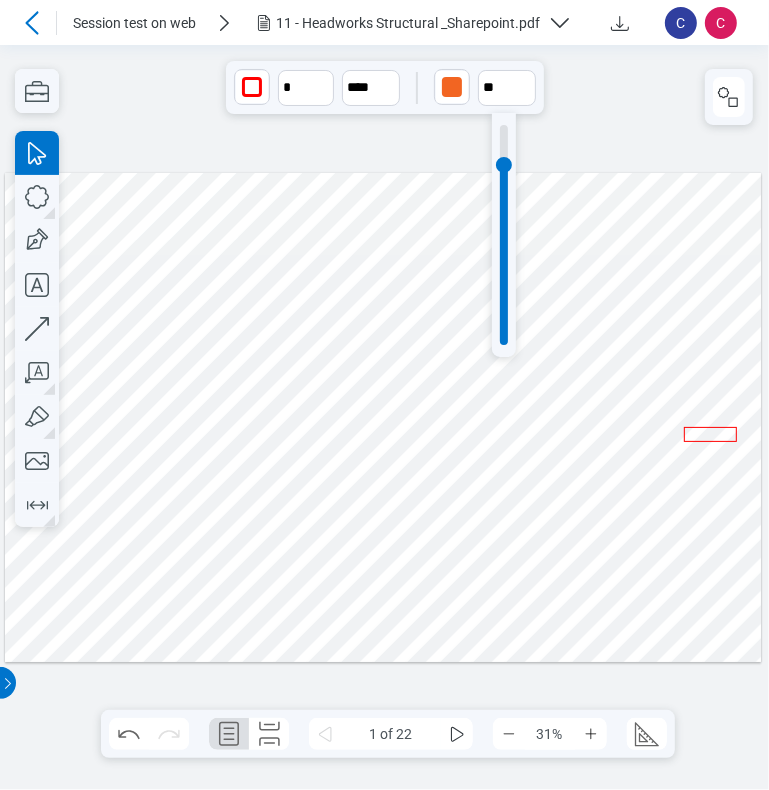 type on "***" 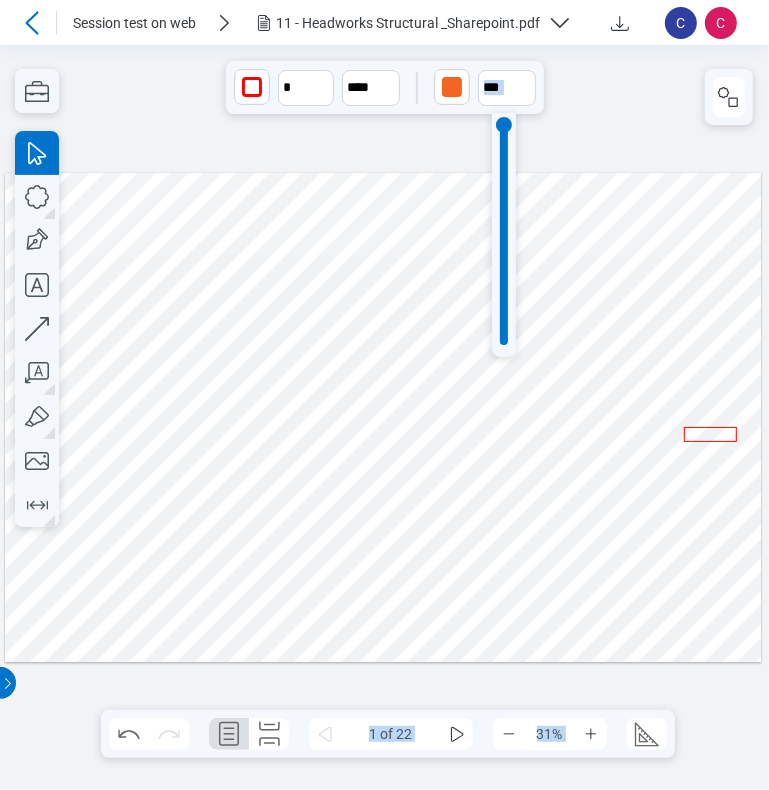 drag, startPoint x: 511, startPoint y: 239, endPoint x: 516, endPoint y: 121, distance: 118.10589 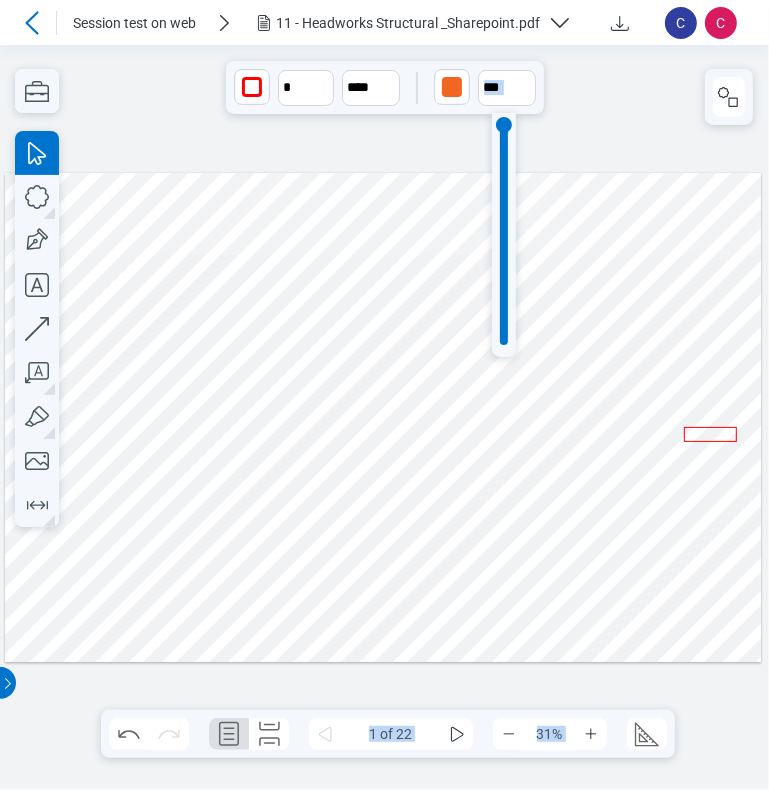 click at bounding box center (504, 235) 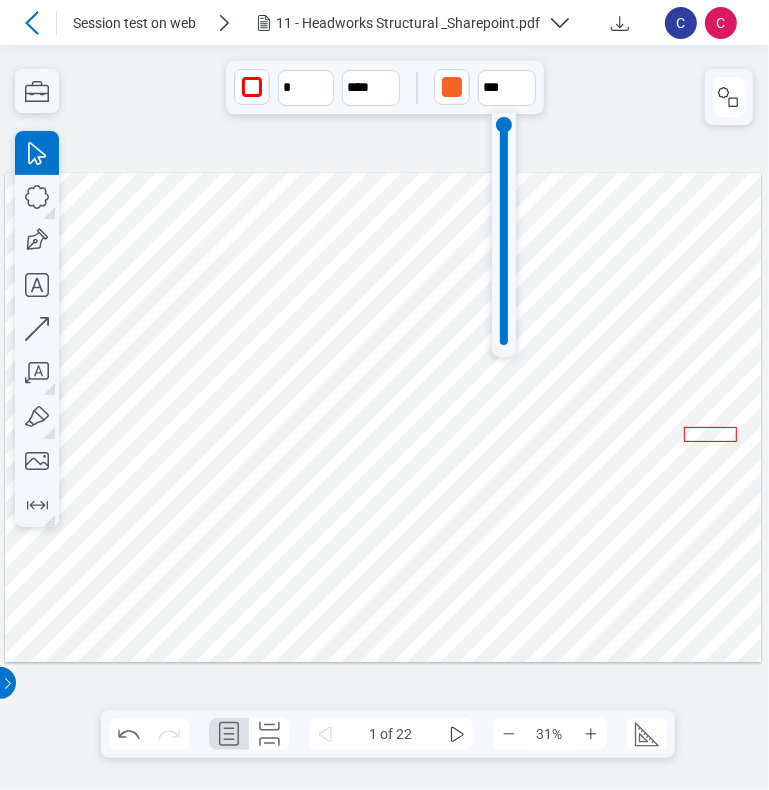click at bounding box center [383, 417] 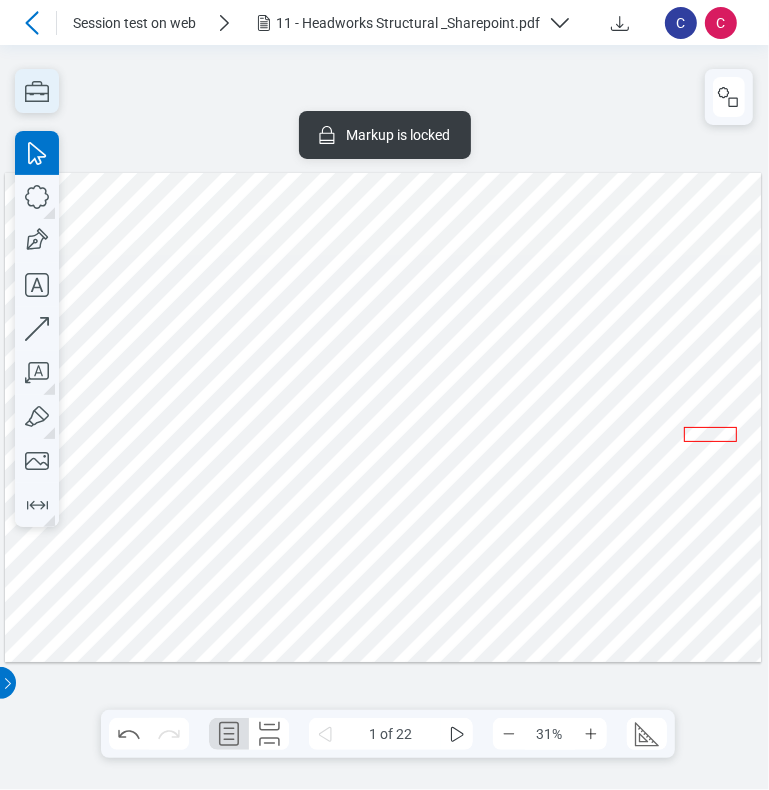 click 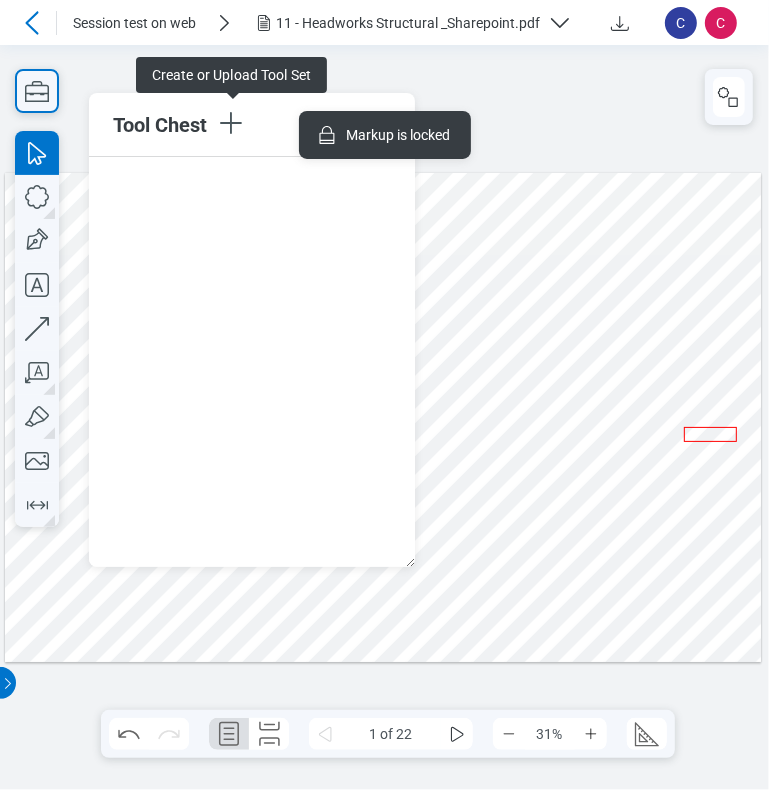 click at bounding box center [384, 417] 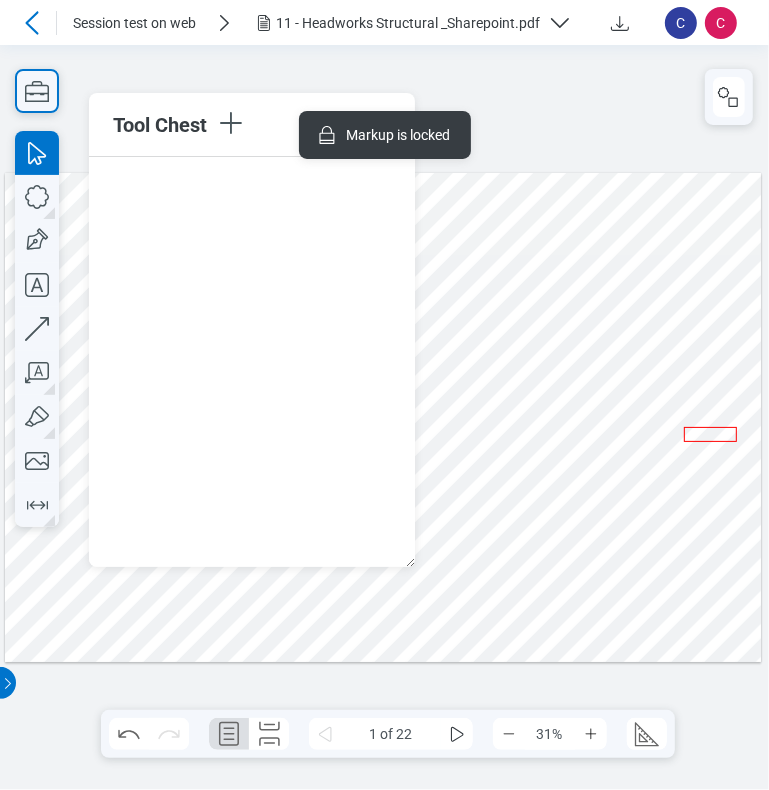 click at bounding box center [384, 417] 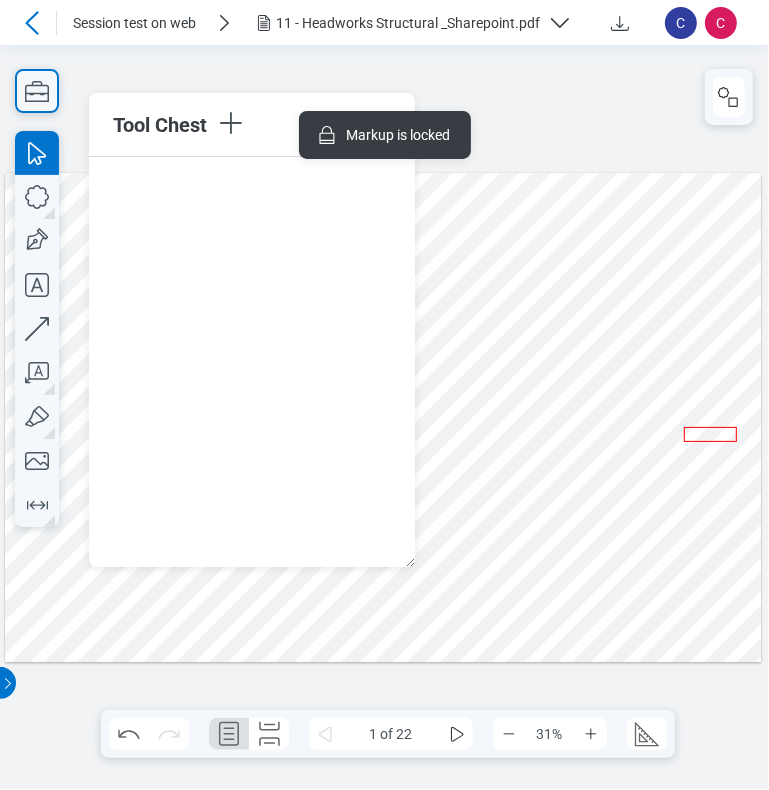 click on "11 - Headworks Structural _Sharepoint.pdf" at bounding box center (408, 23) 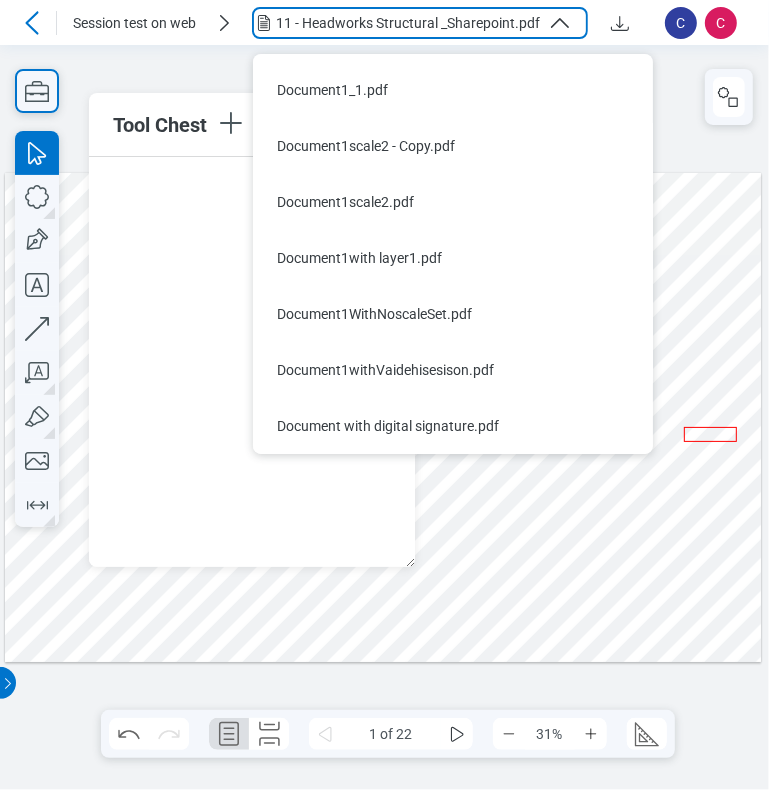 scroll, scrollTop: 440, scrollLeft: 0, axis: vertical 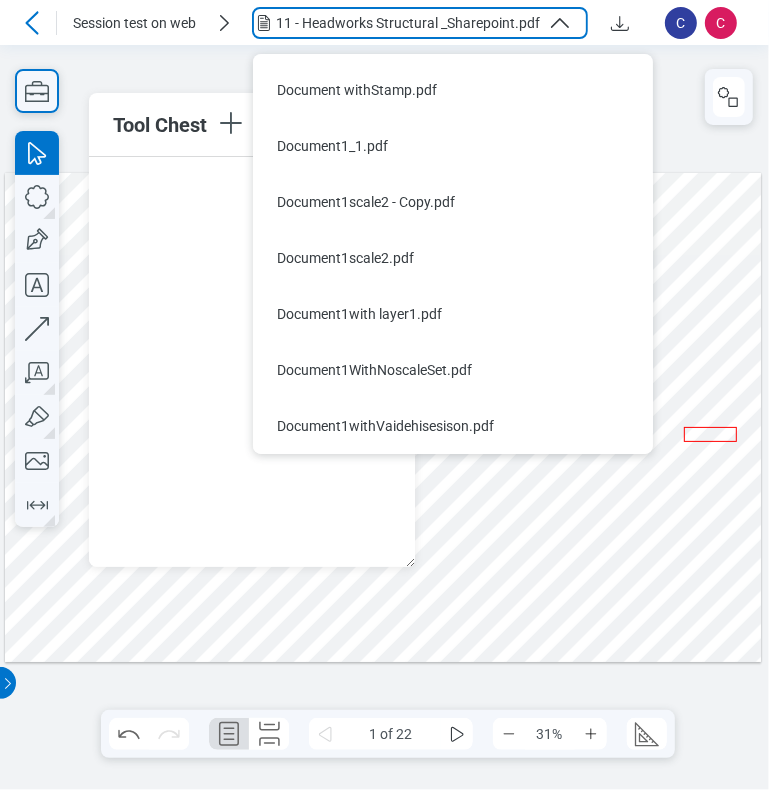 click at bounding box center [384, 417] 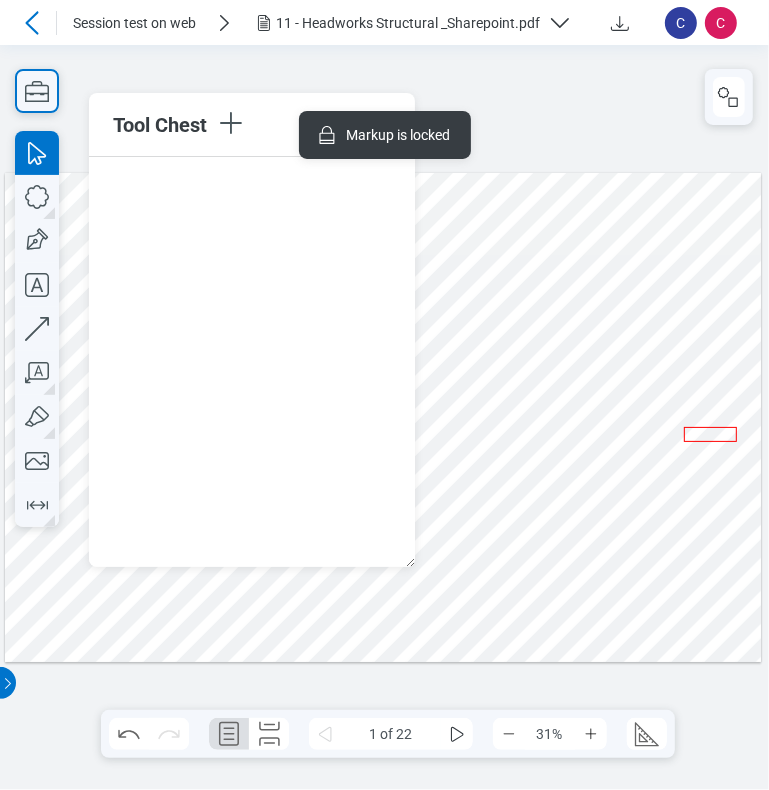 click on "11 - Headworks Structural _Sharepoint.pdf" at bounding box center (408, 23) 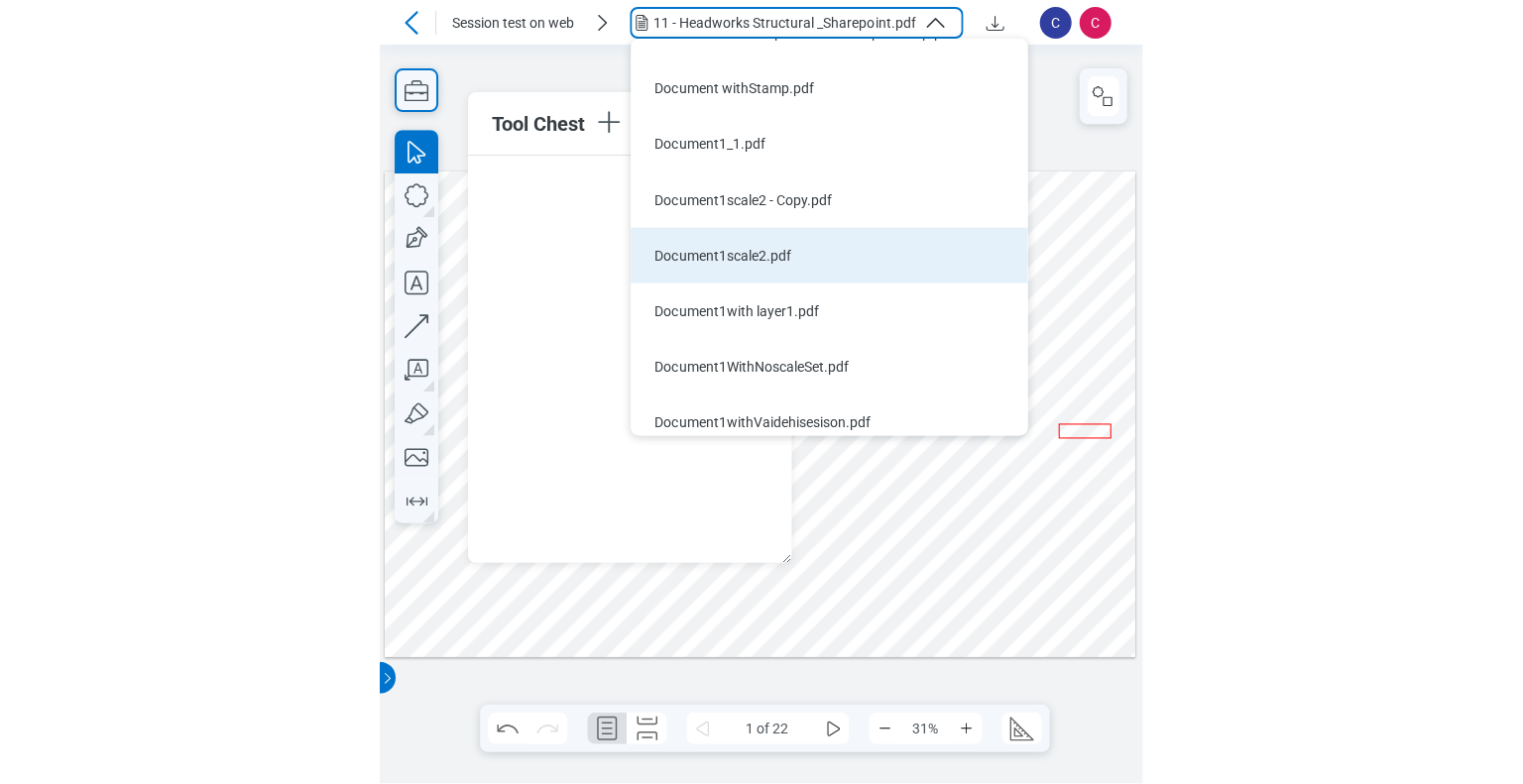 scroll, scrollTop: 381, scrollLeft: 0, axis: vertical 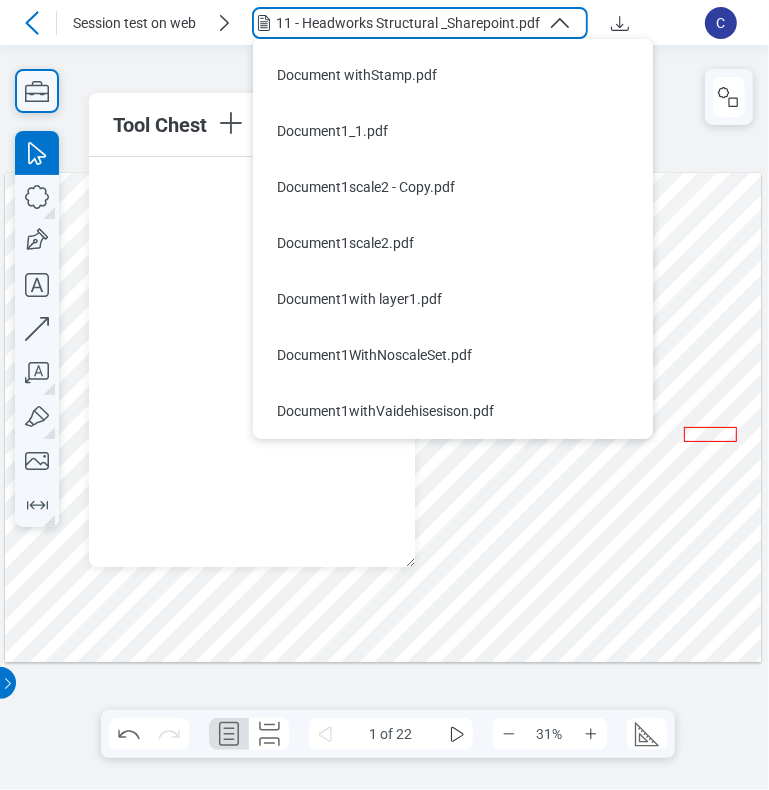 click at bounding box center (384, 417) 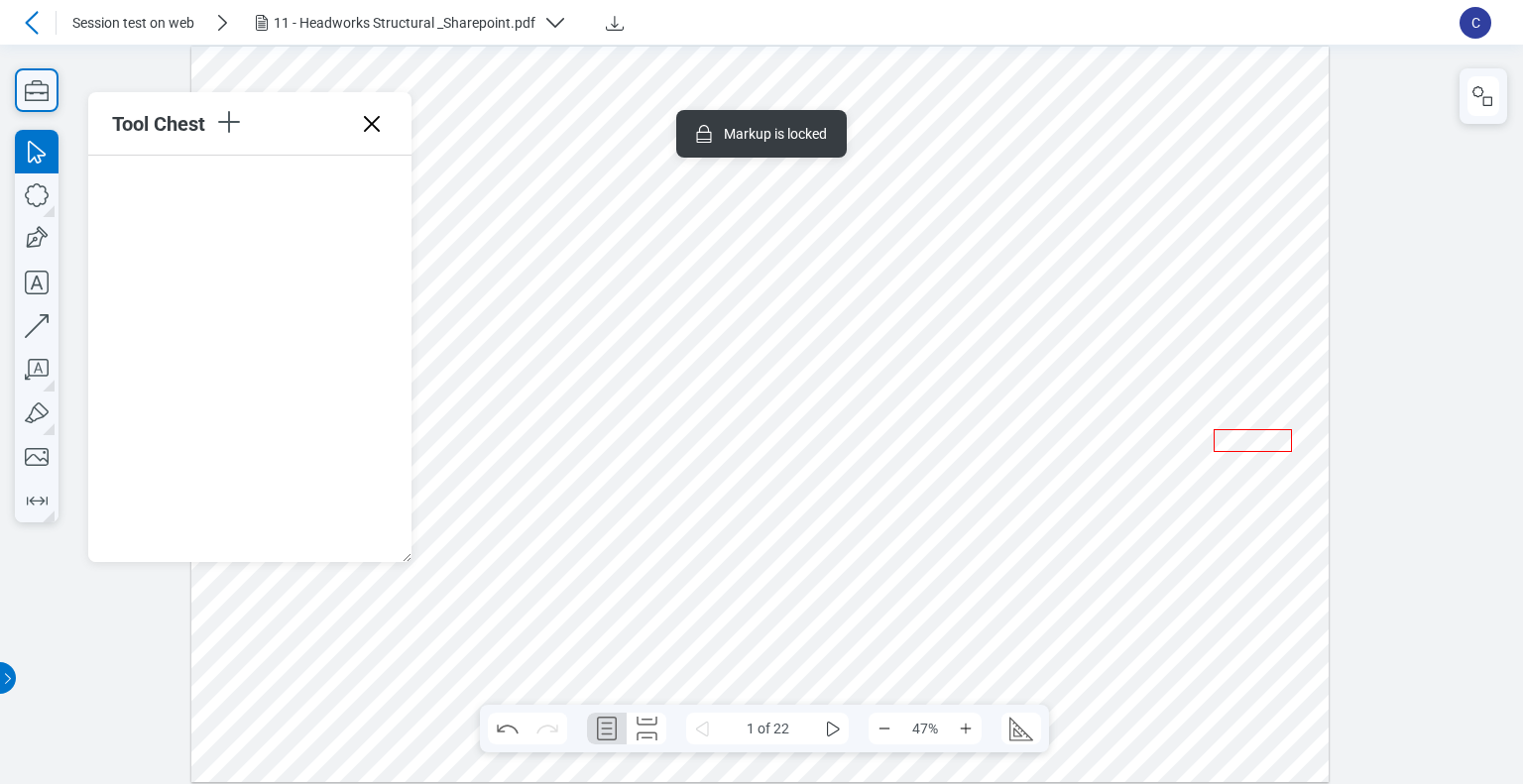 click 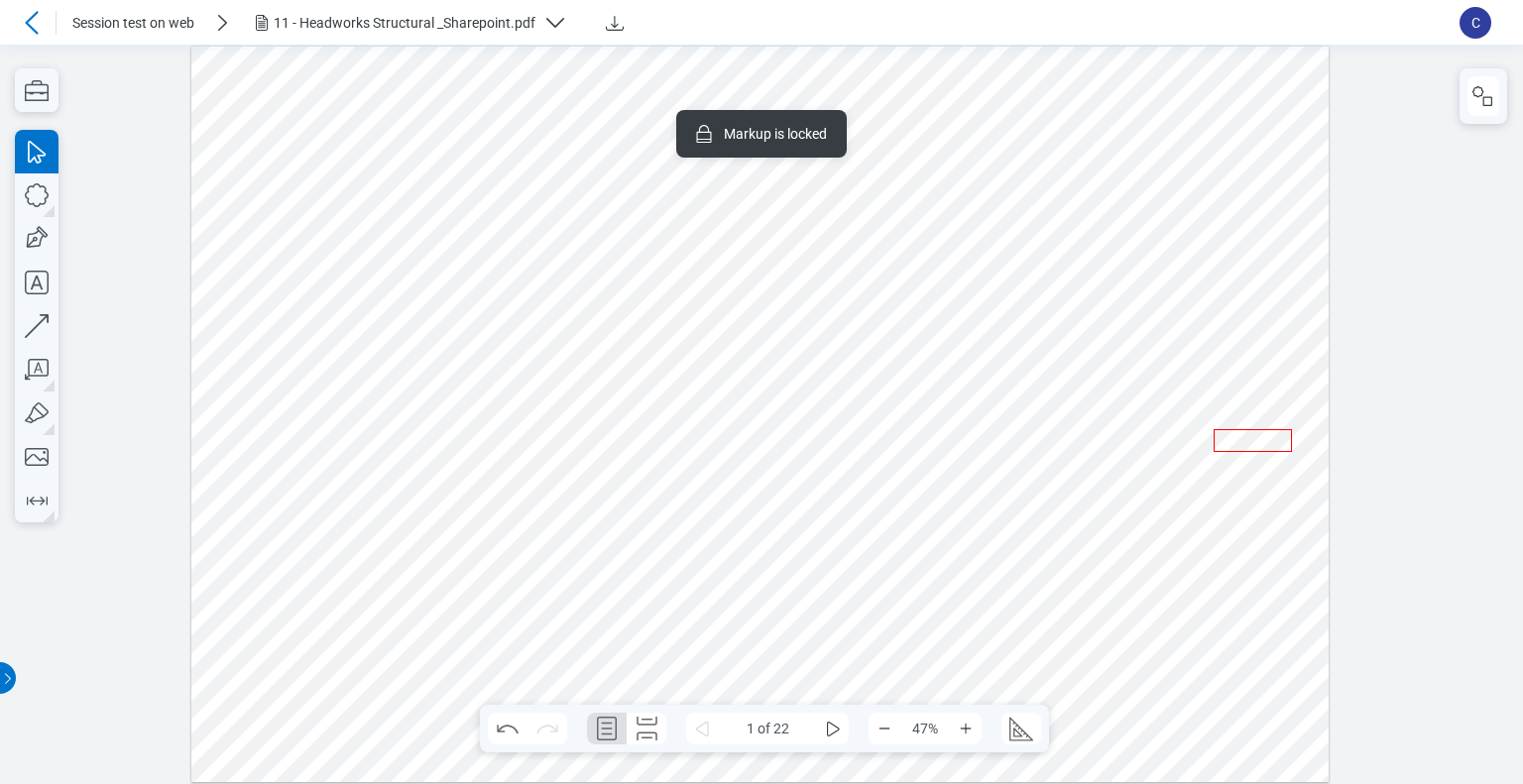 click 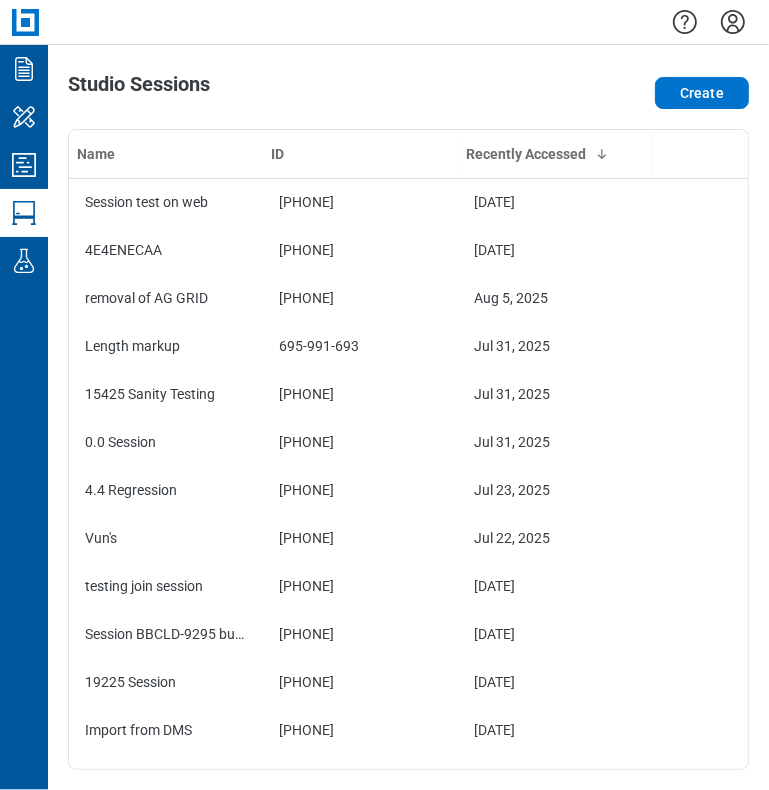 click on "Studio Sessions Create Name ID Recently Accessed Session test on web 687-846-247 Aug 6, 2025 4E4ENECAA 270-207-889 Aug 6, 2025 removal of AG GRID 376-737-971 Aug 5, 2025 Length markup 695-991-693 Jul 31, 2025 15425 Sanity Testing  124-403-209 Jul 31, 2025 0.0 Session 957-707-072 Jul 31, 2025 4.4 Regression  279-974-090 Jul 23, 2025 Vun's 324-229-994 Jul 22, 2025 testing join session 926-231-640 Jul 21, 2025 Session BBCLD-9295 bug fix 539-080-942 Jul 16, 2025 19225 Session 057-796-543 Jul 16, 2025 Import from DMS 051-536-318 Jul 16, 2025 session with Status special characters 370-452-486 Jul 16, 2025 session smoke 377-394-088 Jul 16, 2025 testeca123 927-951-482 Jul 14, 2025 test session1 023-328-980 Jul 13, 2025 Session on Web89977415 465-984-297 Jul 7, 2025 Sesion by cxicomplete3 907-297-156 Jul 2, 2025 ToolSet Refactor test 812-430-857 Jun 30, 2025 Toolset2.0 test session 930-297-899 Jun 30, 2025 Custom Status New Session QA 561-468-999 Jun 27, 2025 Session Pemission Test on Web_rename 575-276-020 asdasas" at bounding box center [408, 417] 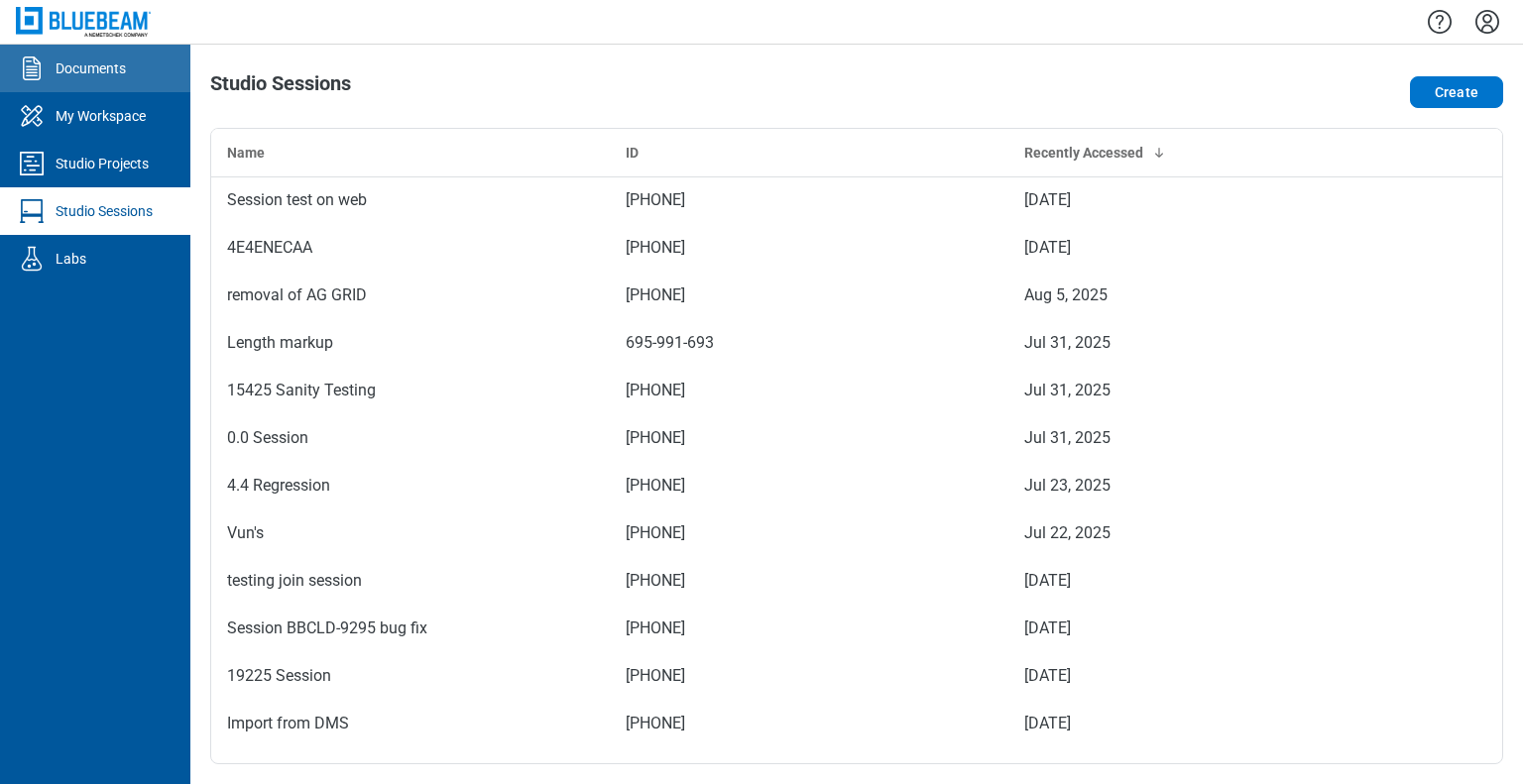 click on "Documents" at bounding box center [90, 68] 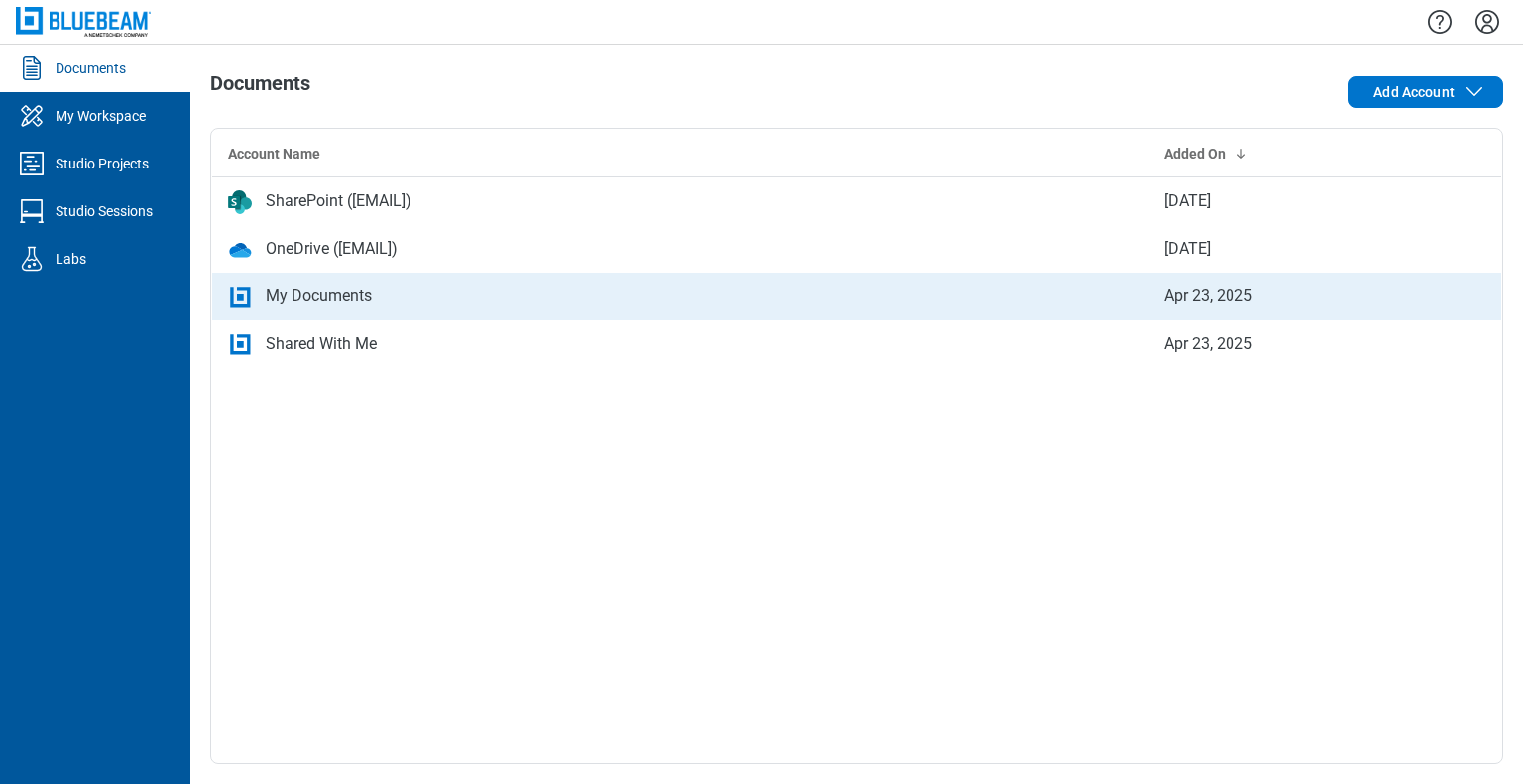 click on "My Documents" at bounding box center (318, 296) 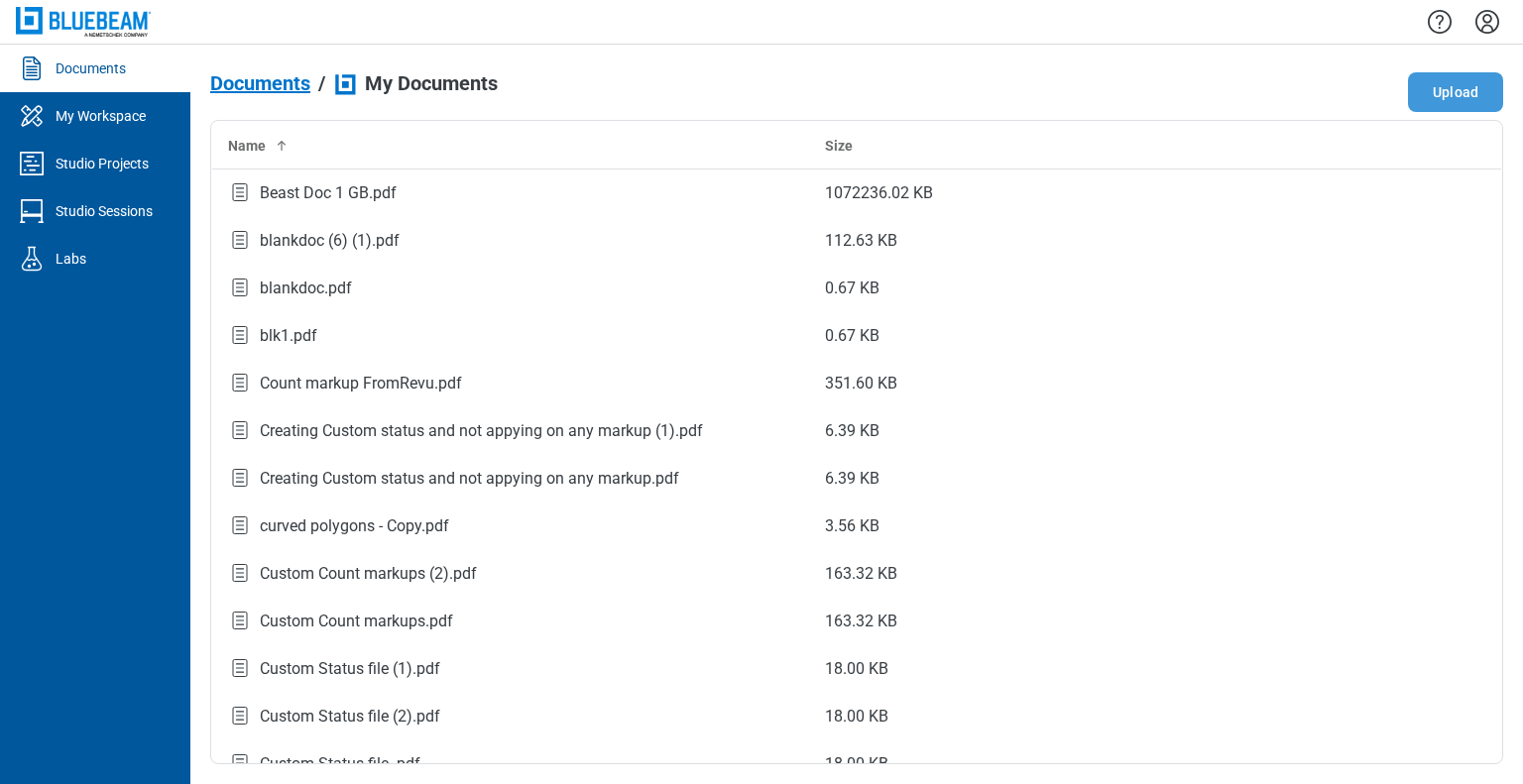 click on "Upload" at bounding box center (1456, 92) 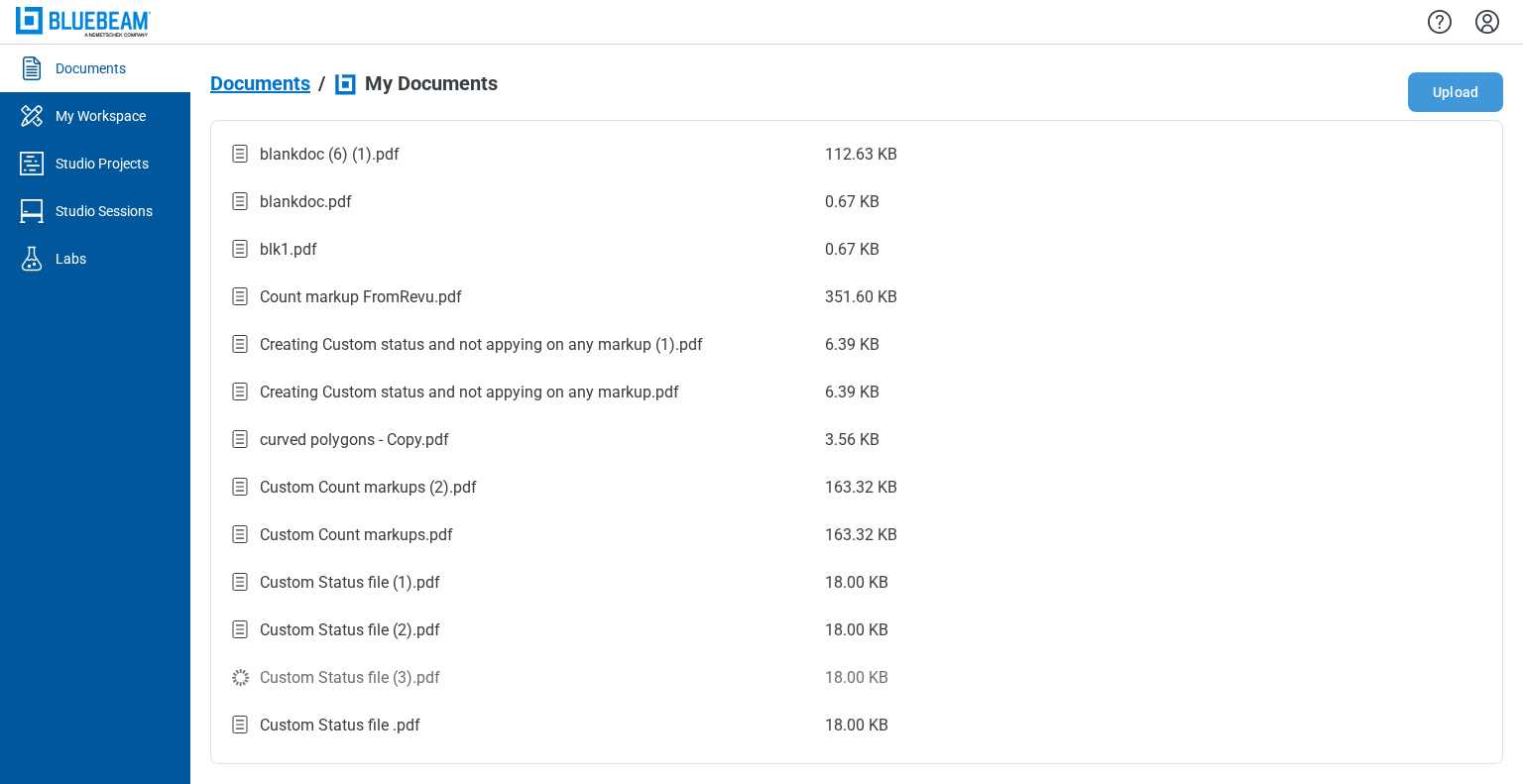 scroll, scrollTop: 99, scrollLeft: 0, axis: vertical 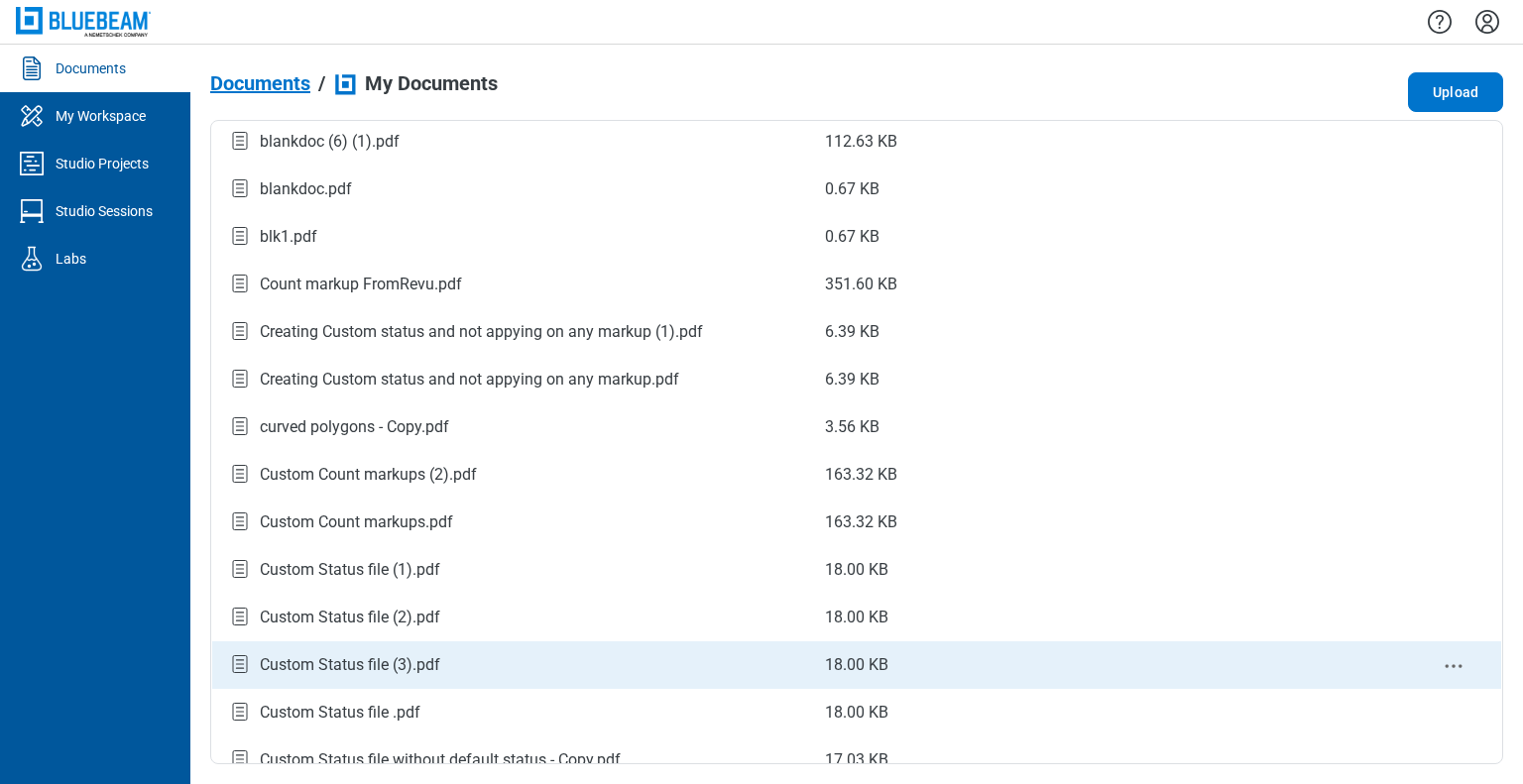 click on "Custom Status file  (3).pdf" at bounding box center (350, 665) 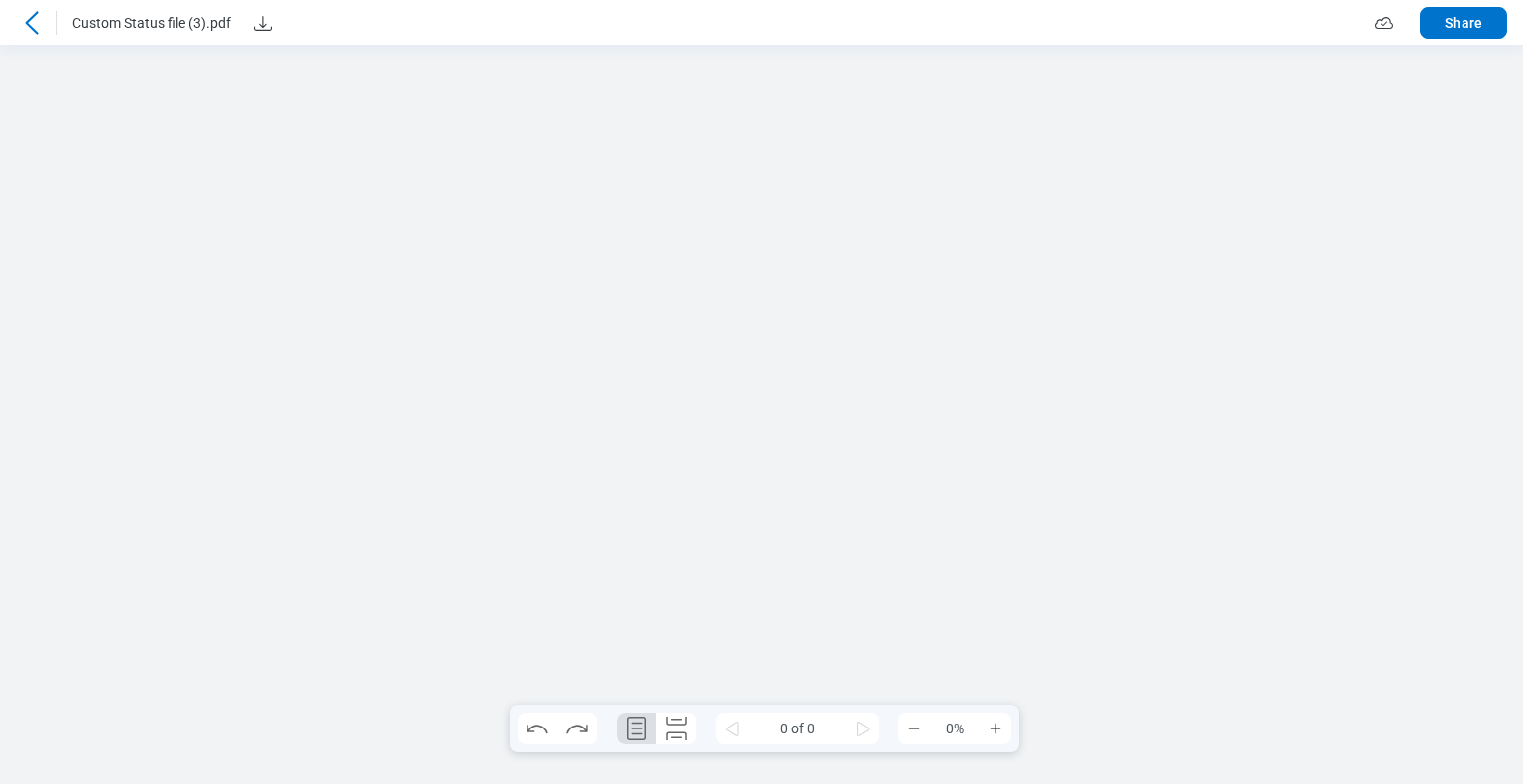 scroll, scrollTop: 0, scrollLeft: 0, axis: both 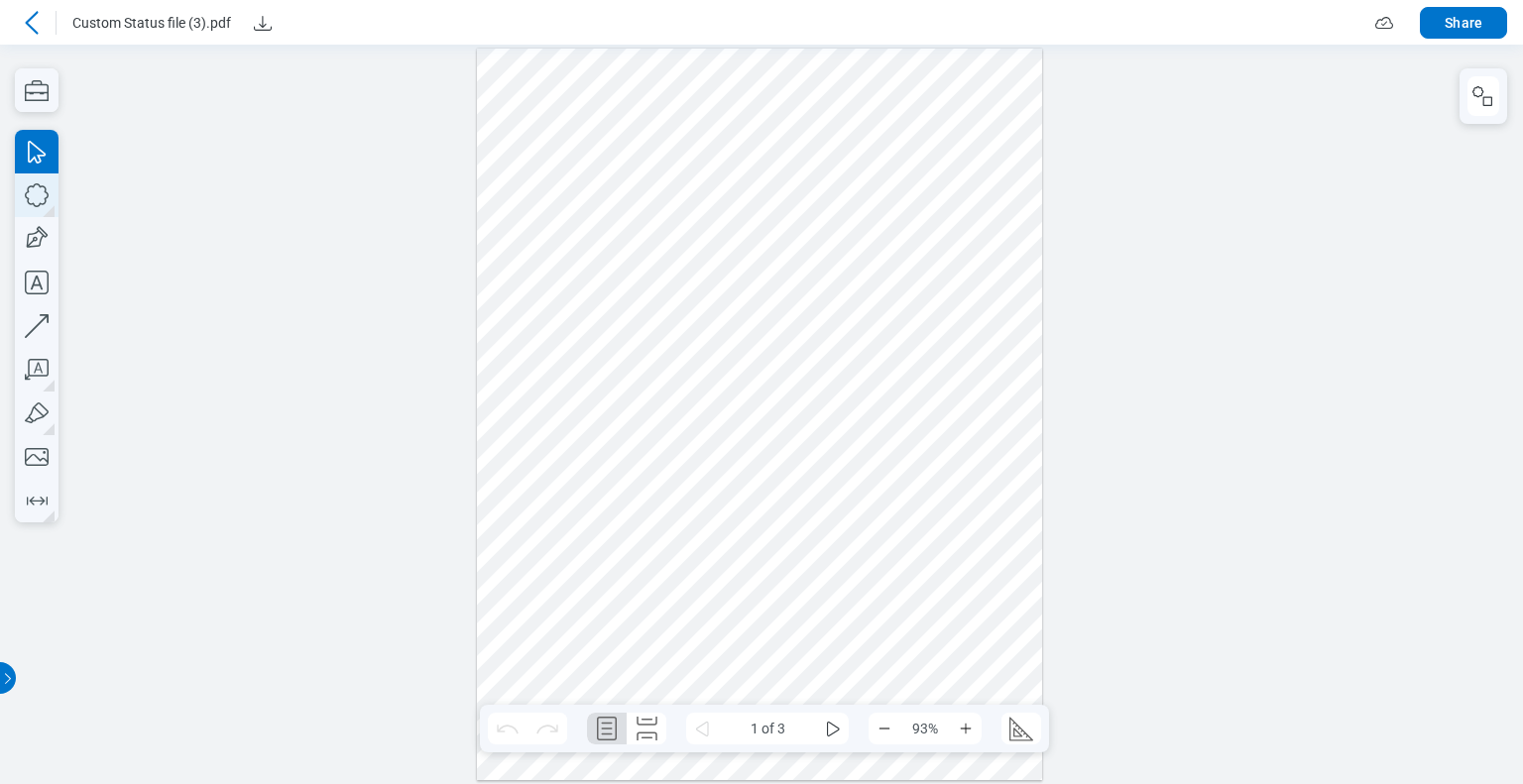 click 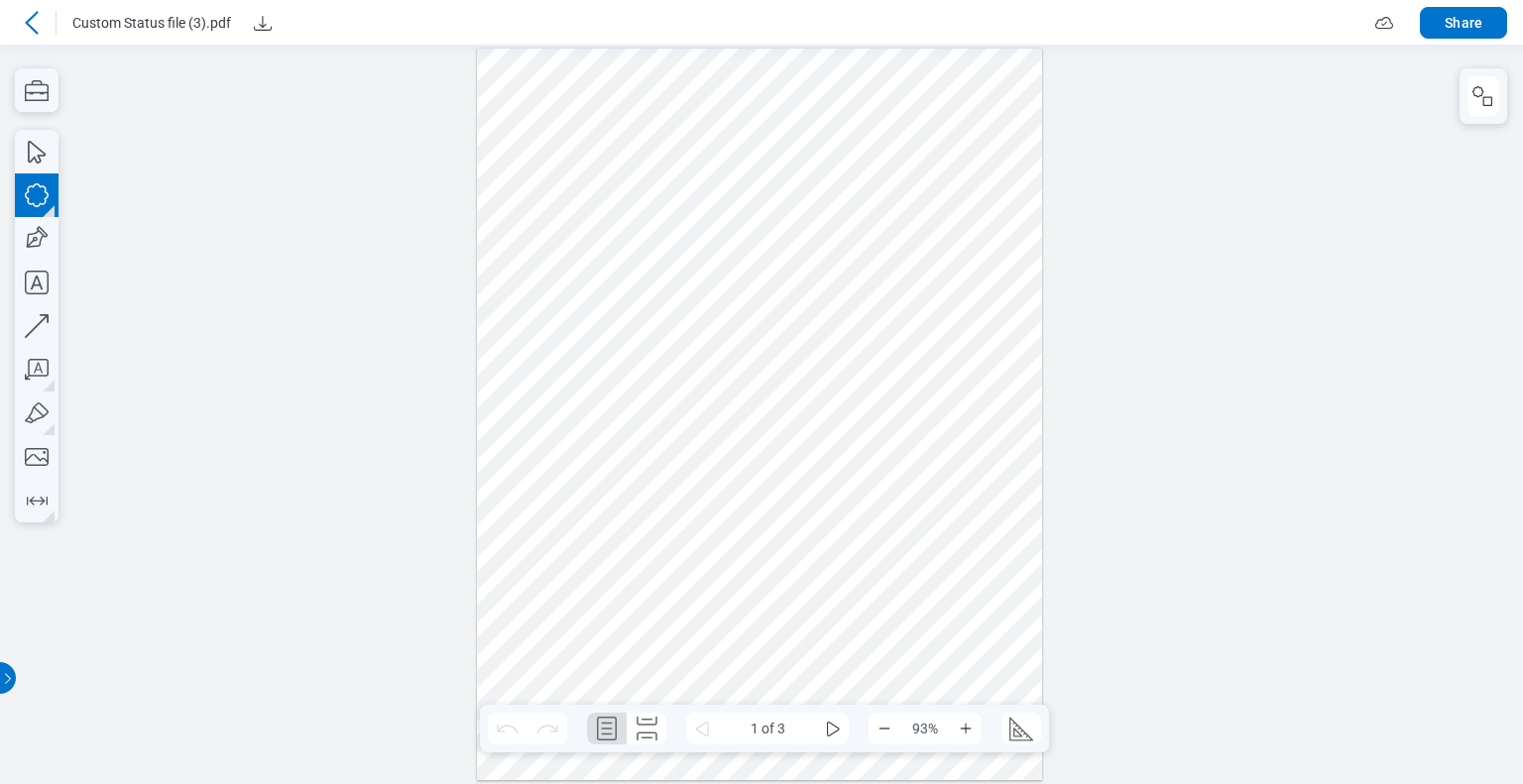 drag, startPoint x: 621, startPoint y: 314, endPoint x: 768, endPoint y: 397, distance: 168.81351 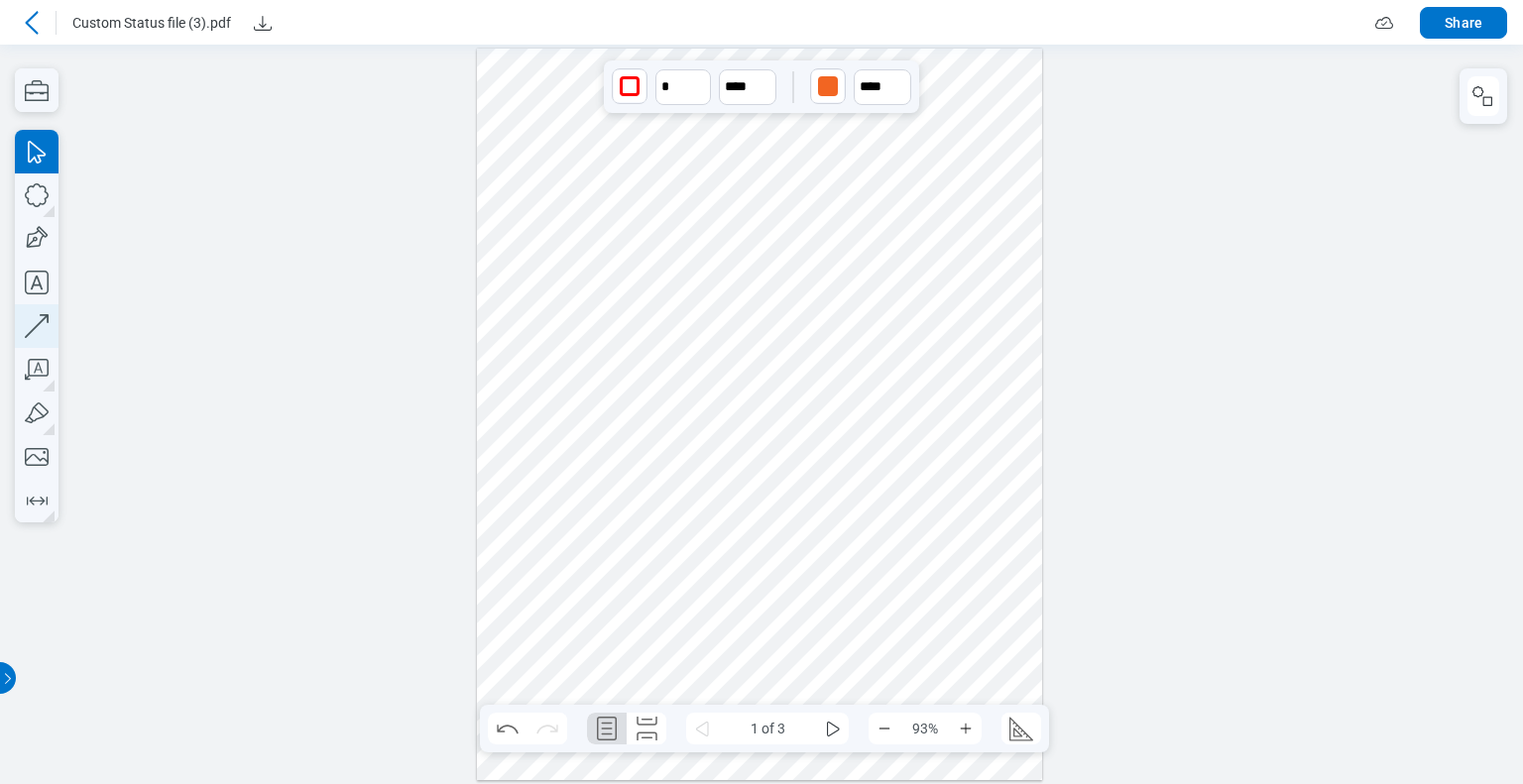 click 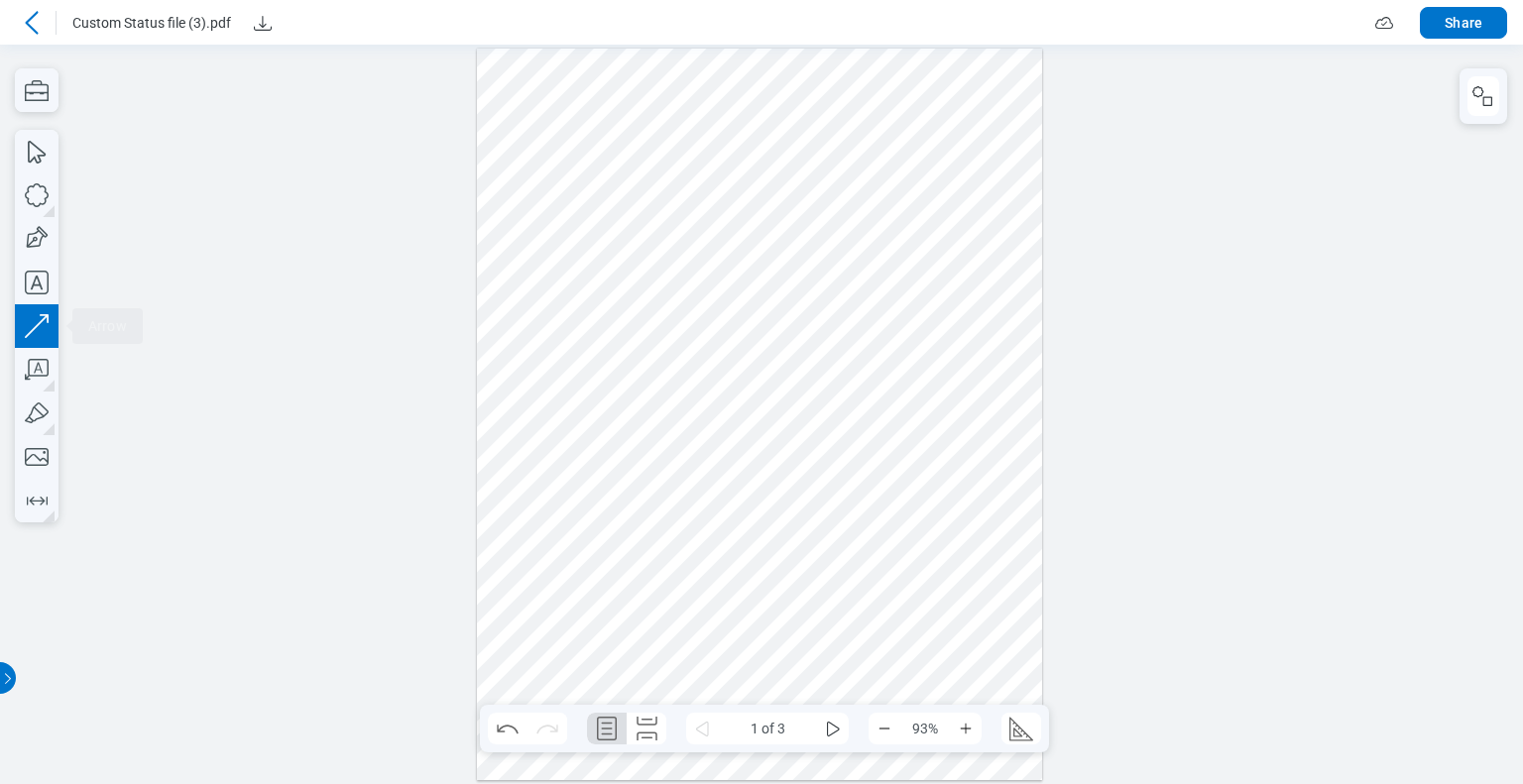 drag, startPoint x: 883, startPoint y: 293, endPoint x: 813, endPoint y: 367, distance: 101.86265 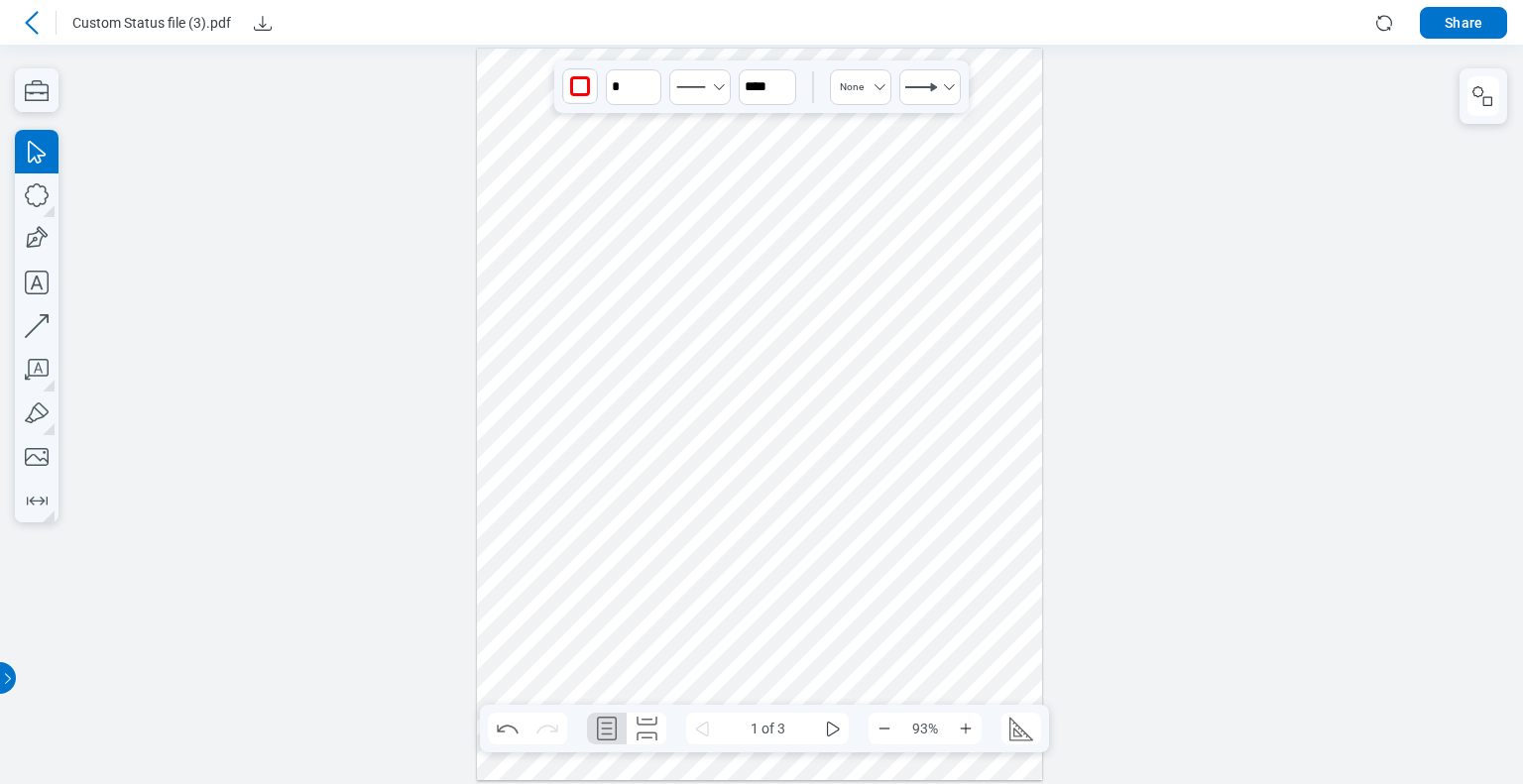 click at bounding box center [760, 414] 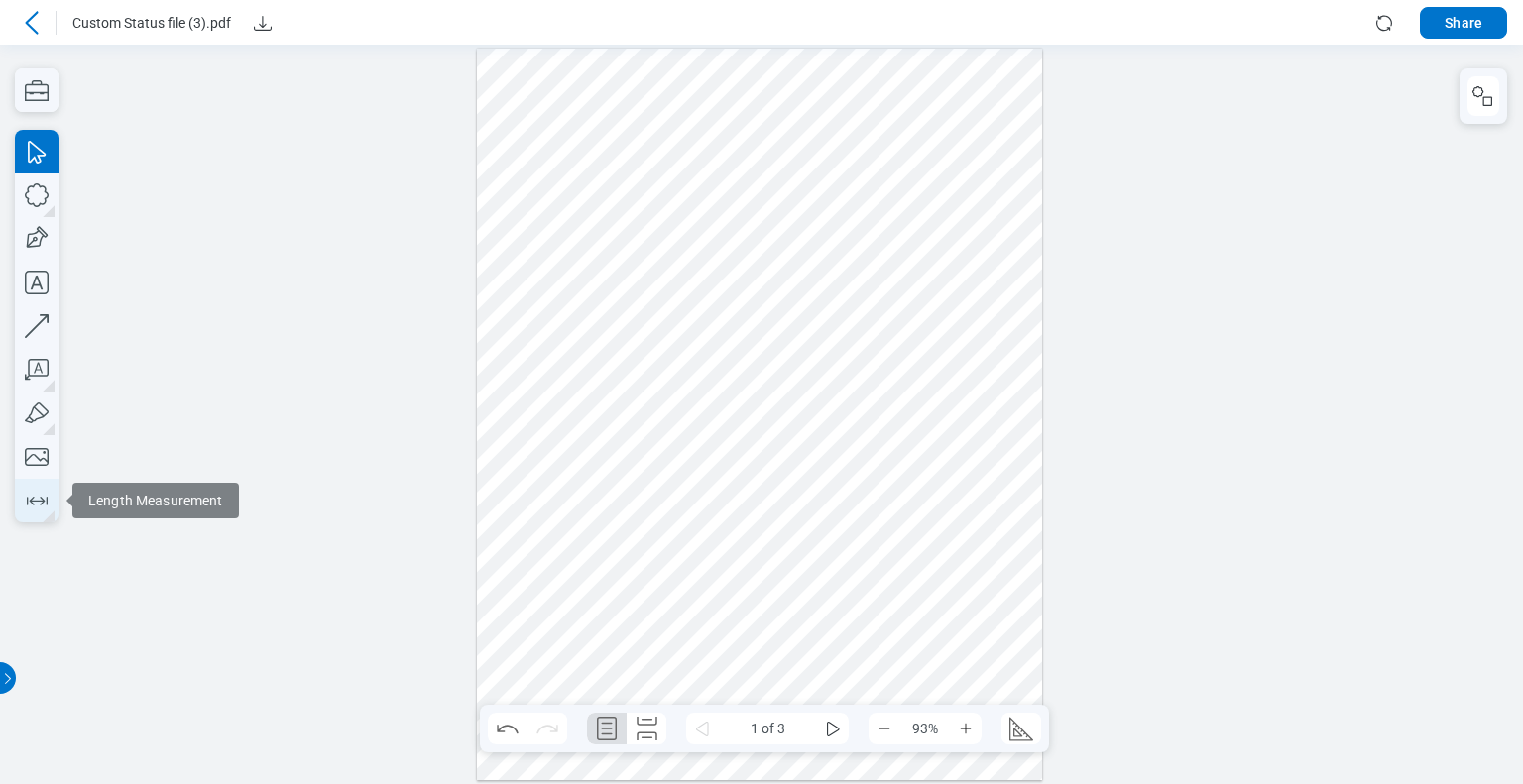 click 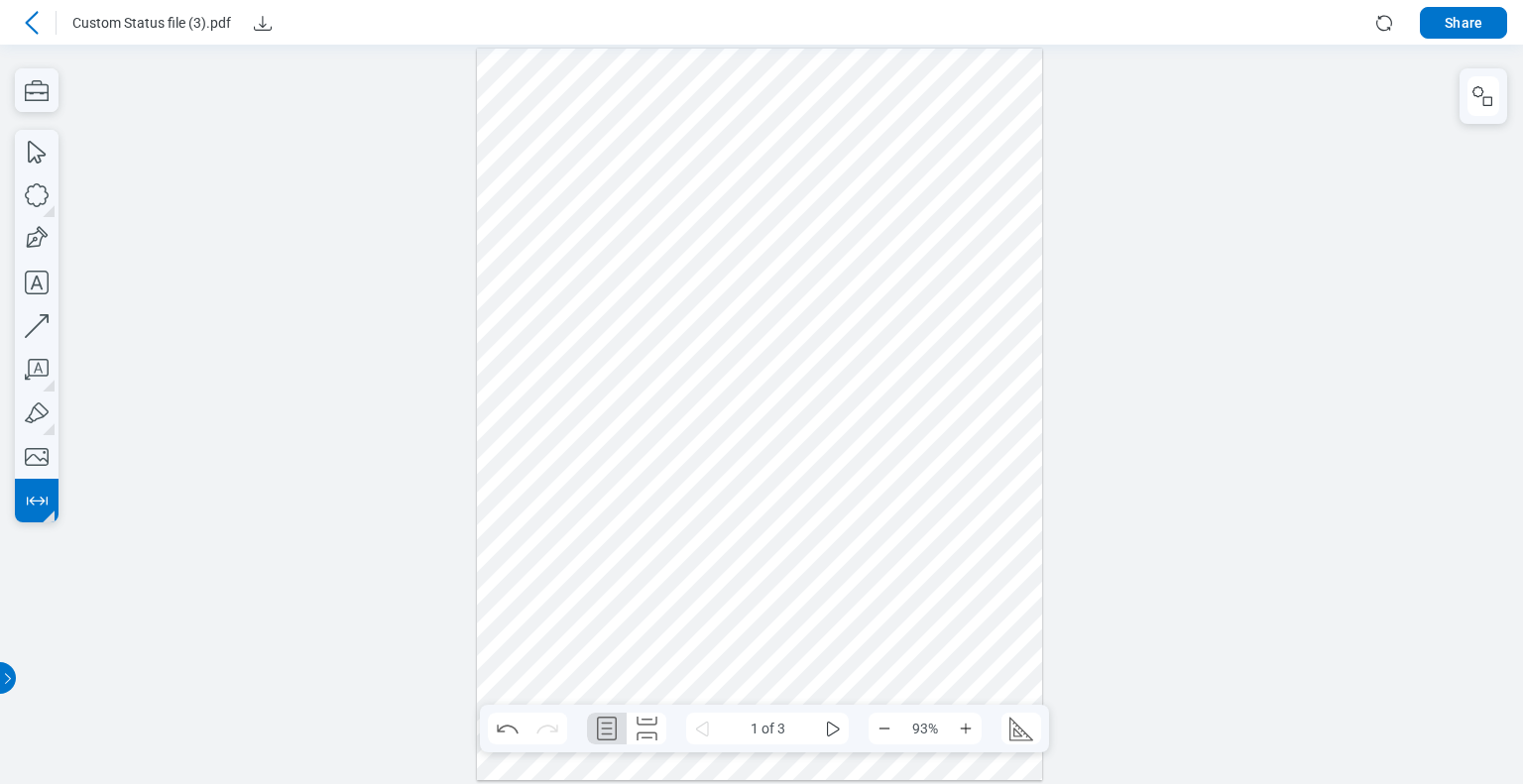drag, startPoint x: 653, startPoint y: 510, endPoint x: 848, endPoint y: 509, distance: 195.00256 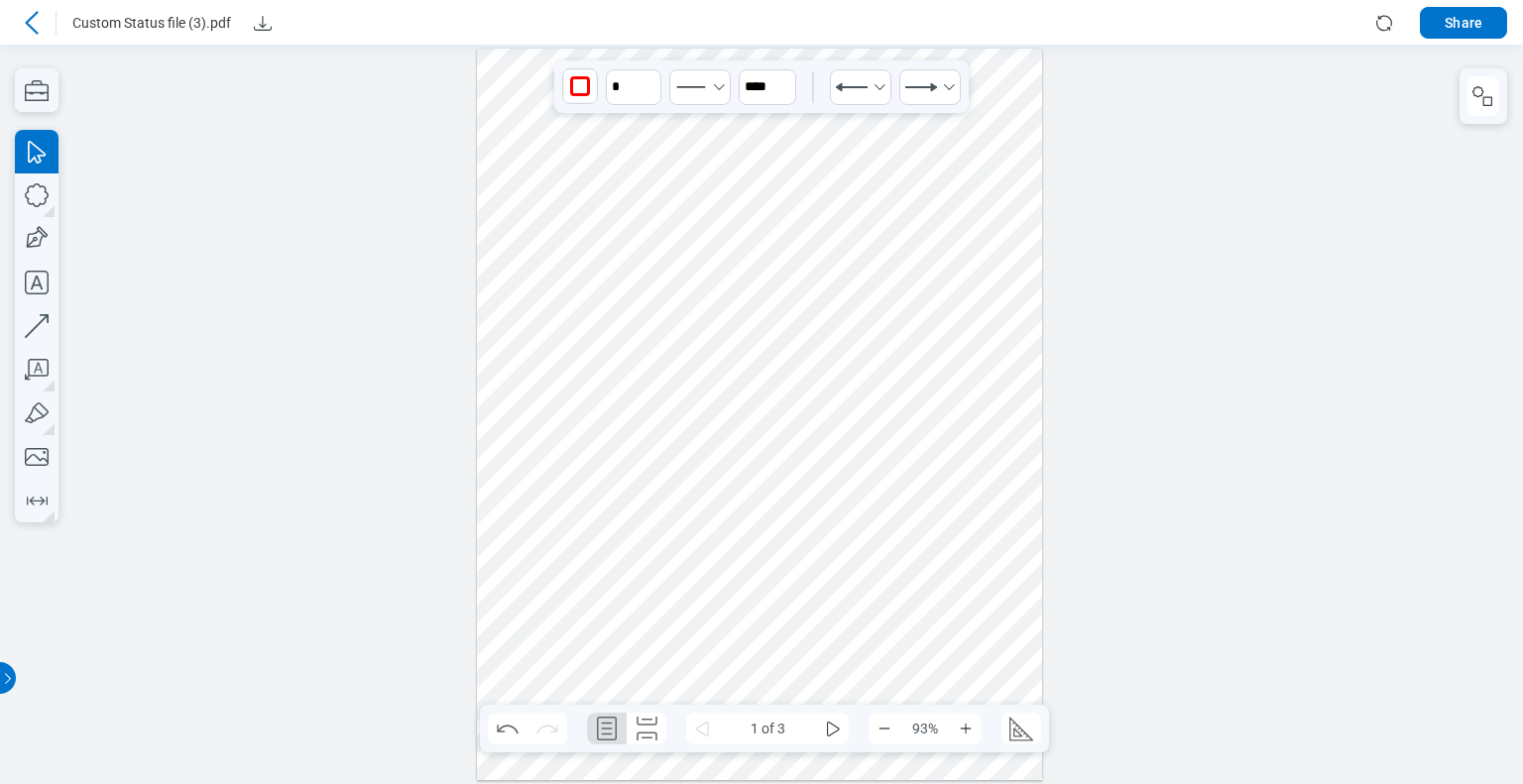 click at bounding box center (760, 414) 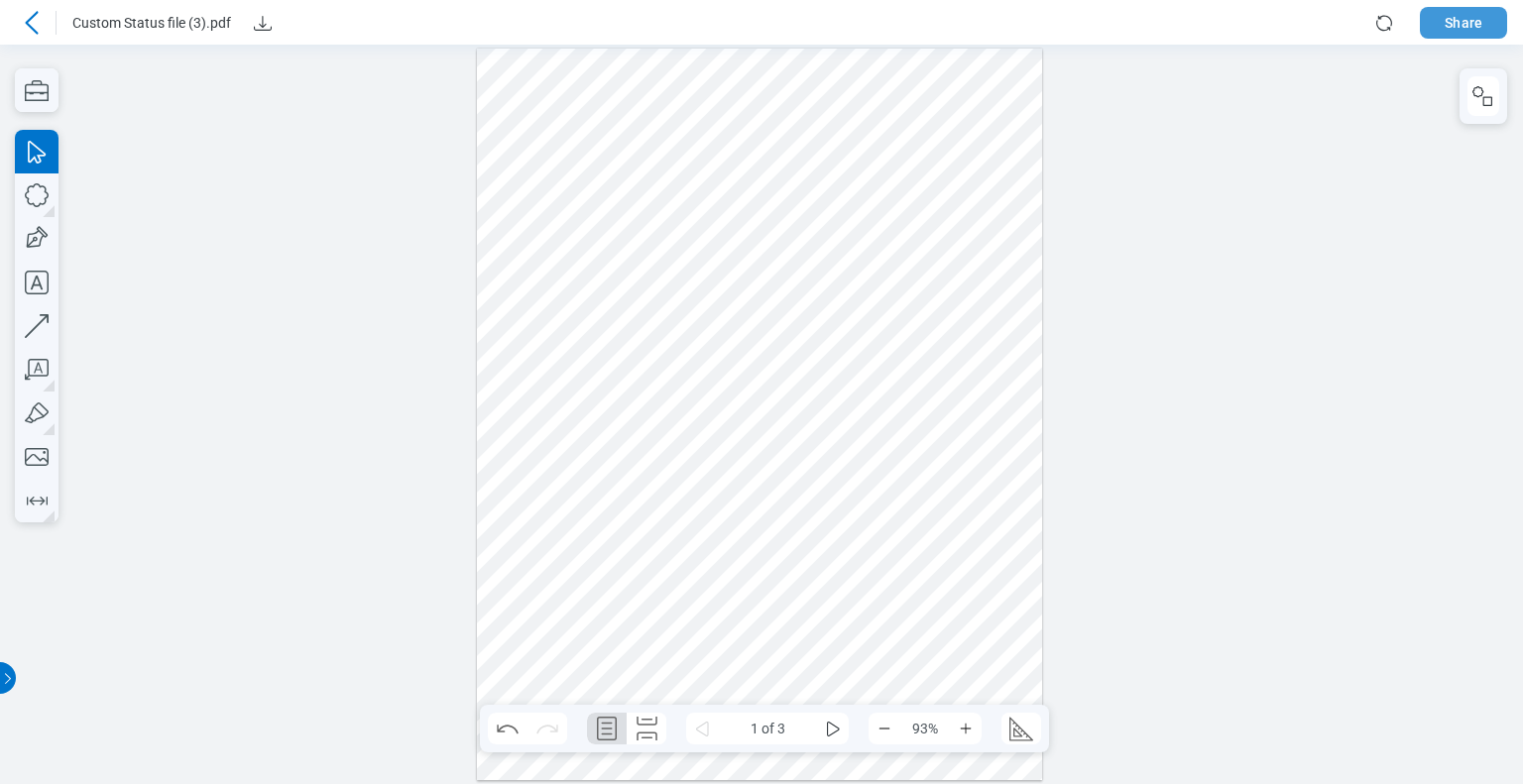 click on "Share" at bounding box center [1464, 23] 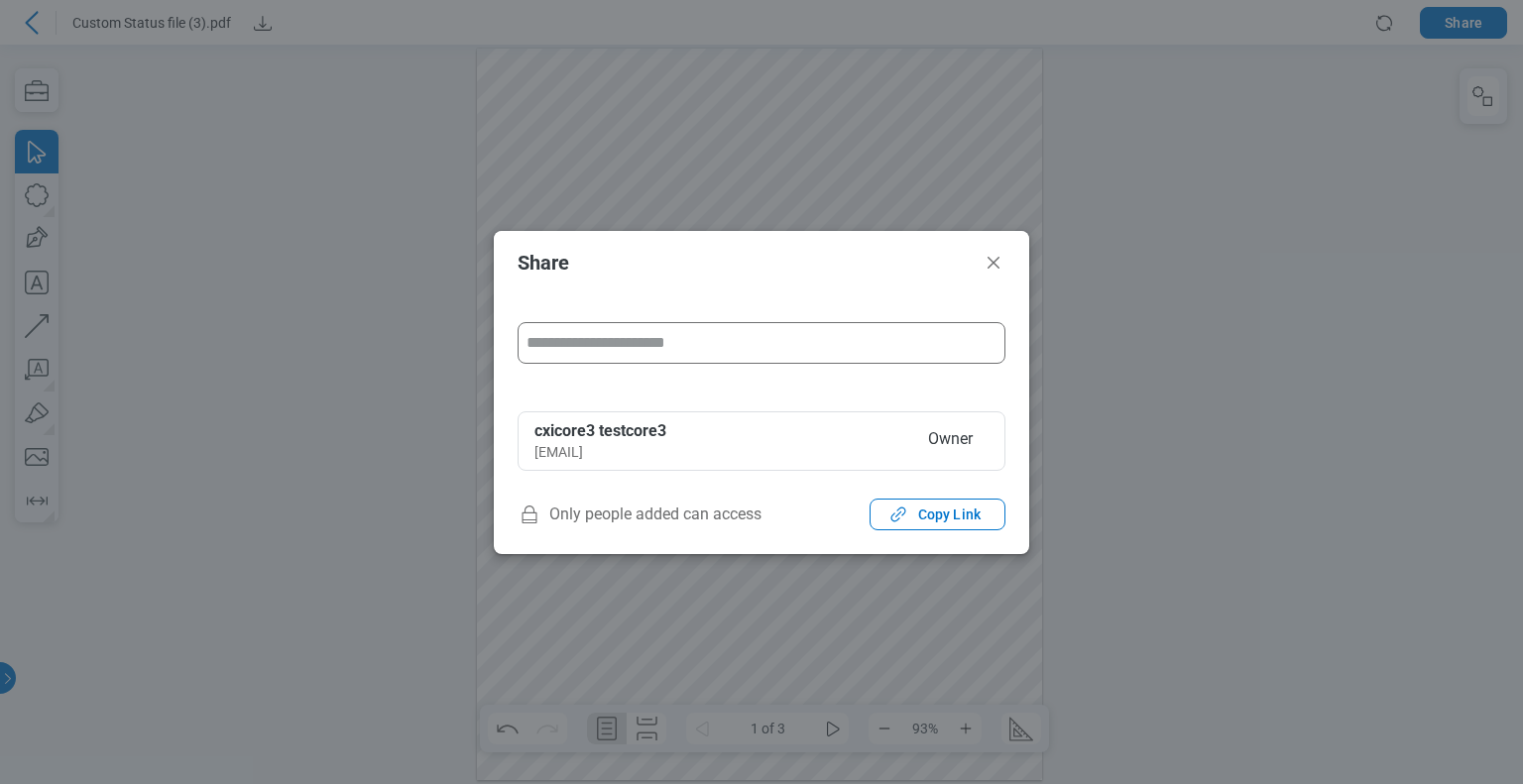 click at bounding box center (762, 343) 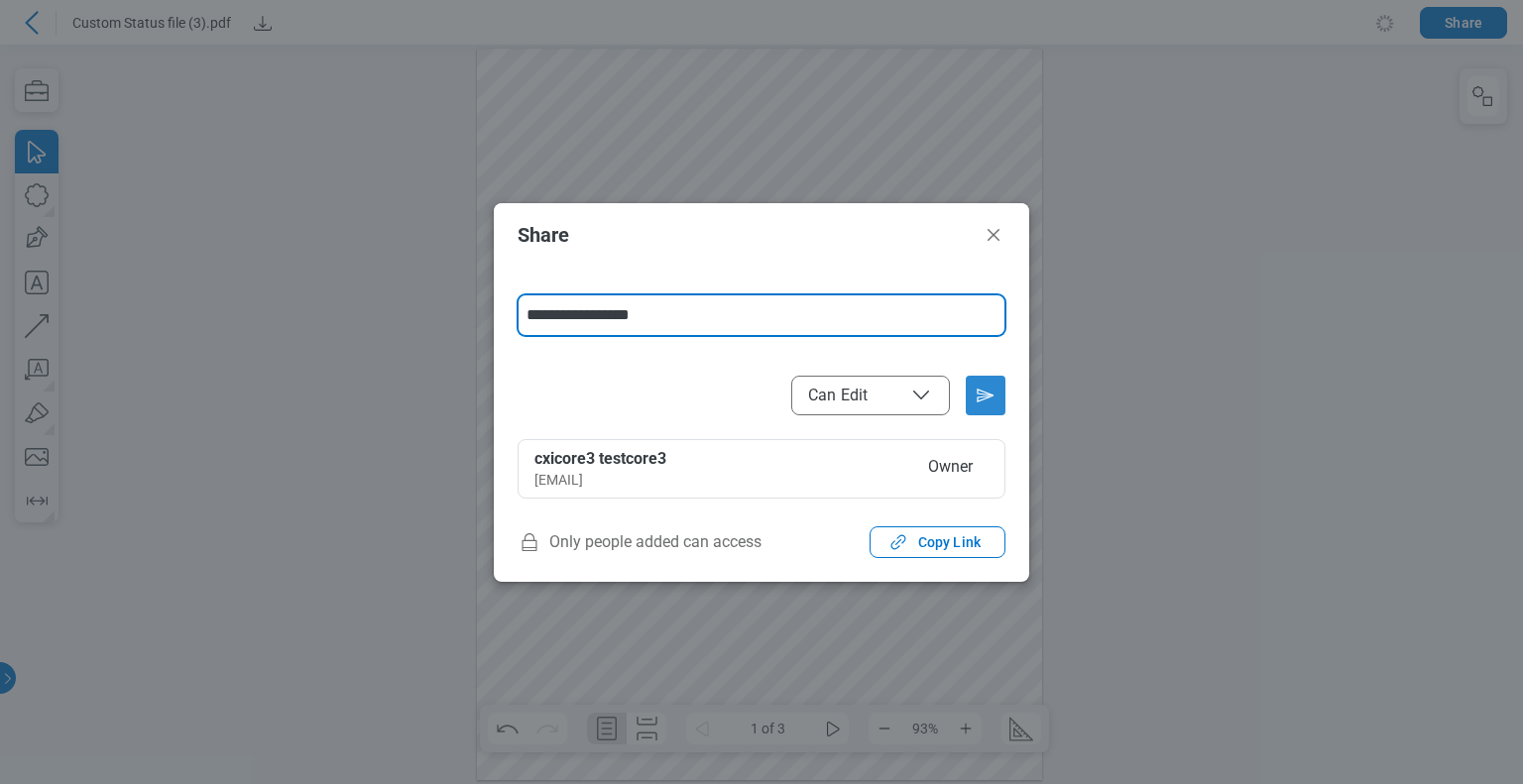 type on "**********" 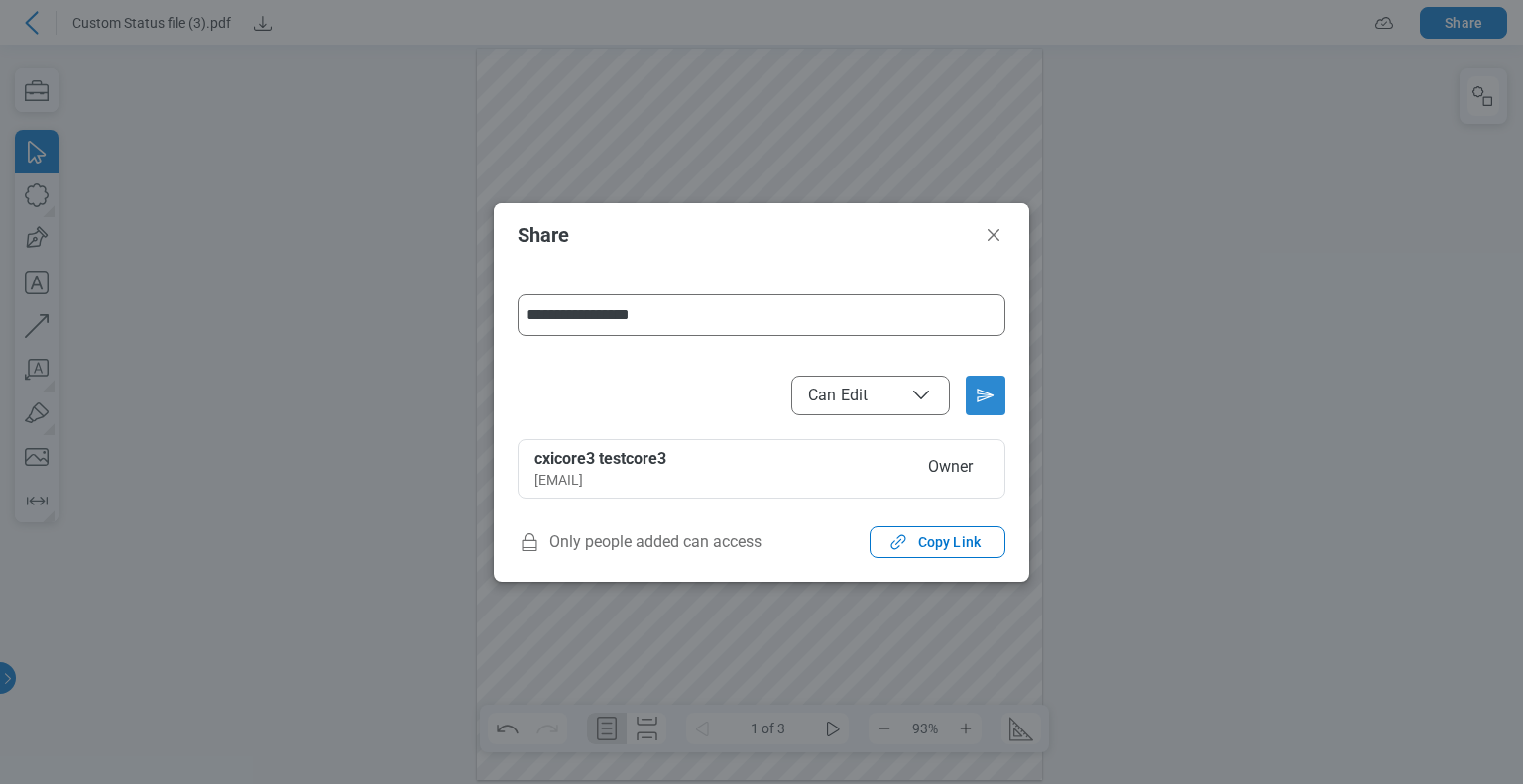 click 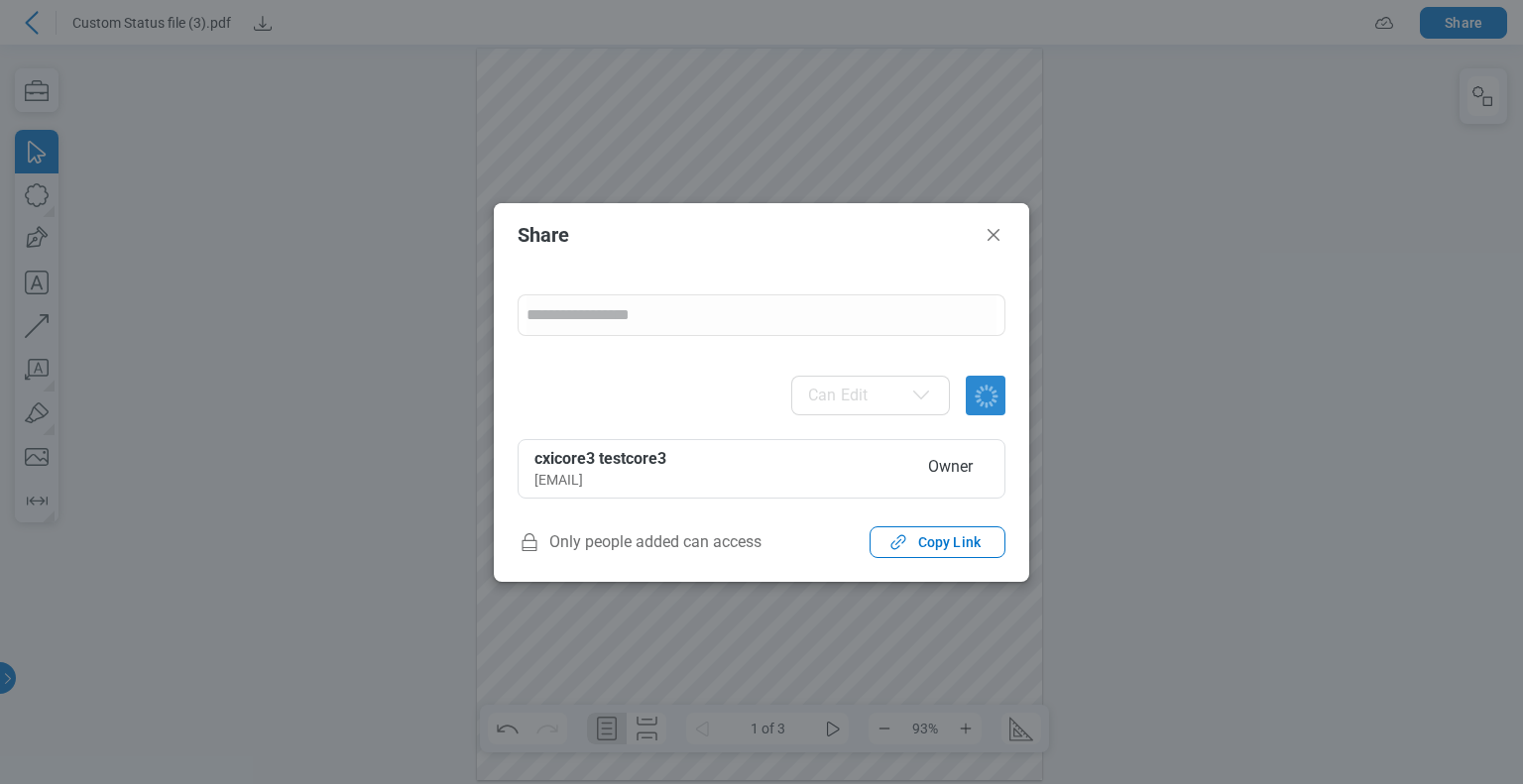 type 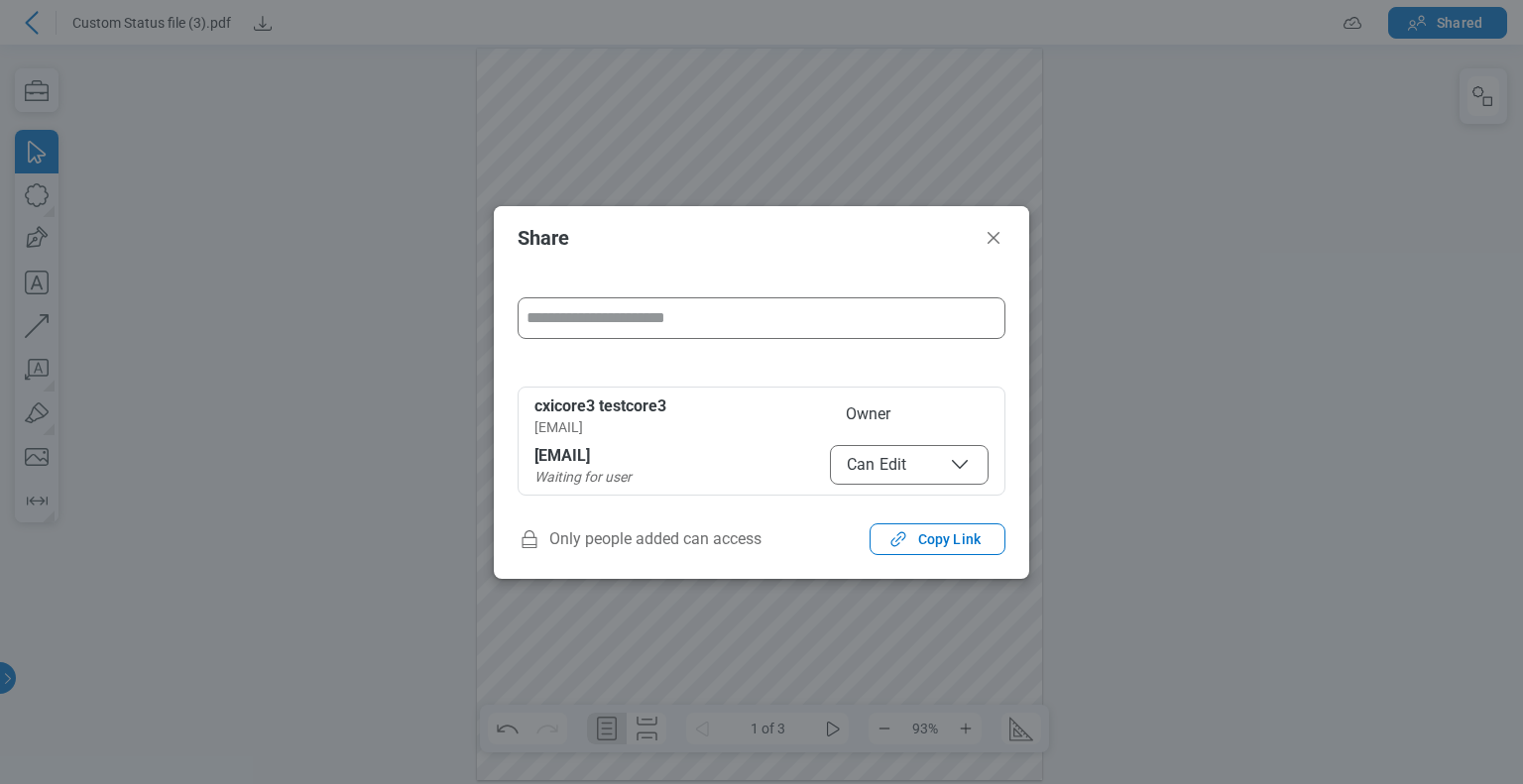 click on "Share ******** ******** Can Edit cxicore3 testcore3 cxicore3@mail.com Owner cxicore8@mail.com Waiting for user Can Edit Only people added can access Copy Link" at bounding box center [762, 392] 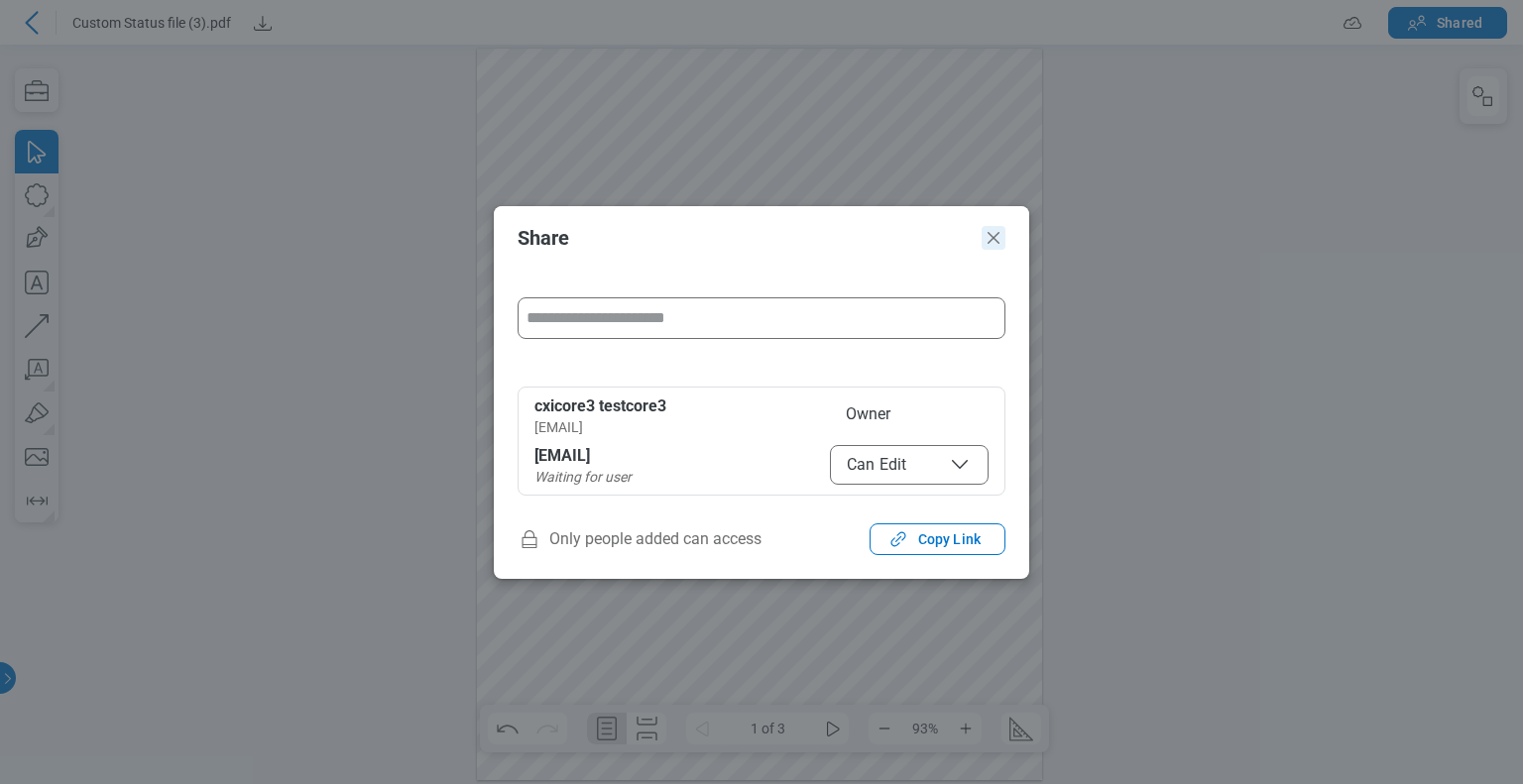click 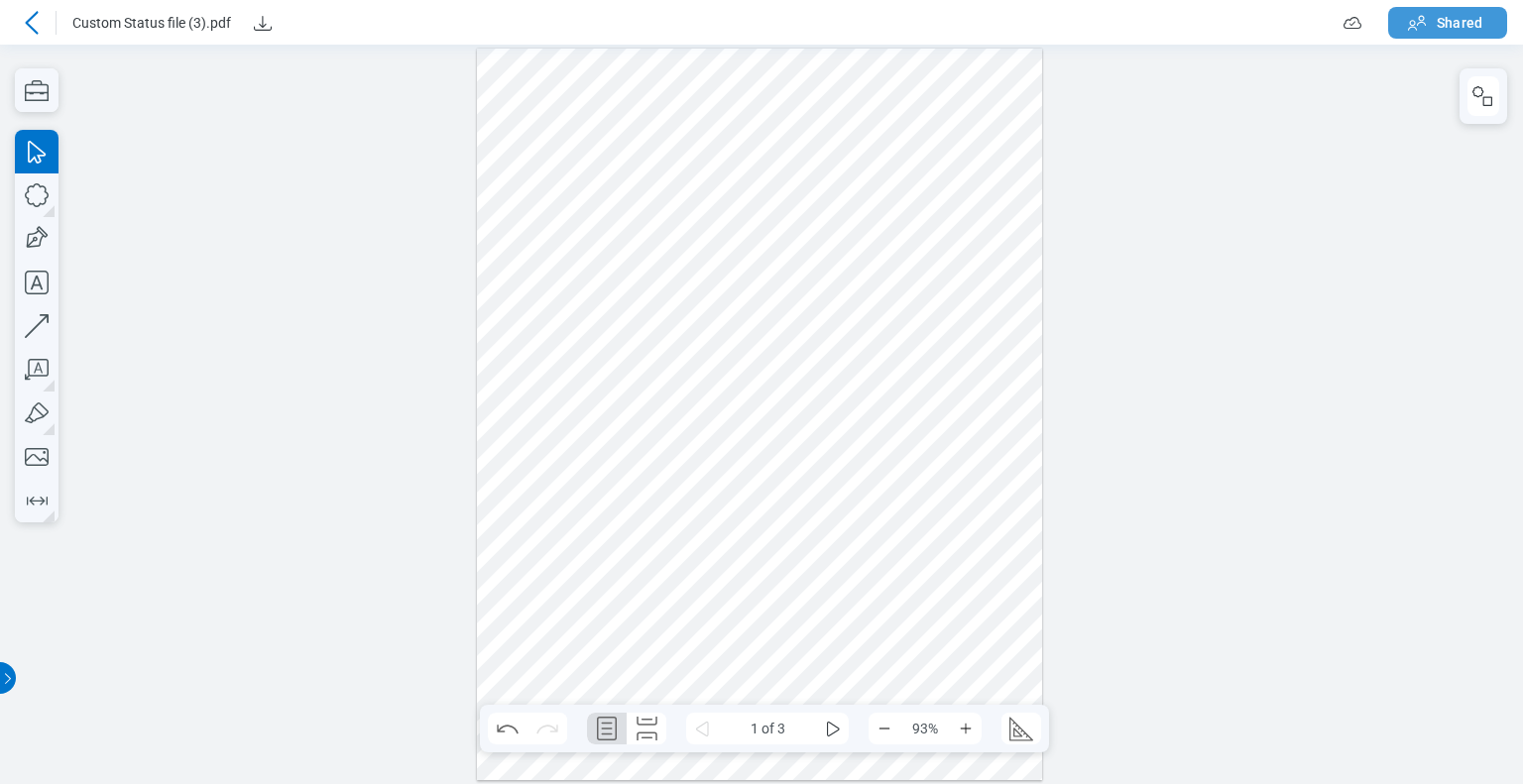 click on "Shared" at bounding box center [1448, 23] 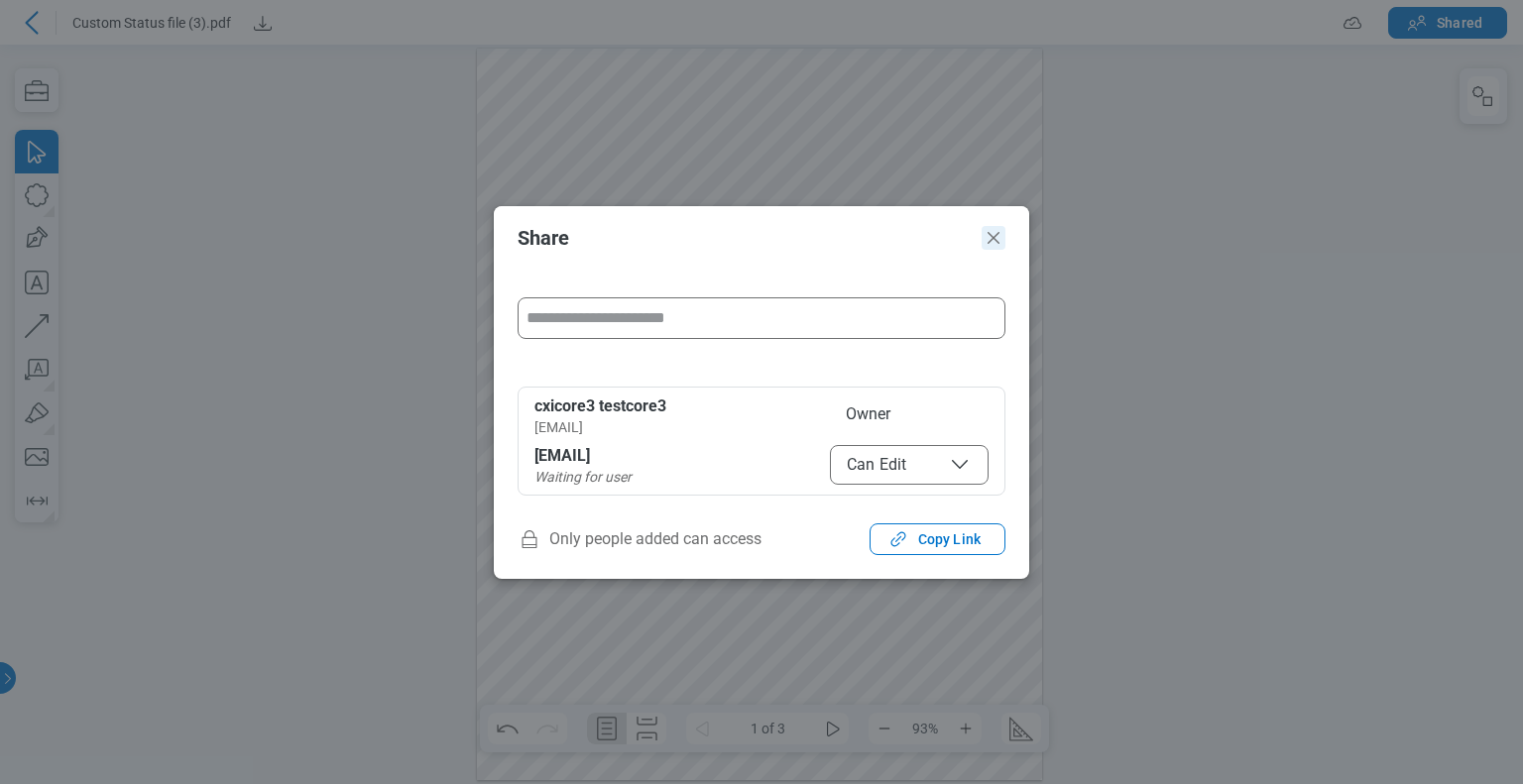 drag, startPoint x: 989, startPoint y: 237, endPoint x: 957, endPoint y: 210, distance: 41.868843 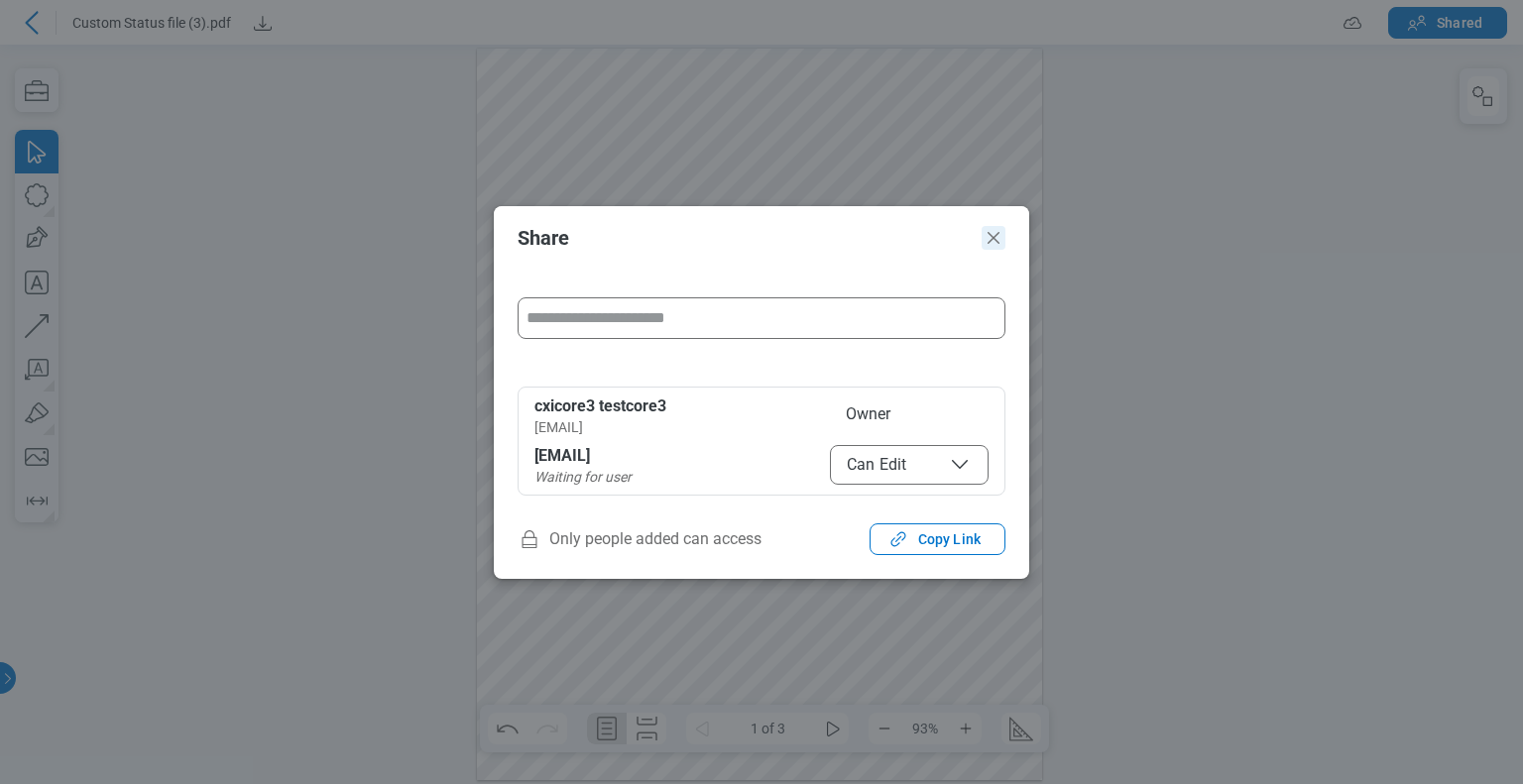 click 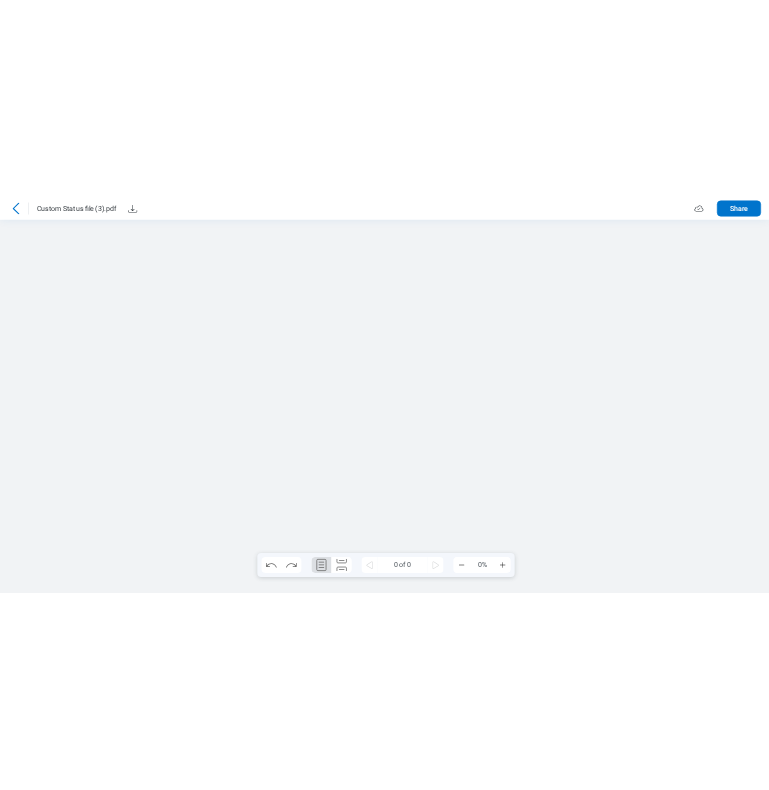 scroll, scrollTop: 0, scrollLeft: 0, axis: both 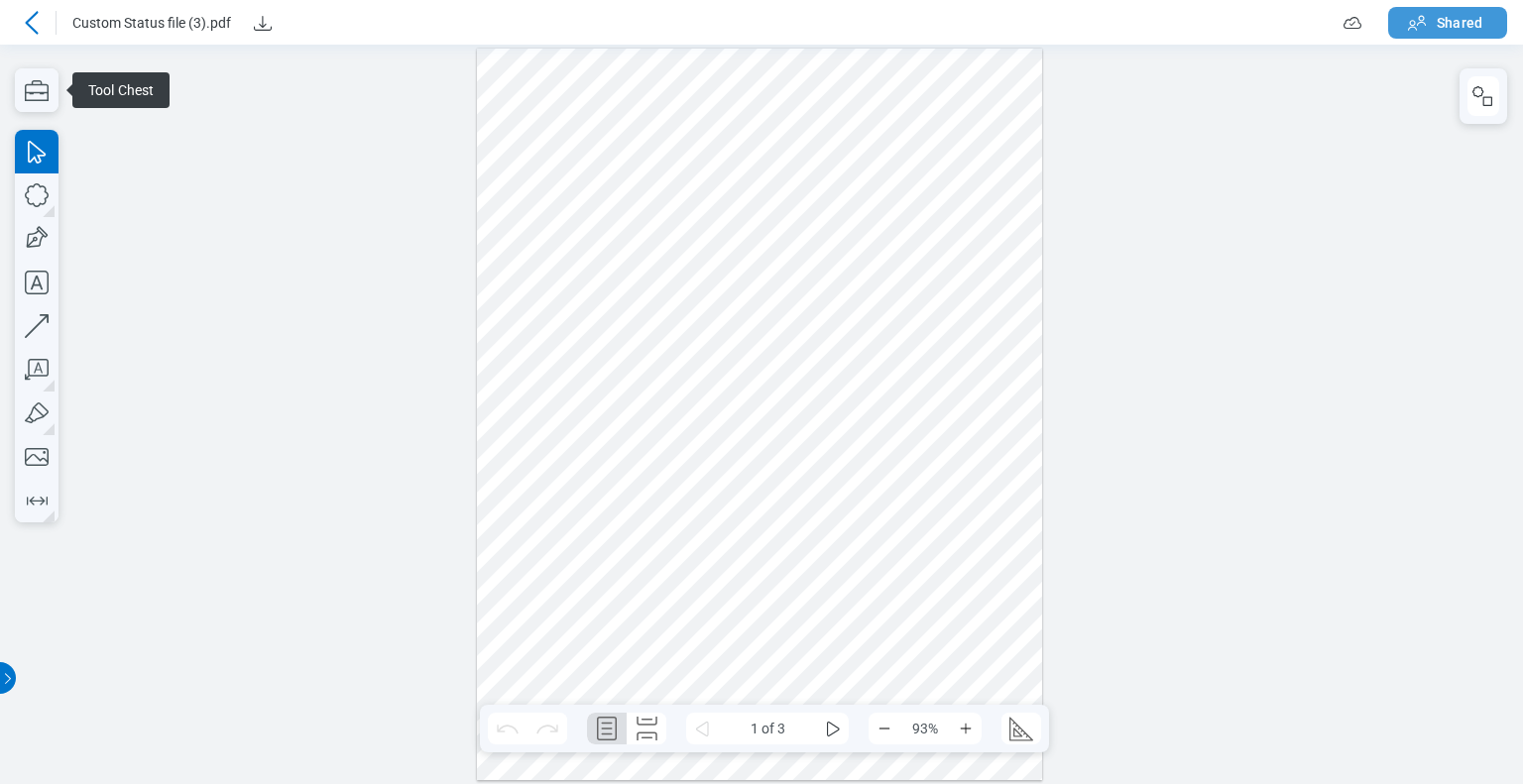 click on "Shared" at bounding box center (1460, 23) 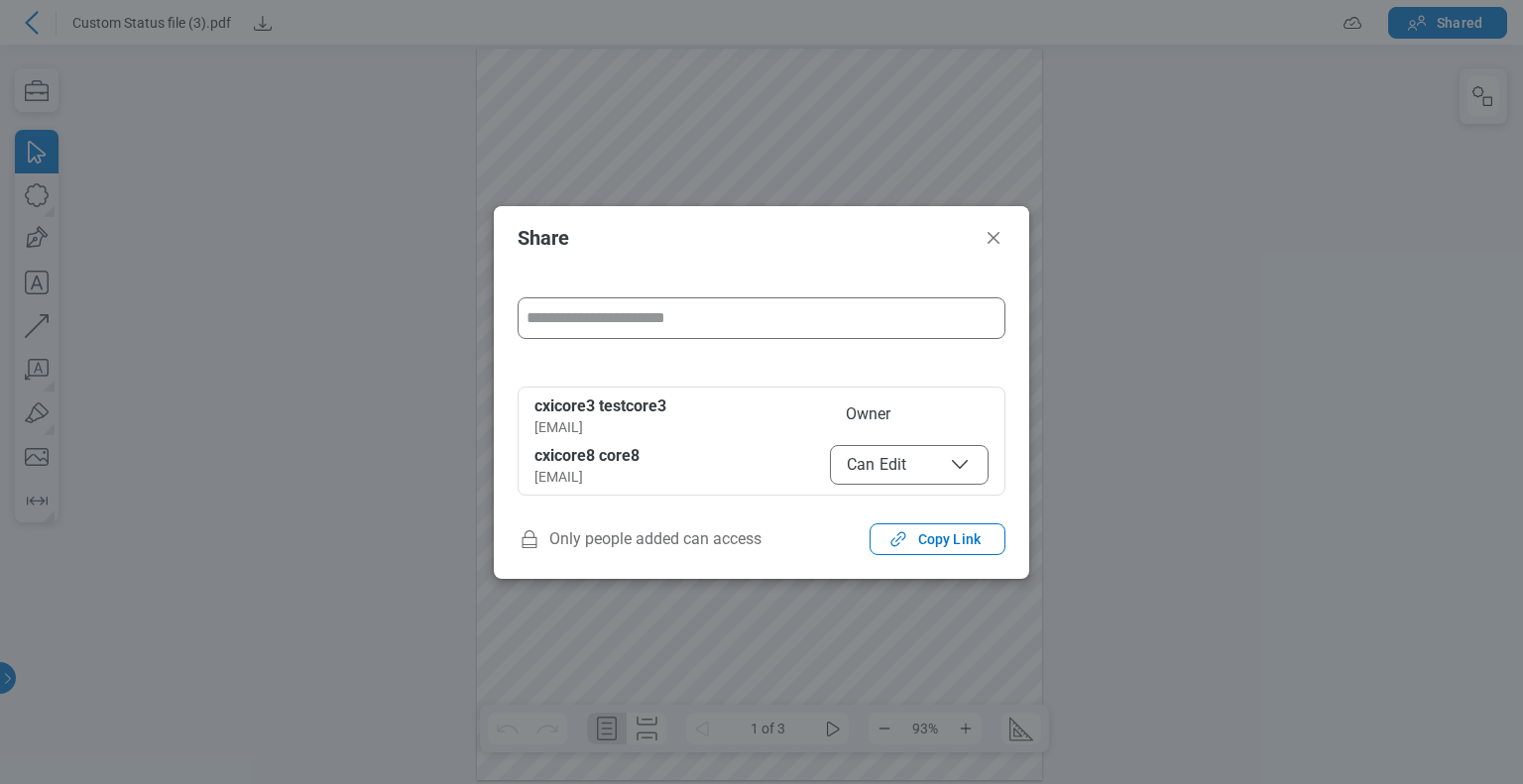 drag, startPoint x: 664, startPoint y: 477, endPoint x: 518, endPoint y: 478, distance: 146.00342 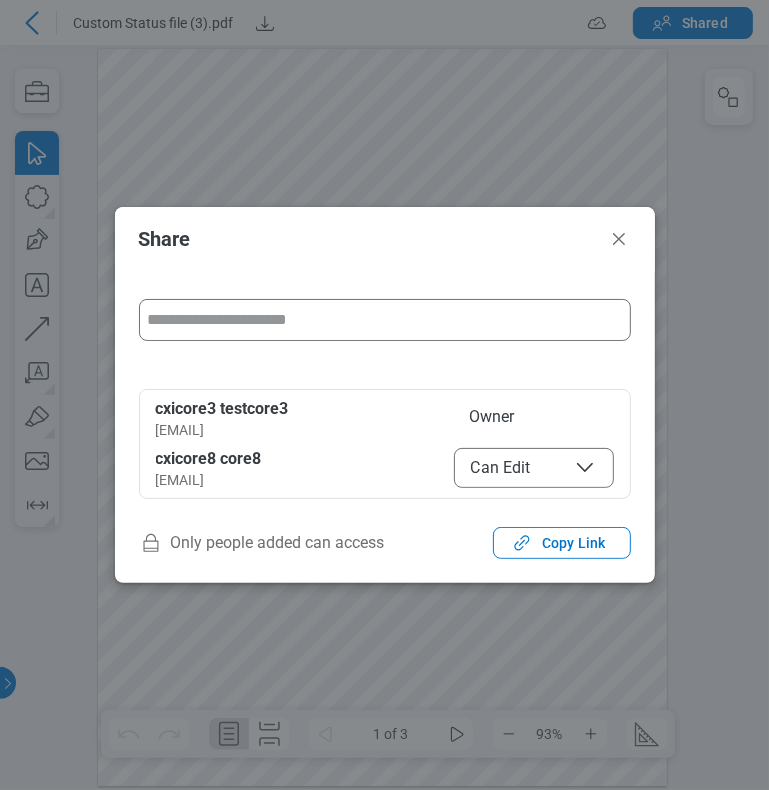 click on "Share ******** ******** Can Edit cxicore3 testcore3 cxicore3@mail.com Owner cxicore8 core8 cxicore8@mail.com Can Edit Only people added can access Copy Link" at bounding box center [384, 395] 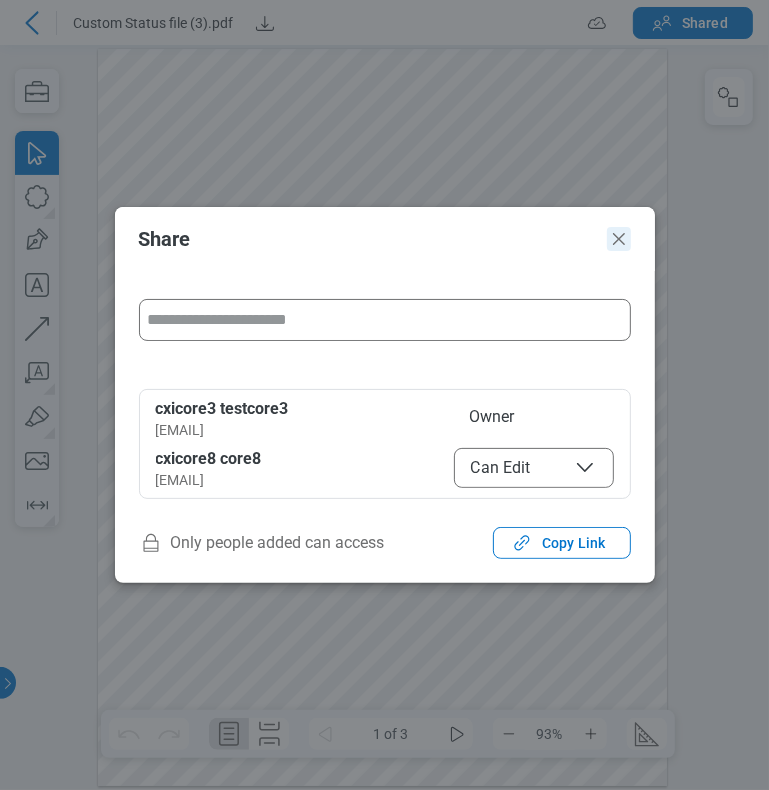 click 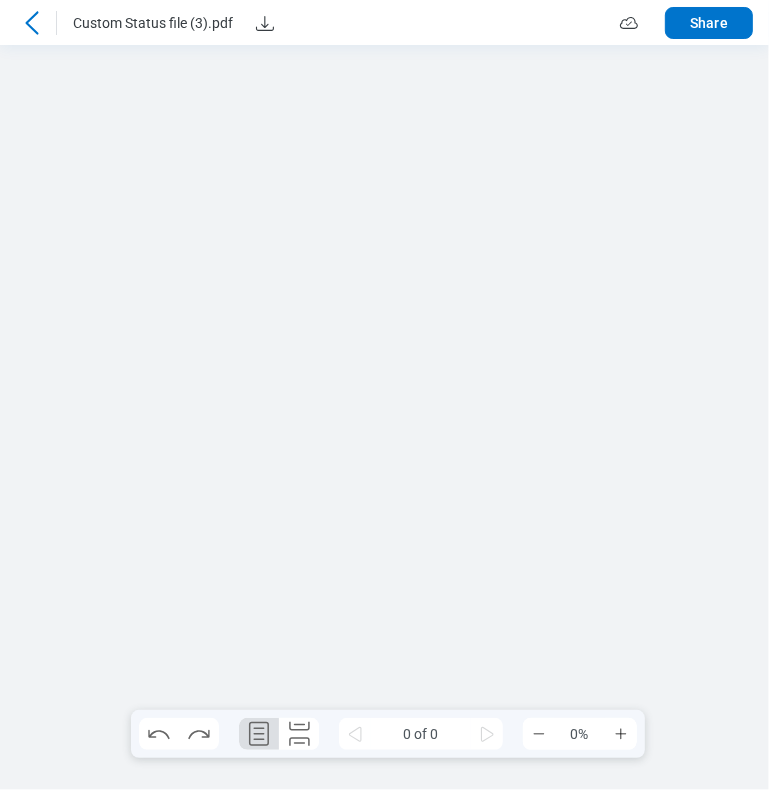 scroll, scrollTop: 0, scrollLeft: 0, axis: both 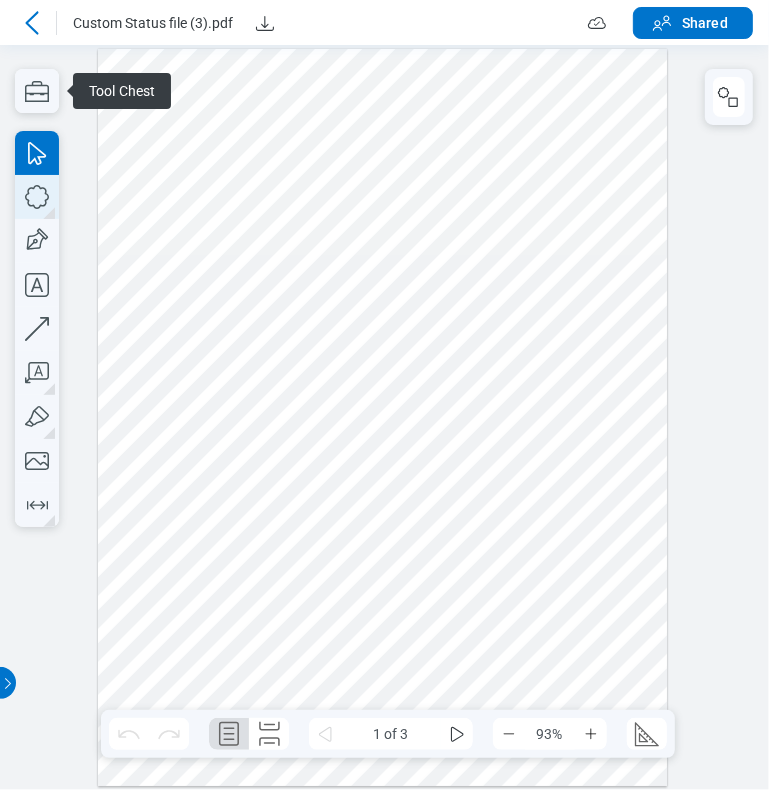 click 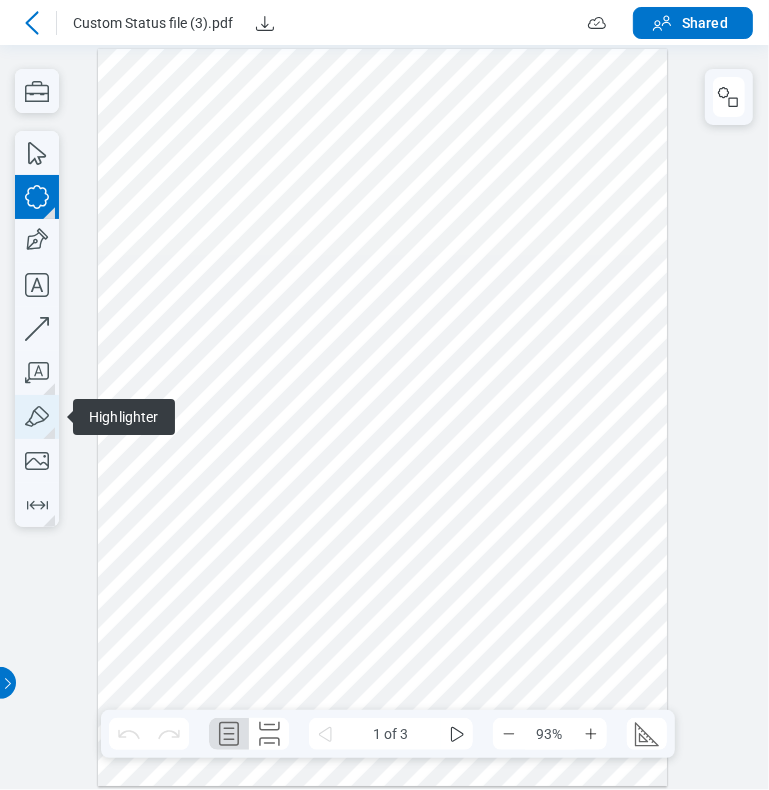 click 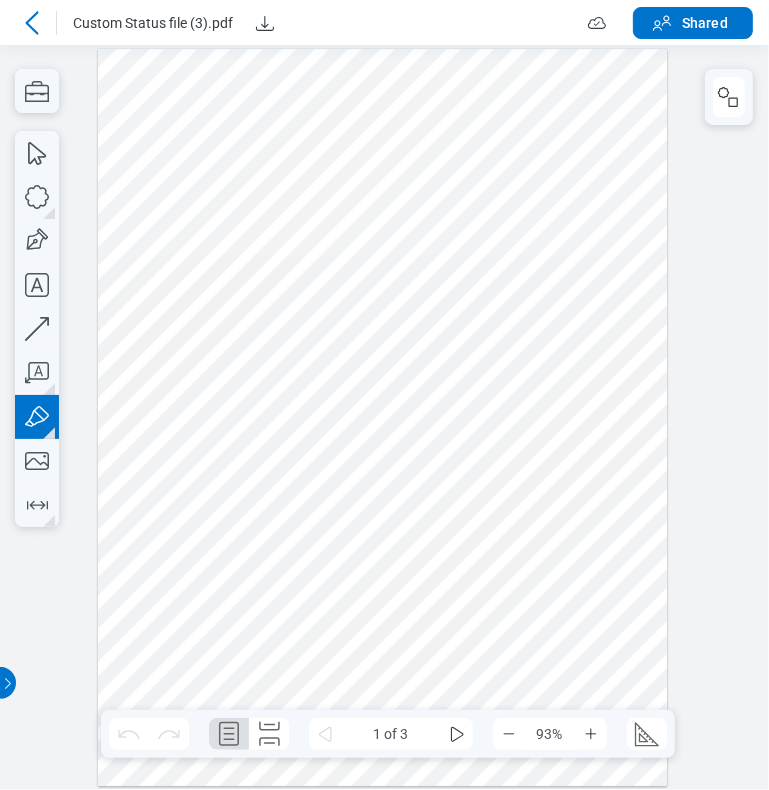 drag, startPoint x: 513, startPoint y: 401, endPoint x: 529, endPoint y: 402, distance: 16.03122 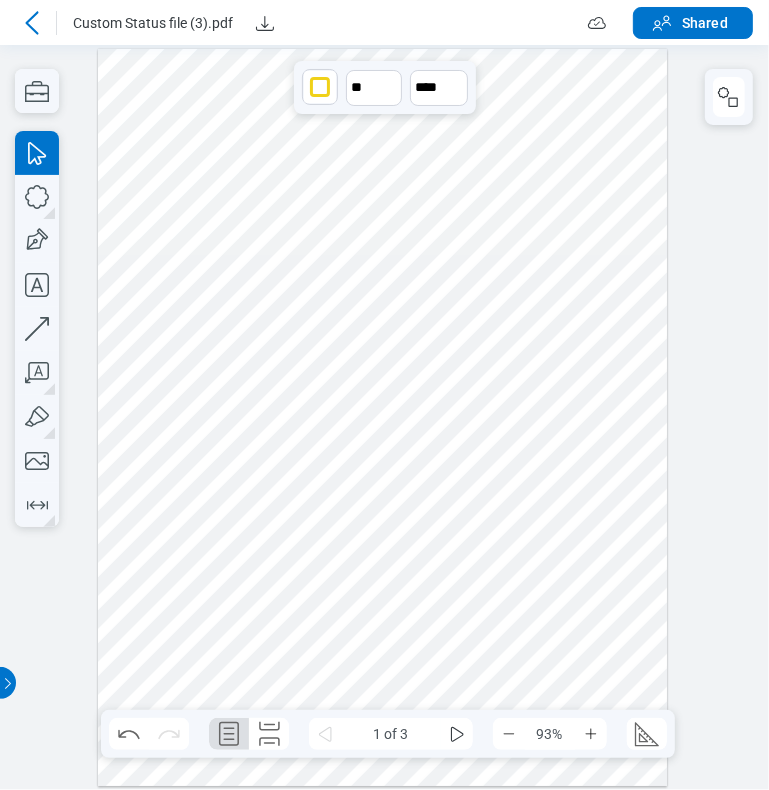 click on "Custom Status file  (3).pdf Shared" at bounding box center (384, 22) 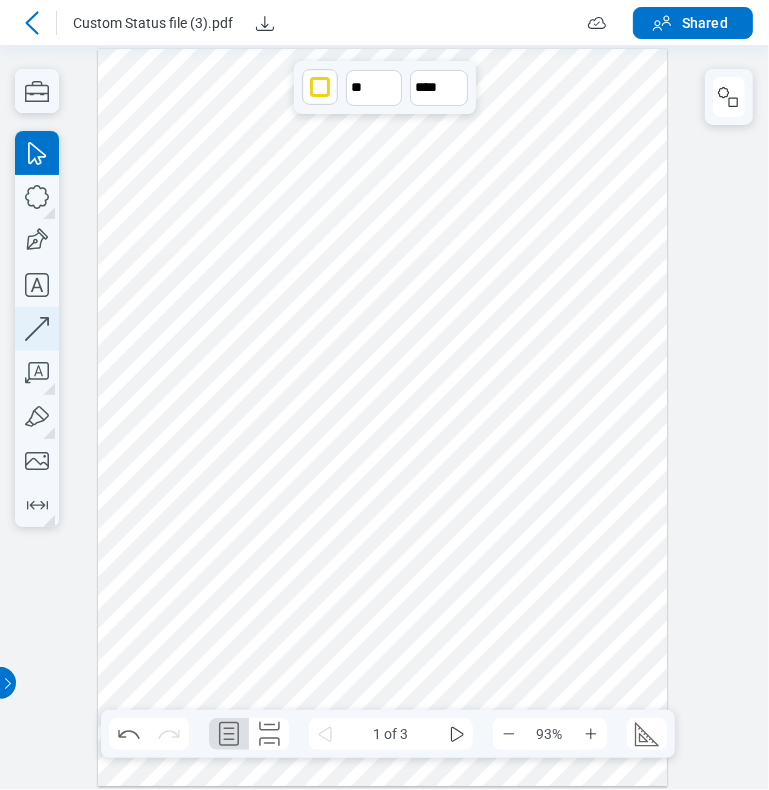 click 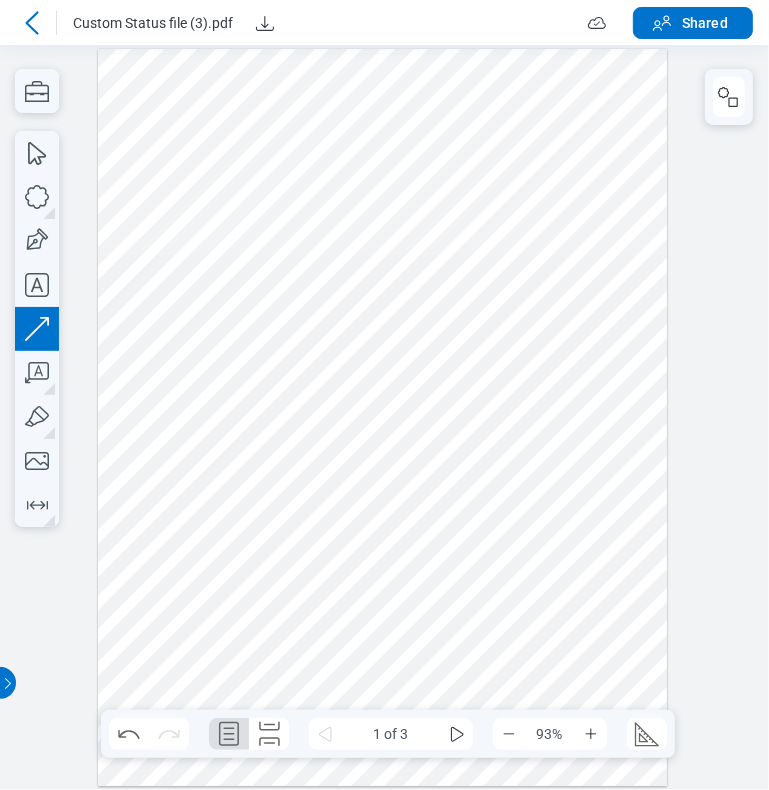 drag, startPoint x: 610, startPoint y: 387, endPoint x: 459, endPoint y: 435, distance: 158.44557 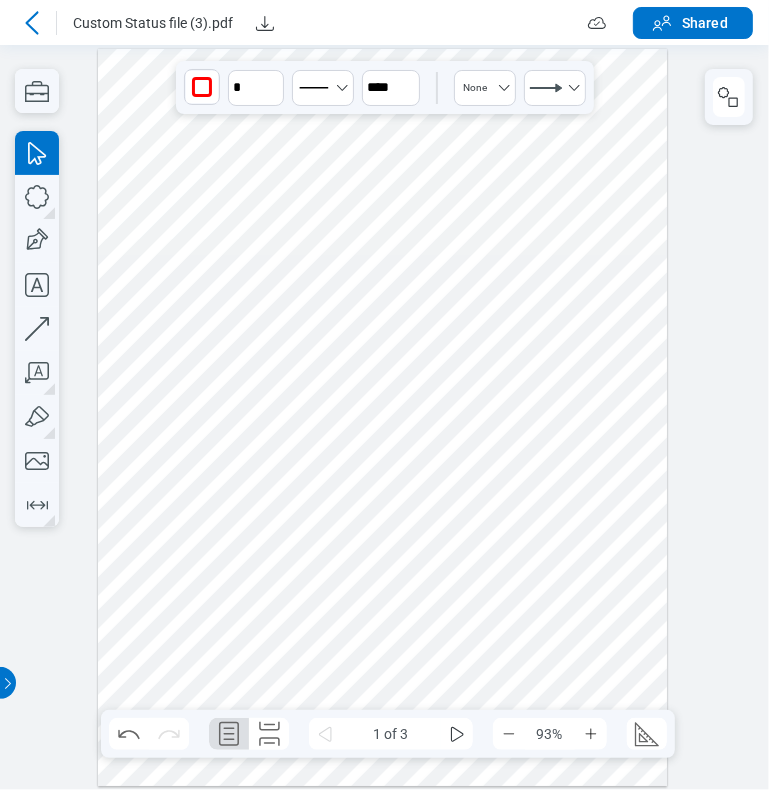drag, startPoint x: 63, startPoint y: 102, endPoint x: 100, endPoint y: 109, distance: 37.65634 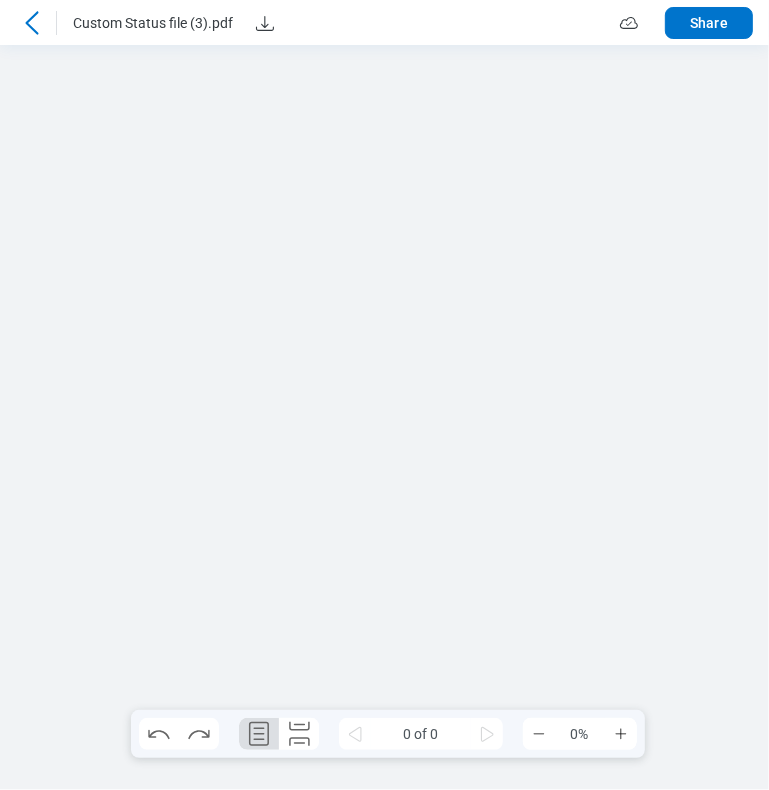 scroll, scrollTop: 0, scrollLeft: 0, axis: both 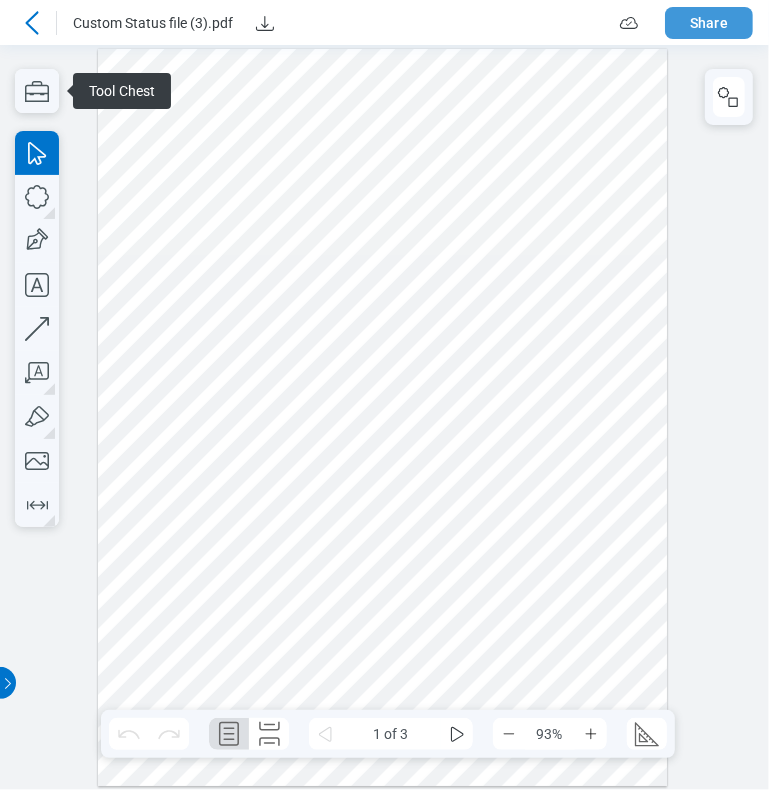 click on "Share" at bounding box center [709, 23] 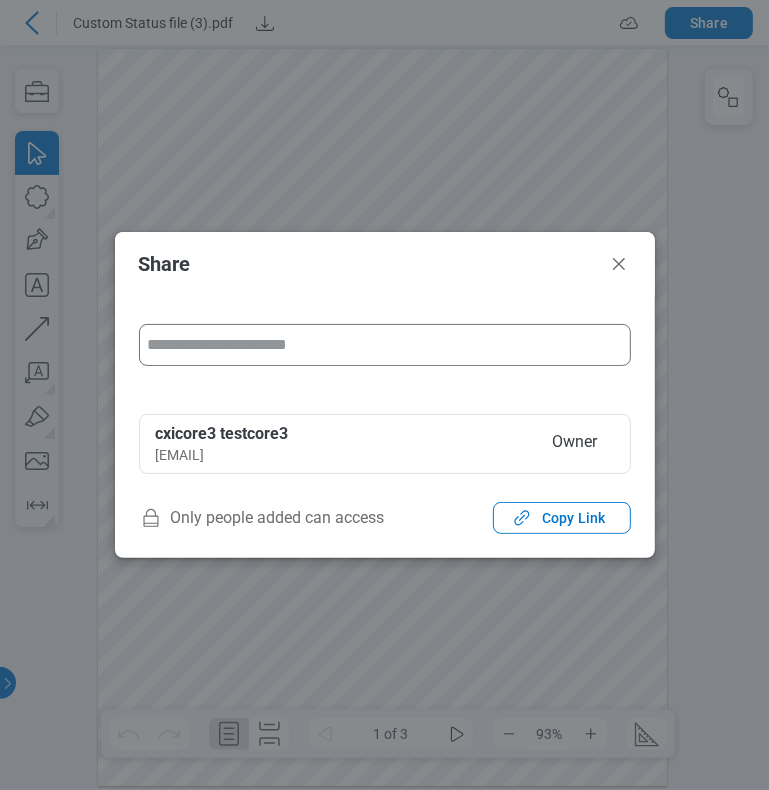 click at bounding box center (385, 345) 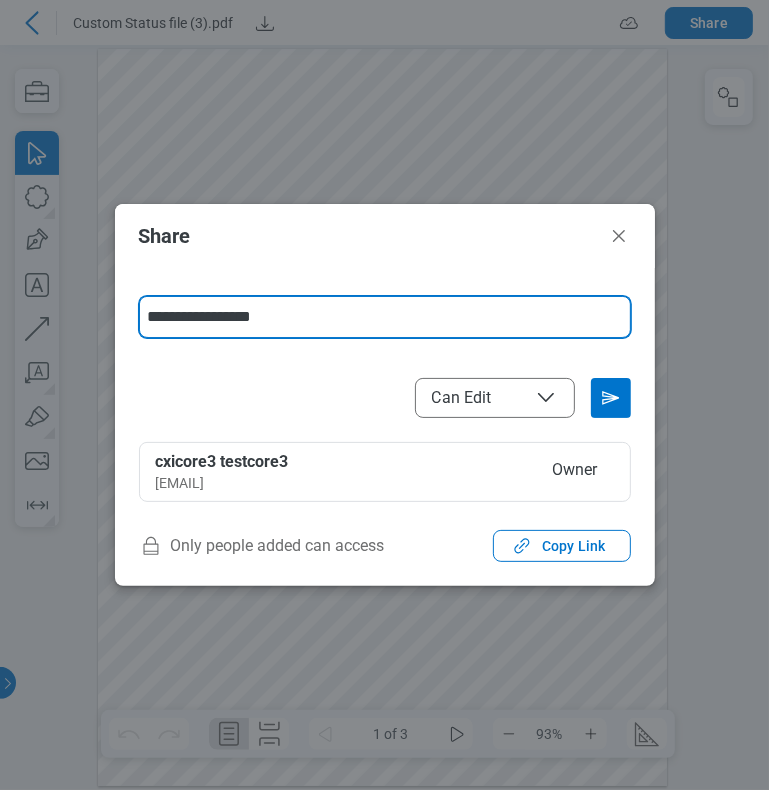 type on "**********" 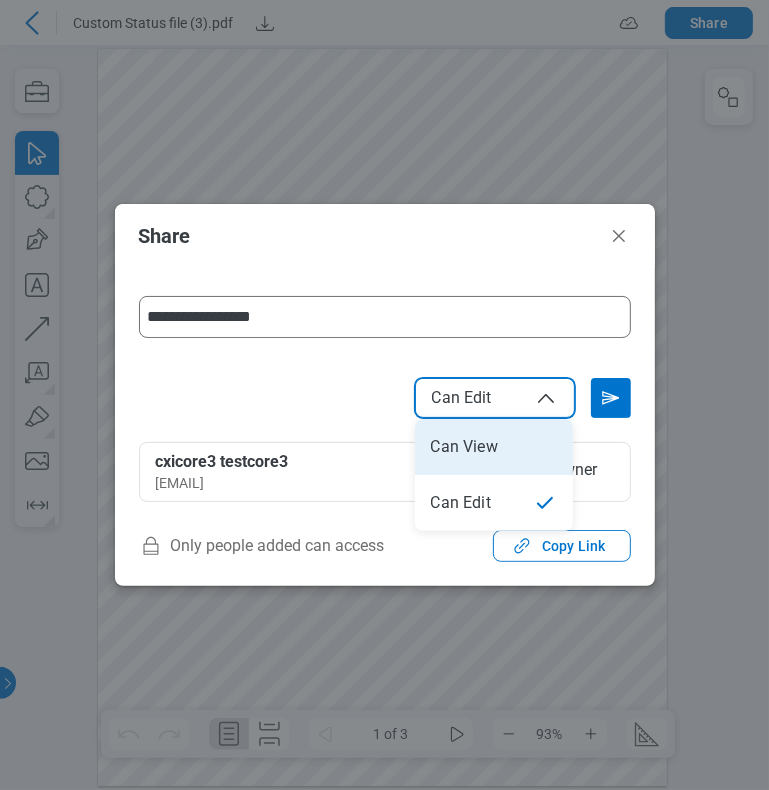select on "****" 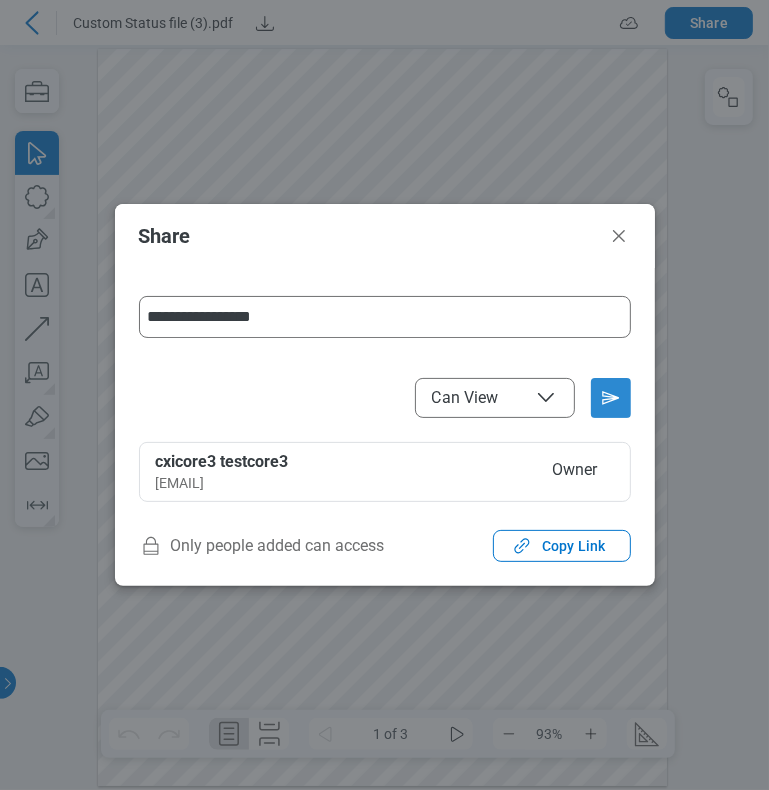 click 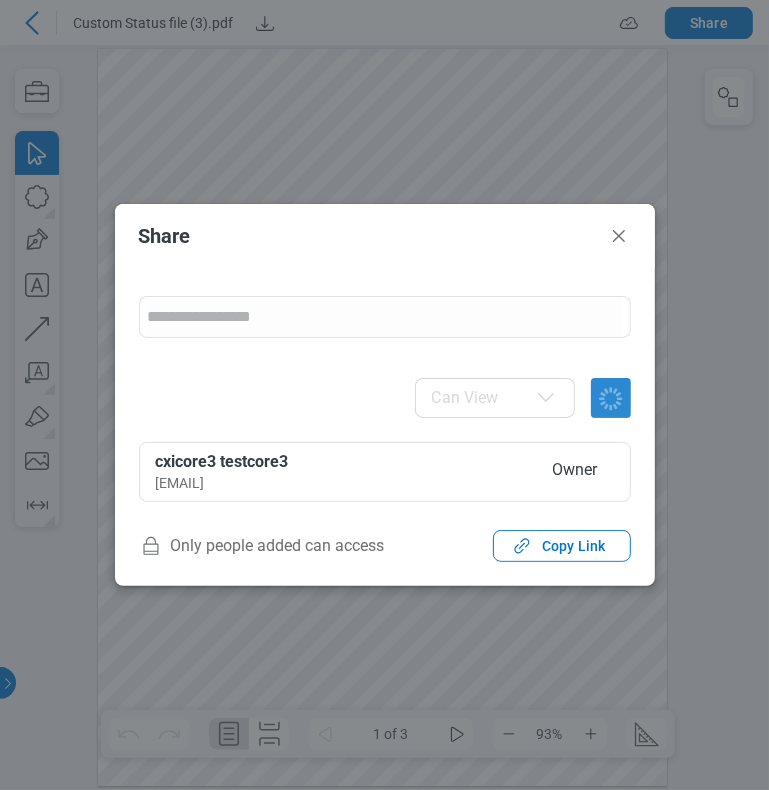 type 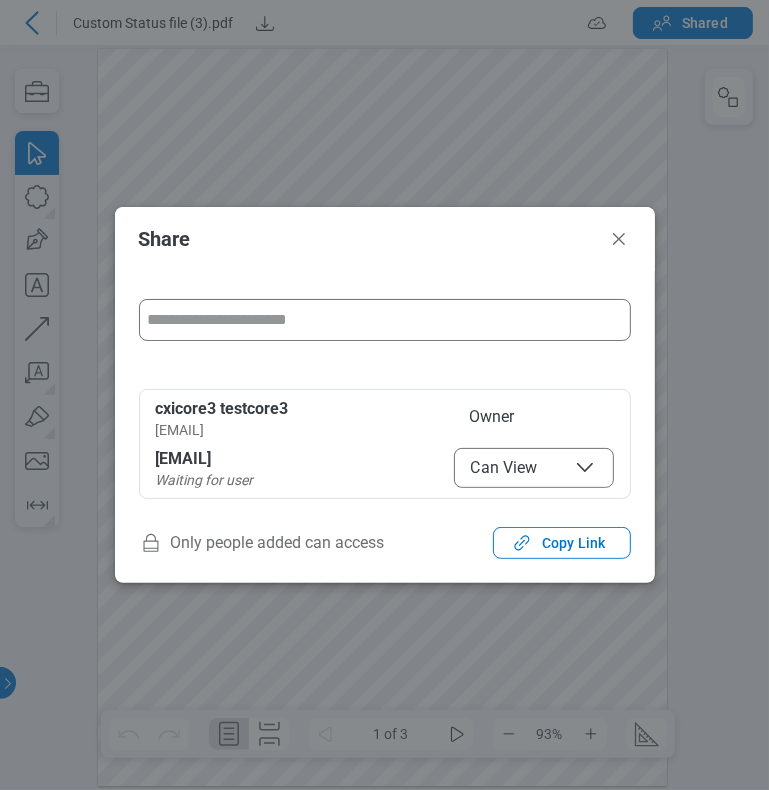 click on "Share ******** ******** Can View [EMAIL] testcore3 [EMAIL] Owner [EMAIL] Waiting for user Can View Only people added can access Copy Link" at bounding box center (384, 395) 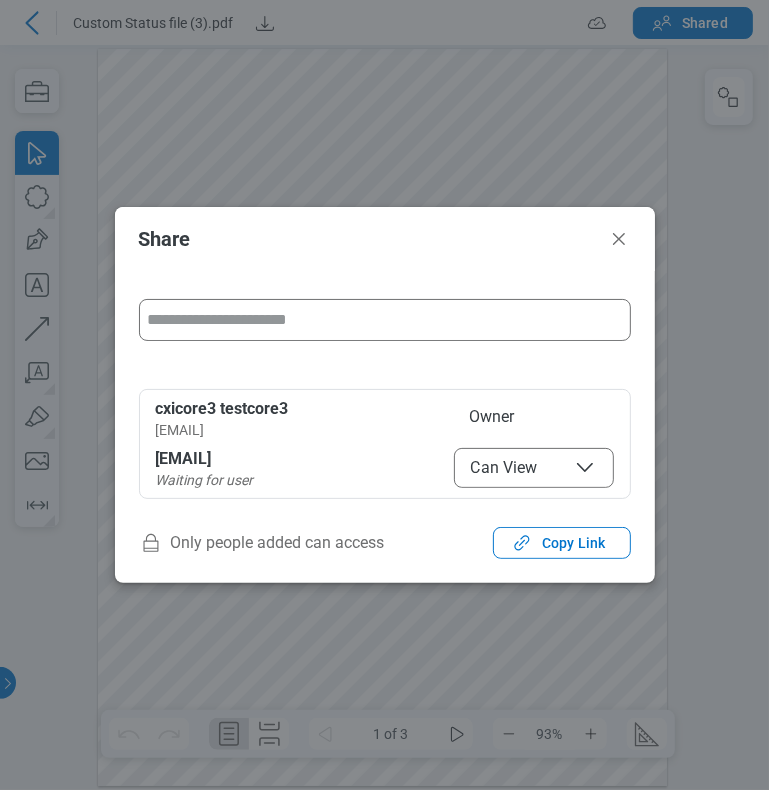 click at bounding box center (385, 320) 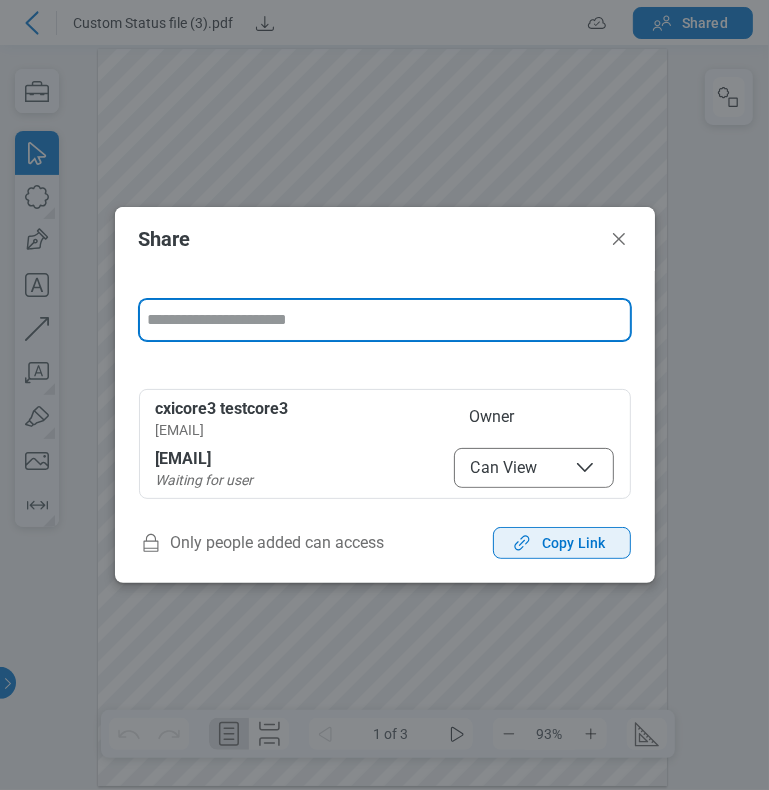 click on "Copy Link" at bounding box center [573, 543] 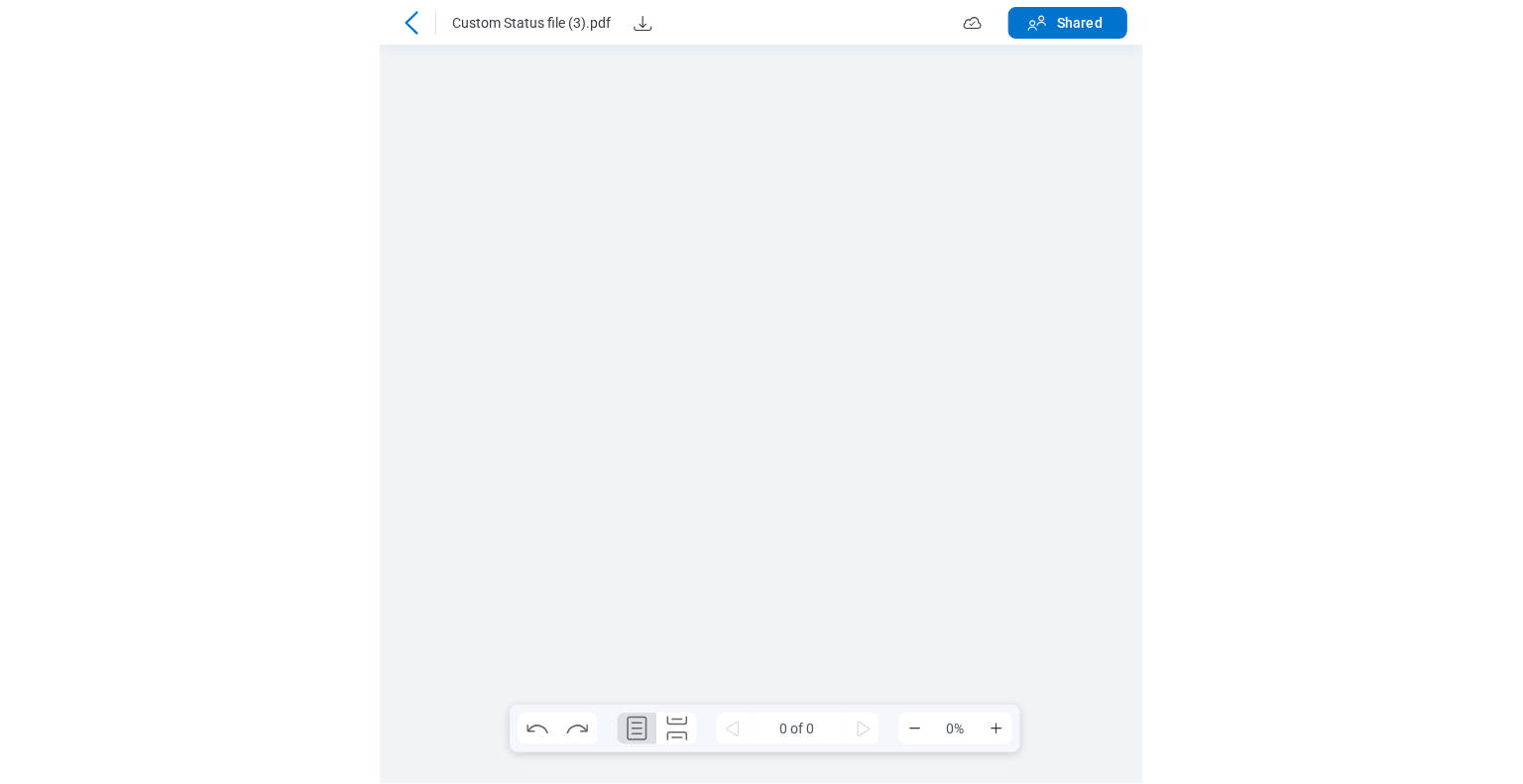 scroll, scrollTop: 0, scrollLeft: 0, axis: both 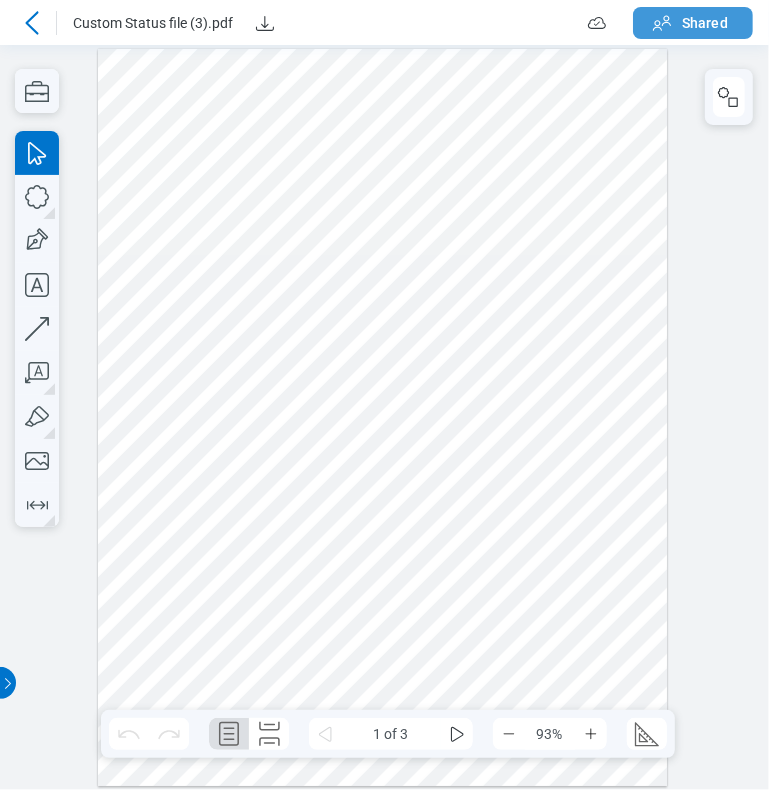 click 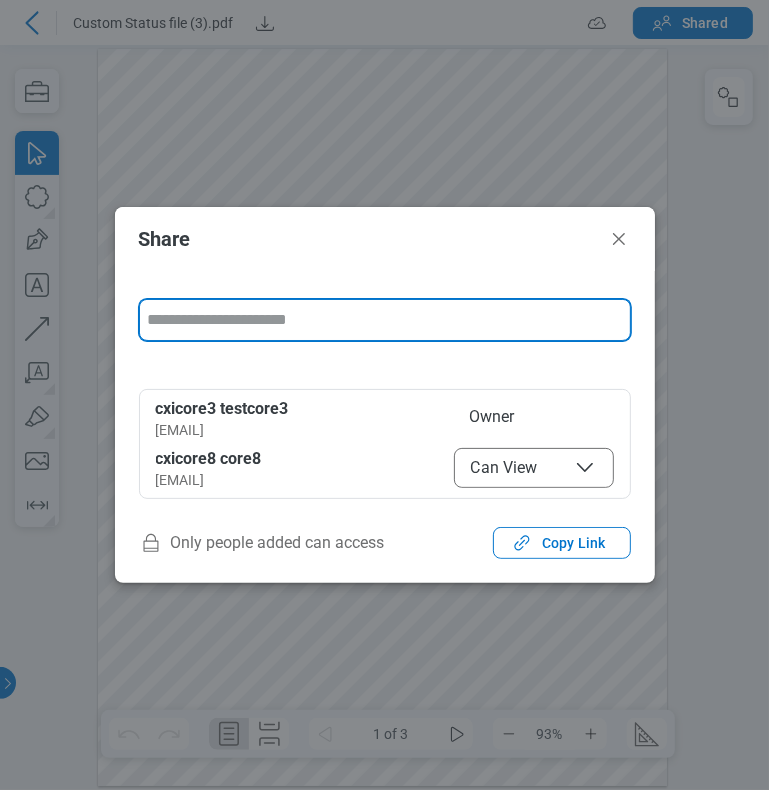 click at bounding box center (385, 320) 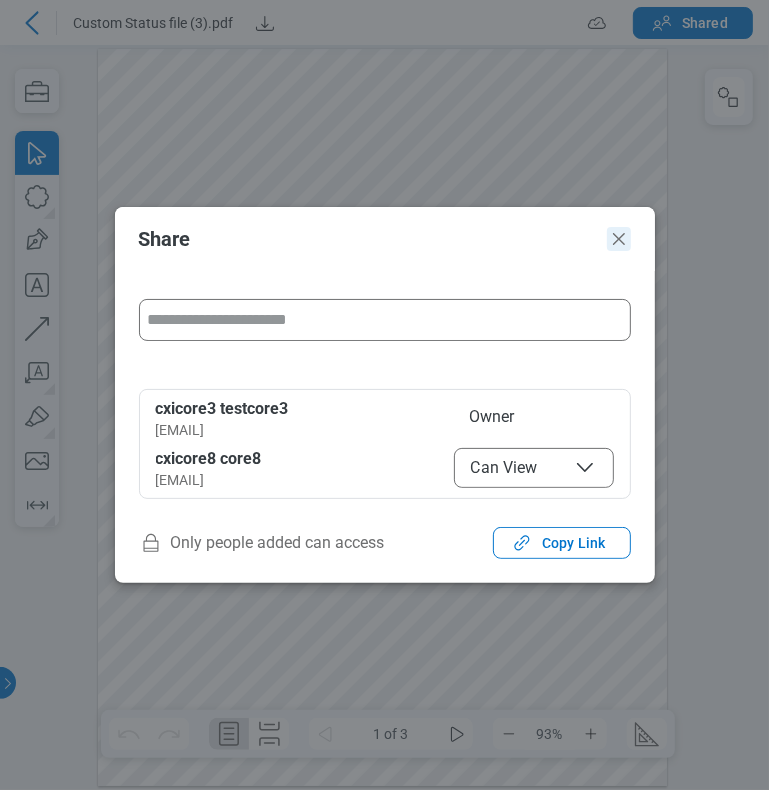 click 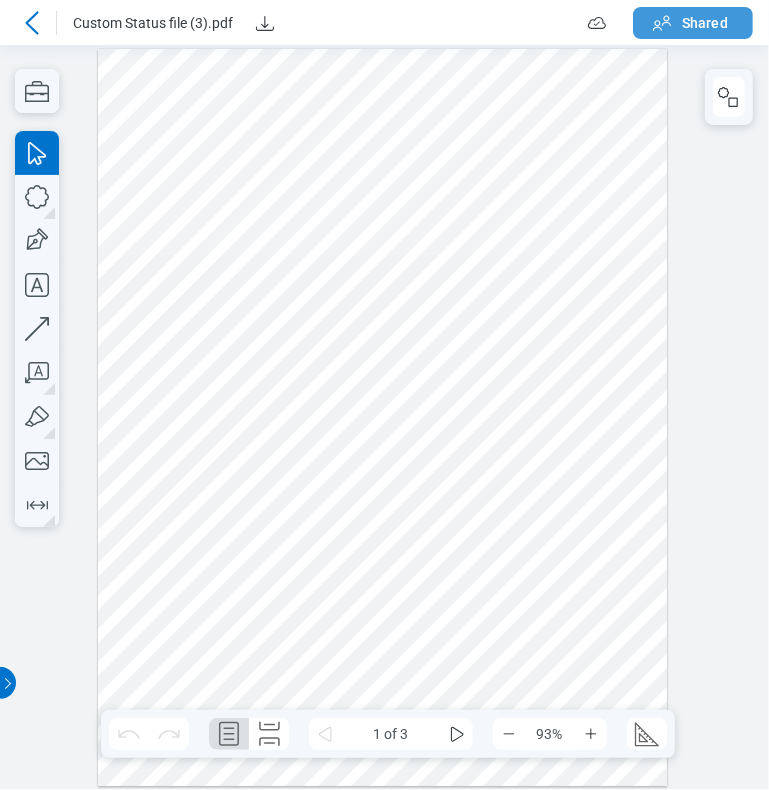 click on "Shared" at bounding box center (693, 23) 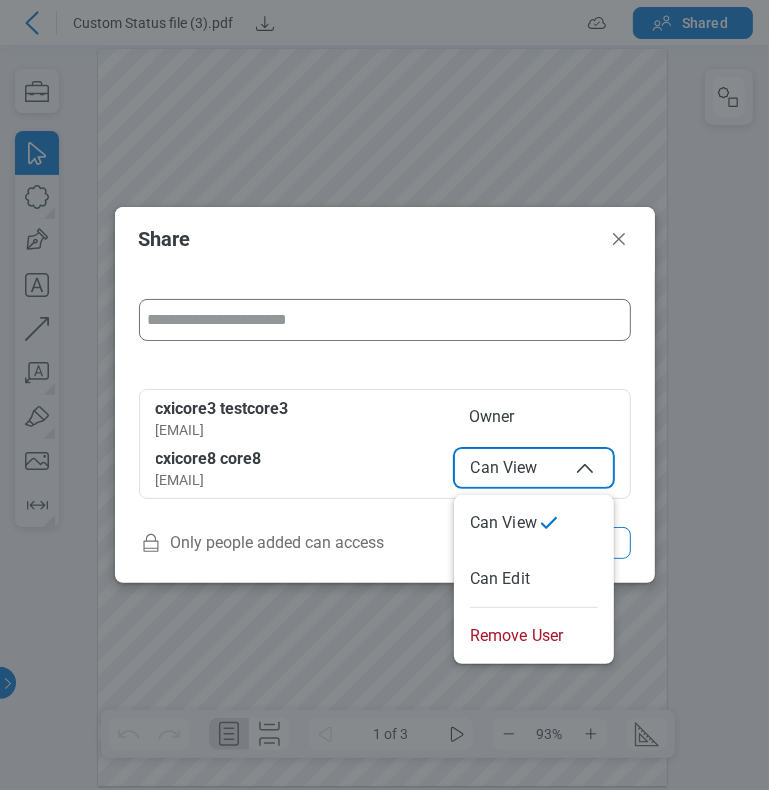 click on "Can View" at bounding box center (534, 468) 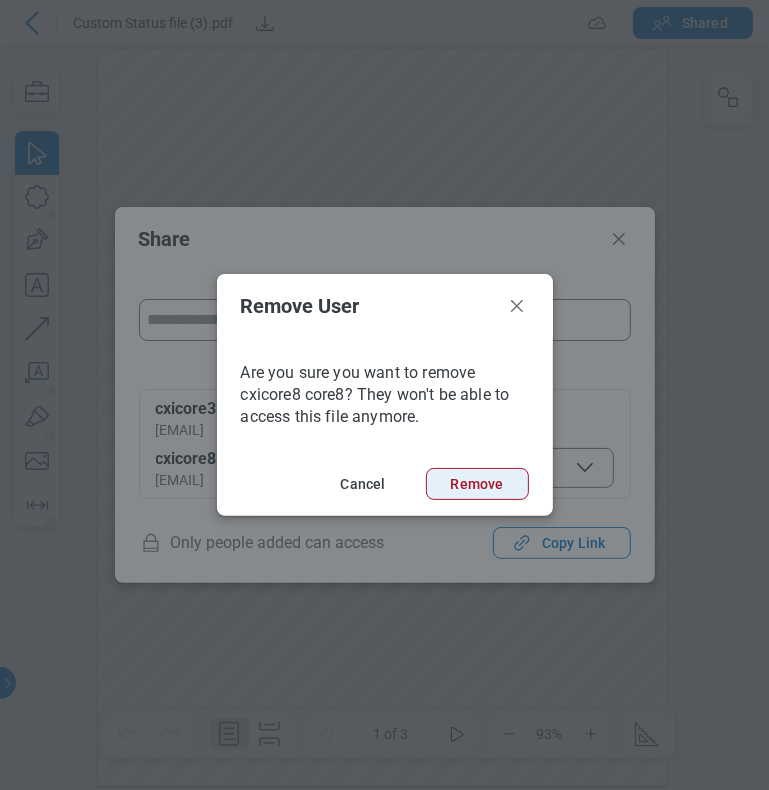 click on "Remove" at bounding box center (477, 484) 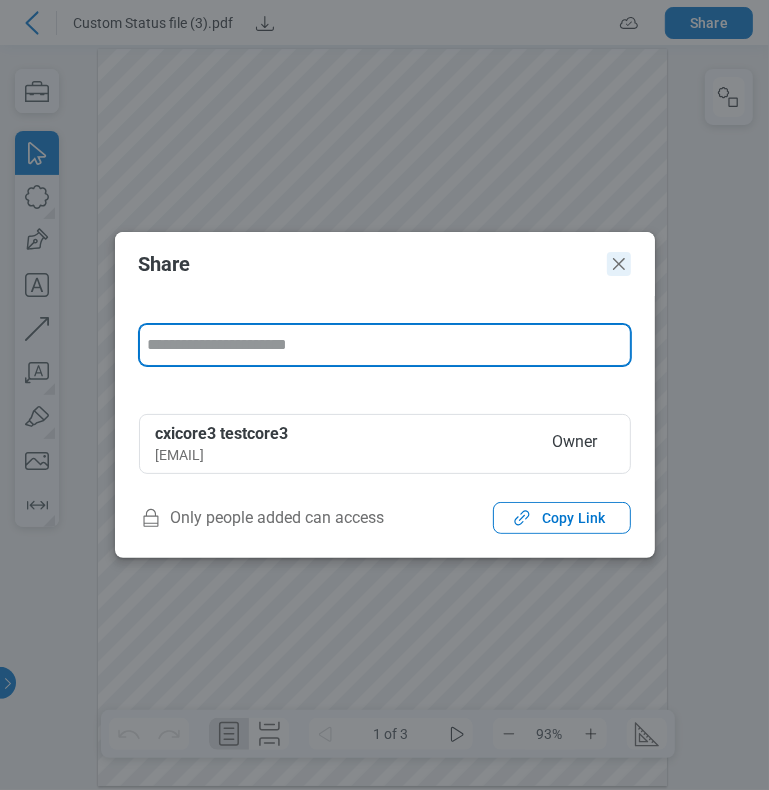 click 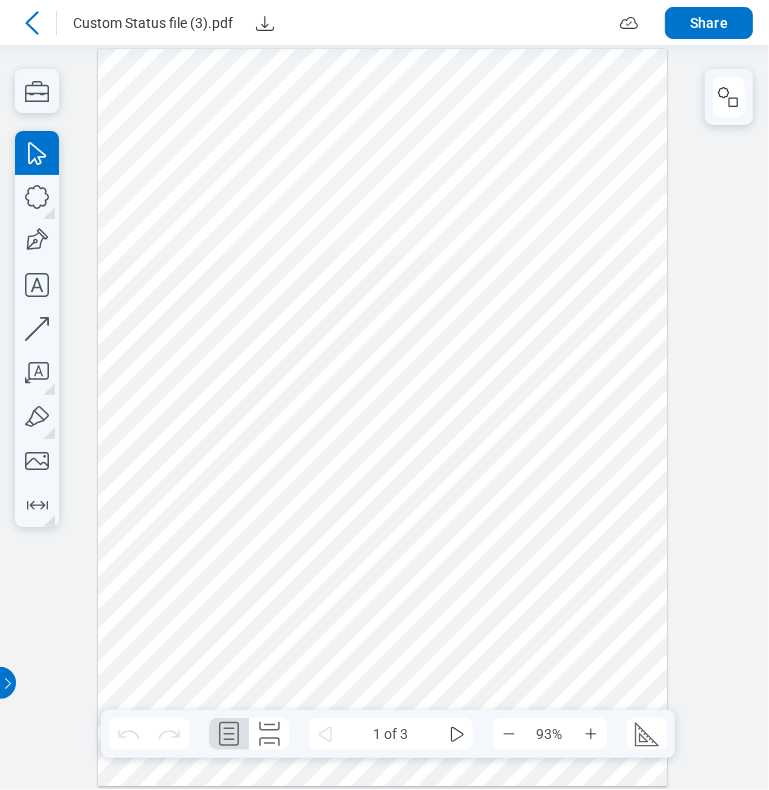 click at bounding box center [384, 417] 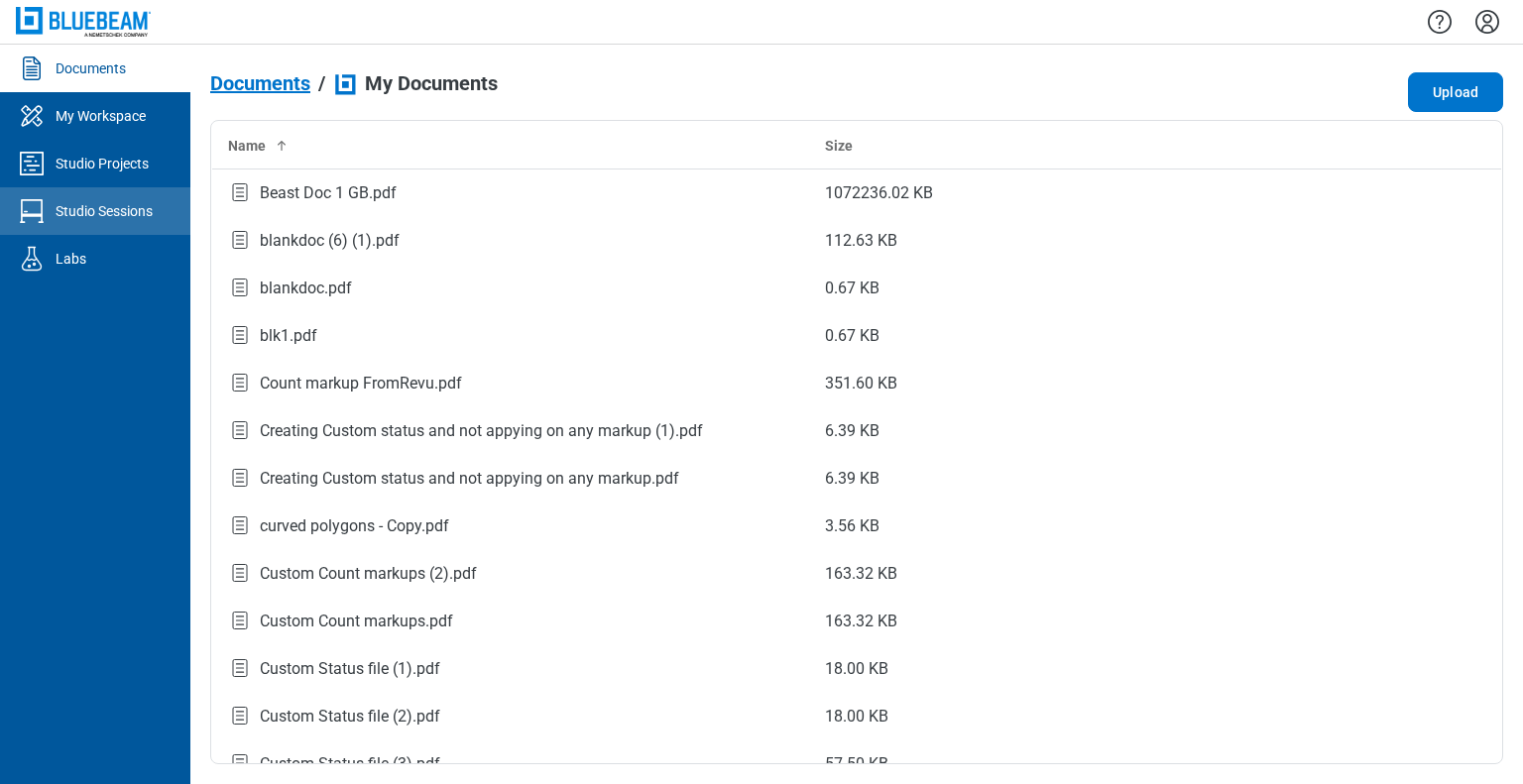 click on "Studio Sessions" at bounding box center (104, 211) 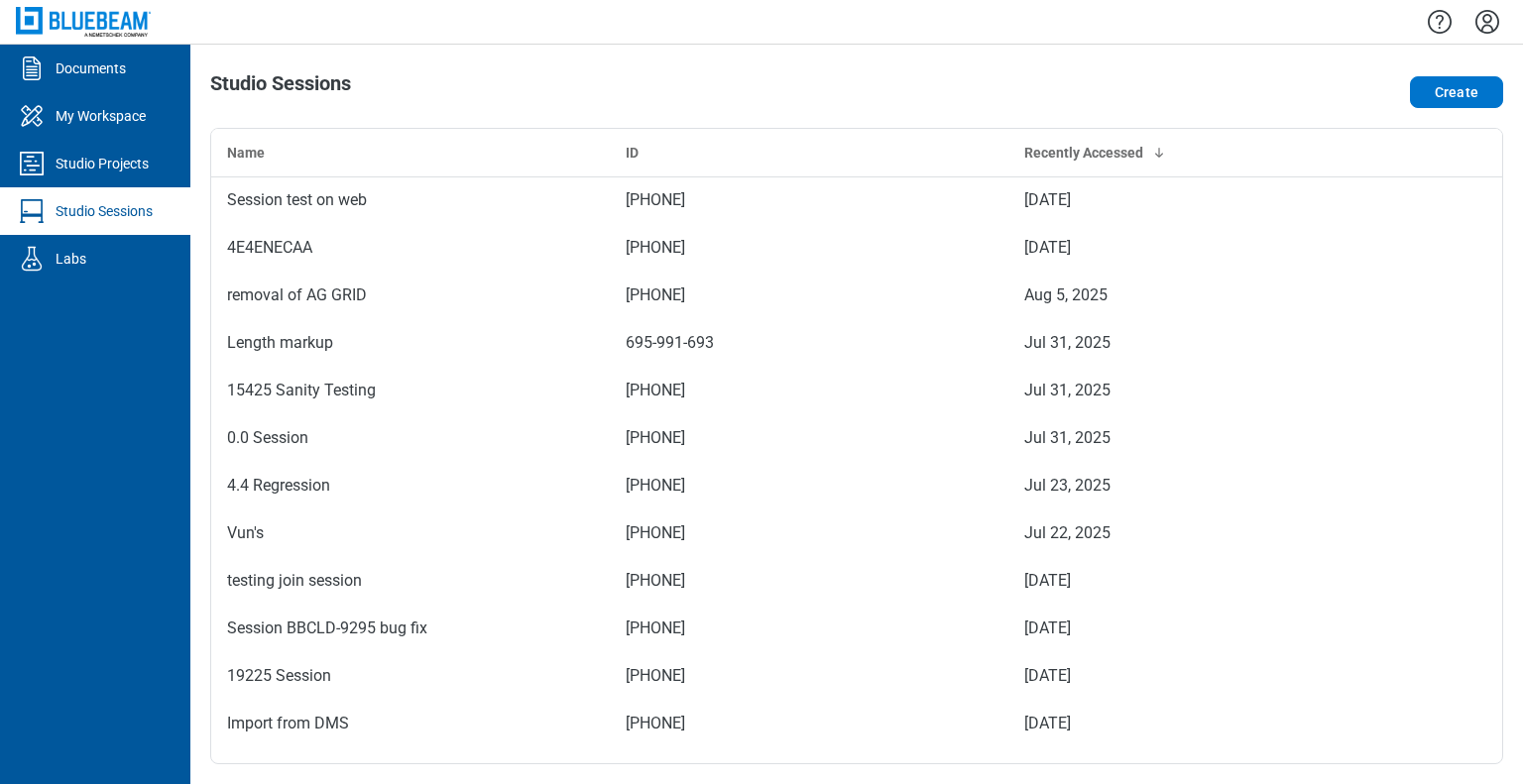 click on "Create" at bounding box center [1373, 92] 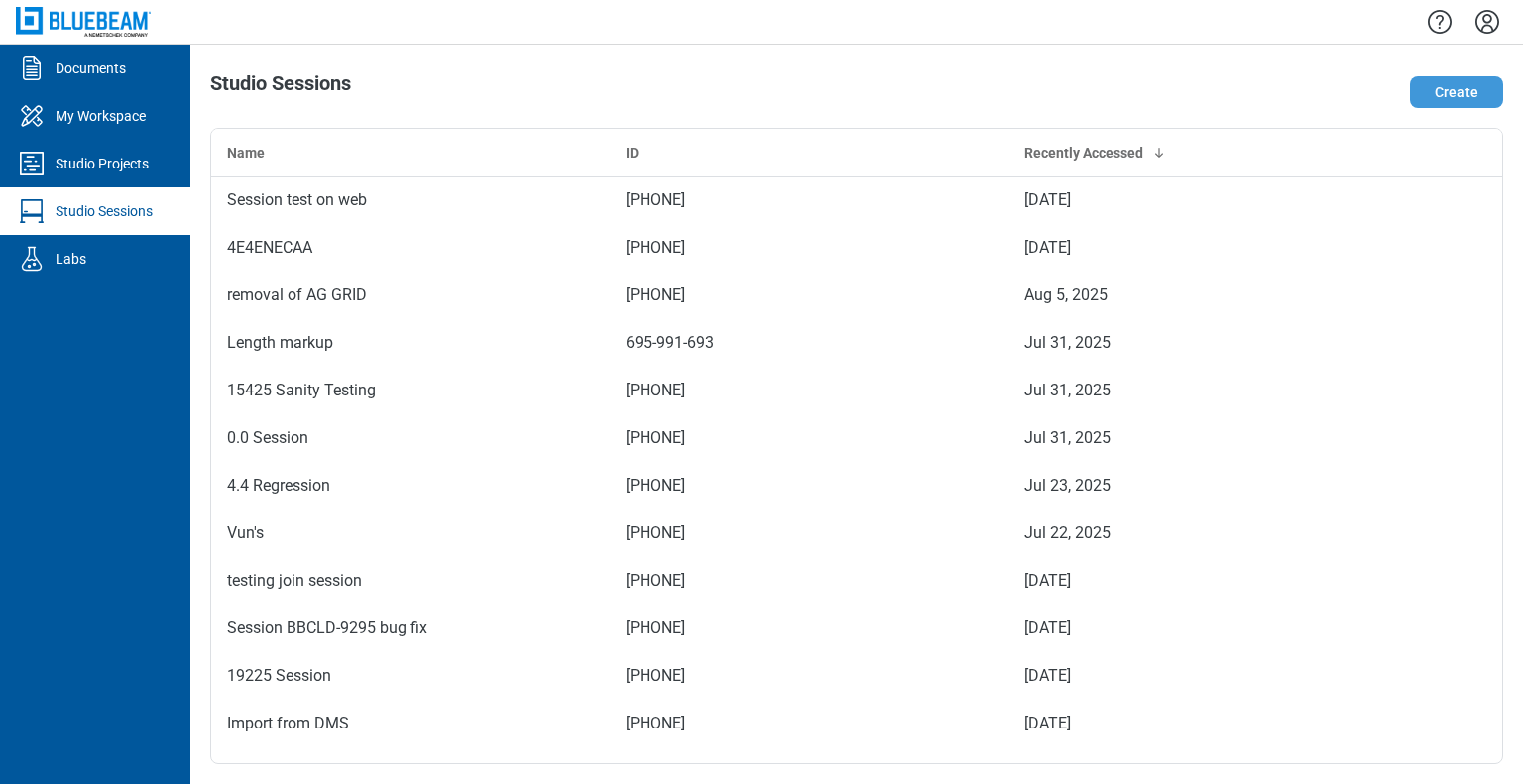 click on "Create" at bounding box center (1457, 92) 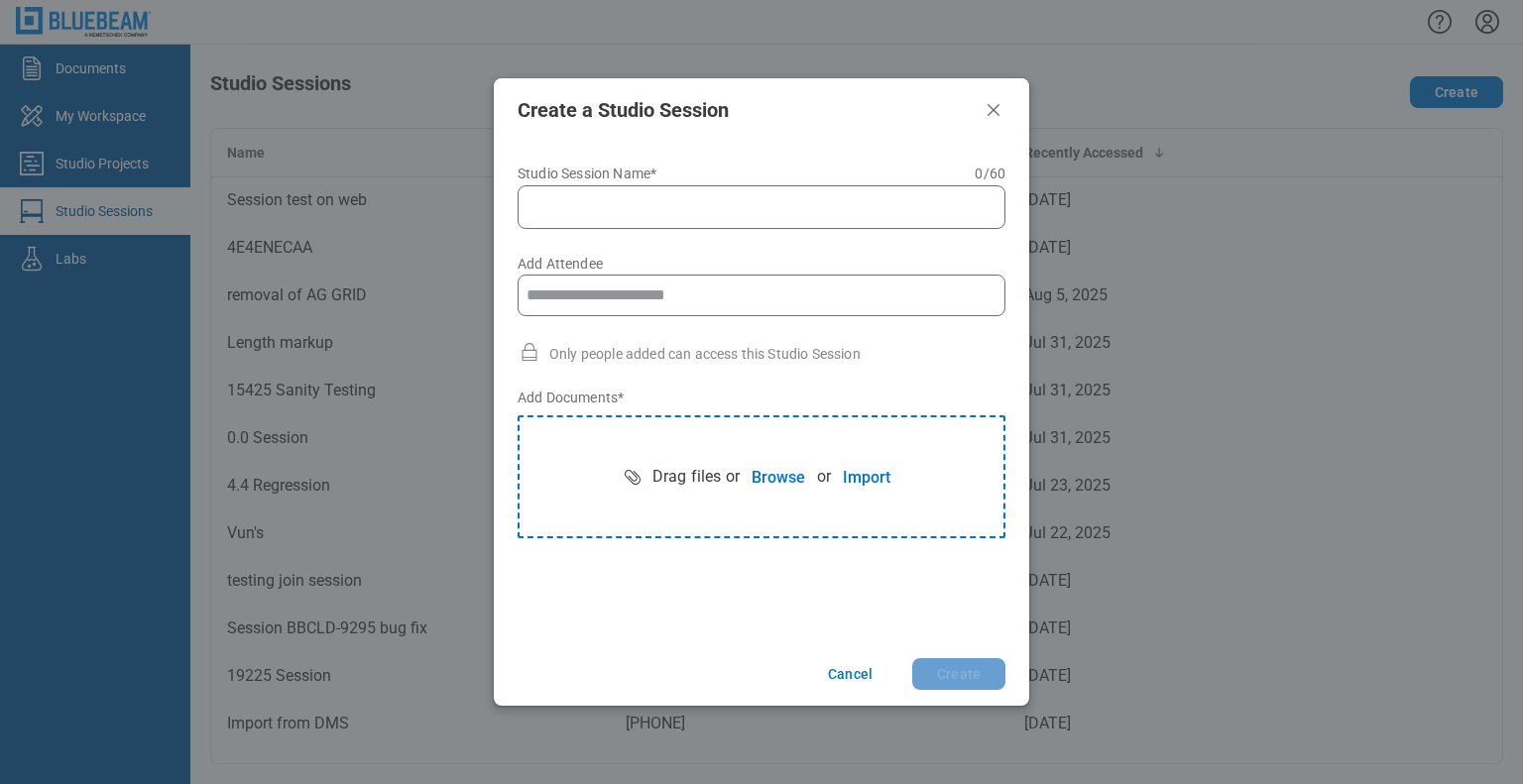 click on "Studio Session Name* 0  of  60  characters 0 / 60" at bounding box center [765, 207] 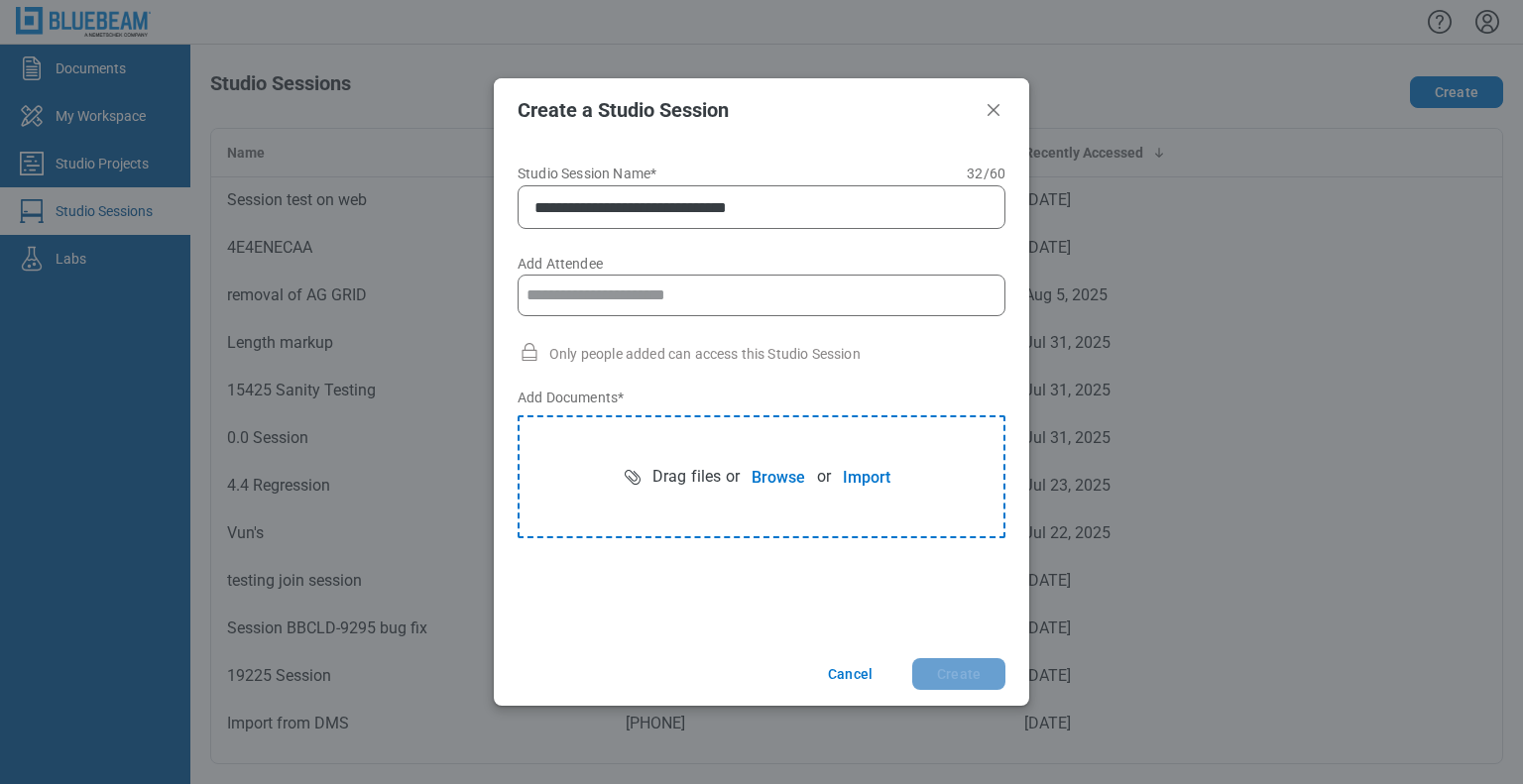 type on "**********" 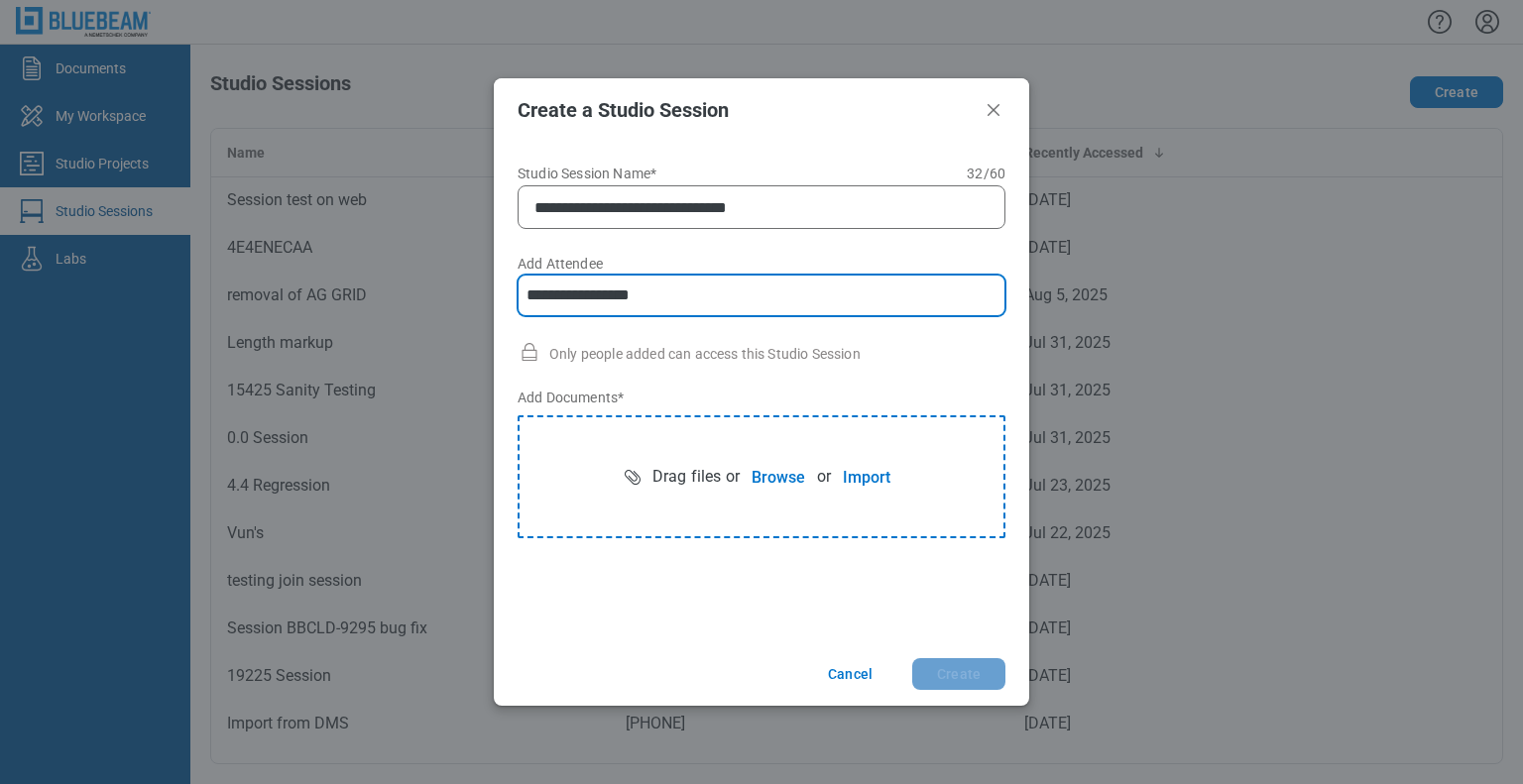 type on "**********" 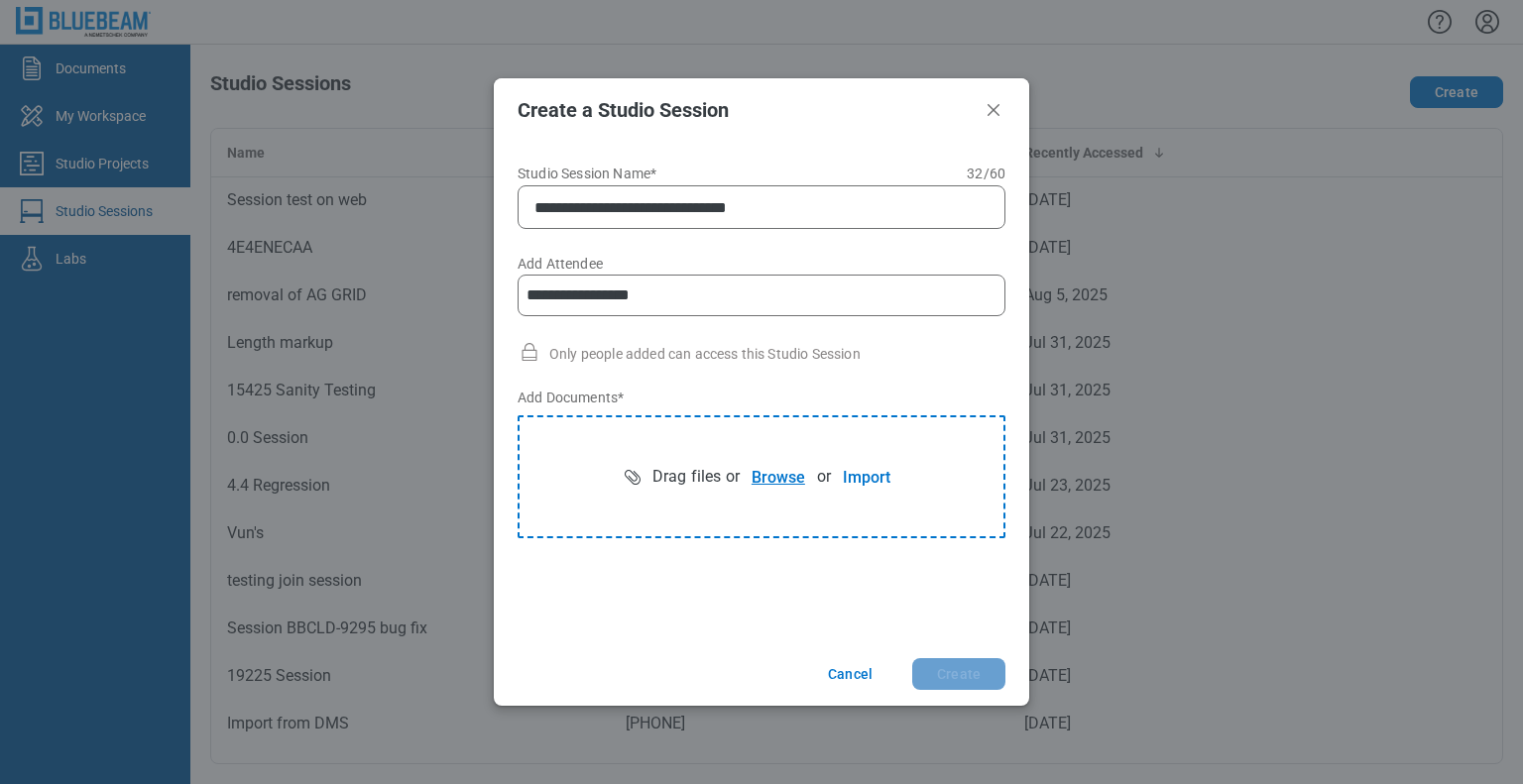 click on "Browse" at bounding box center [778, 477] 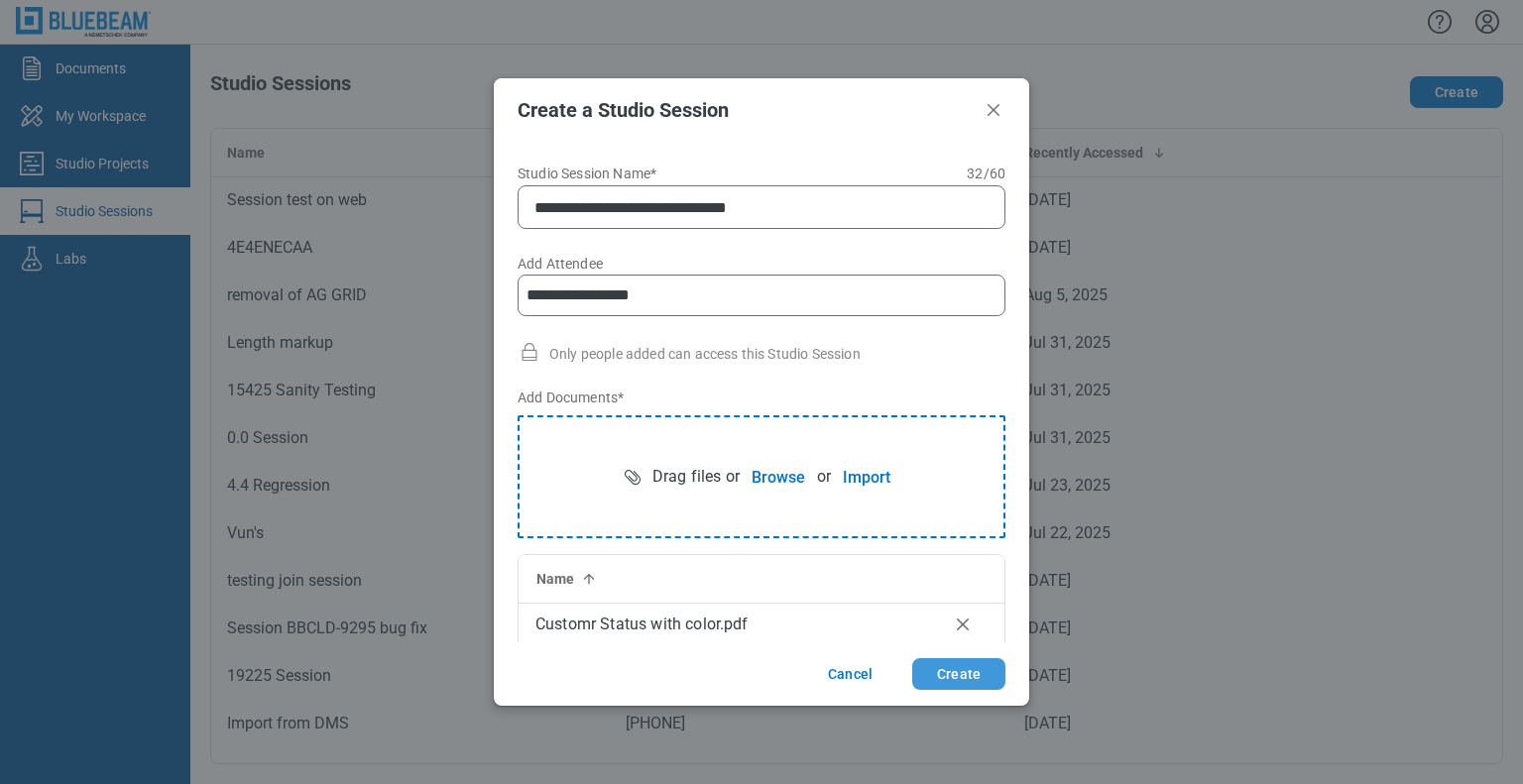 click on "Create" at bounding box center (959, 674) 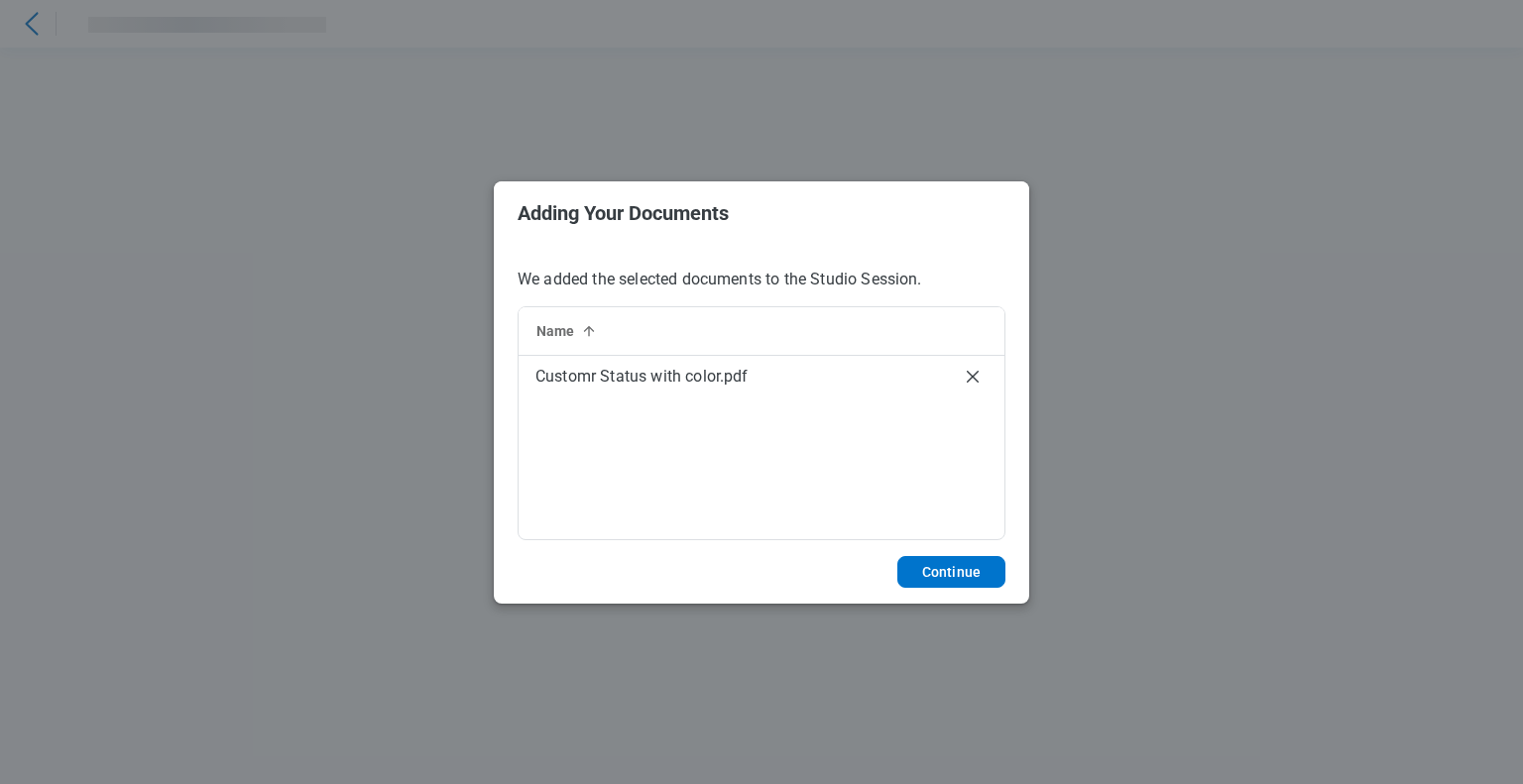 scroll, scrollTop: 0, scrollLeft: 0, axis: both 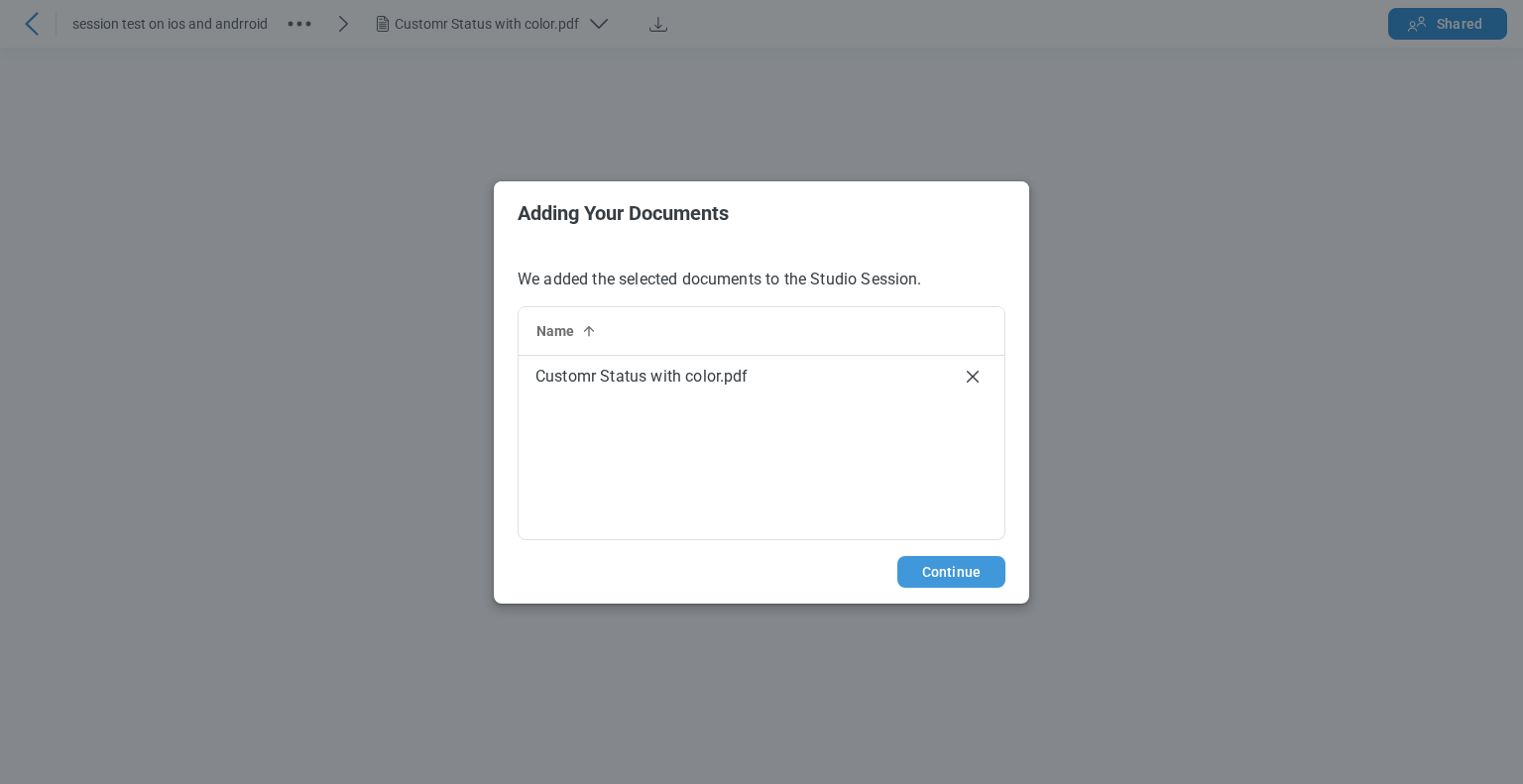 click on "Continue" at bounding box center [951, 572] 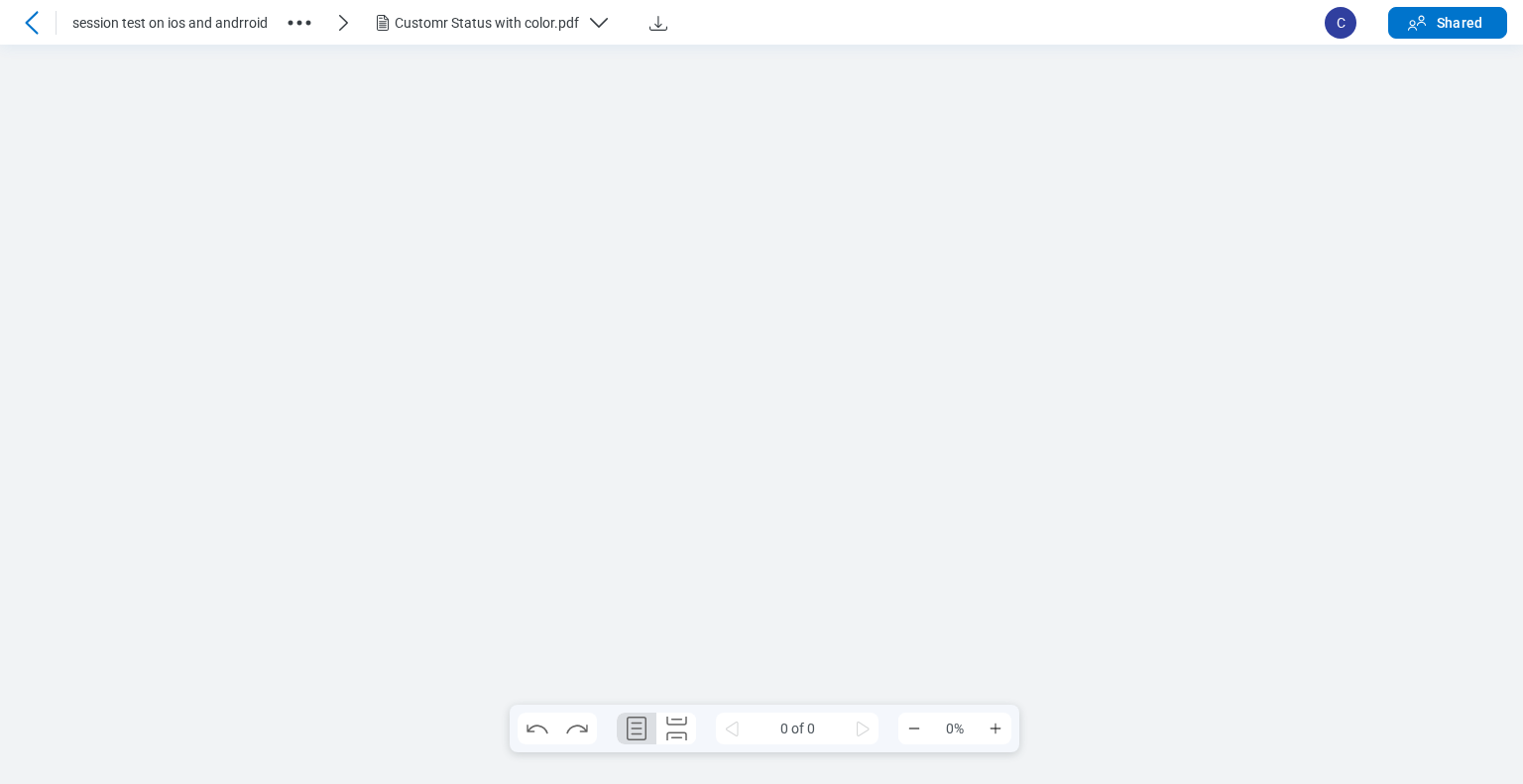 scroll, scrollTop: 0, scrollLeft: 0, axis: both 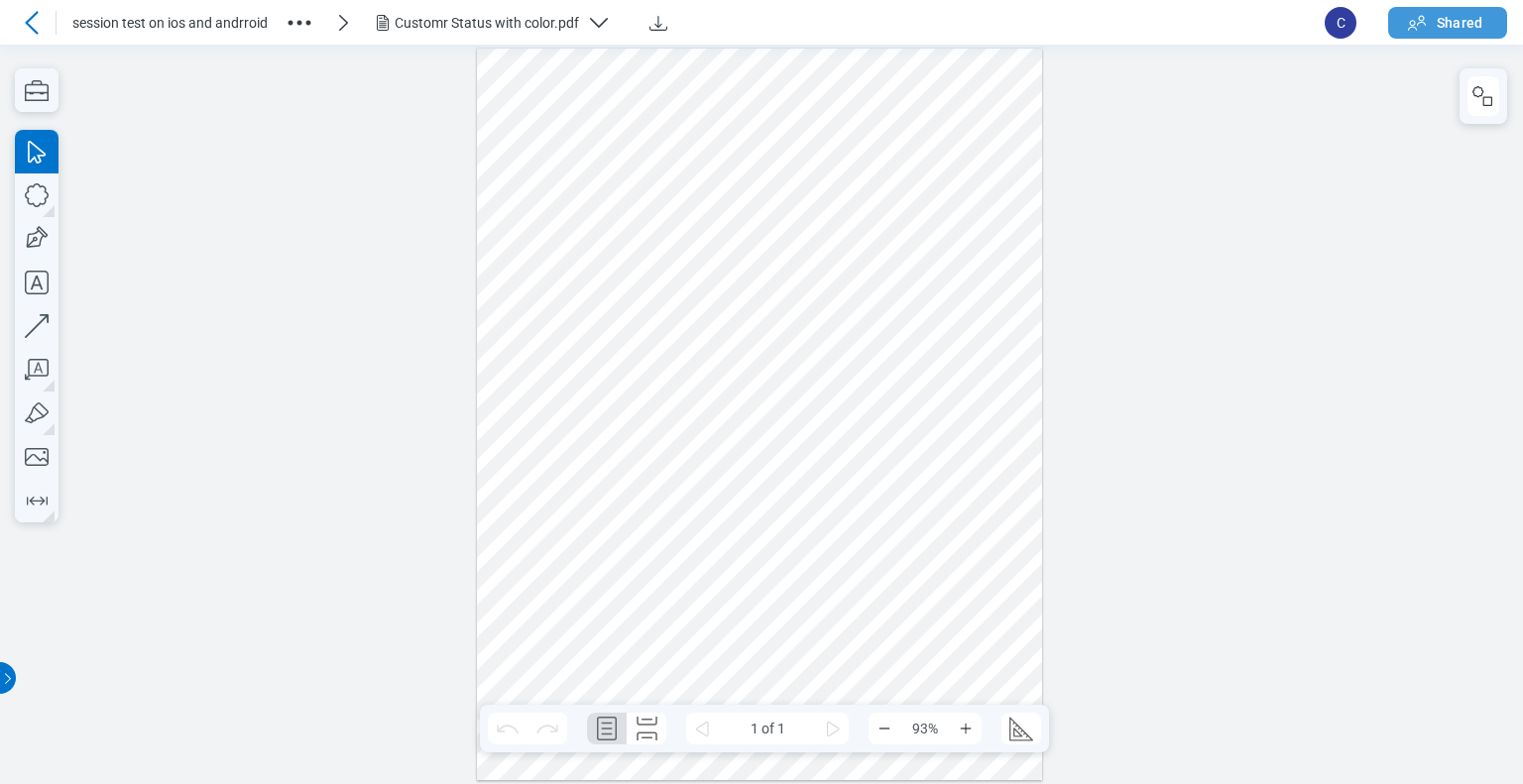 click on "Shared" at bounding box center (1460, 23) 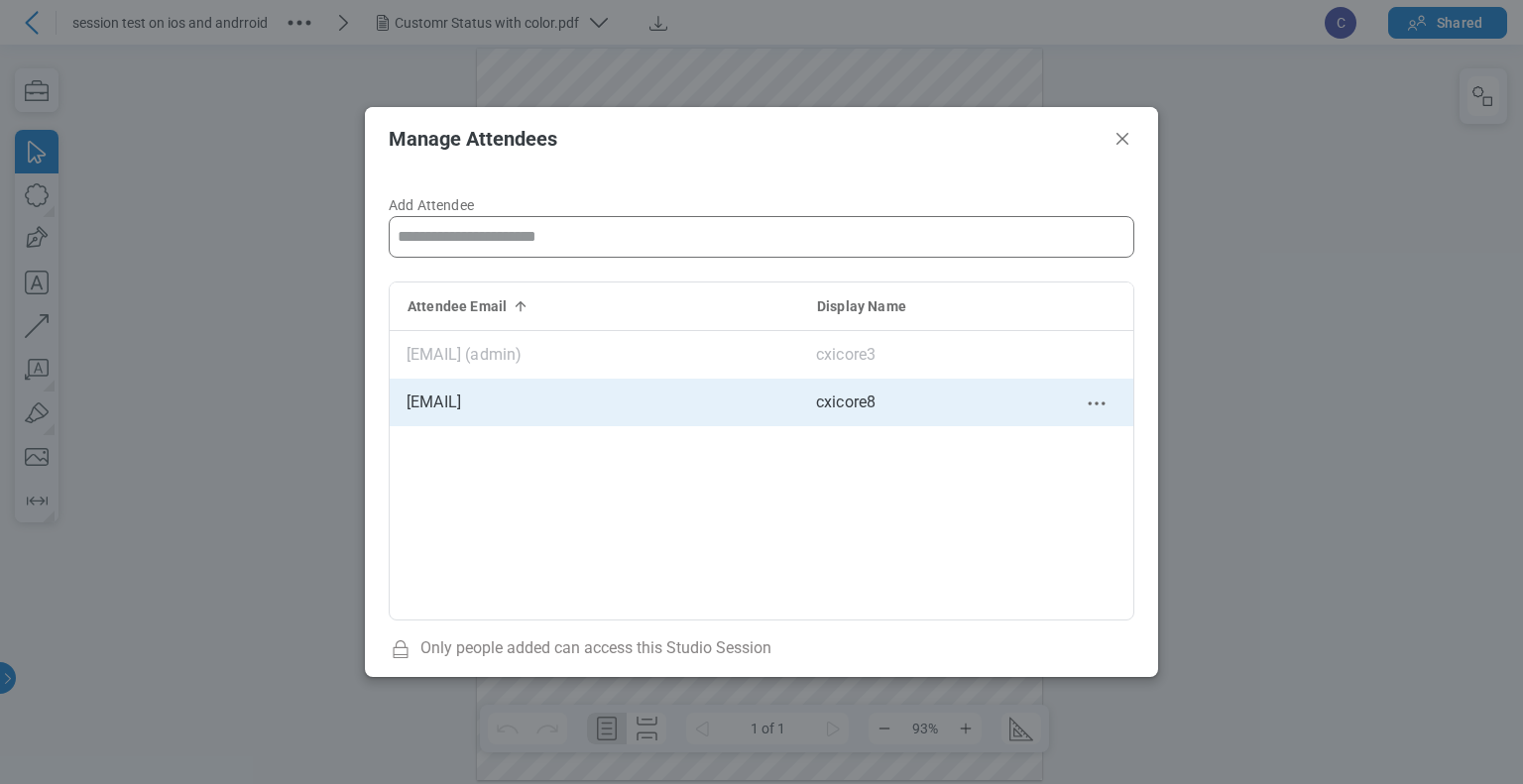 click 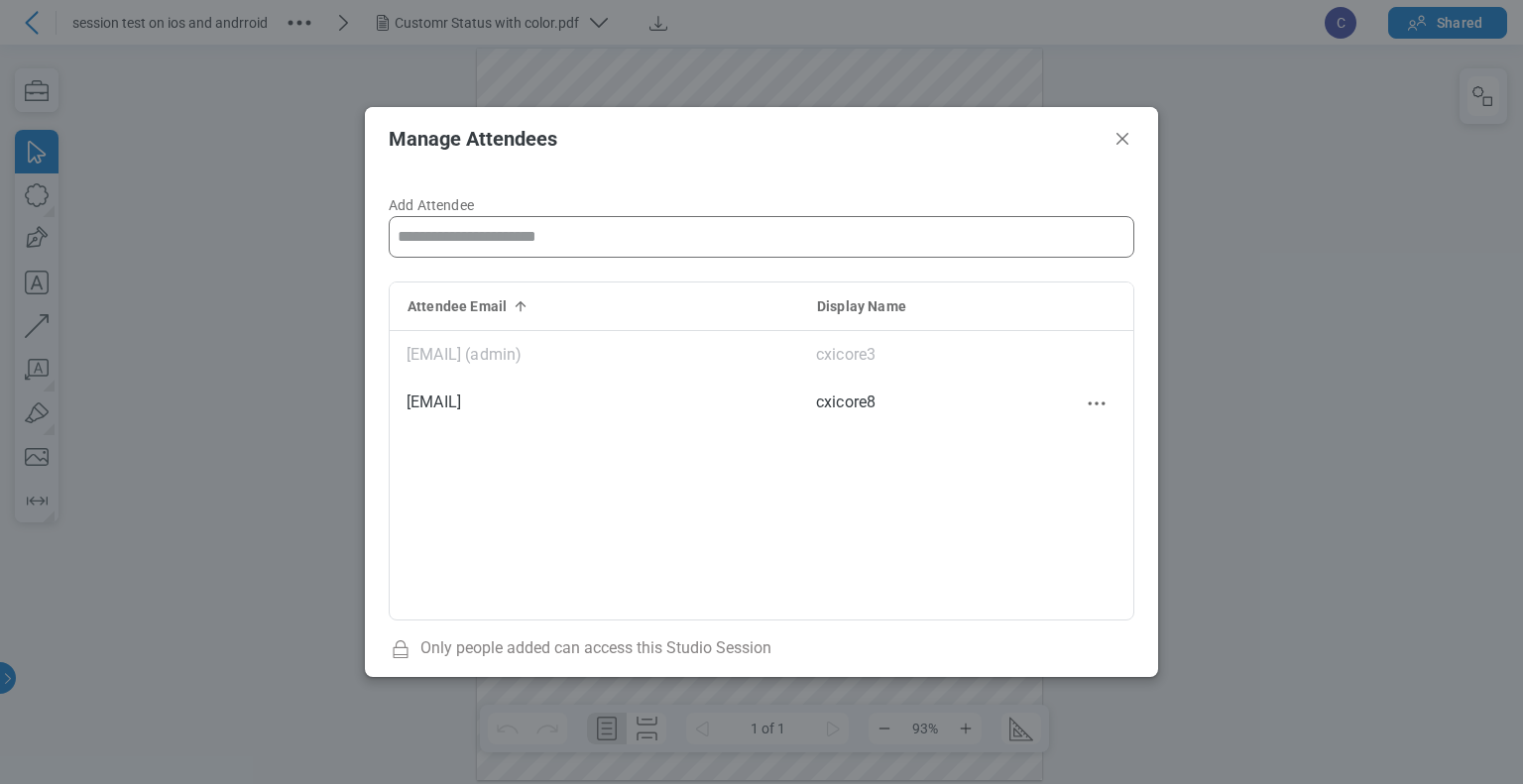 click on "Manage Attendees Add Attendee Drag here to set row groups Drag here to set column labels
Attendee Email
1
Display Name
cxicore3@mail.com (admin) cxicore3 cxicore8@mail.com cxicore8 Remove
to" at bounding box center [762, 392] 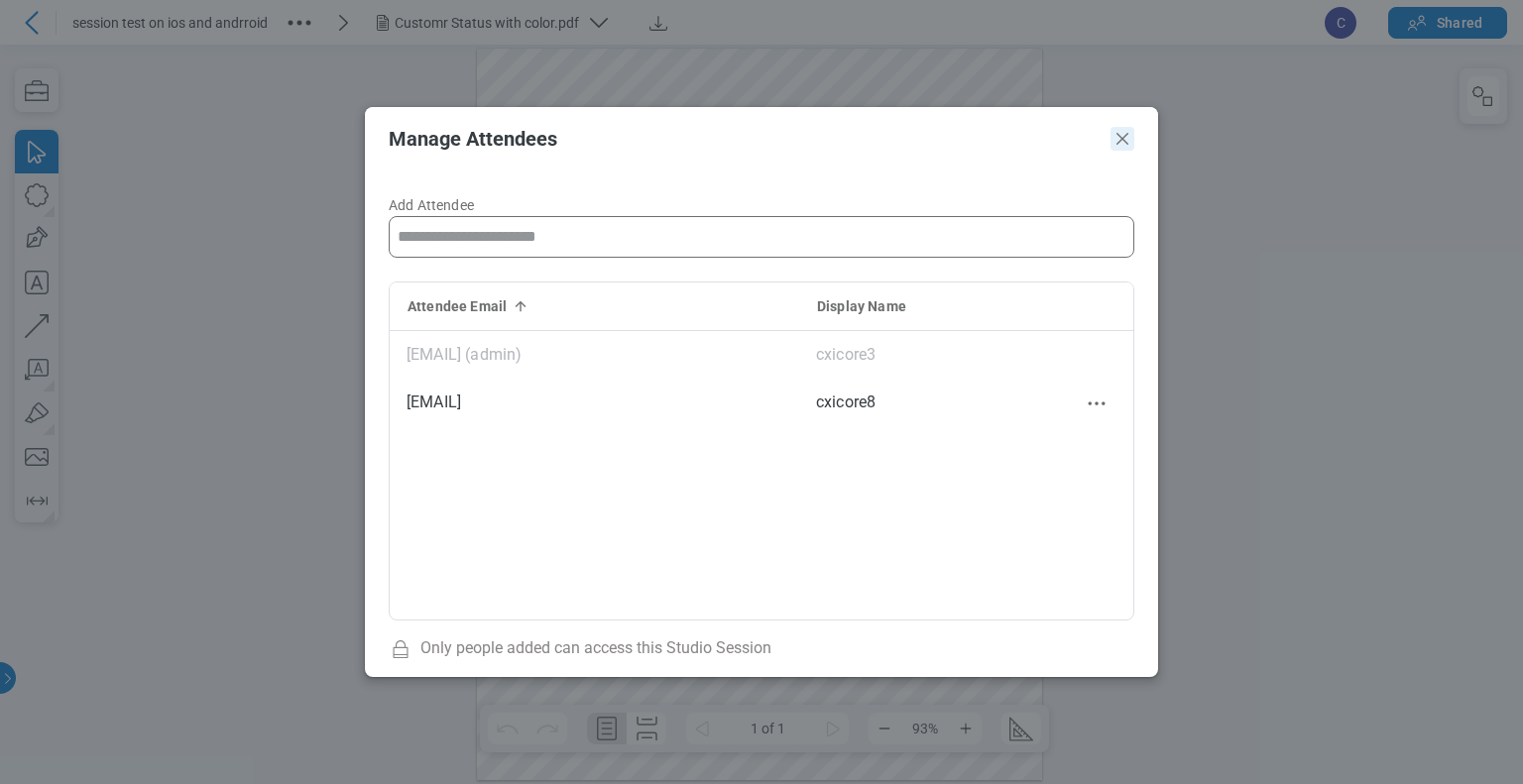 drag, startPoint x: 1123, startPoint y: 138, endPoint x: 1123, endPoint y: 97, distance: 41 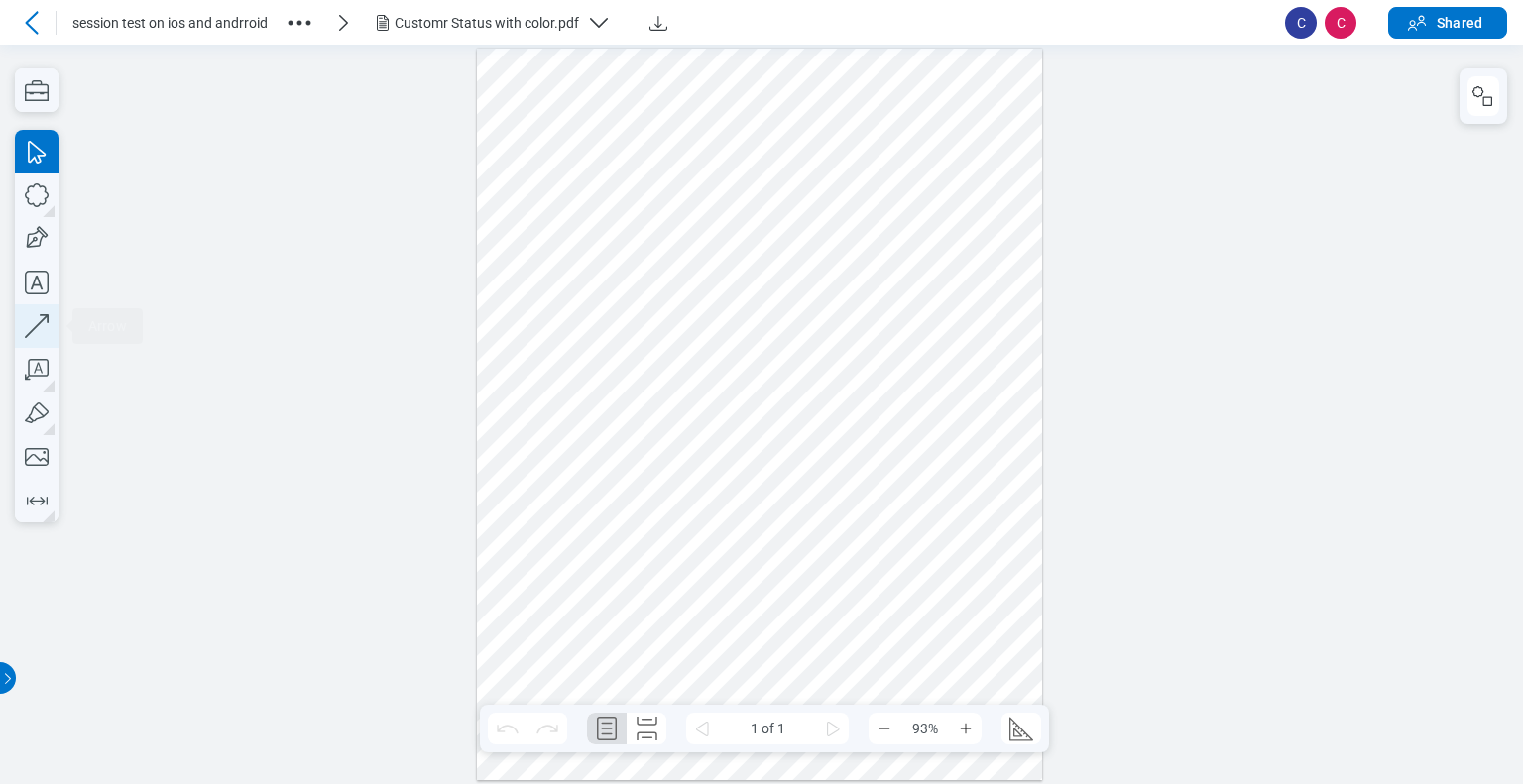 click 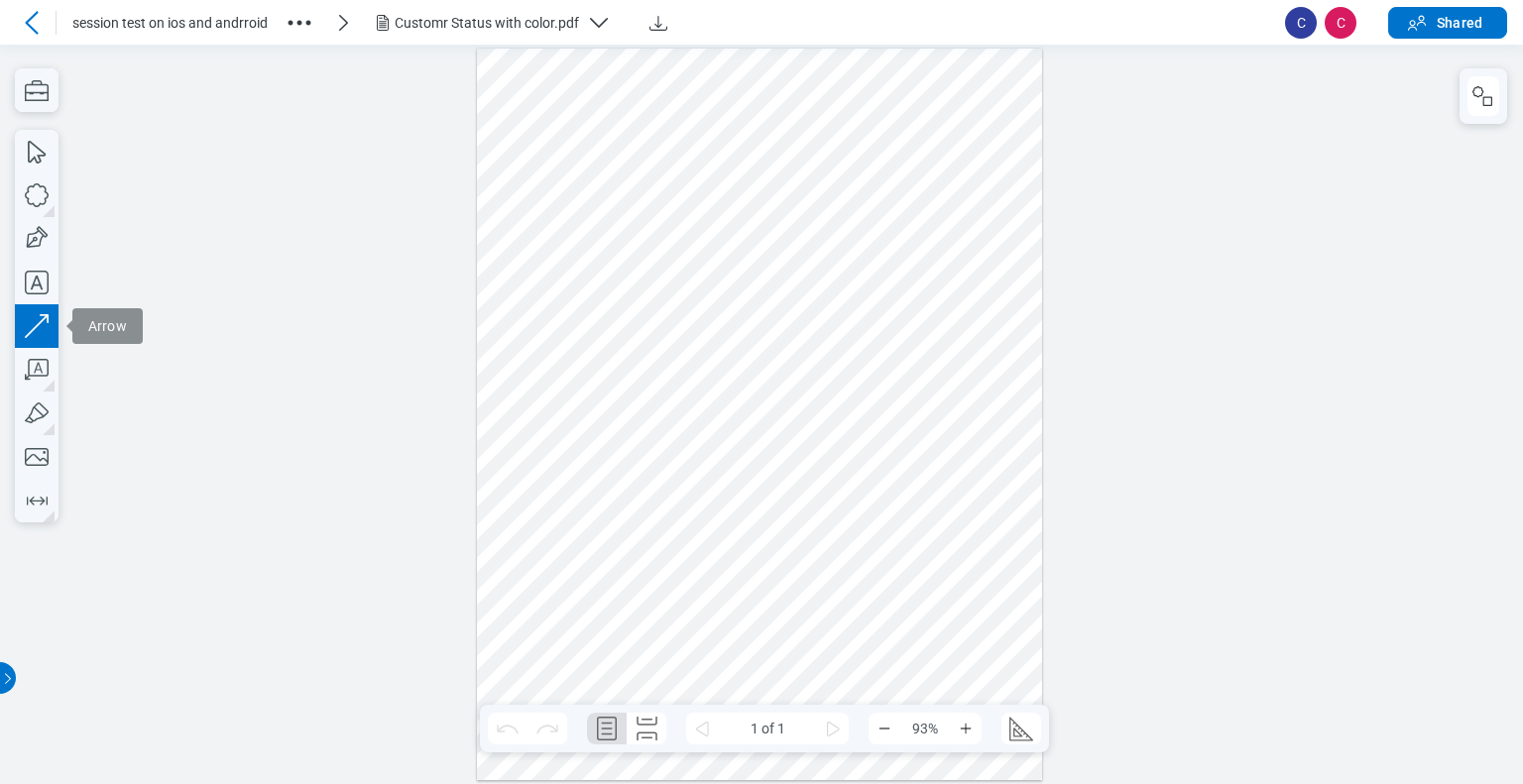 drag, startPoint x: 659, startPoint y: 517, endPoint x: 901, endPoint y: 518, distance: 242.00207 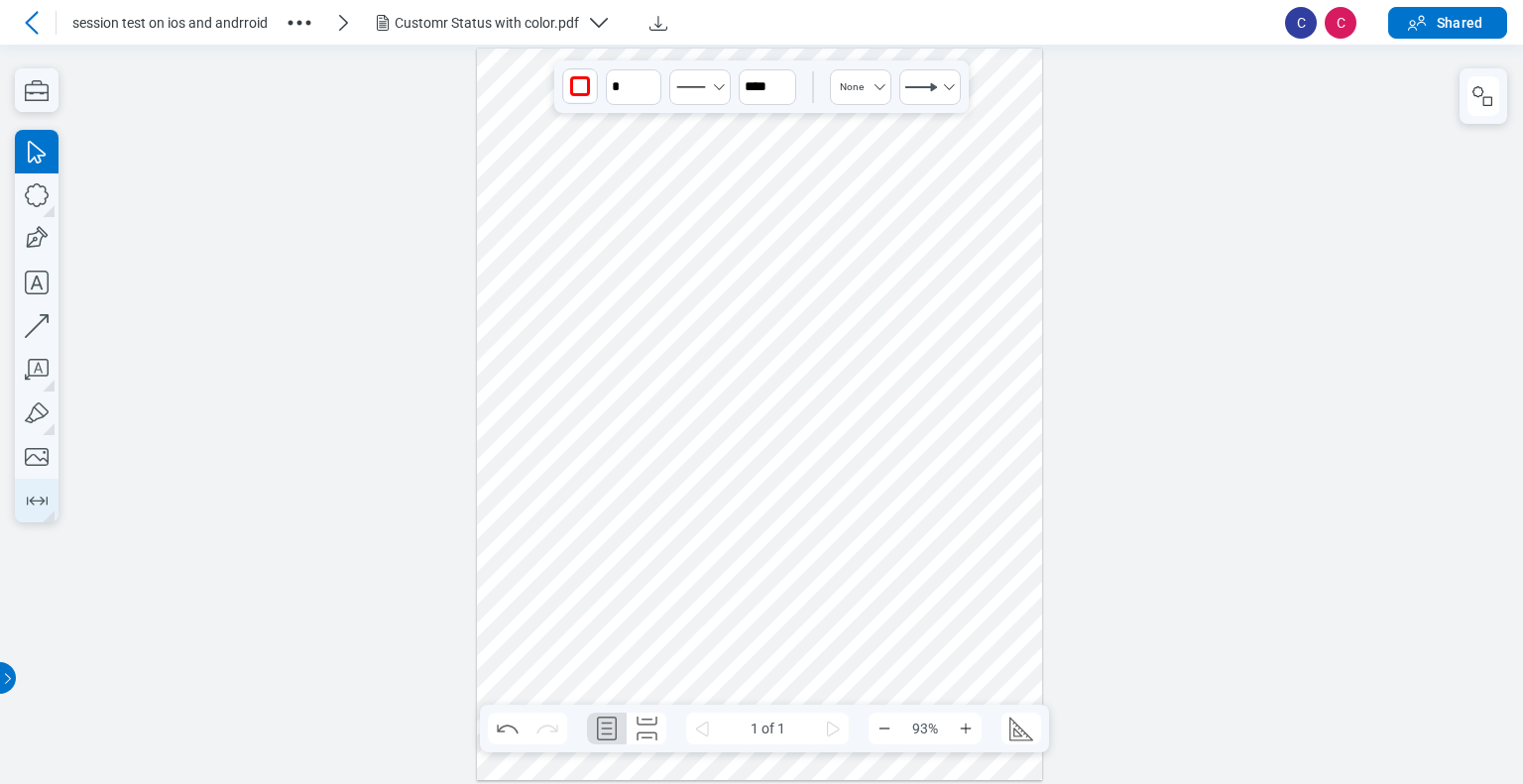 click 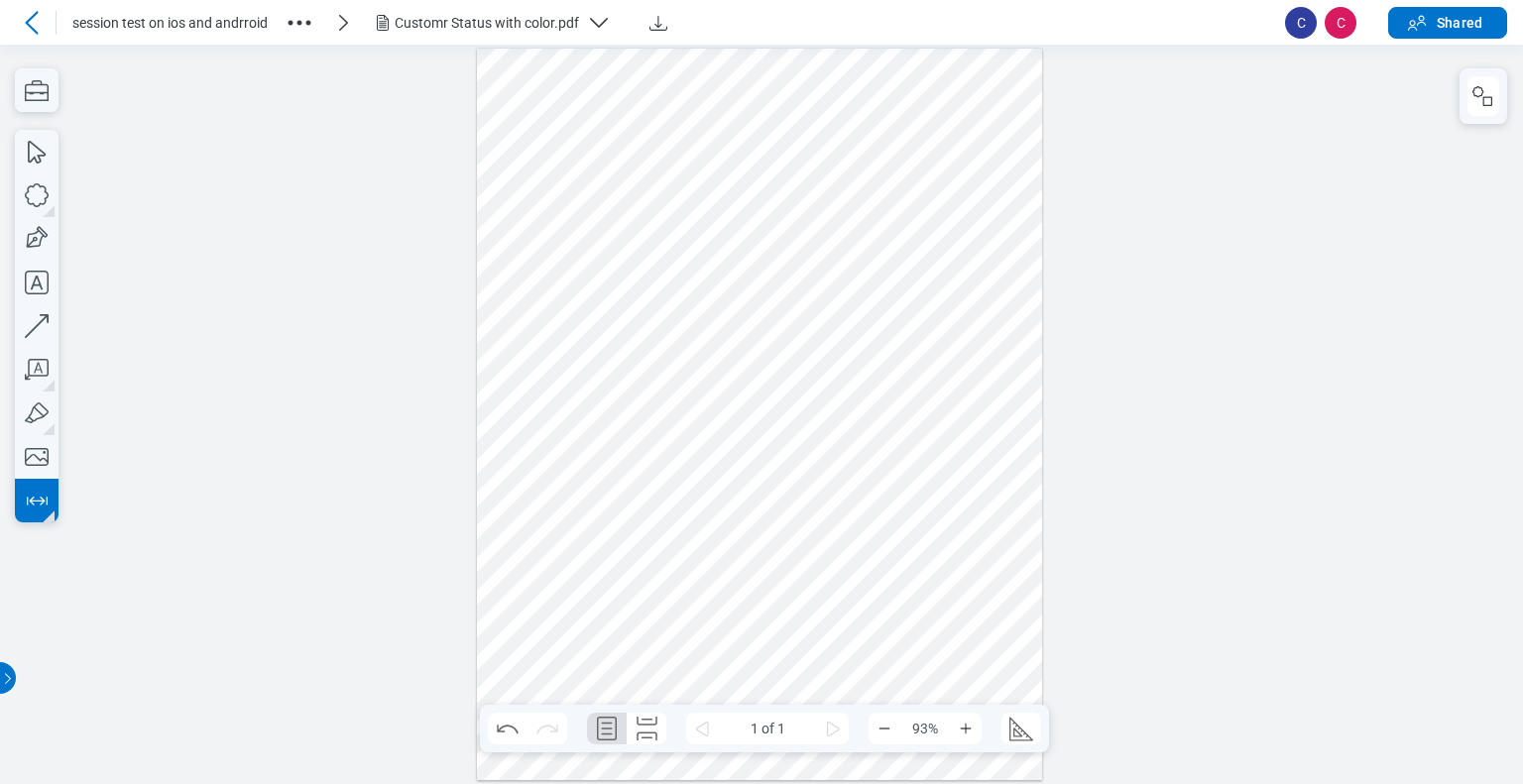drag, startPoint x: 725, startPoint y: 579, endPoint x: 799, endPoint y: 583, distance: 74.10803 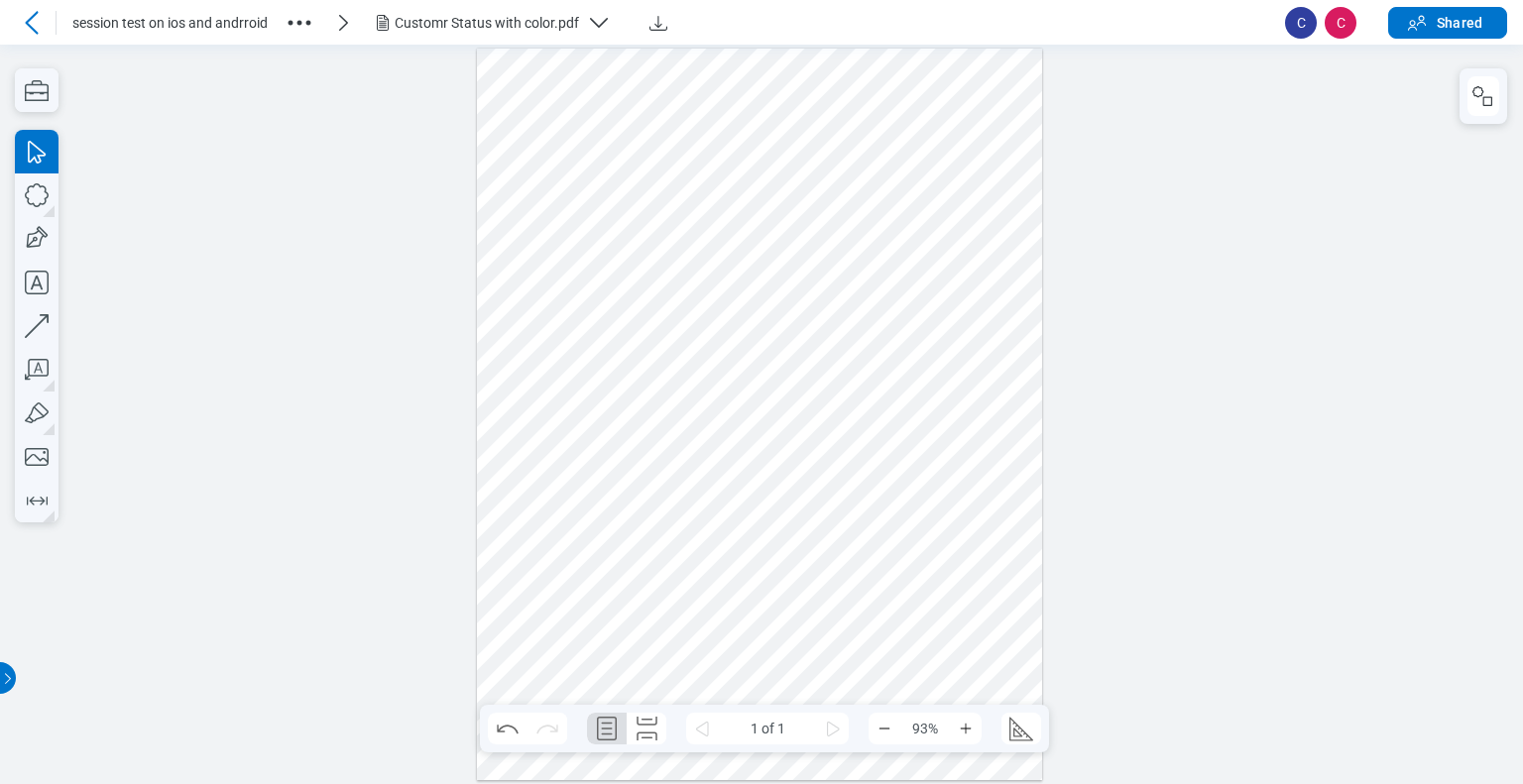 click at bounding box center [760, 414] 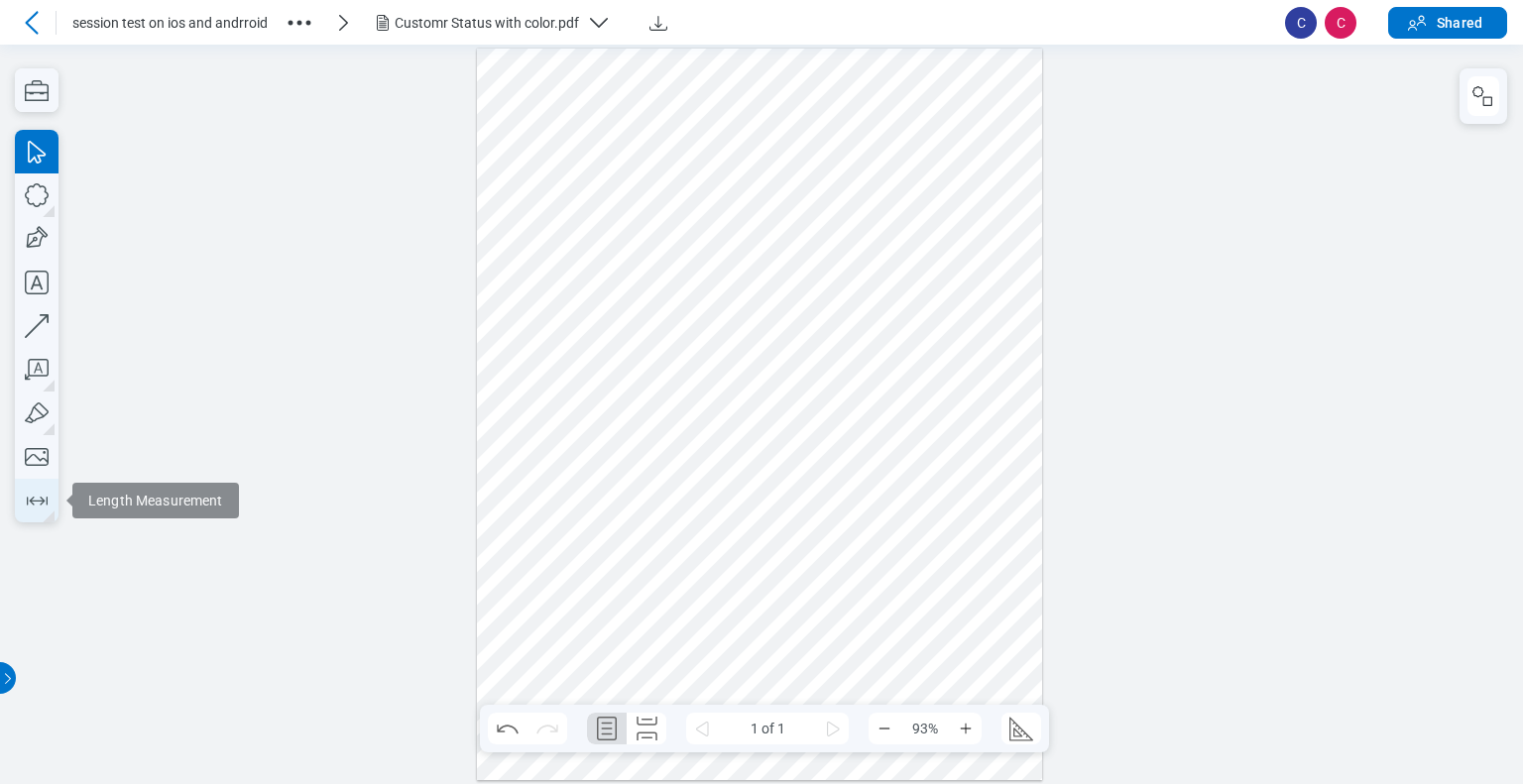 click 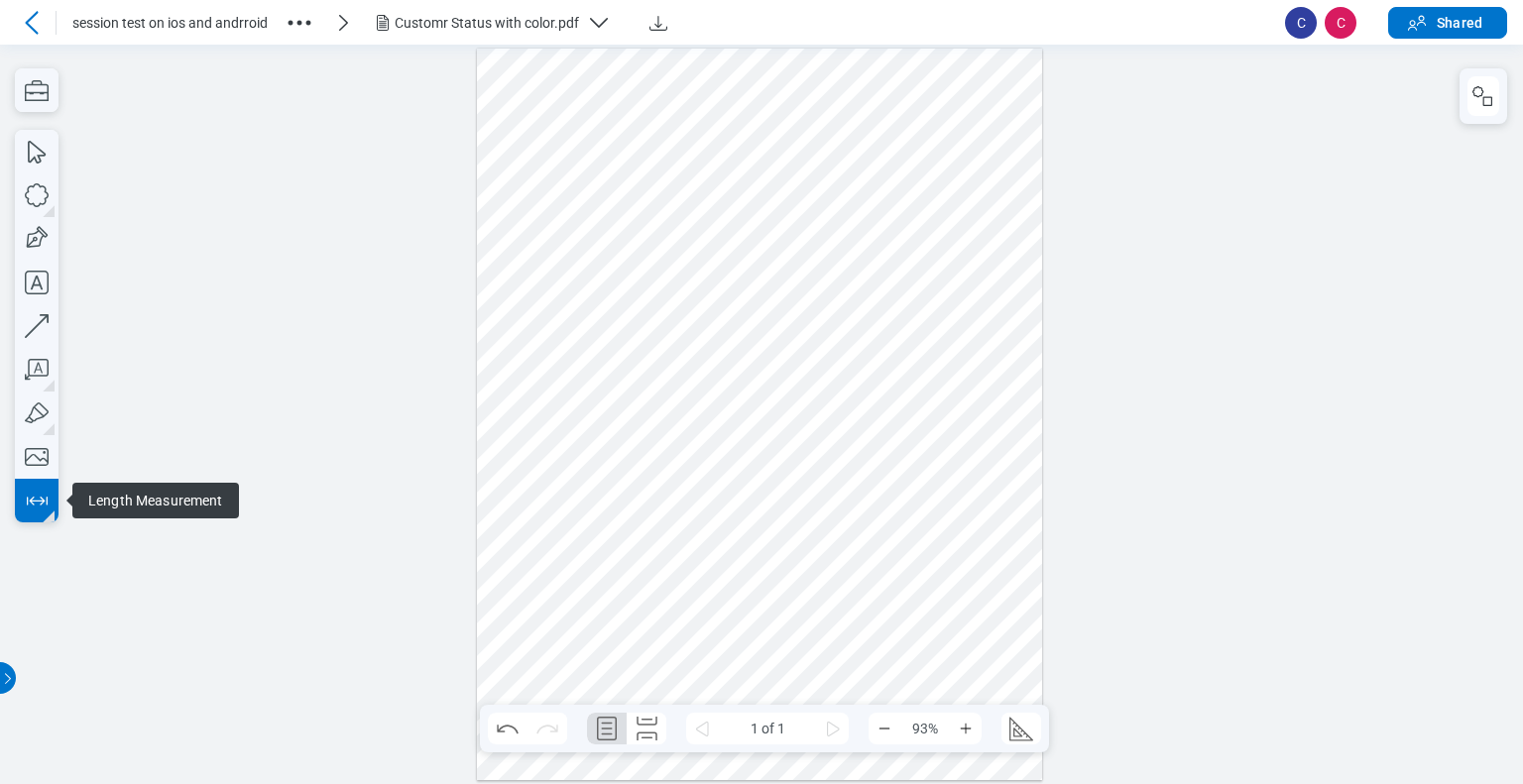 click 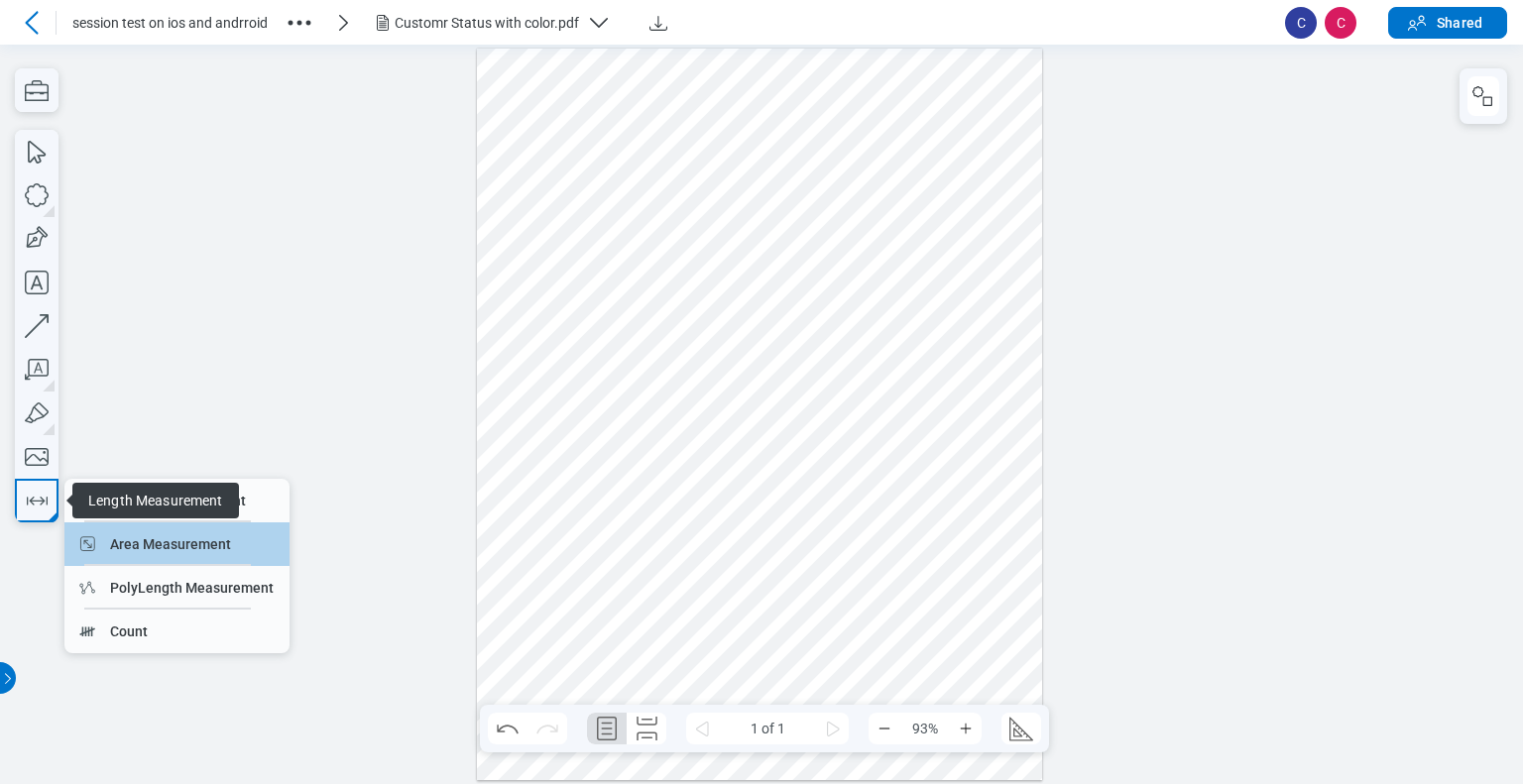 drag, startPoint x: 175, startPoint y: 514, endPoint x: 174, endPoint y: 561, distance: 47.010637 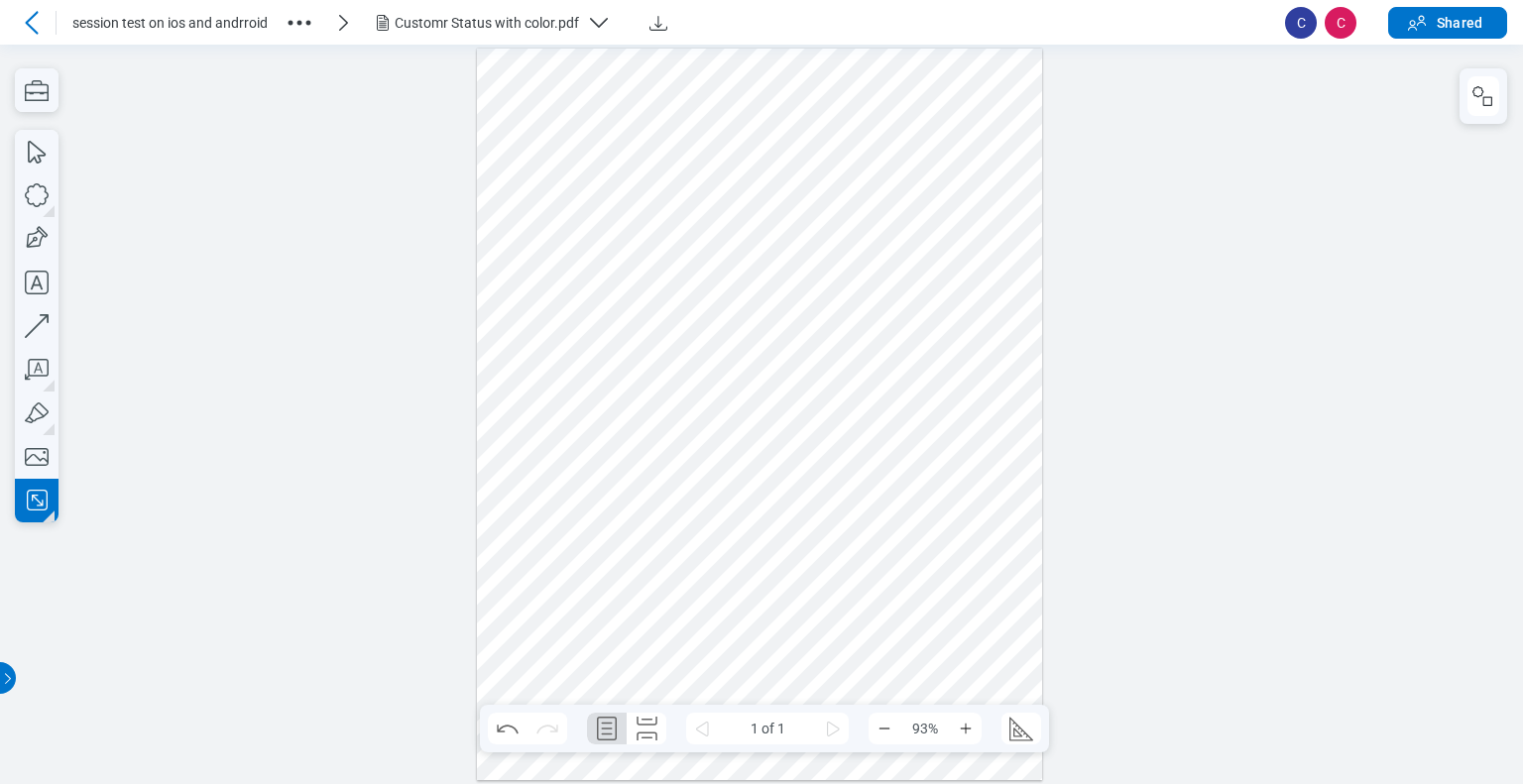 drag, startPoint x: 901, startPoint y: 628, endPoint x: 912, endPoint y: 635, distance: 13.038405 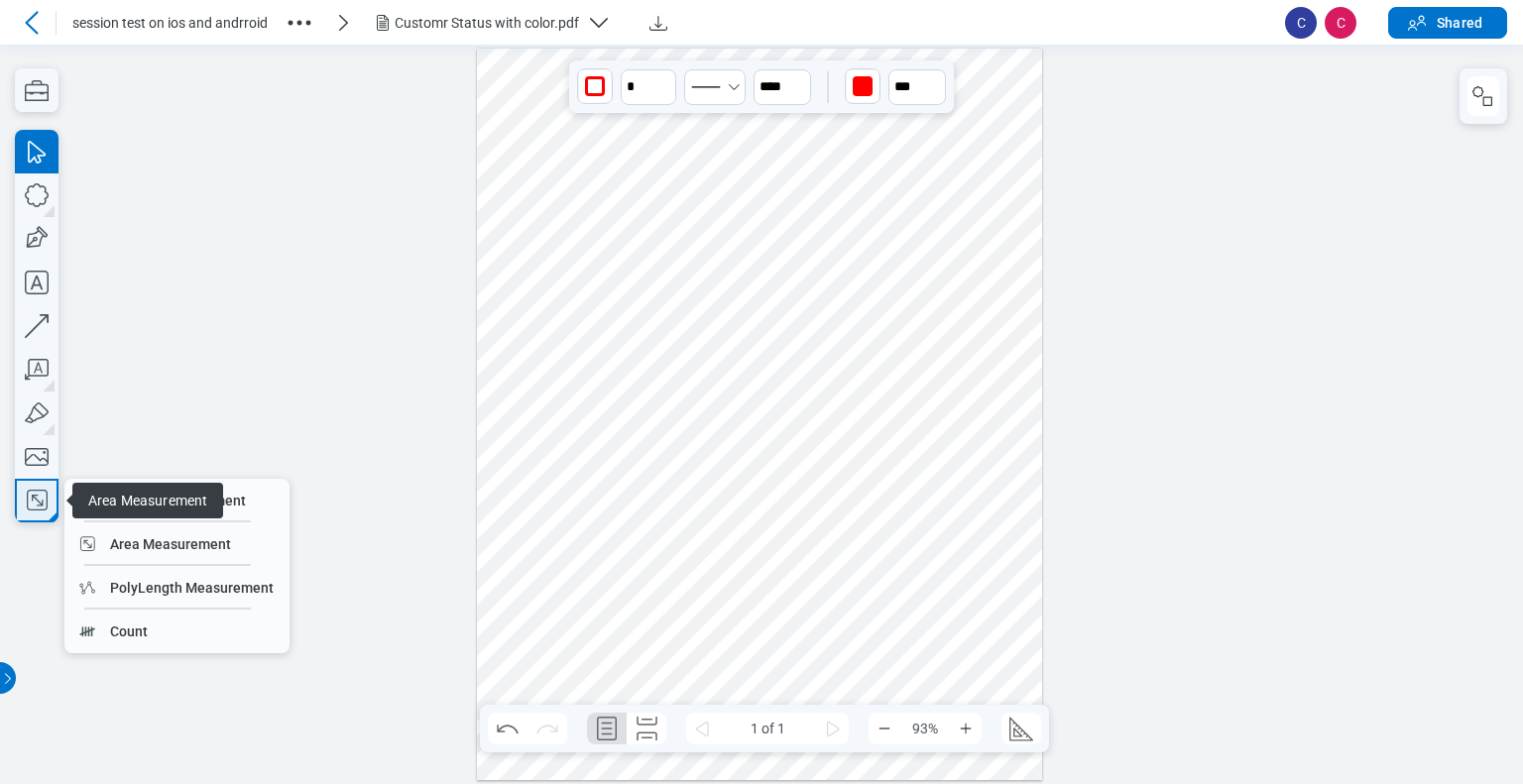 click at bounding box center (37, 501) 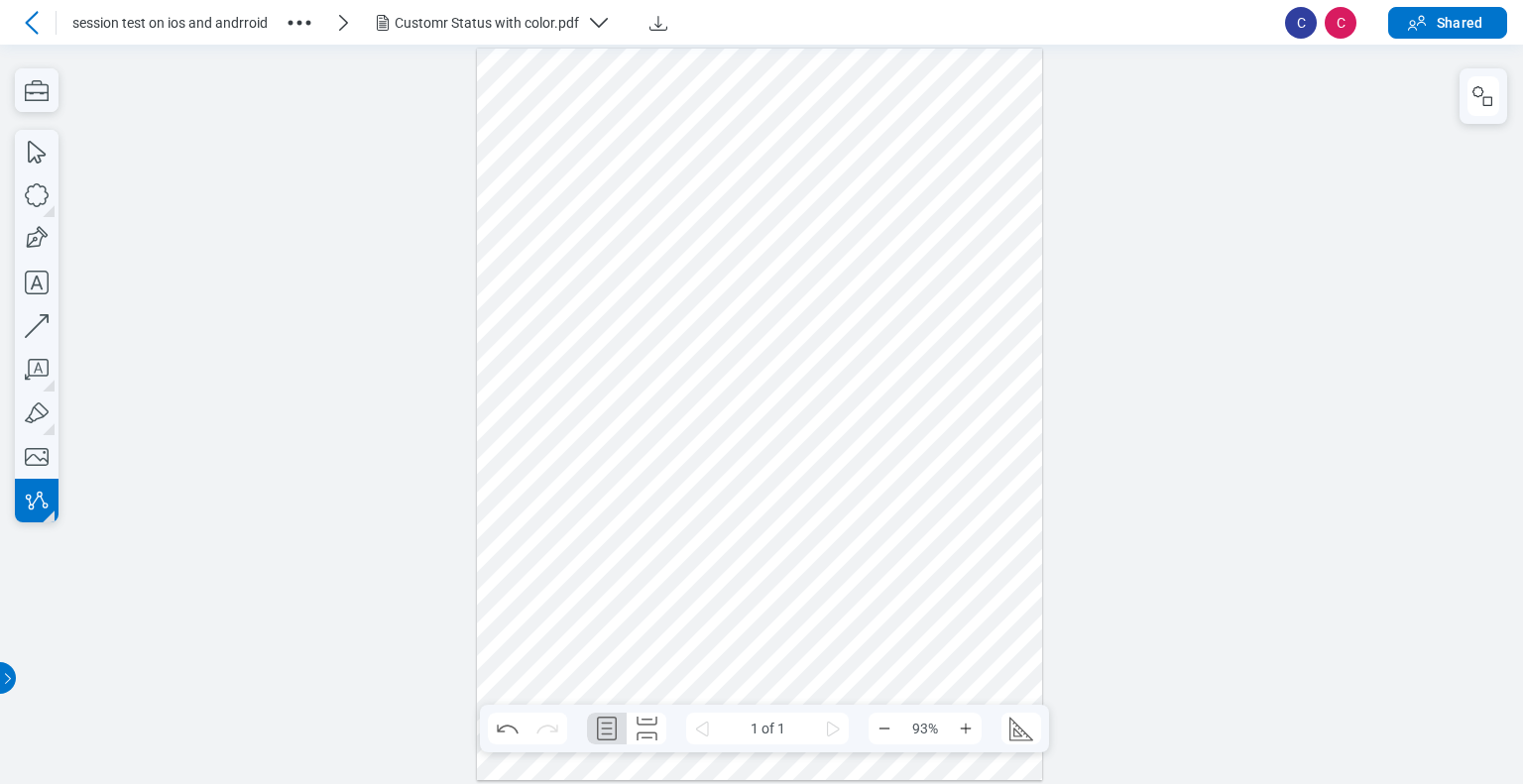 click at bounding box center (760, 414) 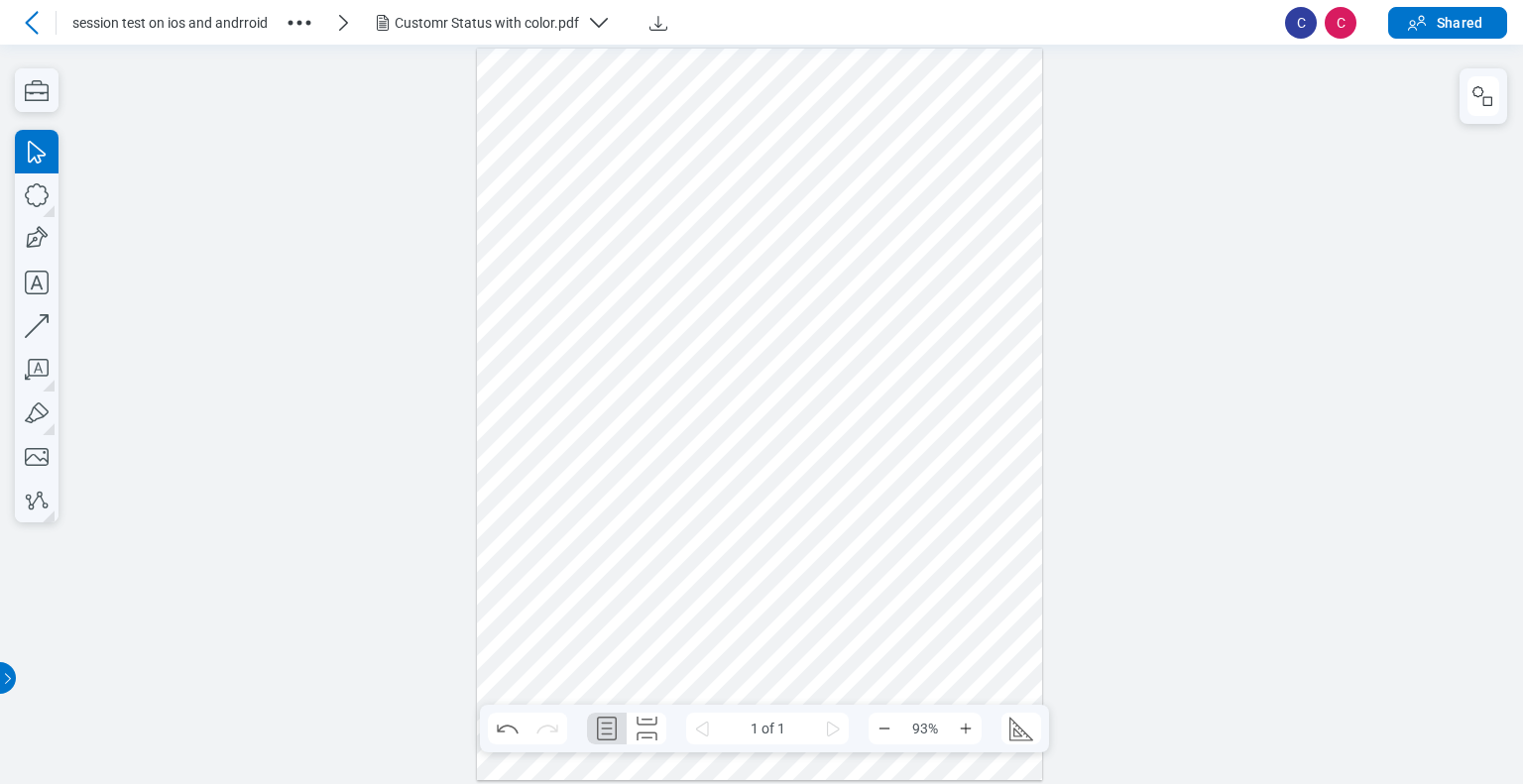 drag, startPoint x: 921, startPoint y: 498, endPoint x: 931, endPoint y: 514, distance: 18.867962 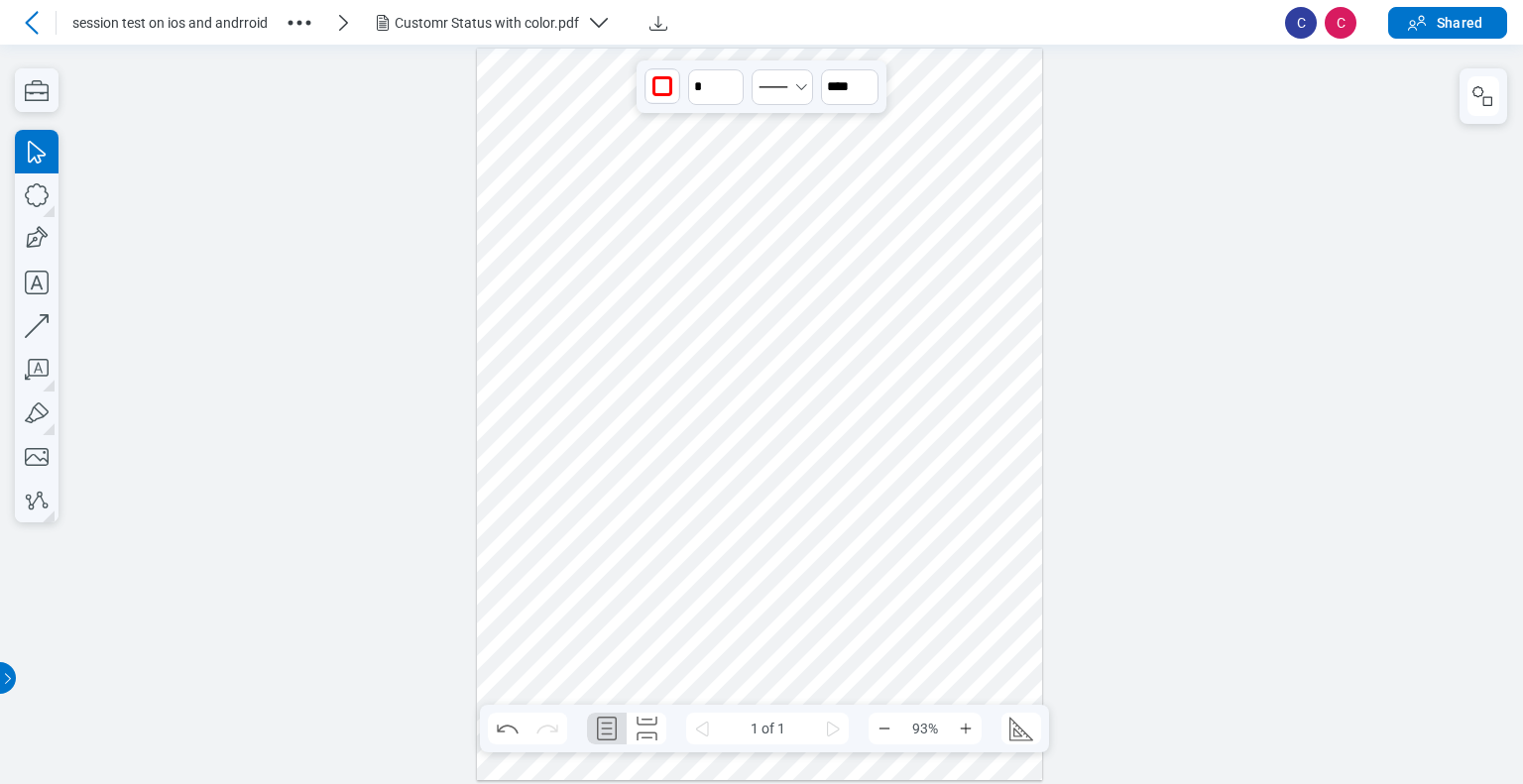 click at bounding box center (760, 414) 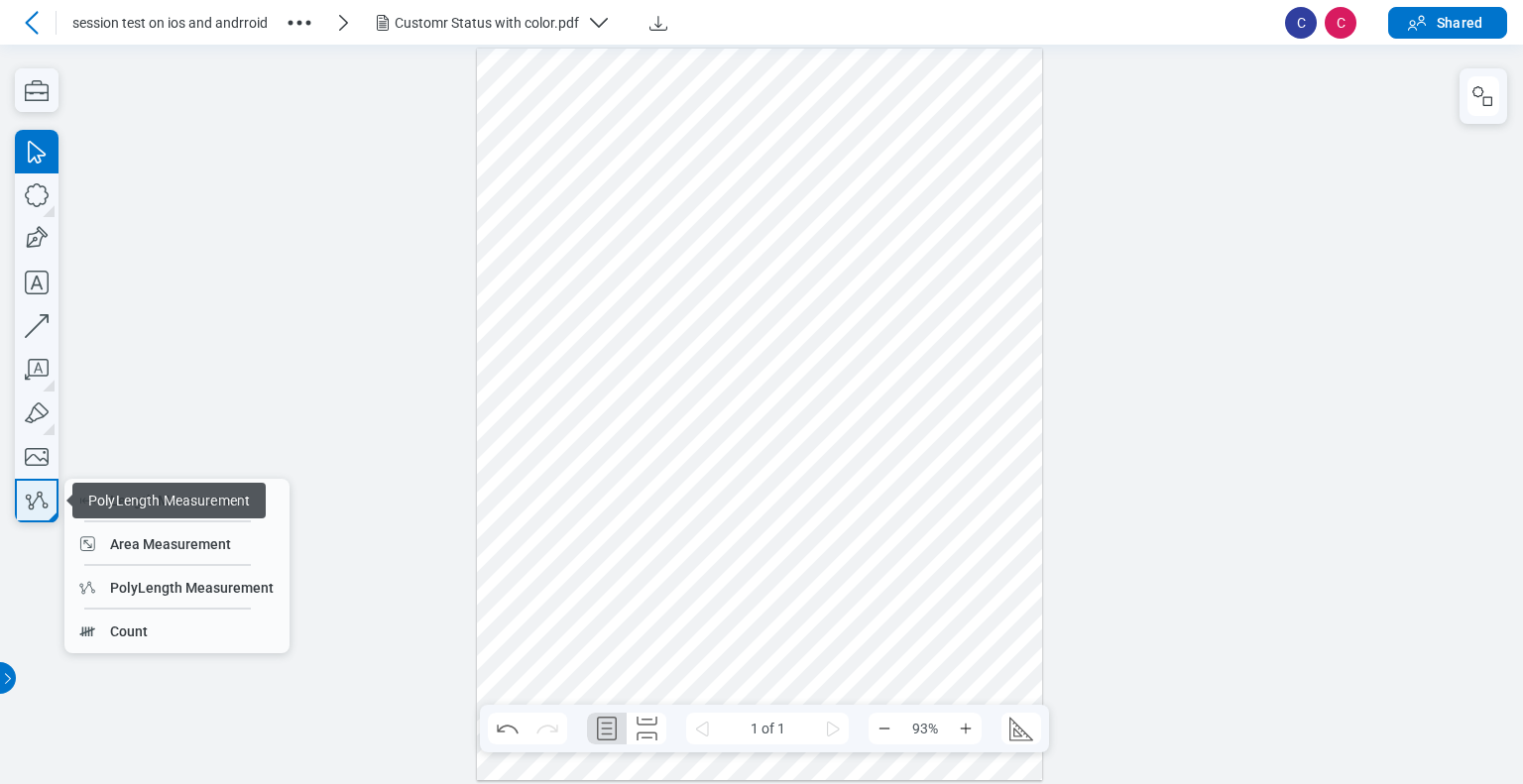 click 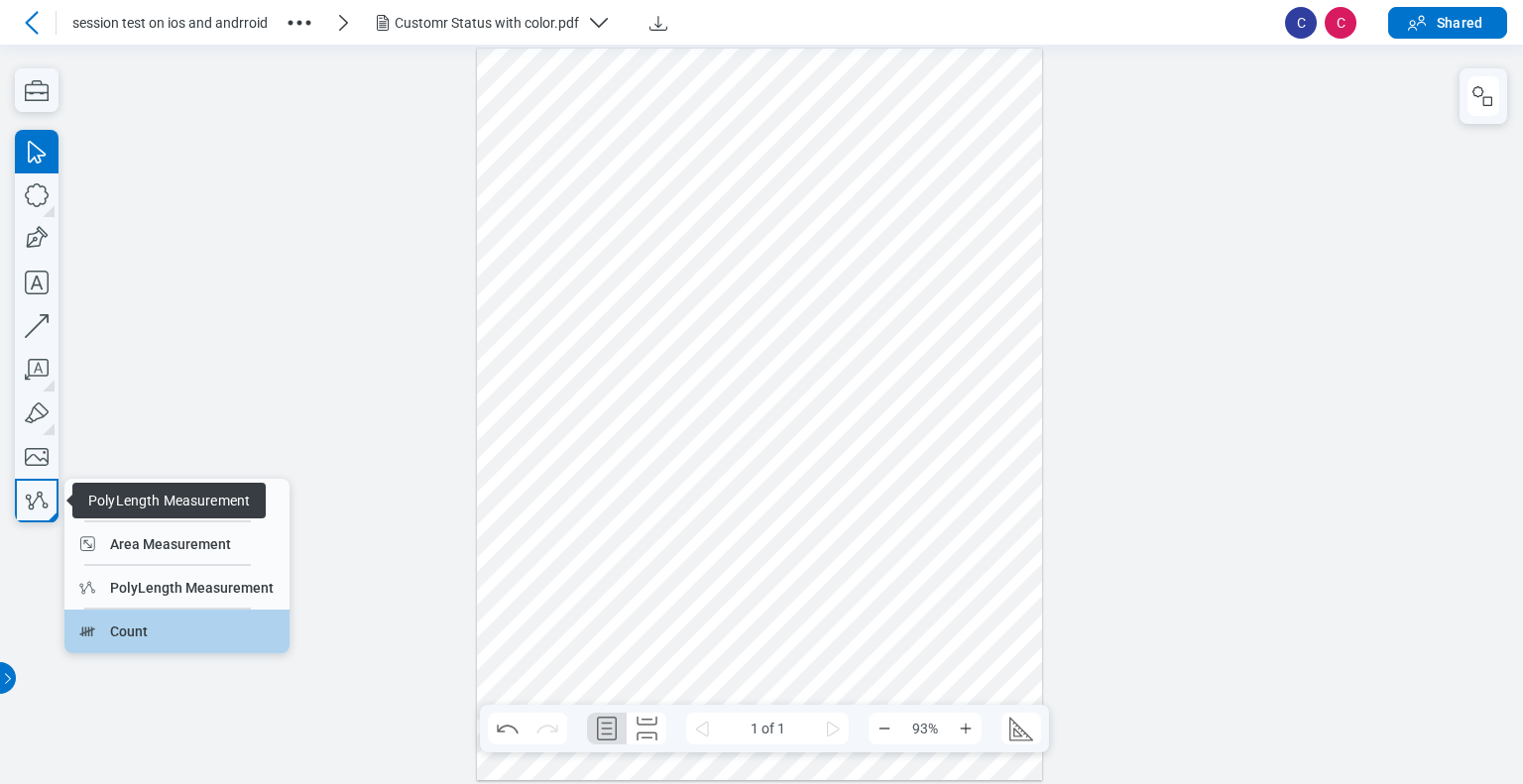 drag, startPoint x: 219, startPoint y: 565, endPoint x: 182, endPoint y: 626, distance: 71.34424 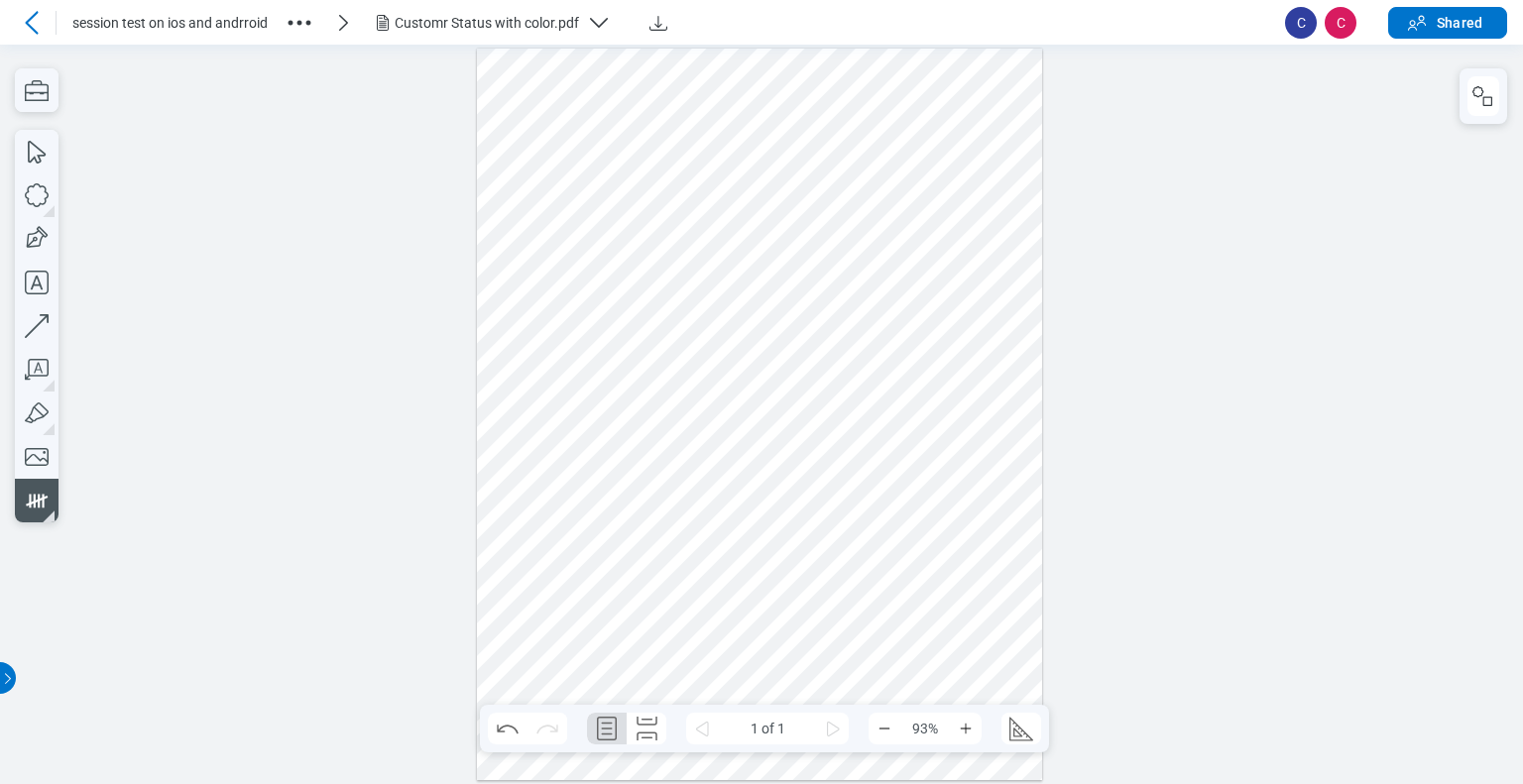 drag, startPoint x: 748, startPoint y: 281, endPoint x: 779, endPoint y: 280, distance: 31.01612 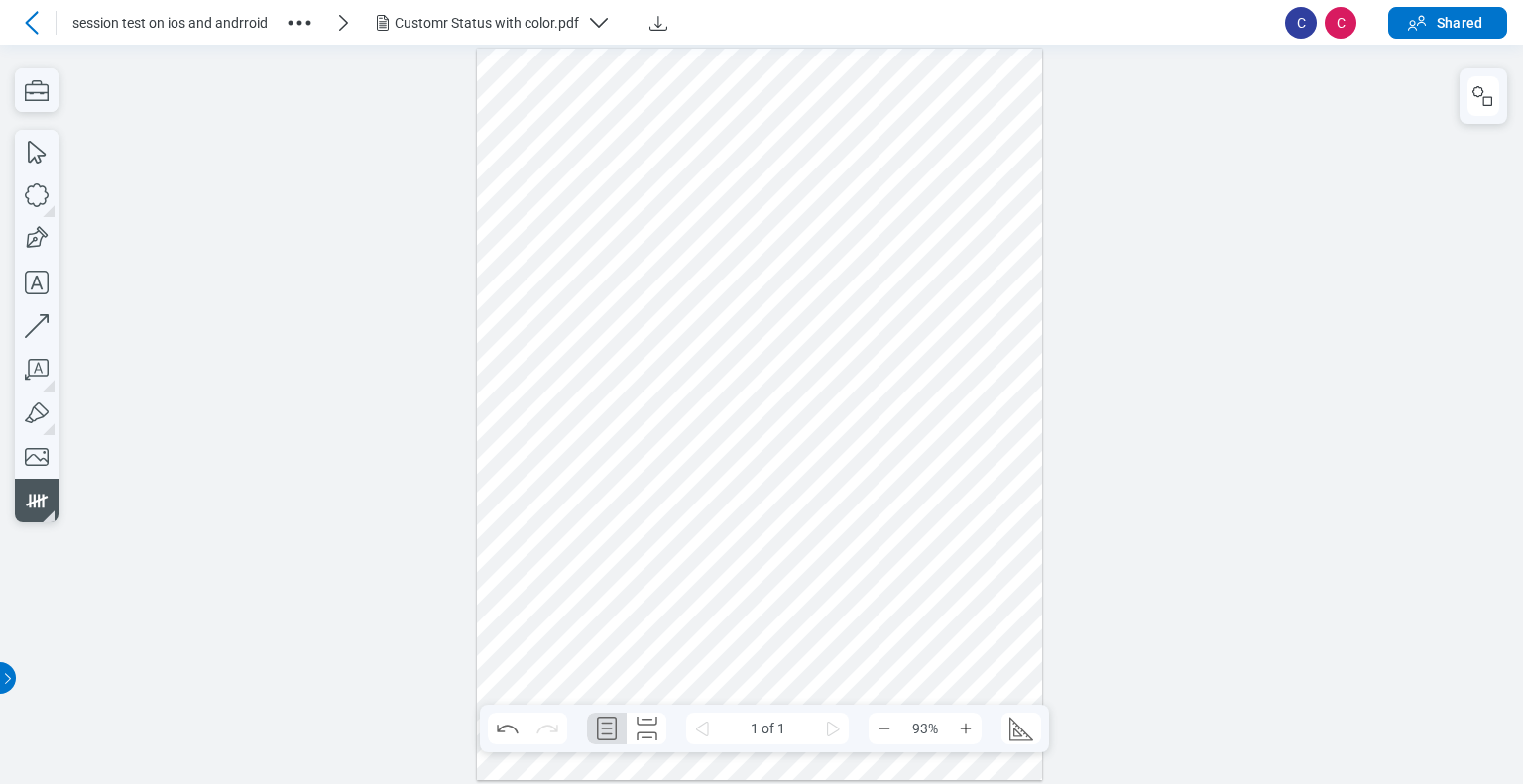 drag, startPoint x: 783, startPoint y: 280, endPoint x: 766, endPoint y: 300, distance: 26.24881 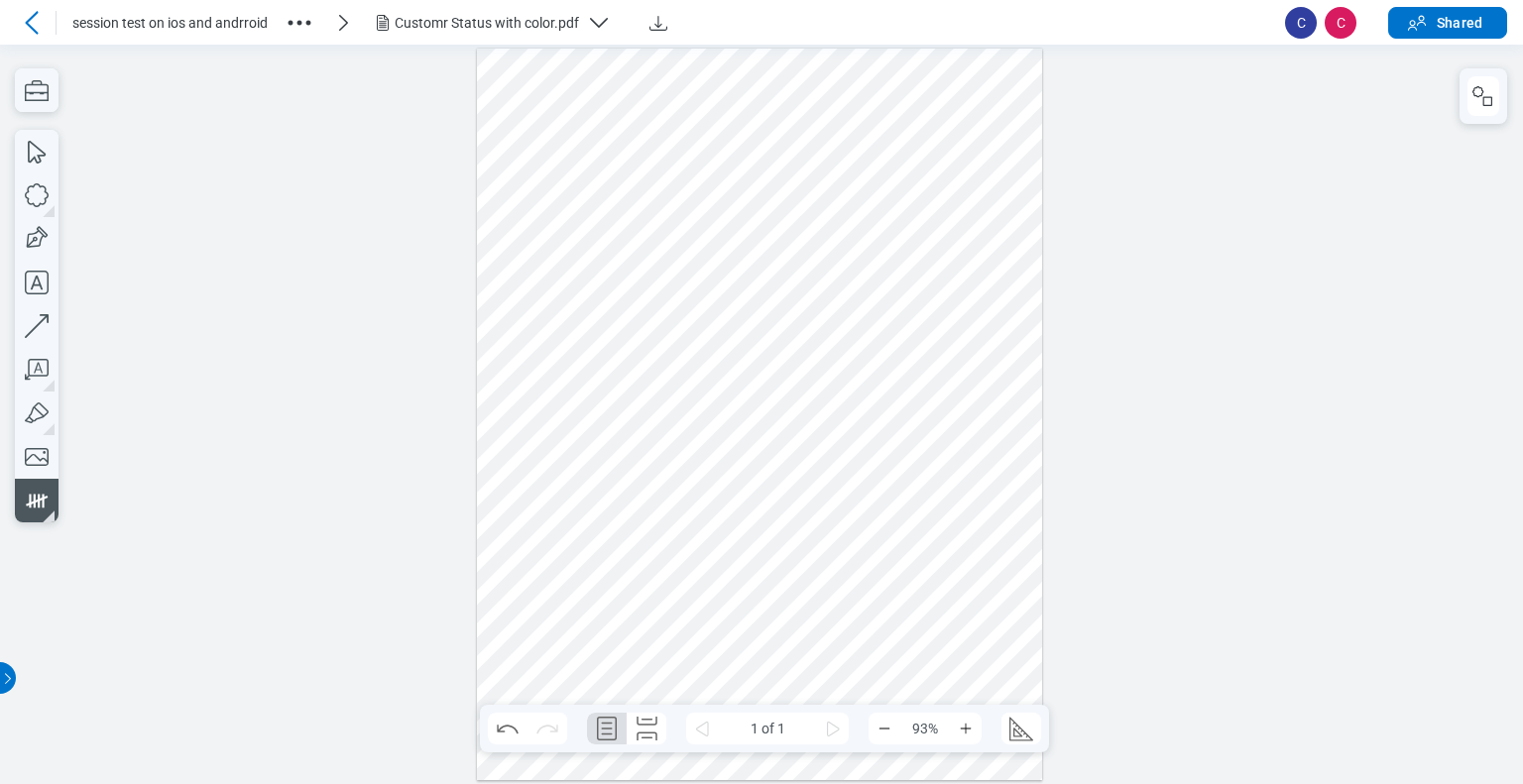 click at bounding box center (760, 414) 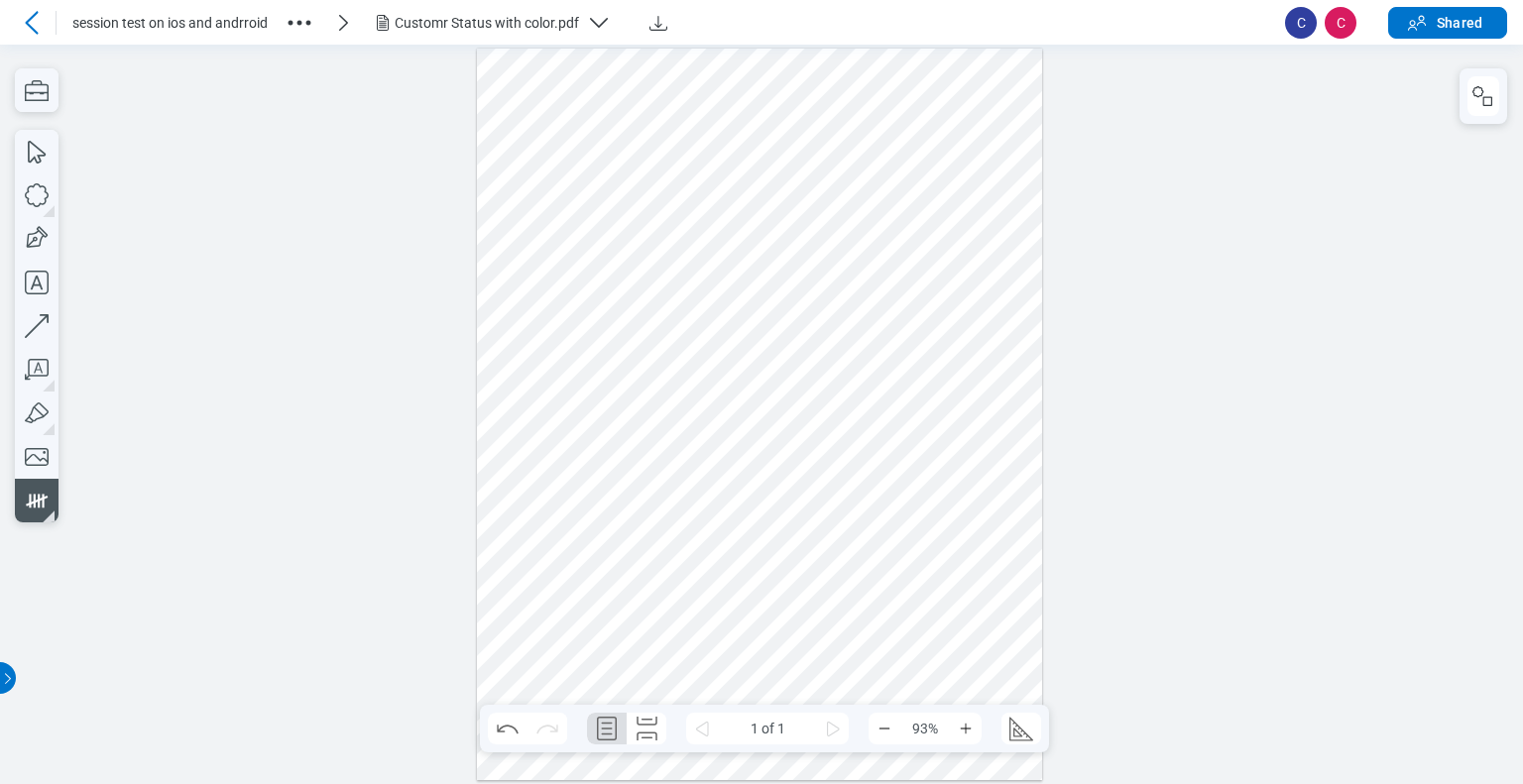 drag, startPoint x: 825, startPoint y: 315, endPoint x: 813, endPoint y: 316, distance: 12.0415946 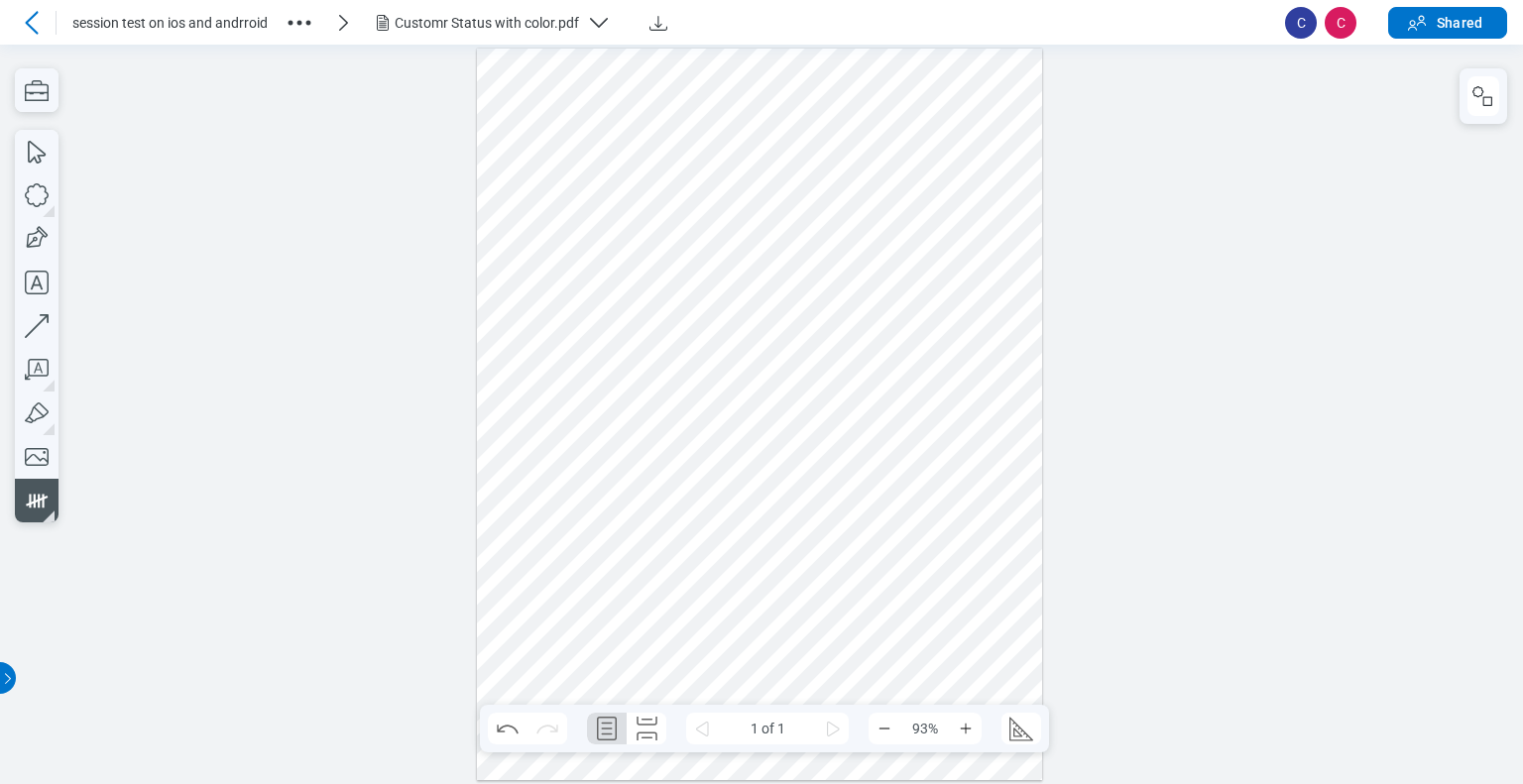 drag, startPoint x: 757, startPoint y: 316, endPoint x: 776, endPoint y: 316, distance: 19 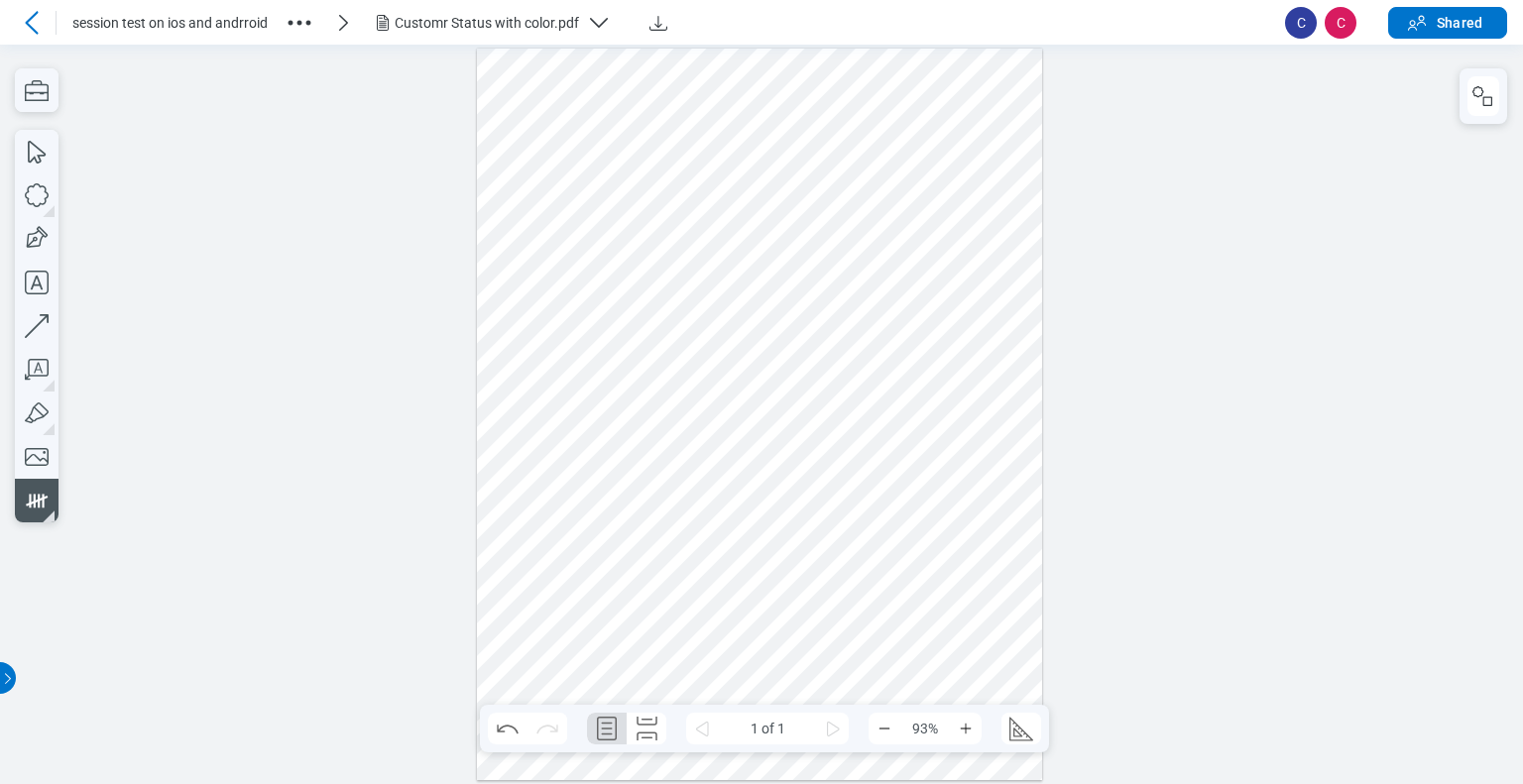click at bounding box center (760, 414) 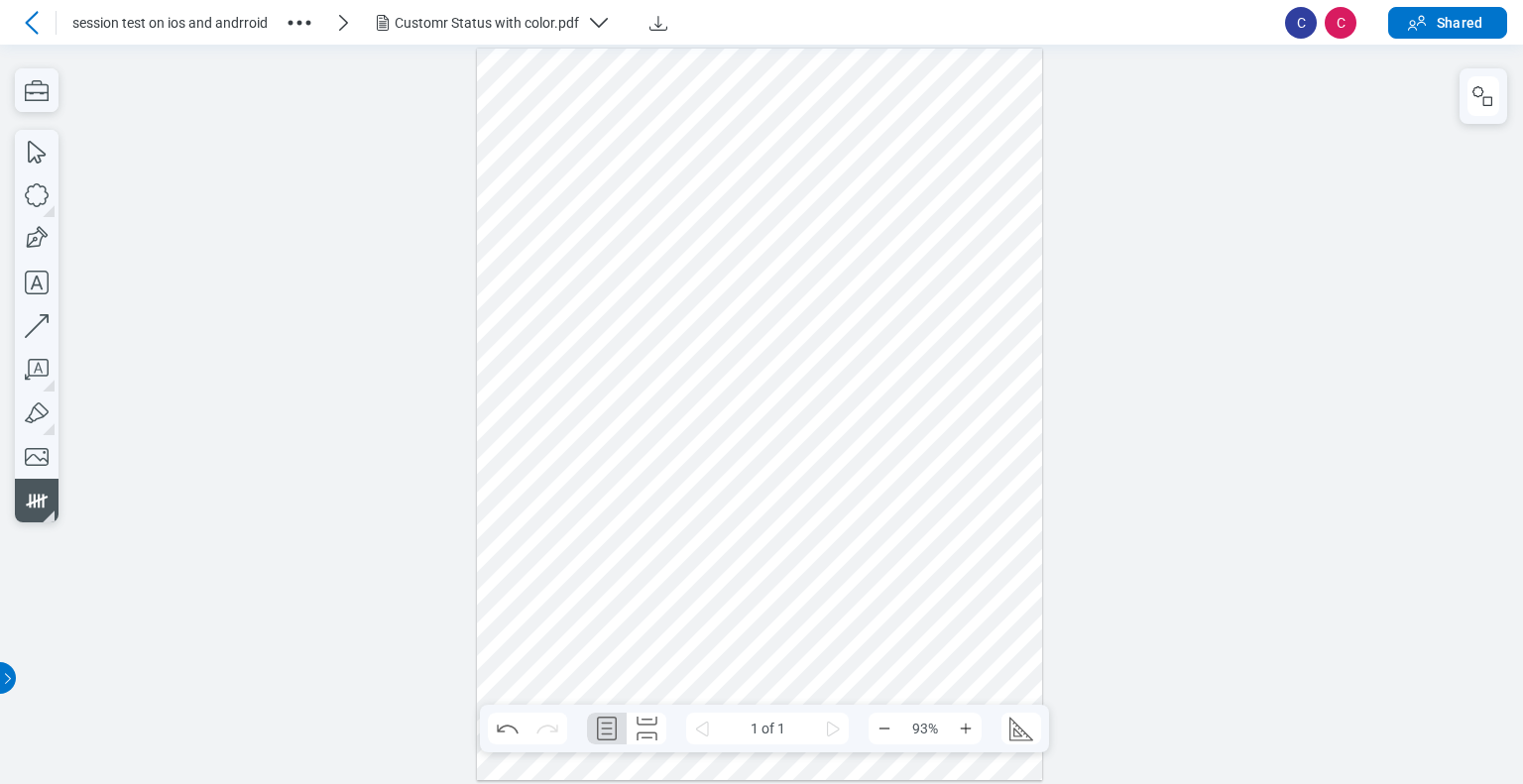 click at bounding box center (760, 414) 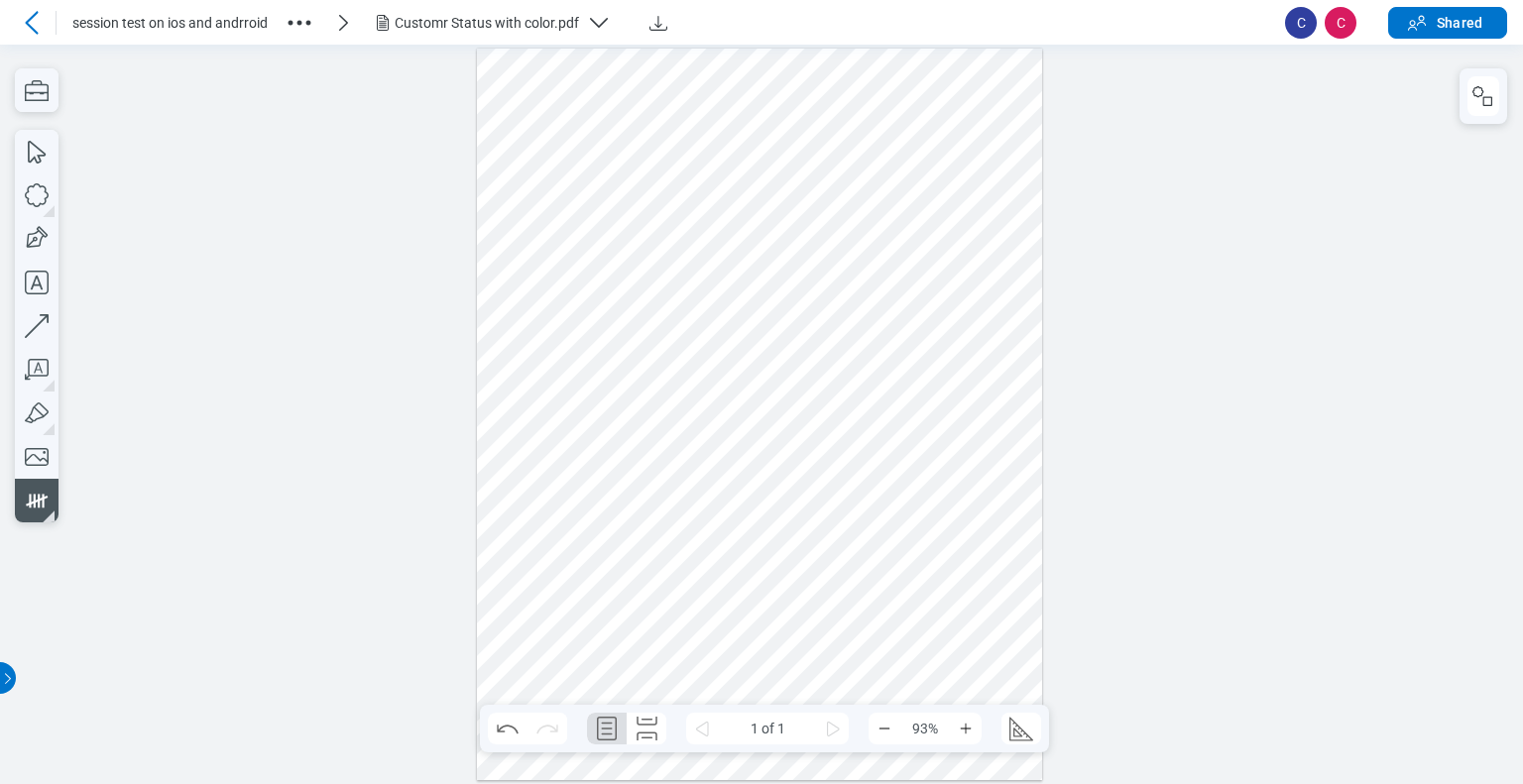 type 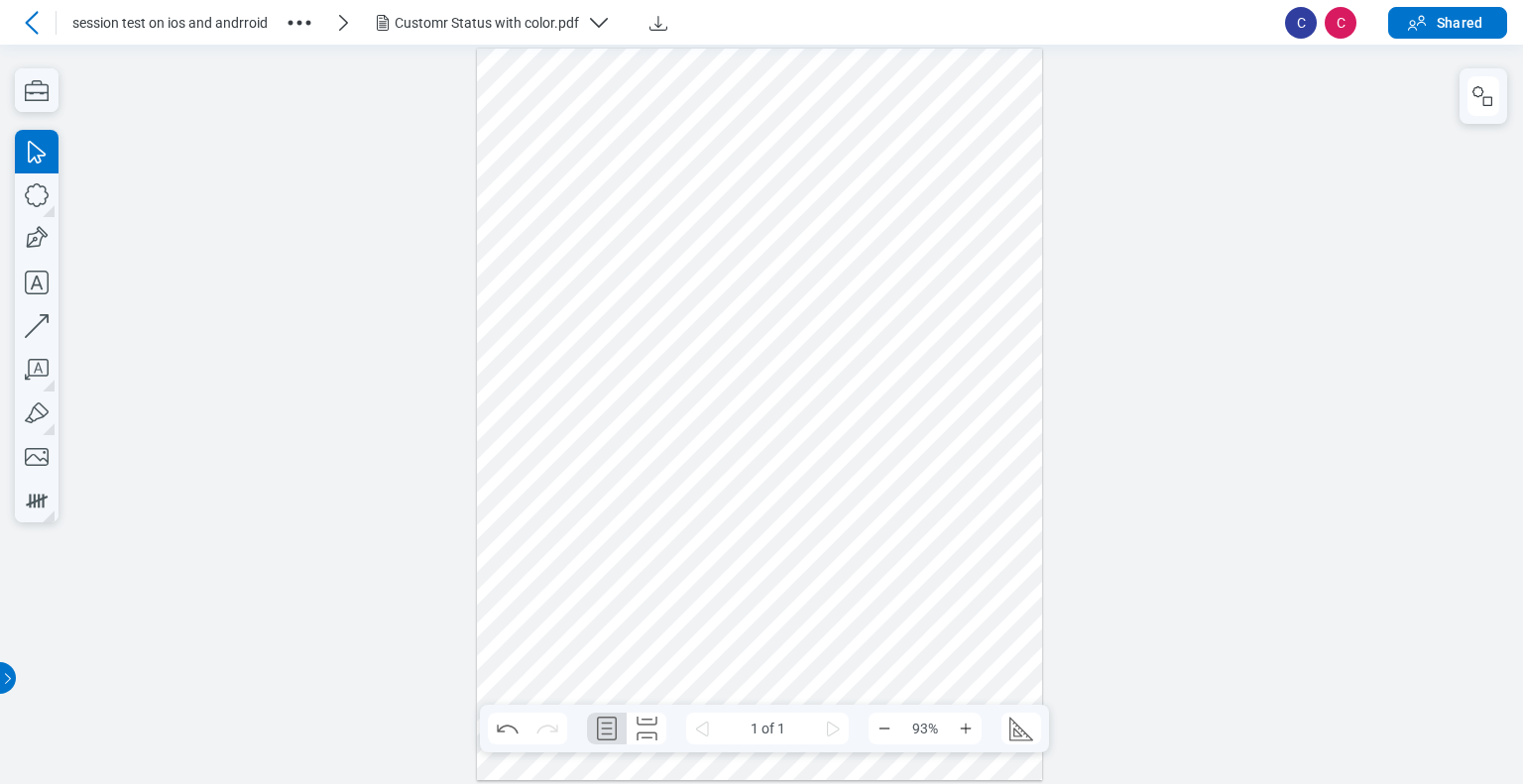 click at bounding box center [760, 414] 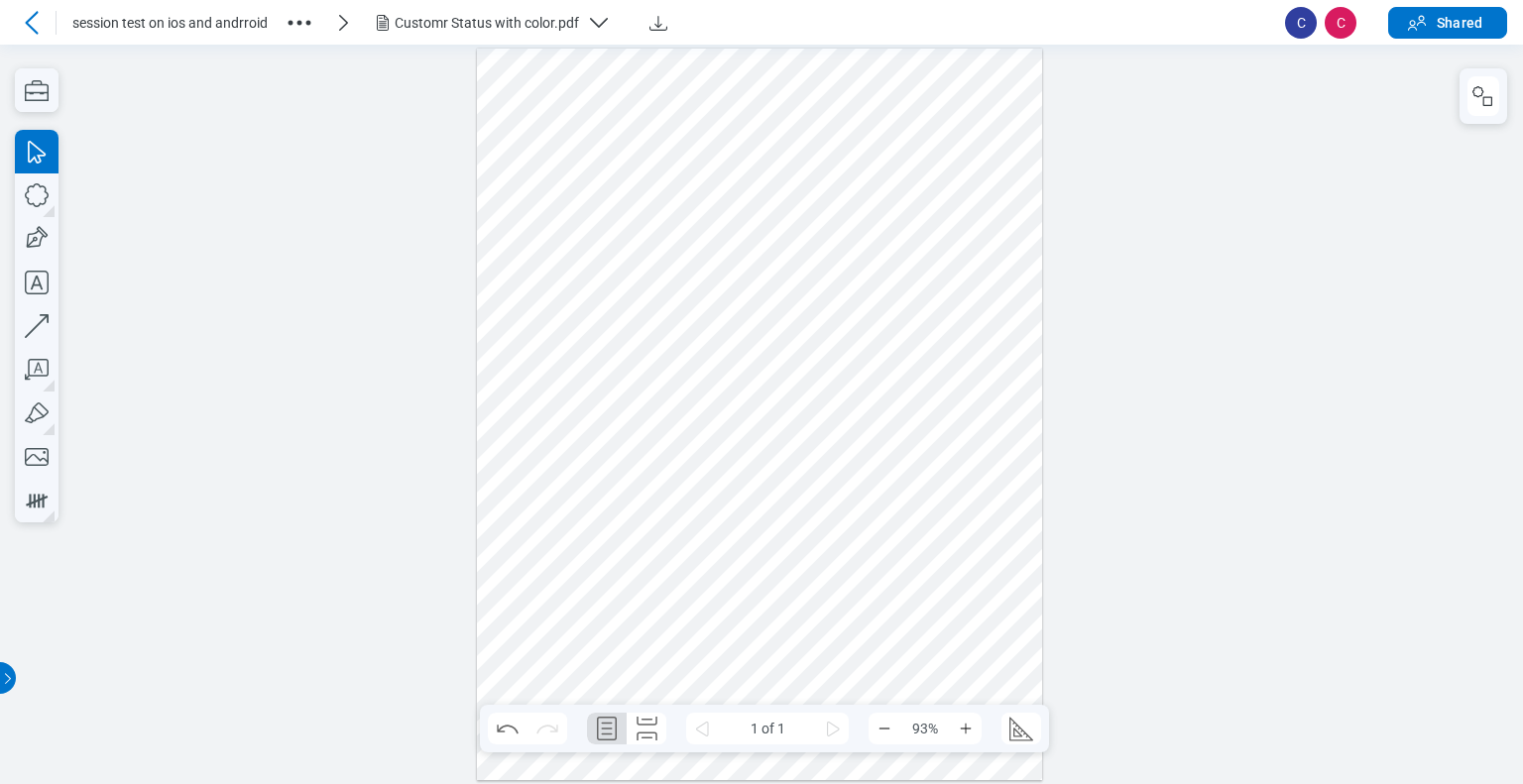 click 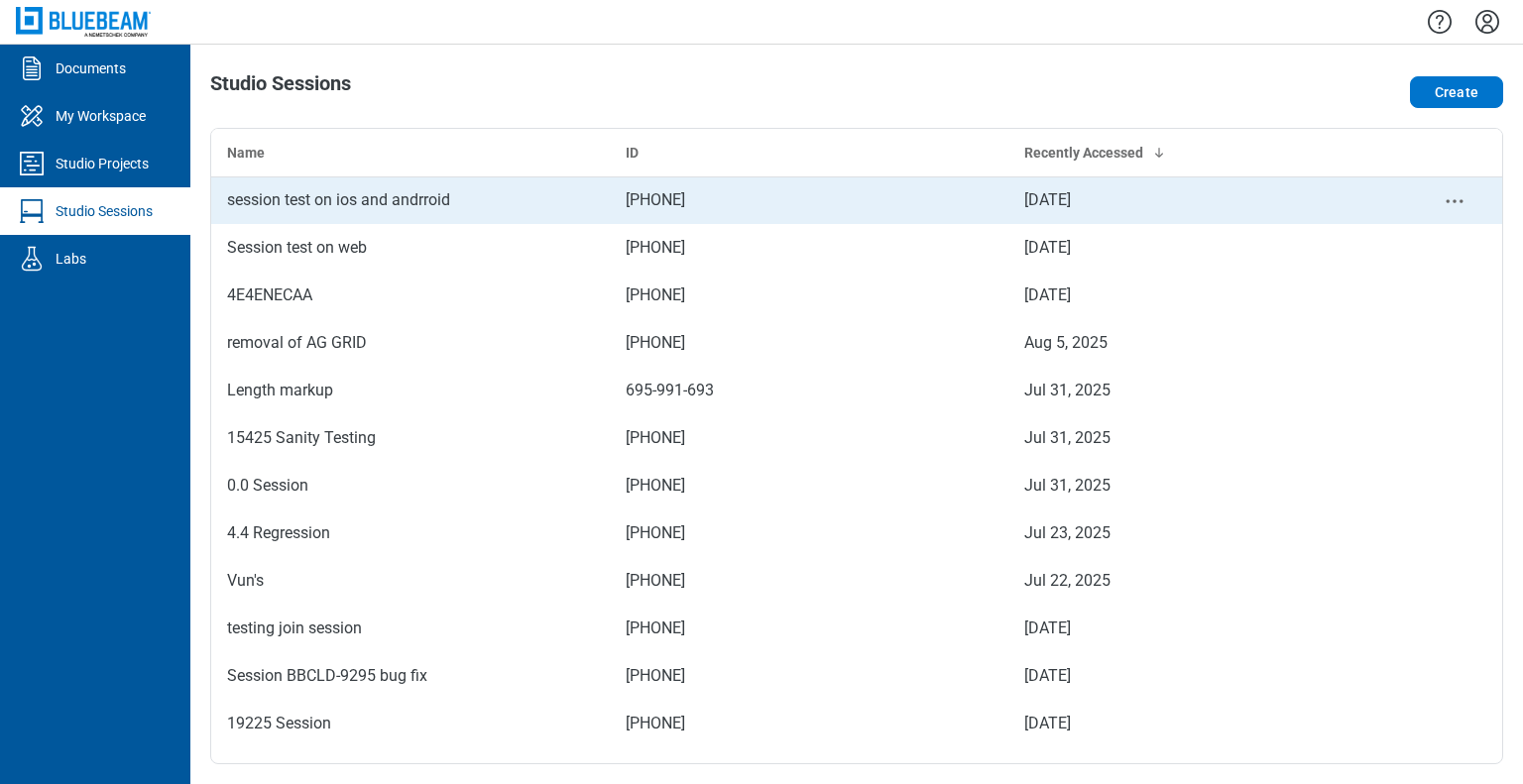 click on "session test on ios and andrroid" at bounding box center [410, 200] 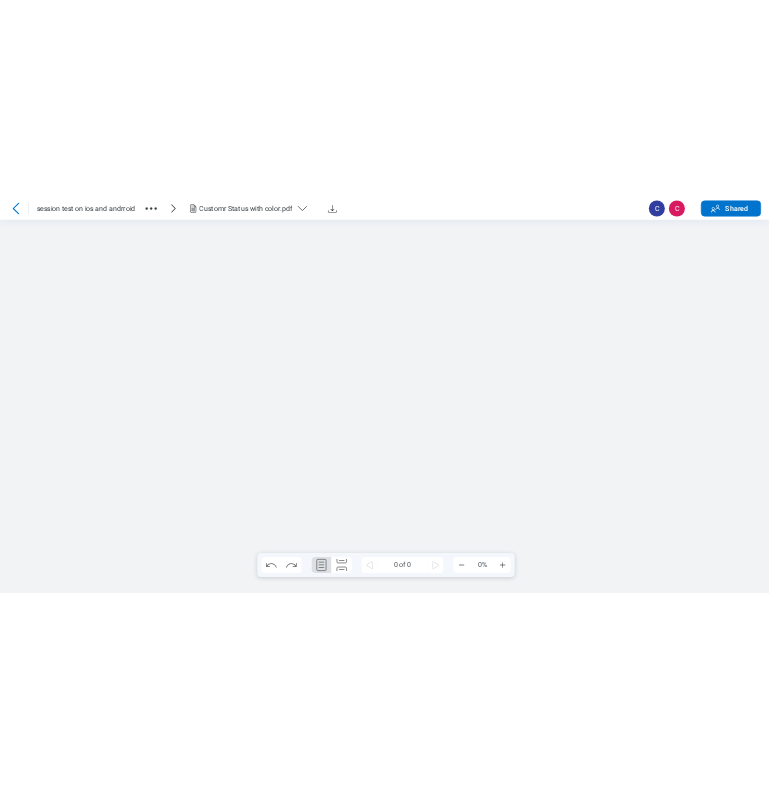 scroll, scrollTop: 0, scrollLeft: 0, axis: both 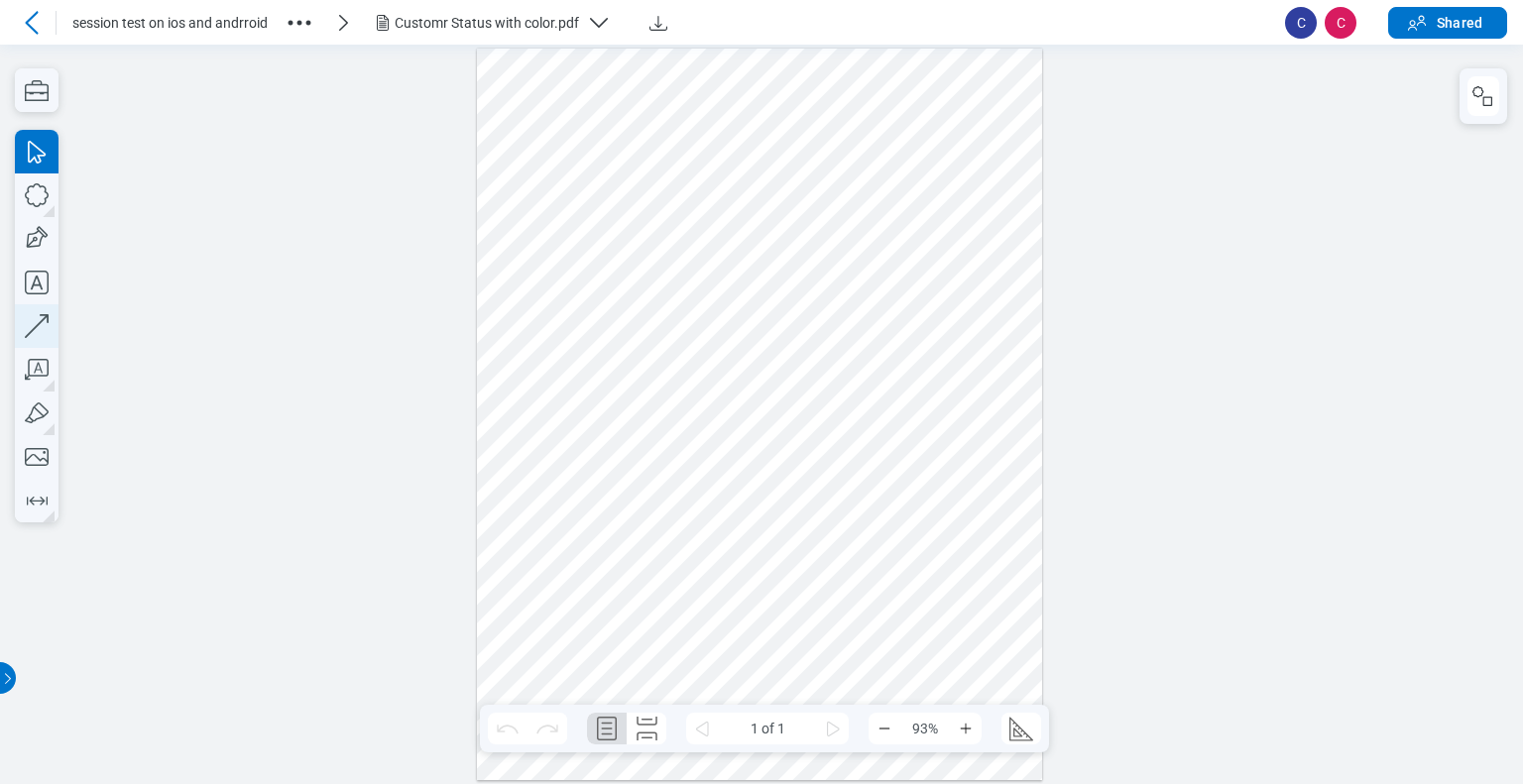 click 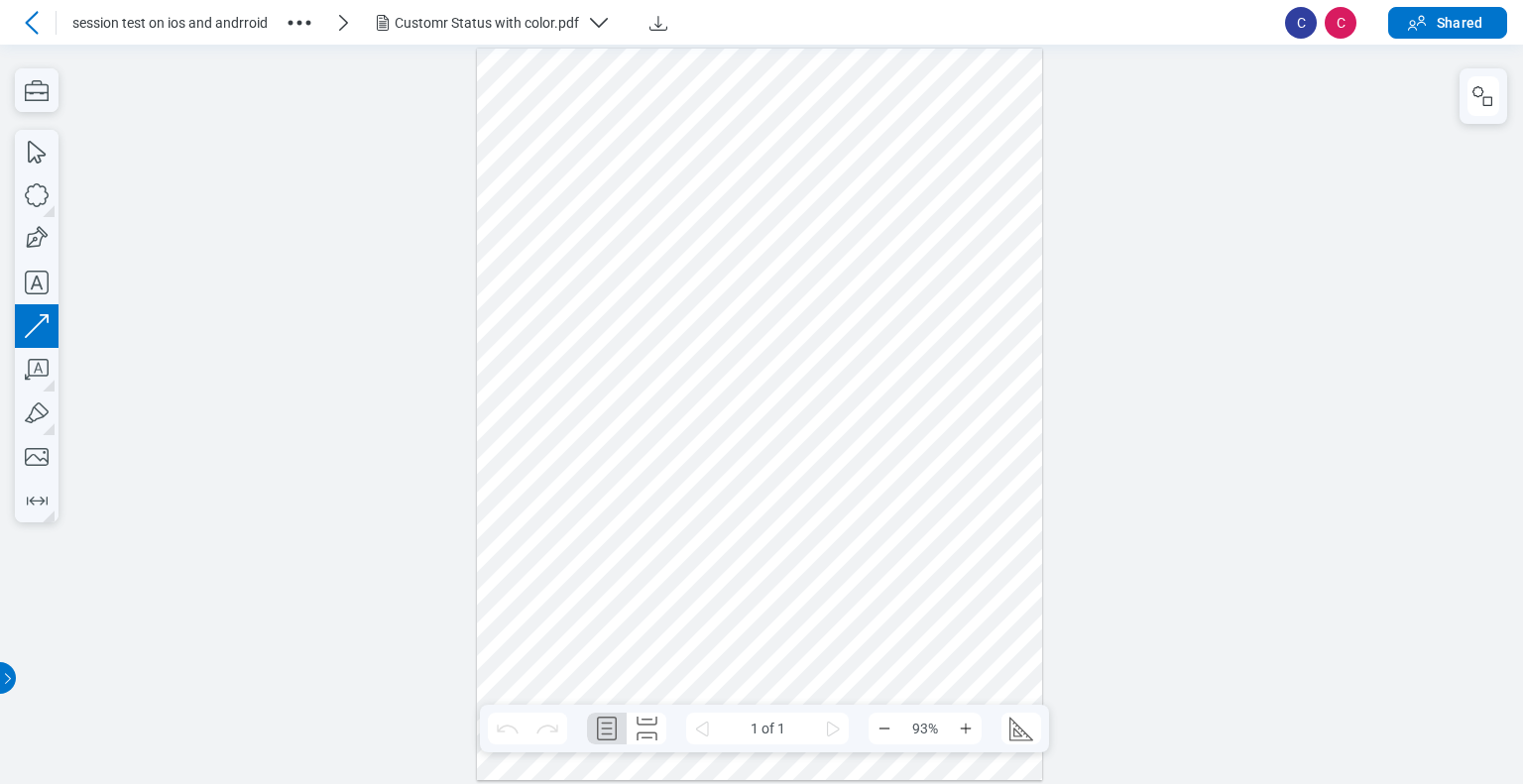 drag, startPoint x: 548, startPoint y: 237, endPoint x: 568, endPoint y: 285, distance: 52 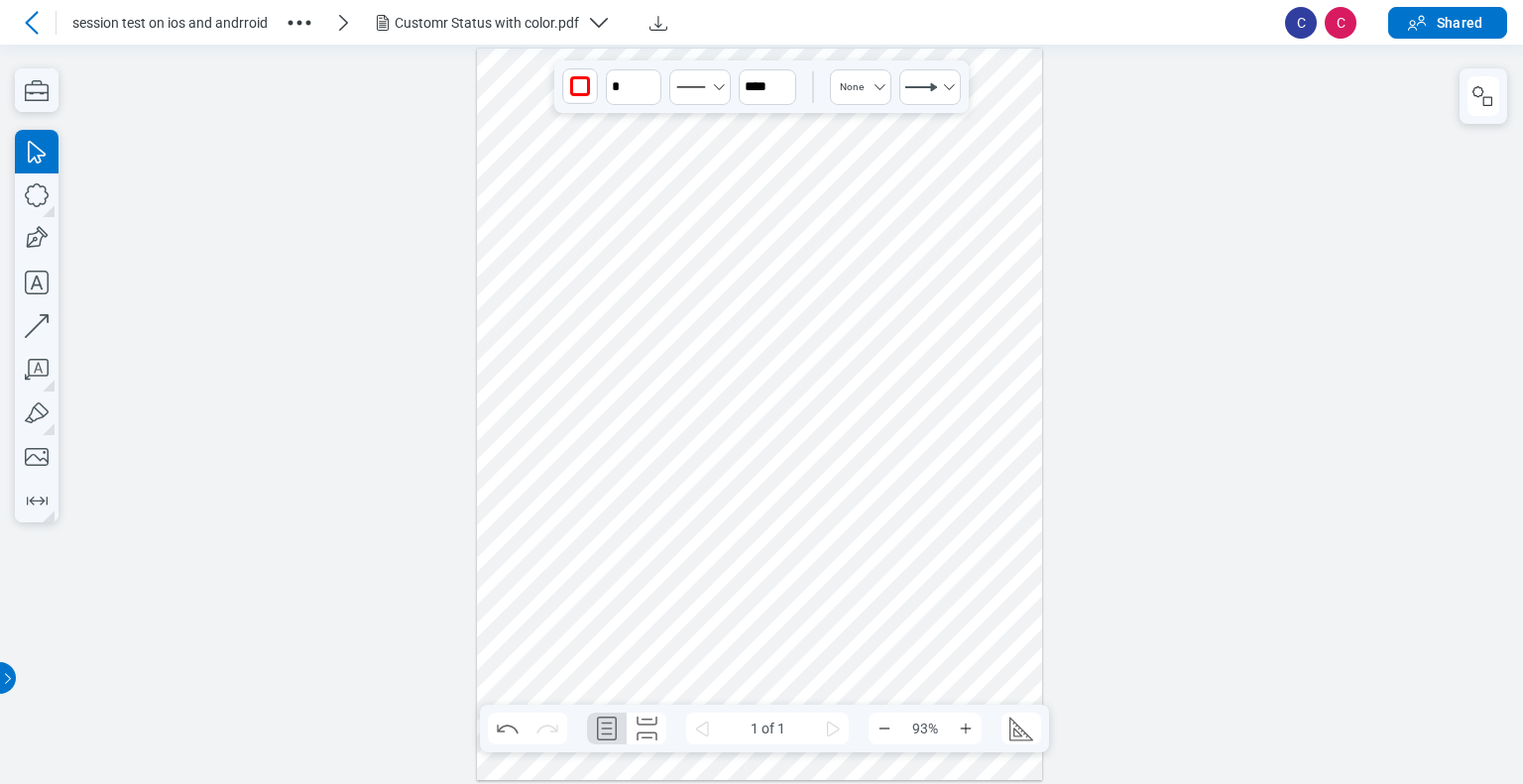 click 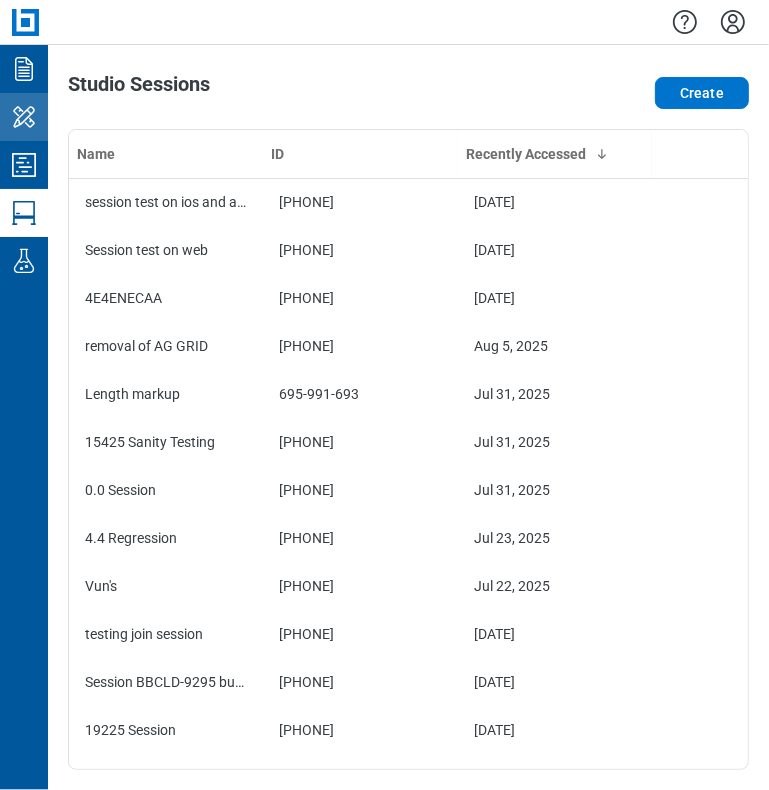 click 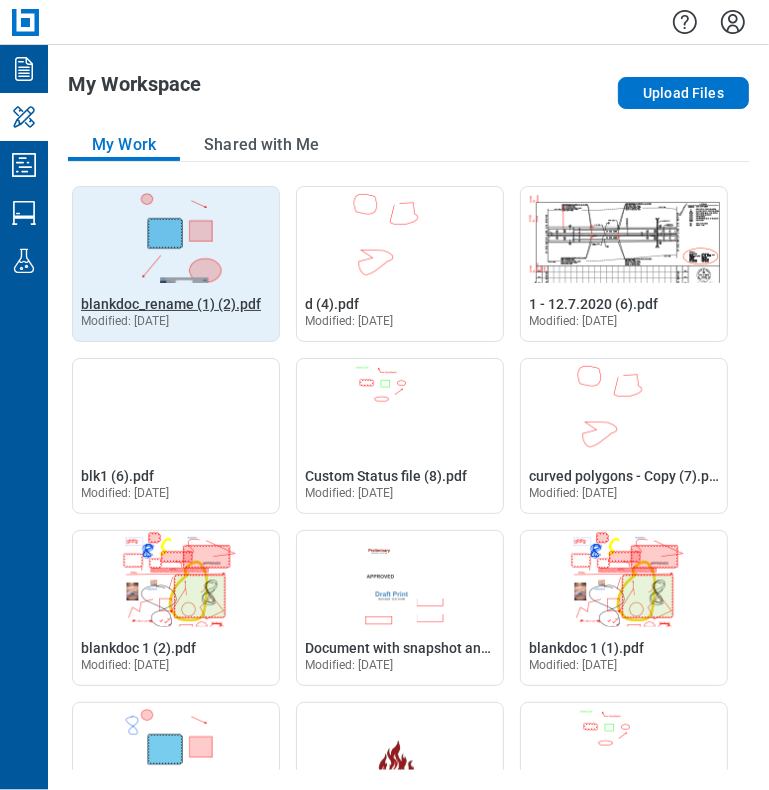 click on "blankdoc_rename (1) (2).pdf" at bounding box center [171, 304] 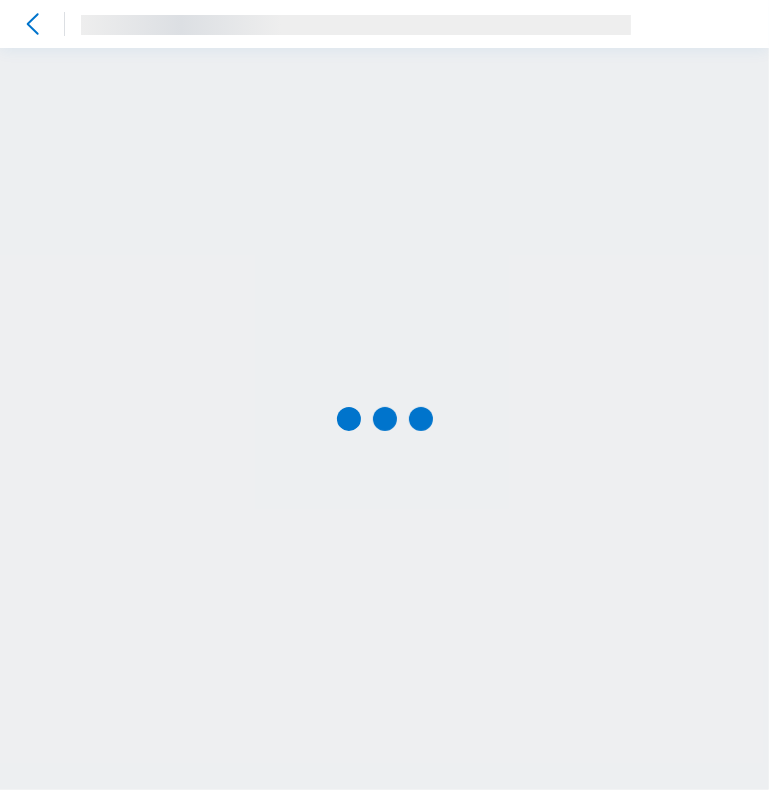 scroll, scrollTop: 0, scrollLeft: 0, axis: both 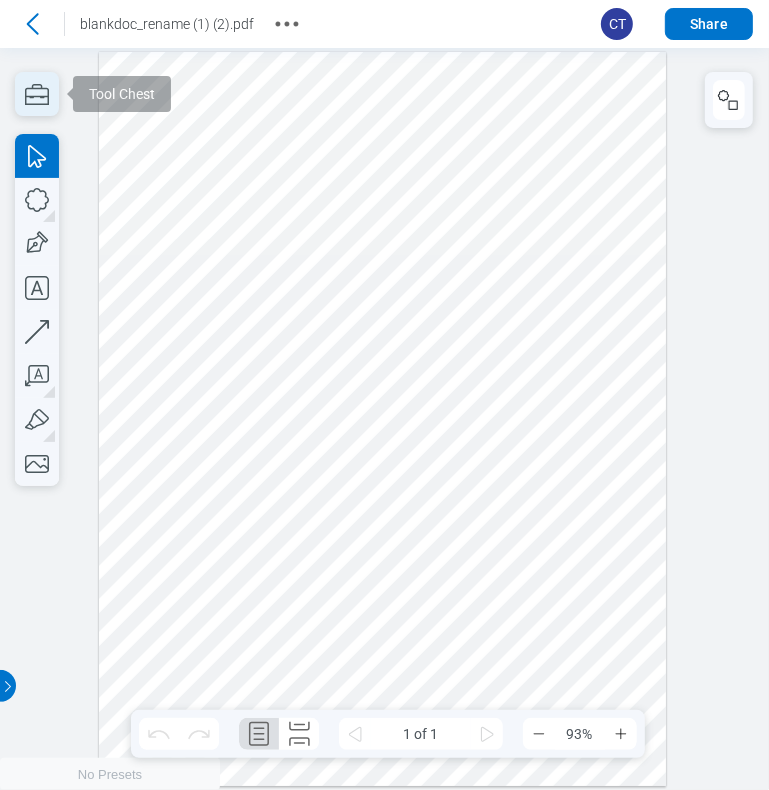 click 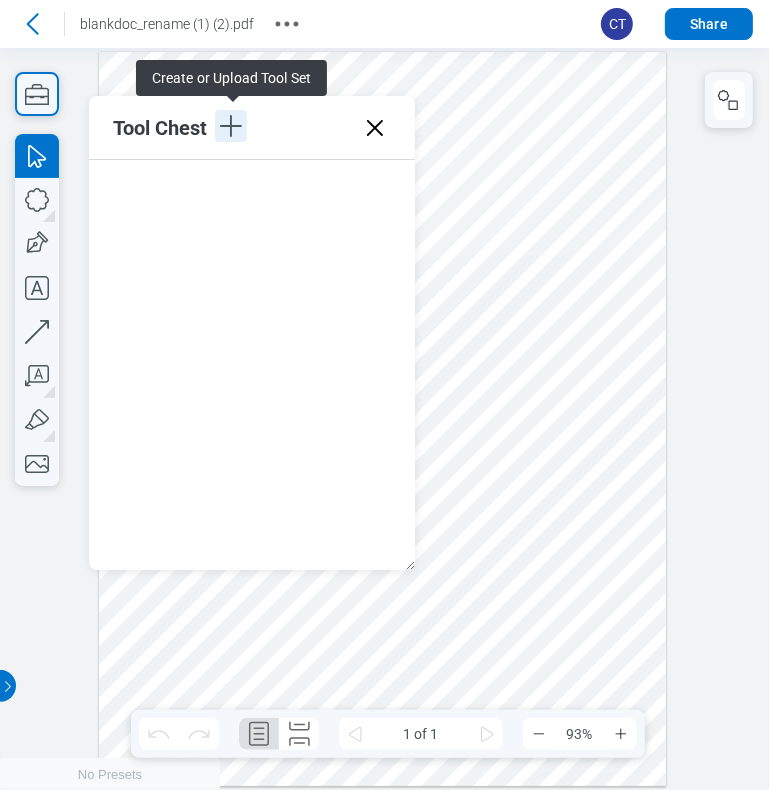 click 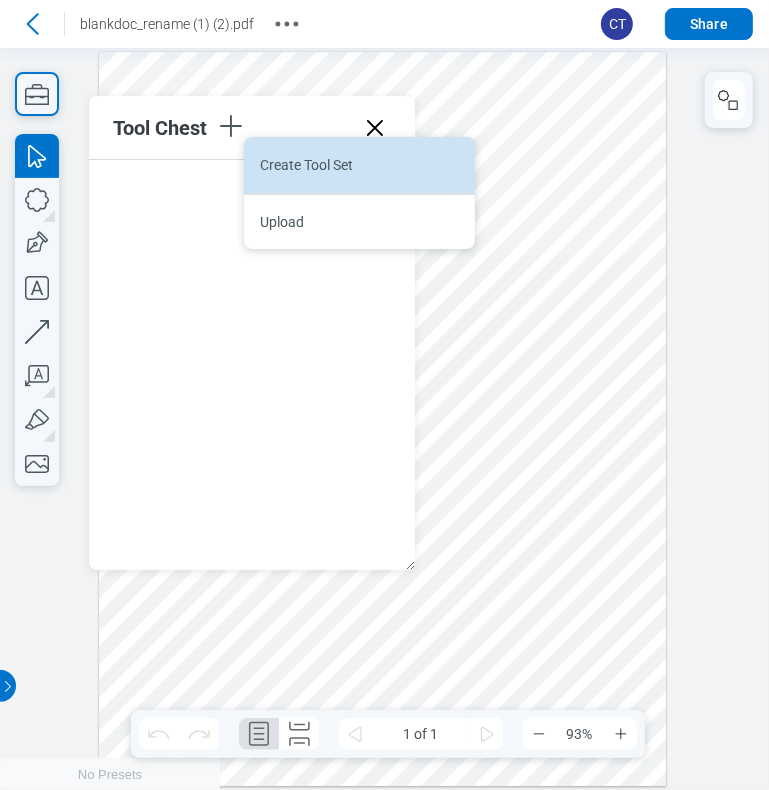 click on "Create Tool Set" at bounding box center [359, 165] 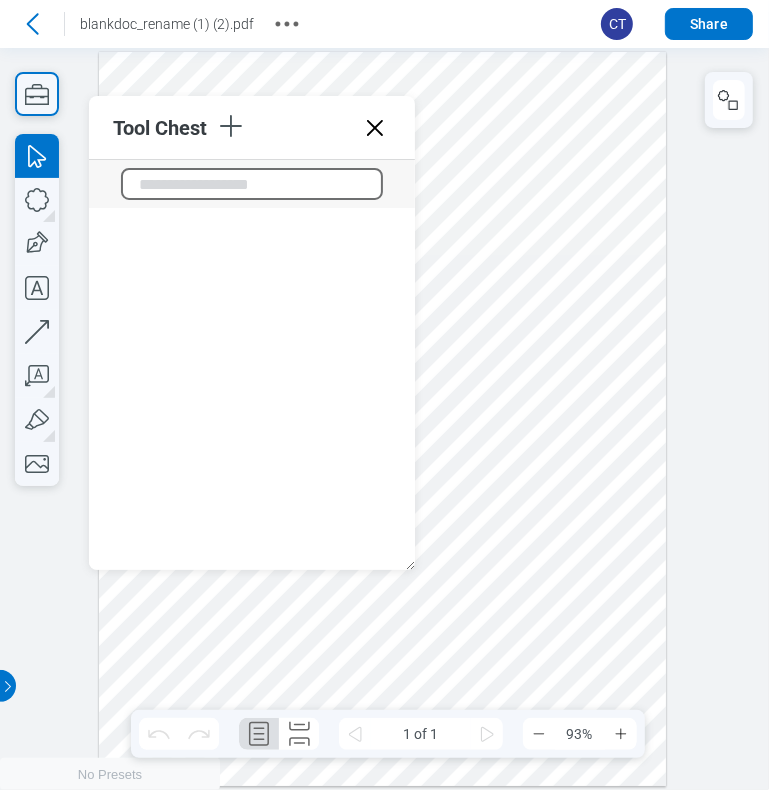 click at bounding box center (252, 184) 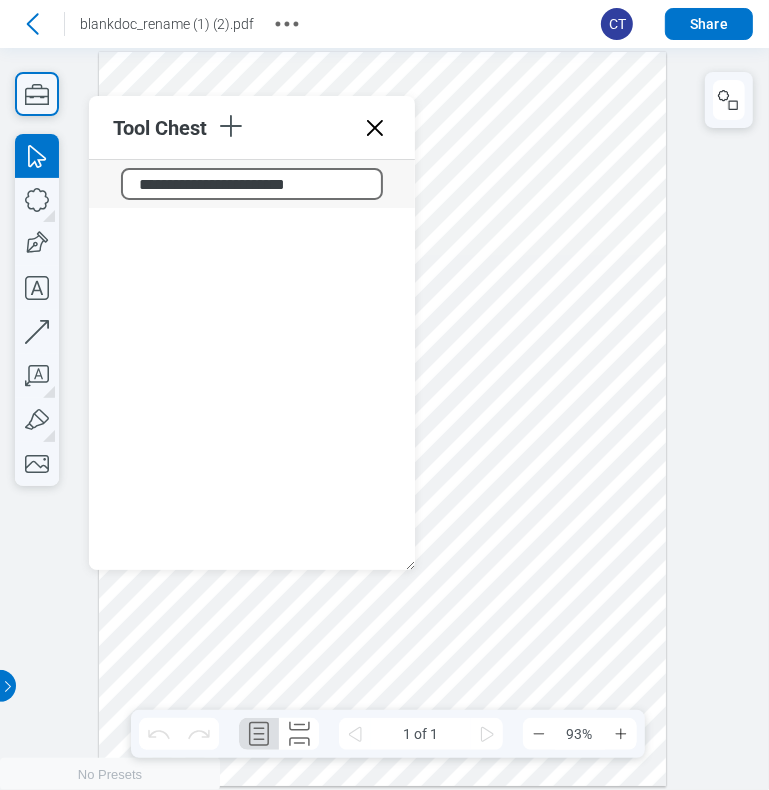 type on "**********" 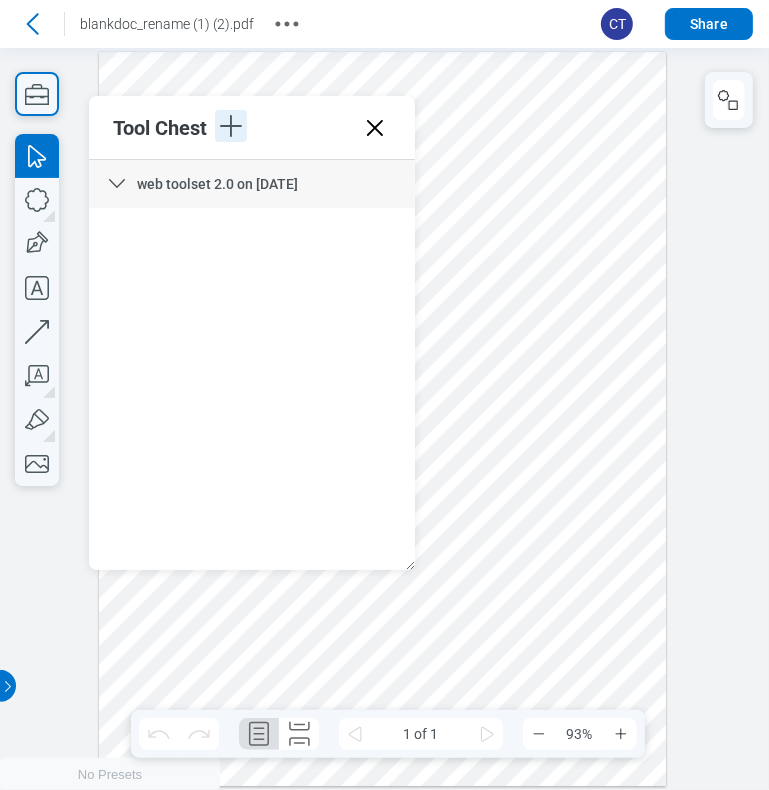 click 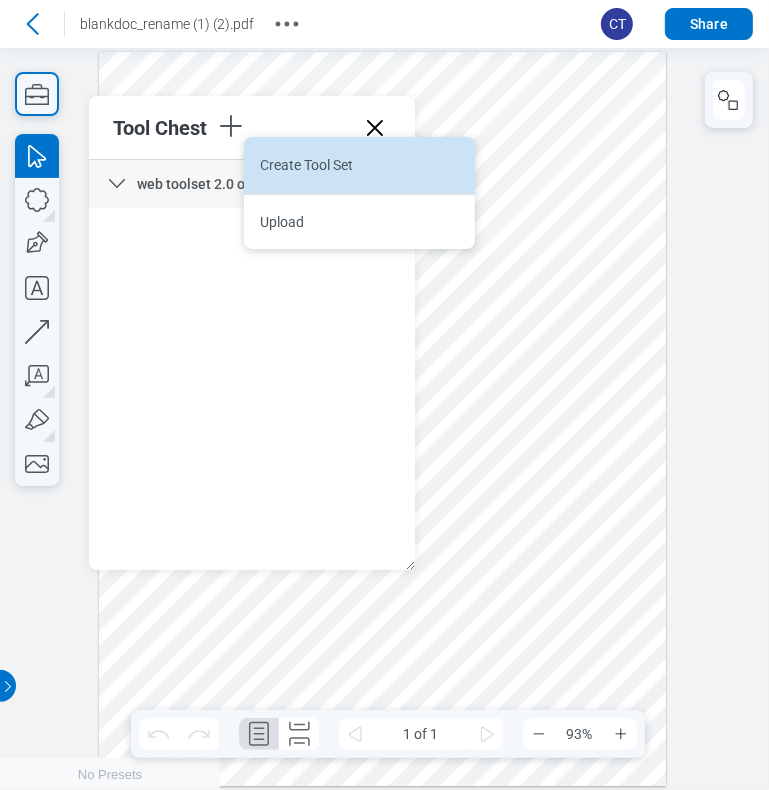 click on "Create Tool Set" at bounding box center [359, 165] 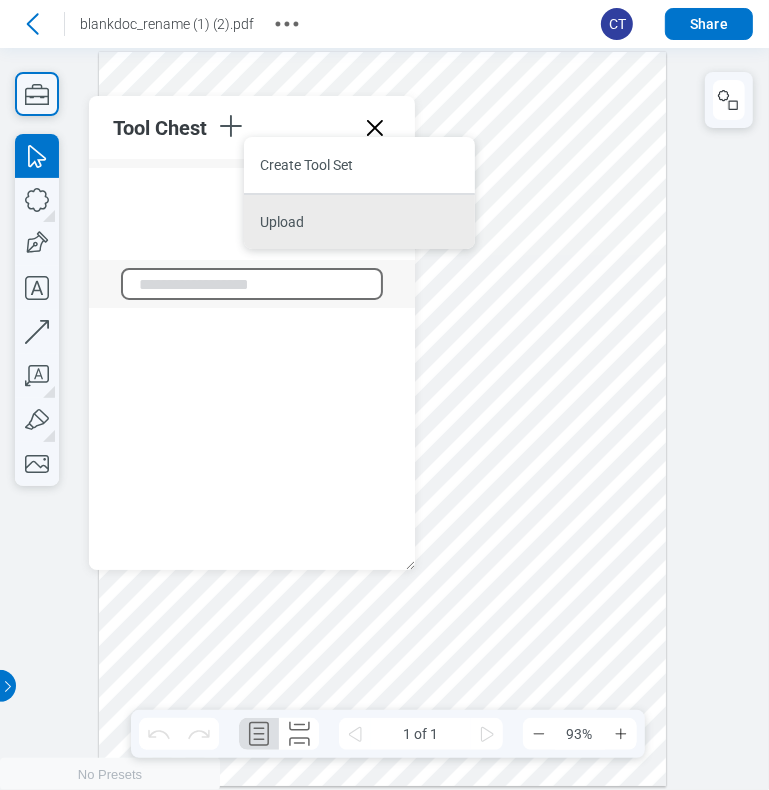 scroll, scrollTop: 140, scrollLeft: 0, axis: vertical 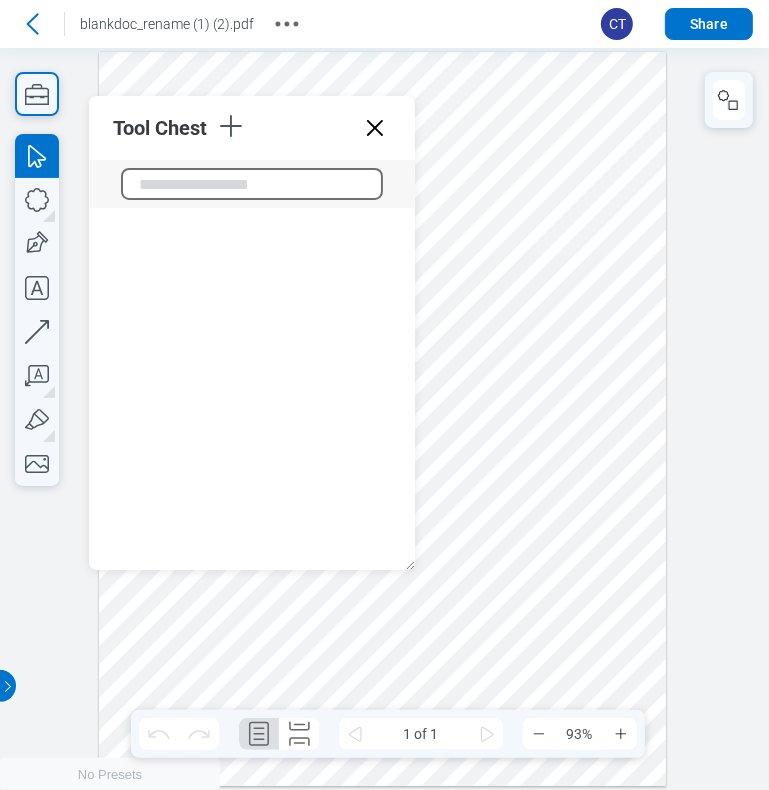 click at bounding box center [252, 184] 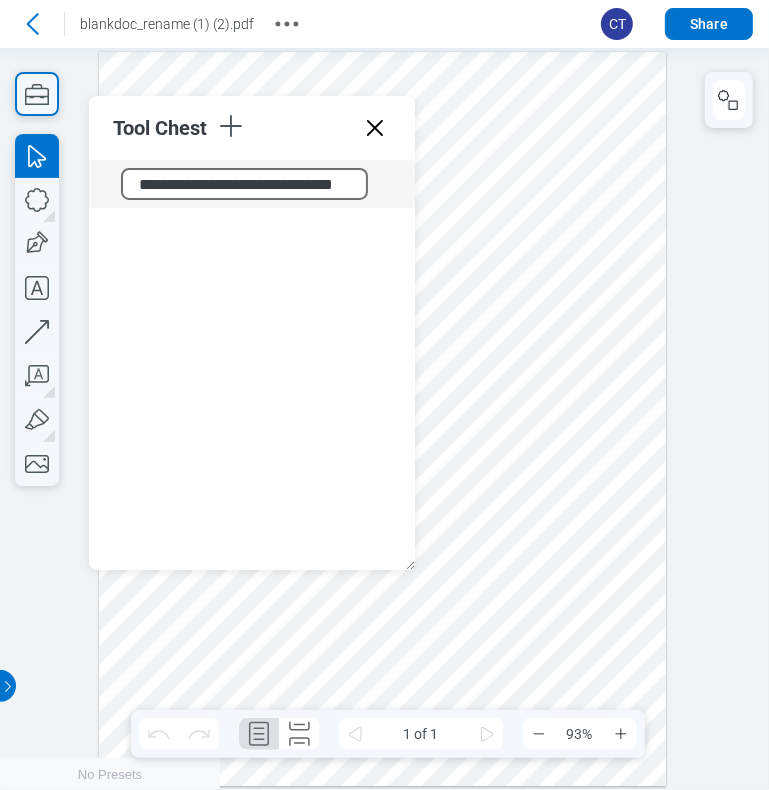 type on "**********" 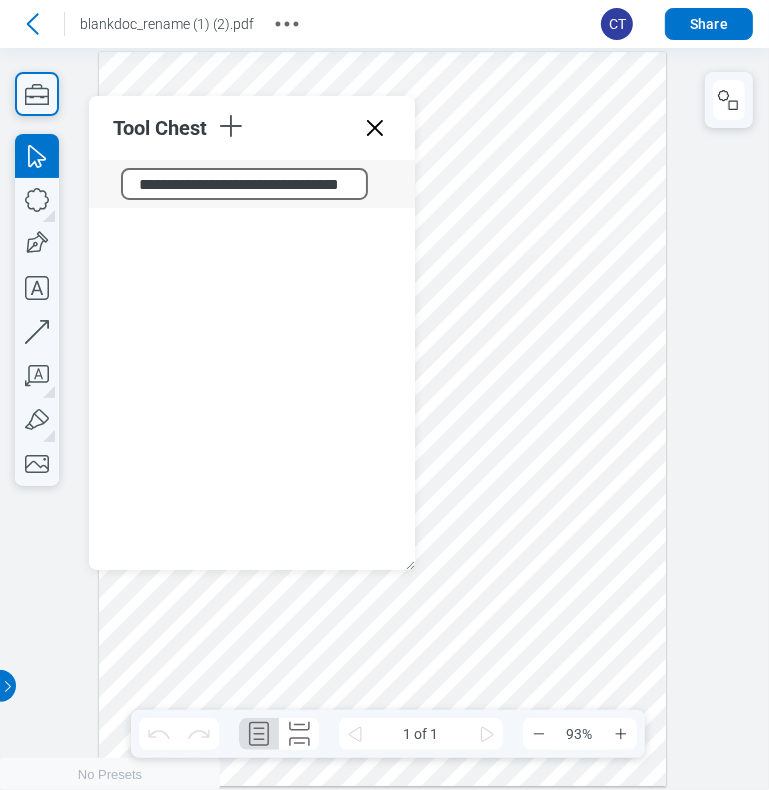 scroll, scrollTop: 0, scrollLeft: 26, axis: horizontal 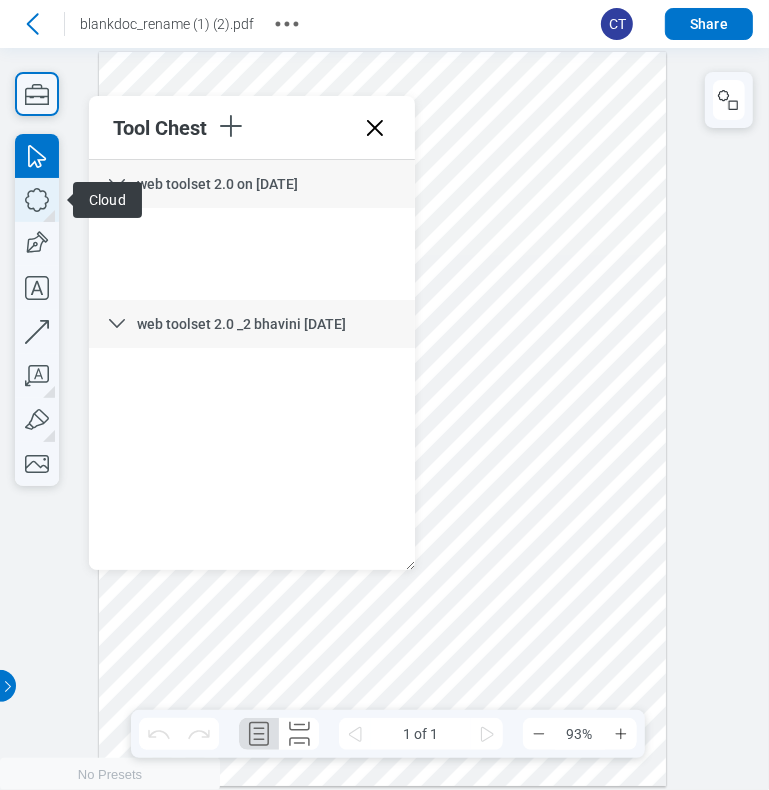 click 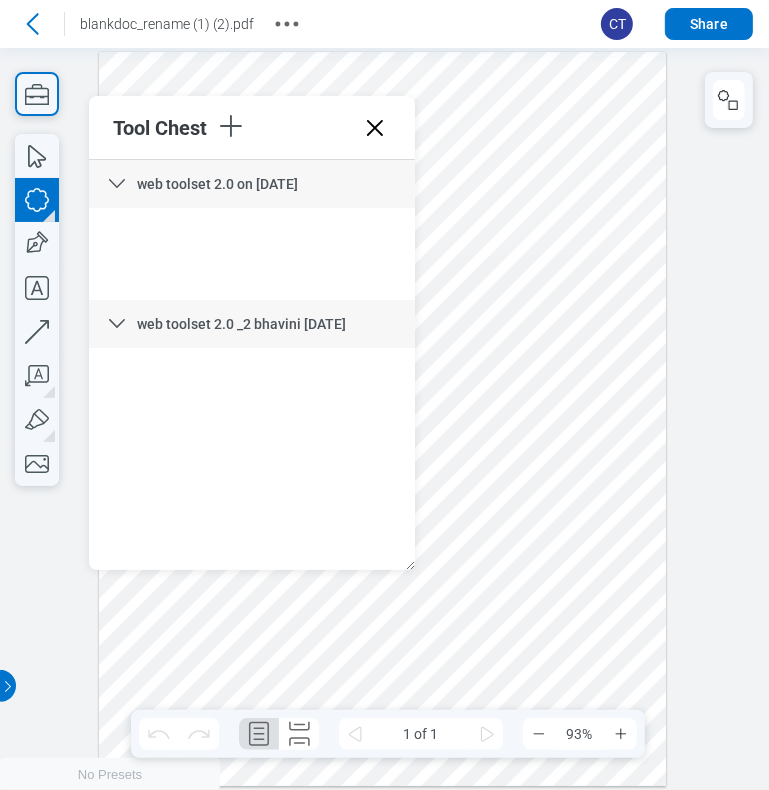 drag, startPoint x: 563, startPoint y: 142, endPoint x: 618, endPoint y: 189, distance: 72.34639 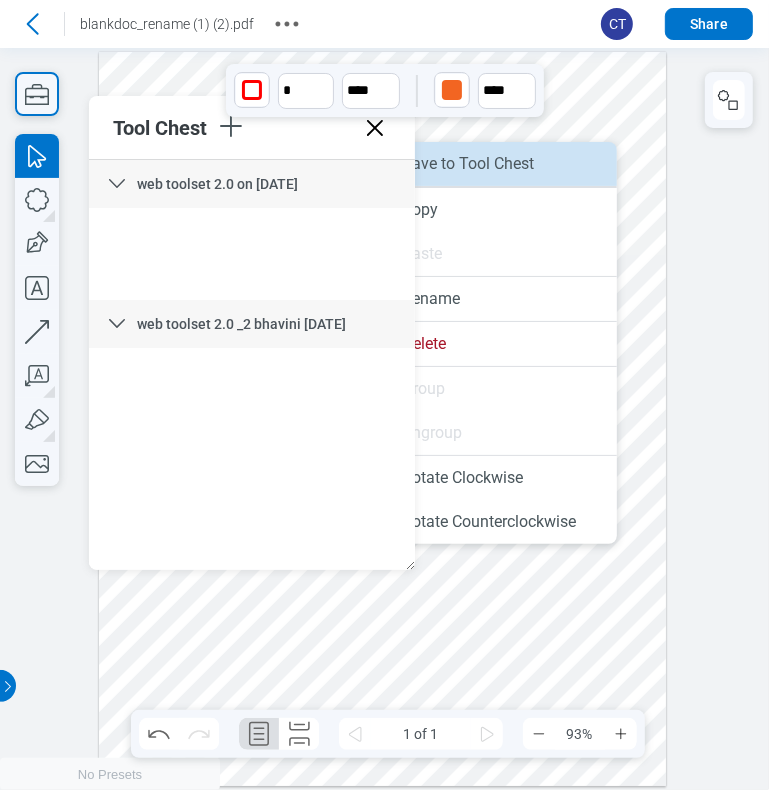drag, startPoint x: 508, startPoint y: 171, endPoint x: 578, endPoint y: 156, distance: 71.5891 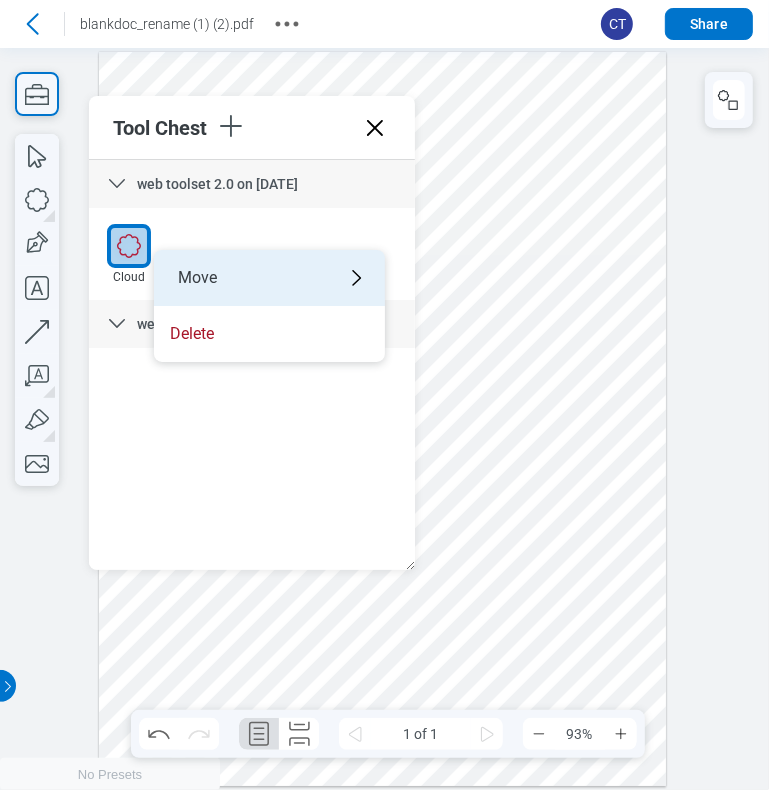 click on "Move" at bounding box center [269, 278] 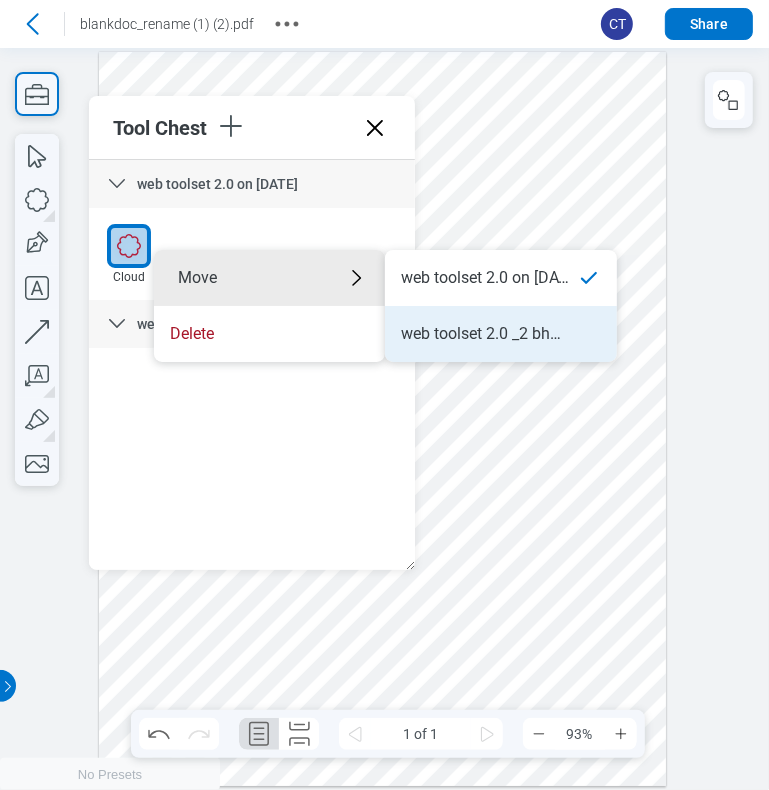 click on "web toolset 2.0 _2 bhavini 8.6.25" at bounding box center [485, 334] 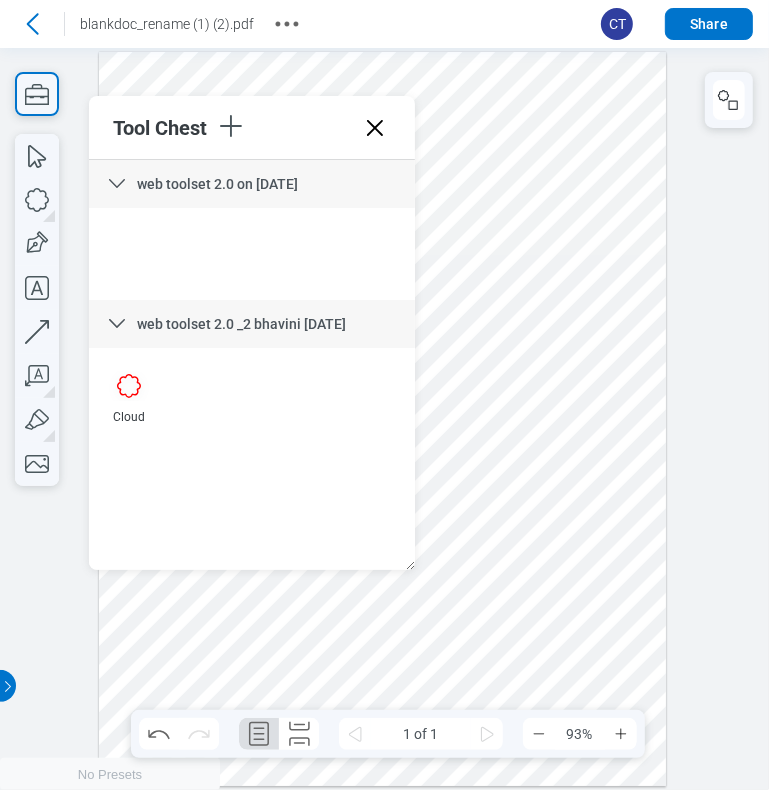 click at bounding box center [383, 418] 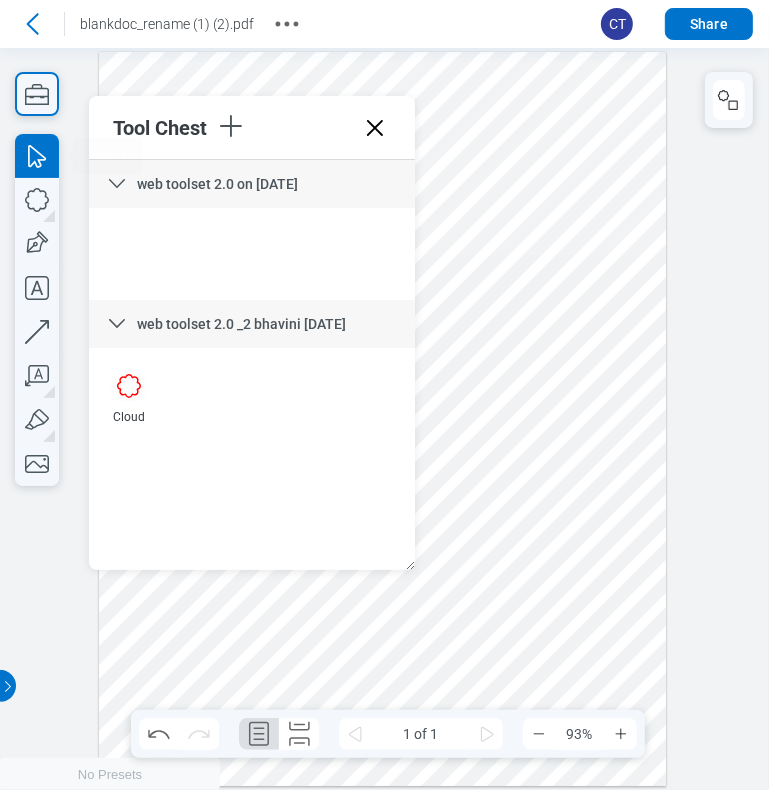 type 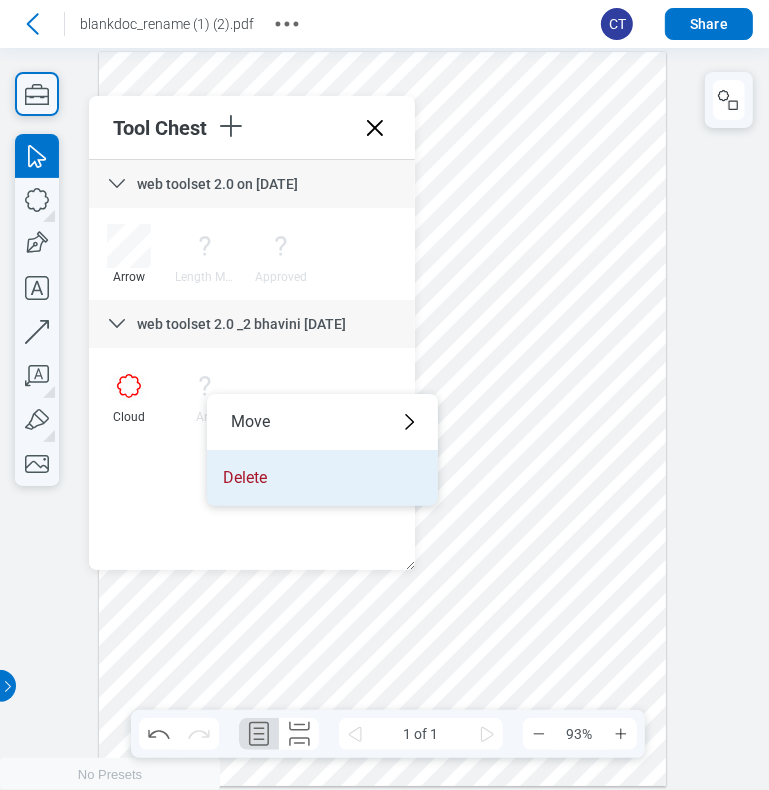 click on "Delete" at bounding box center (322, 478) 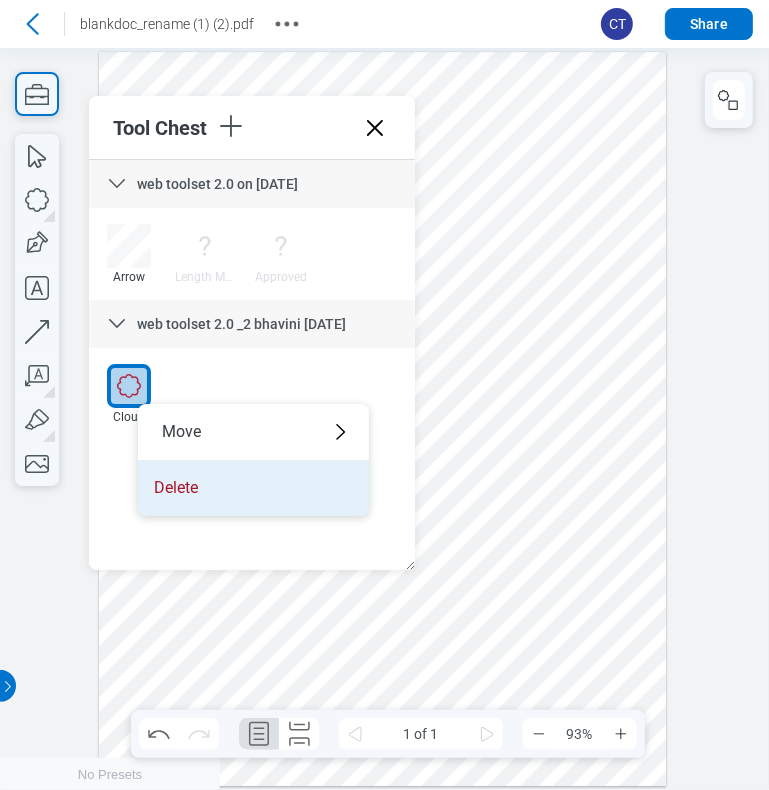 click on "Delete" at bounding box center [253, 488] 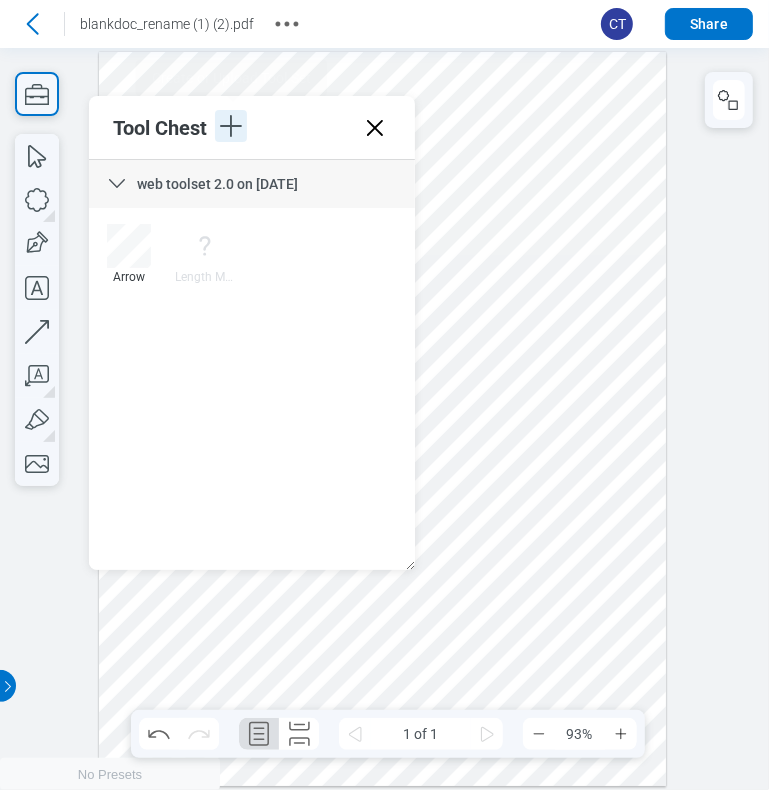 click on "Create or Upload Tool Set" at bounding box center (287, 127) 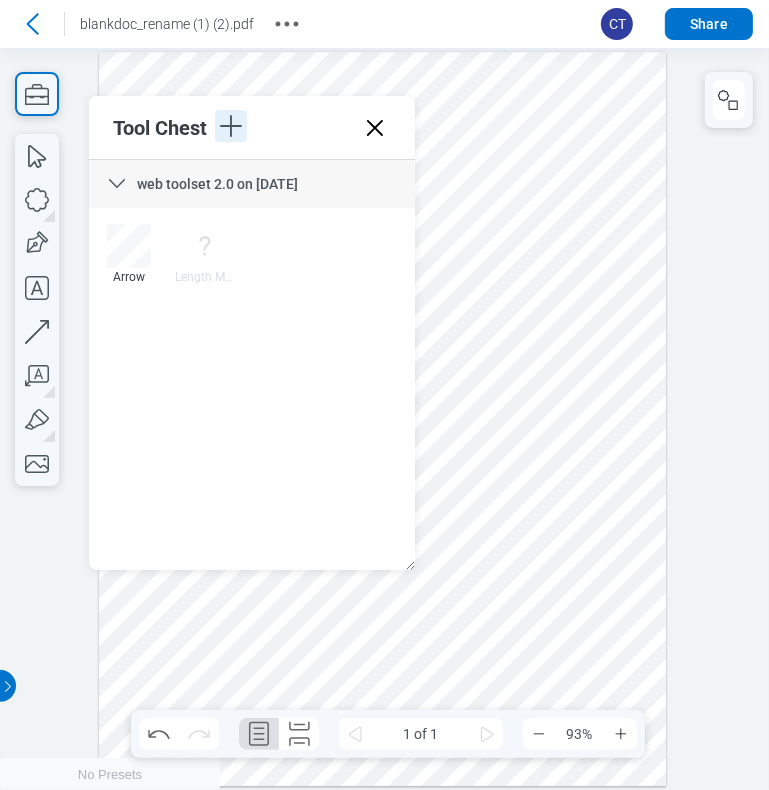 click 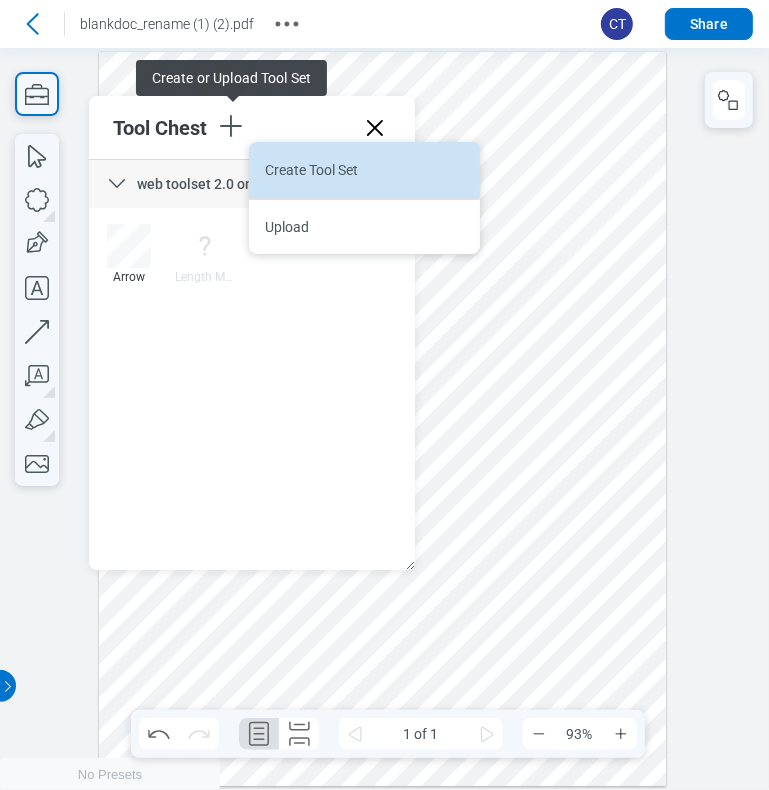 click on "Create Tool Set" at bounding box center [364, 170] 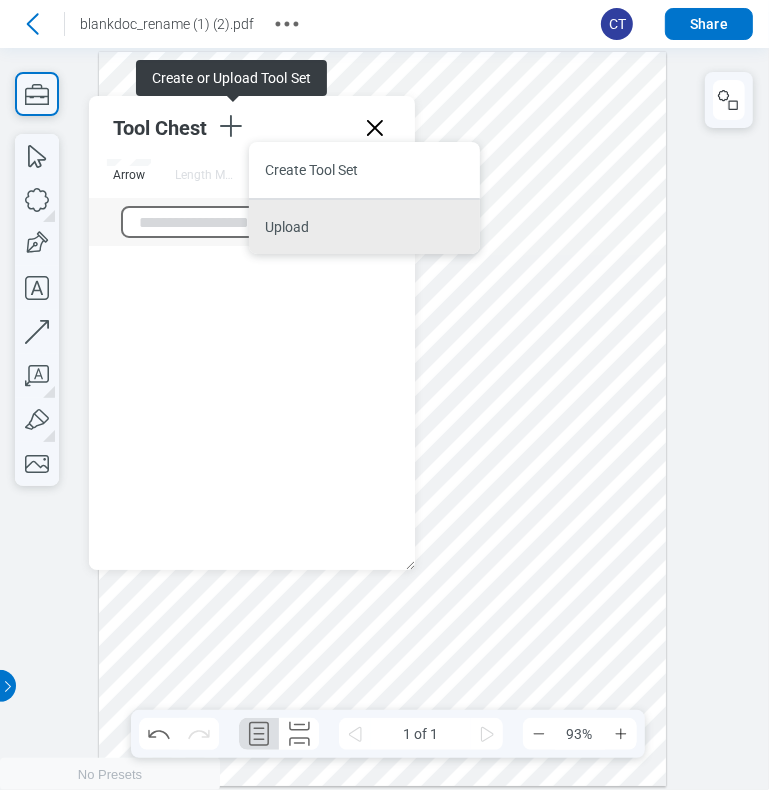 scroll, scrollTop: 140, scrollLeft: 0, axis: vertical 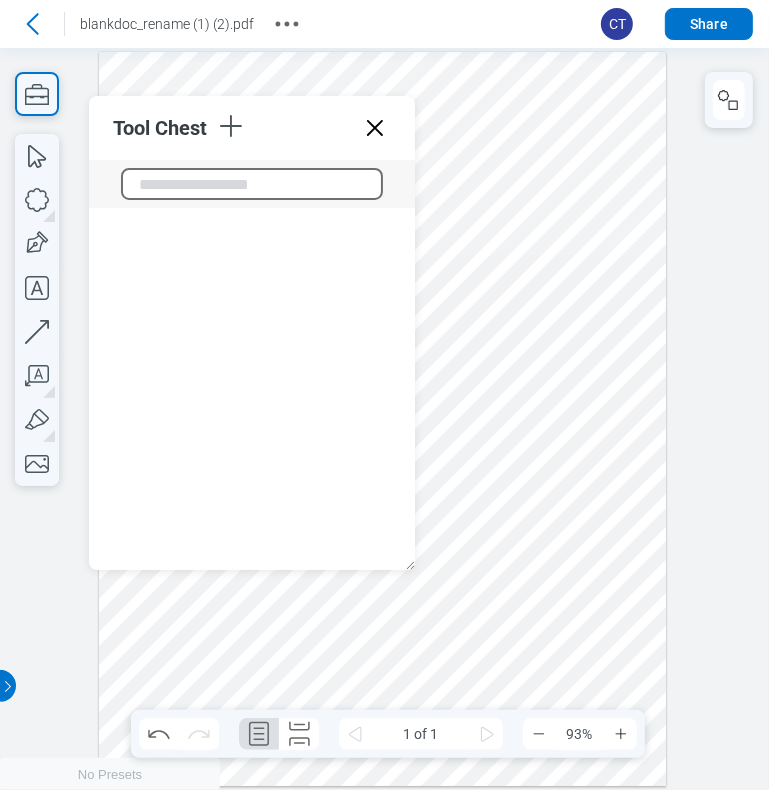 click at bounding box center [252, 184] 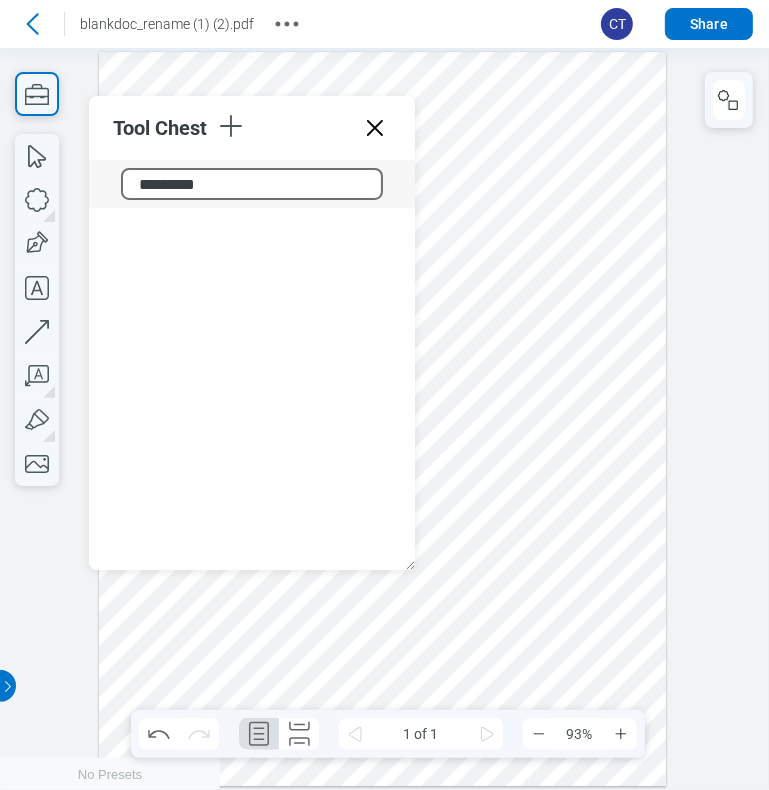 type on "**********" 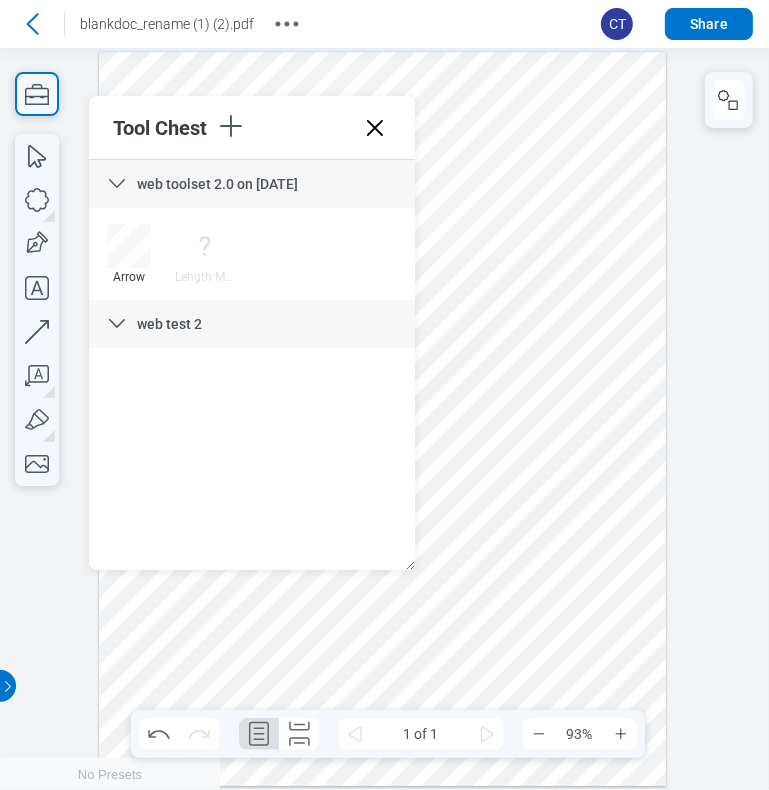 scroll, scrollTop: 0, scrollLeft: 0, axis: both 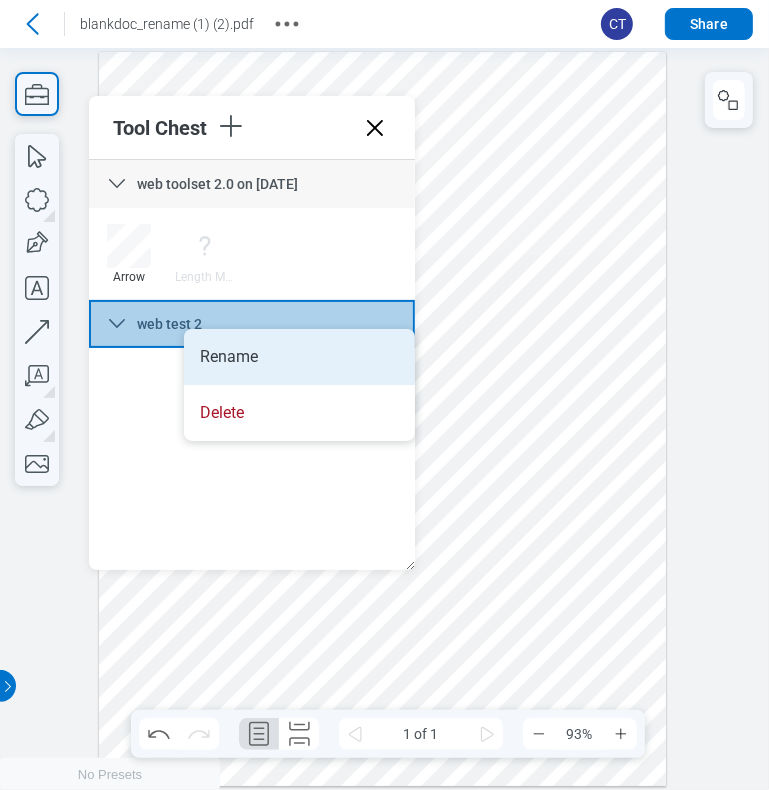 click on "Rename" at bounding box center [299, 357] 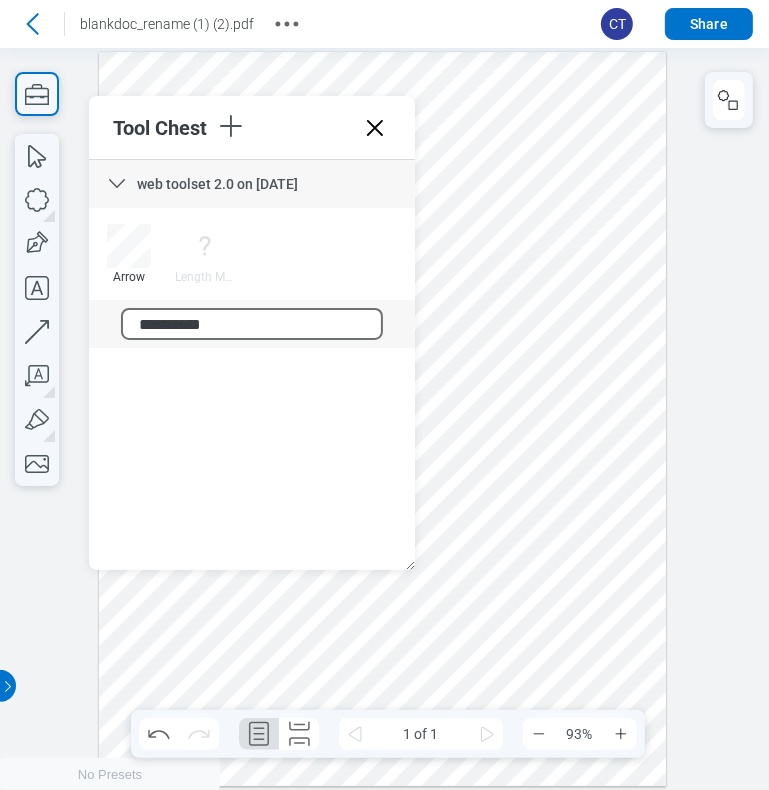 click on "**********" at bounding box center (252, 324) 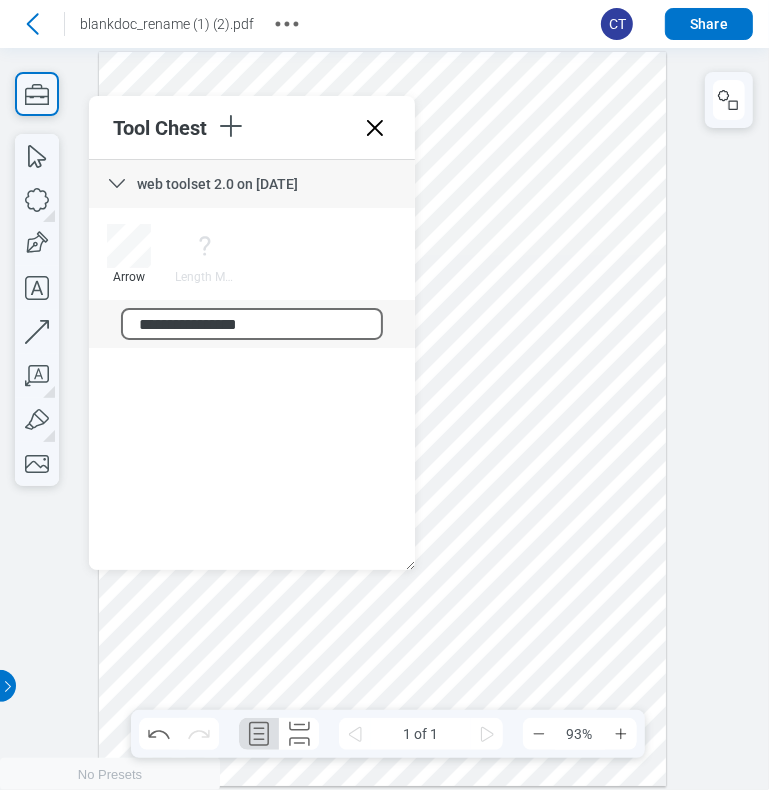 type on "**********" 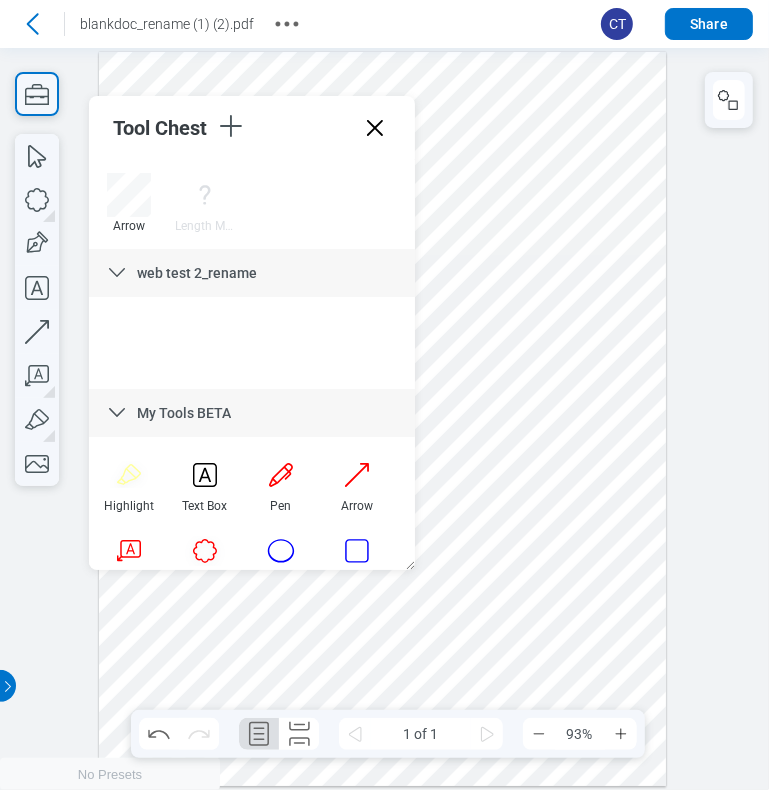 scroll, scrollTop: 86, scrollLeft: 0, axis: vertical 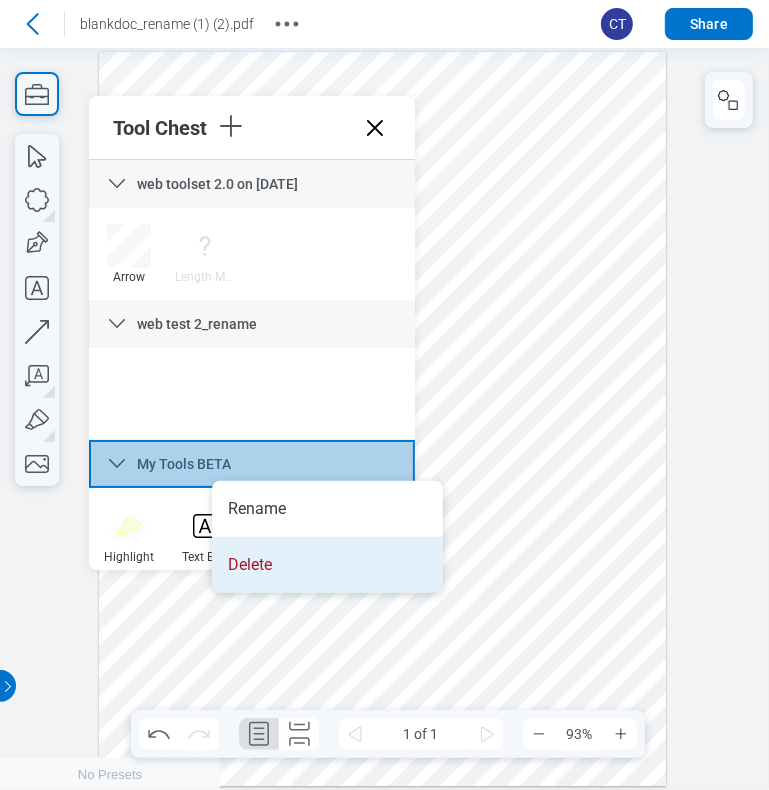 click on "Delete" at bounding box center (327, 565) 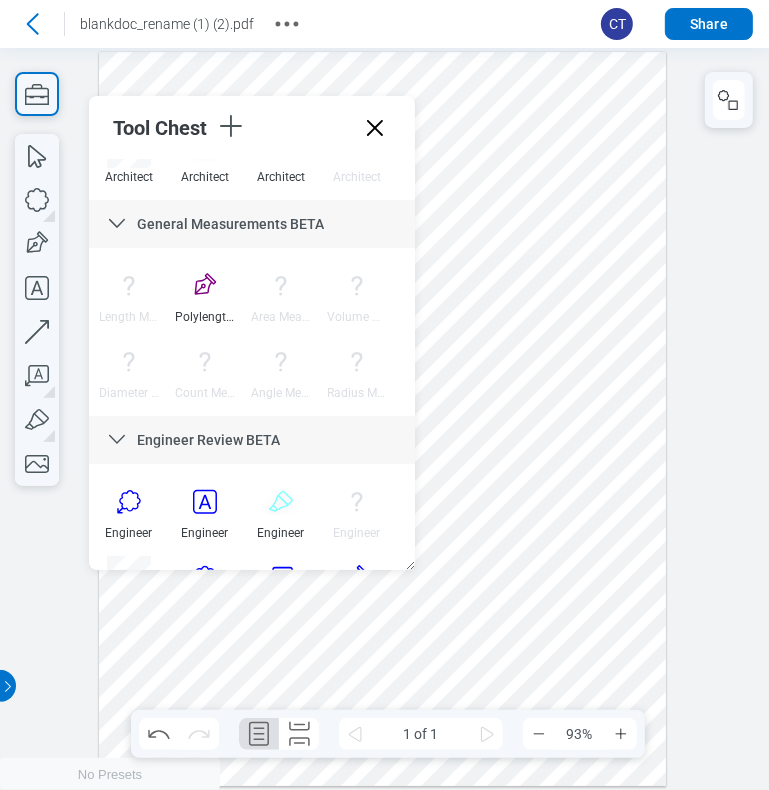 scroll, scrollTop: 518, scrollLeft: 0, axis: vertical 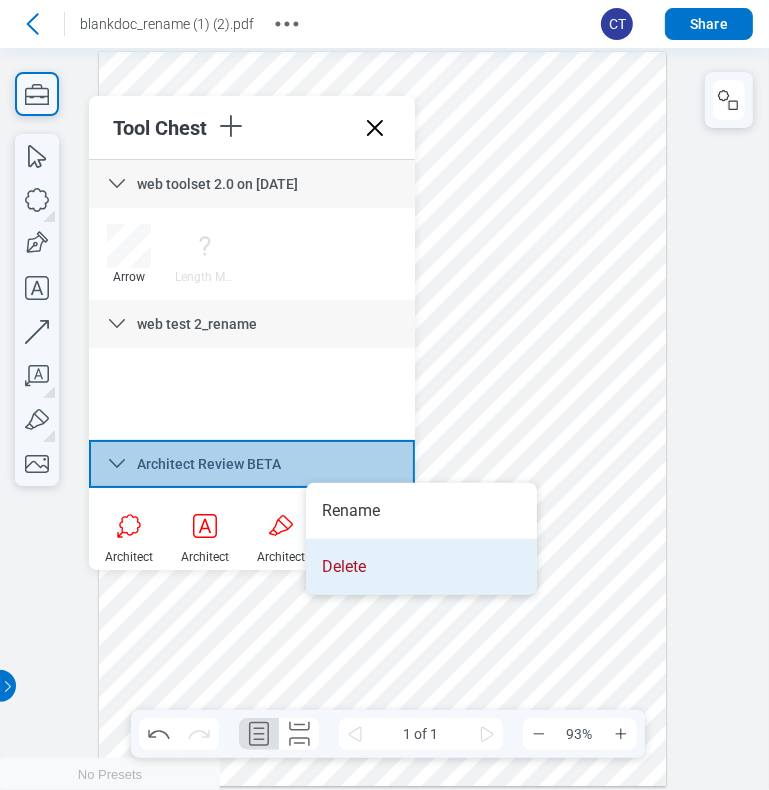 click on "Delete" at bounding box center [421, 567] 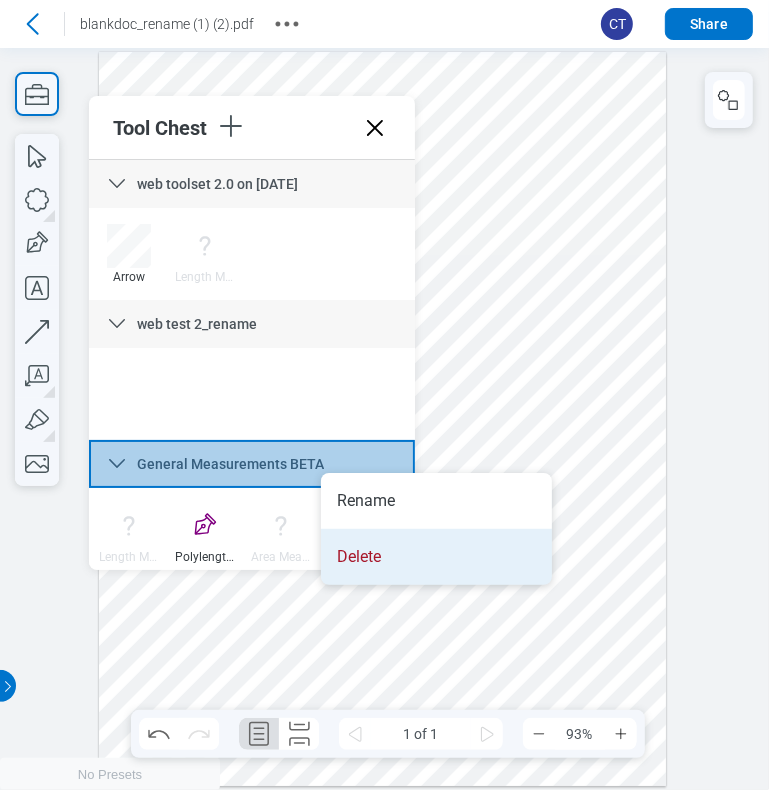 click on "Delete" at bounding box center [436, 557] 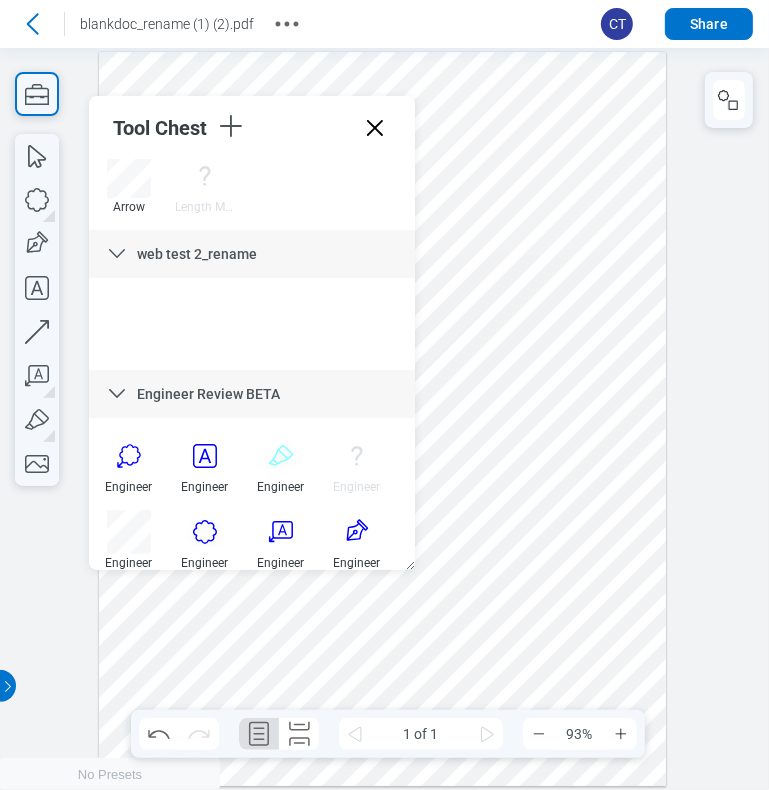 scroll, scrollTop: 86, scrollLeft: 0, axis: vertical 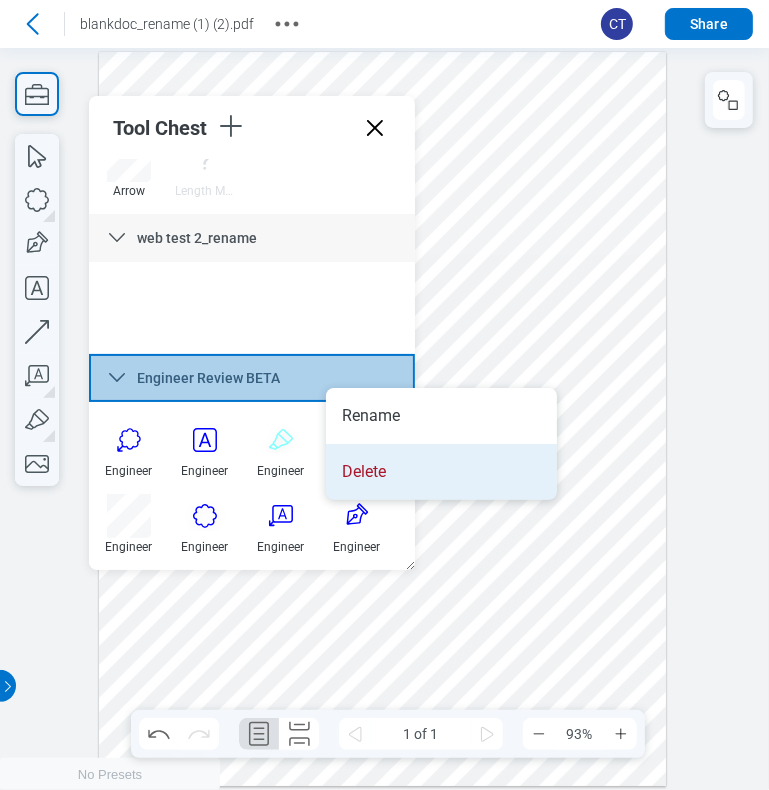 click on "Delete" at bounding box center [441, 472] 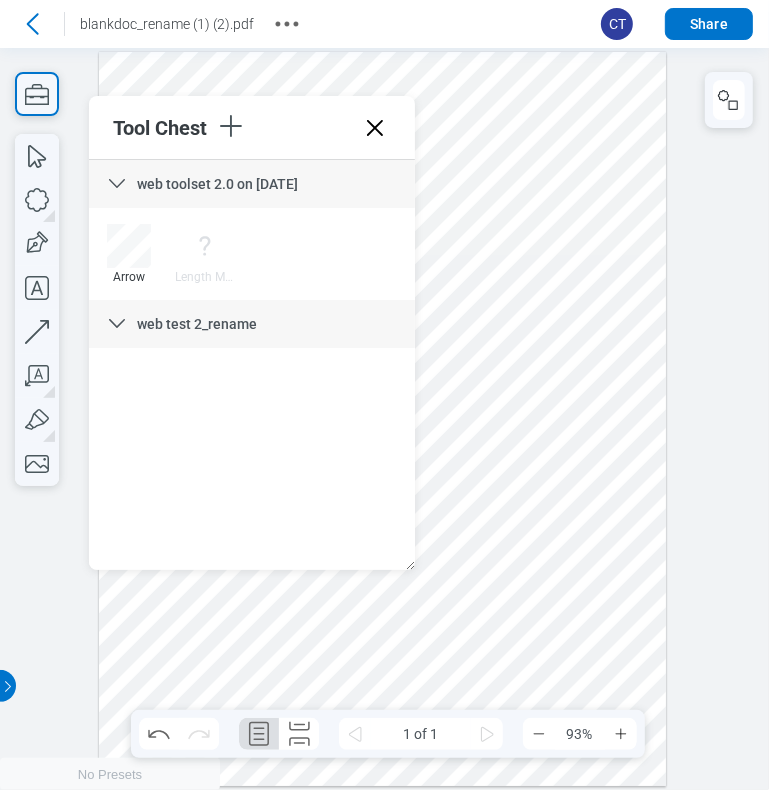 scroll, scrollTop: 0, scrollLeft: 0, axis: both 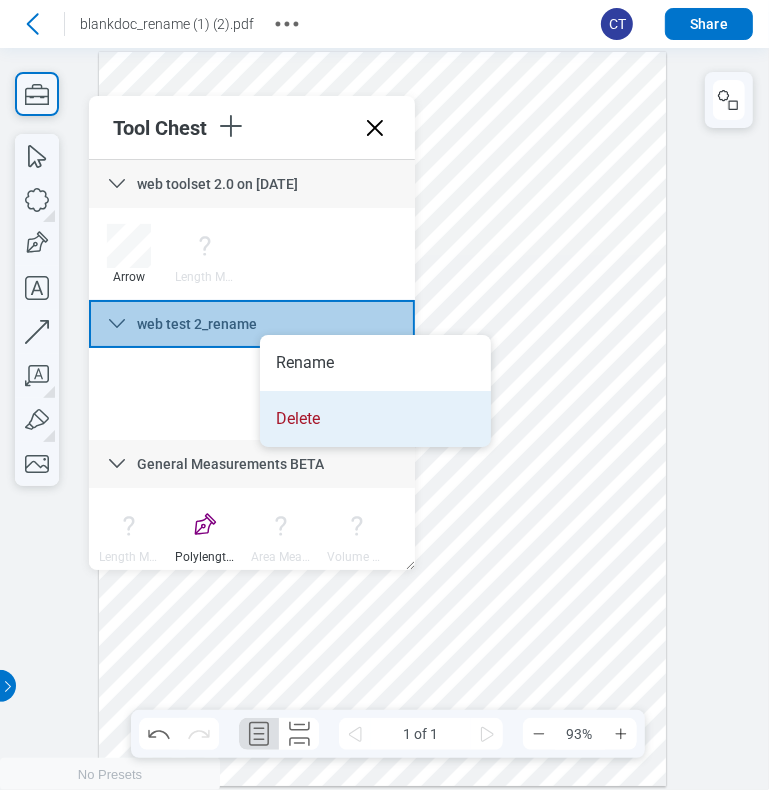 click on "Delete" at bounding box center [375, 419] 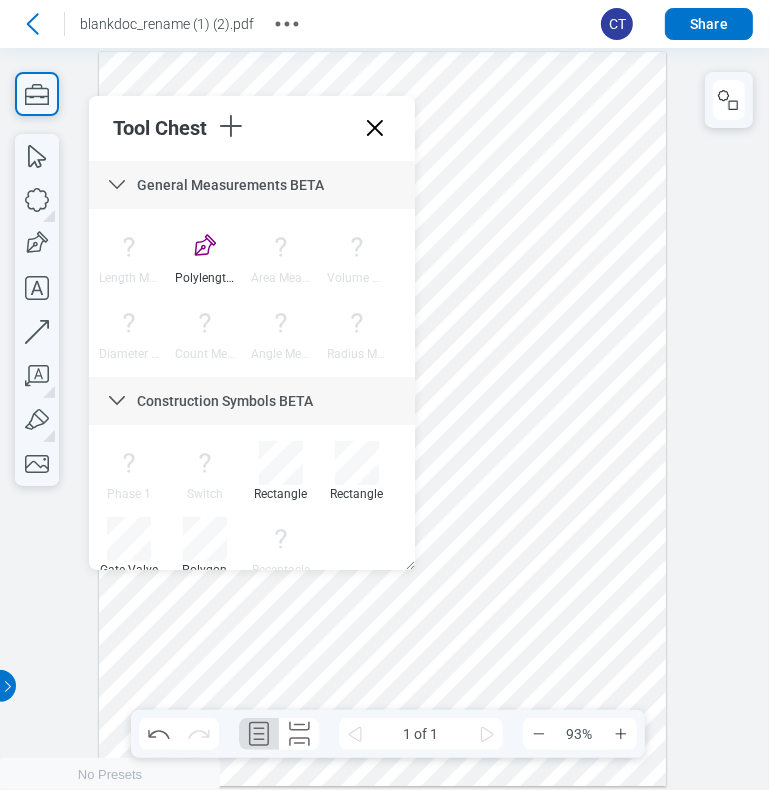 scroll, scrollTop: 162, scrollLeft: 0, axis: vertical 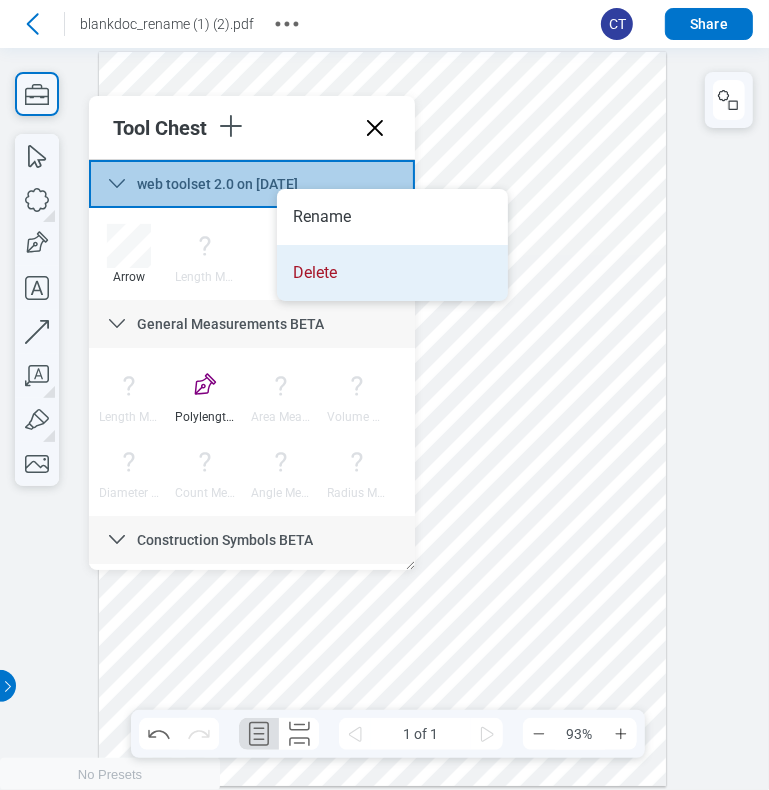 click on "Delete" at bounding box center (392, 273) 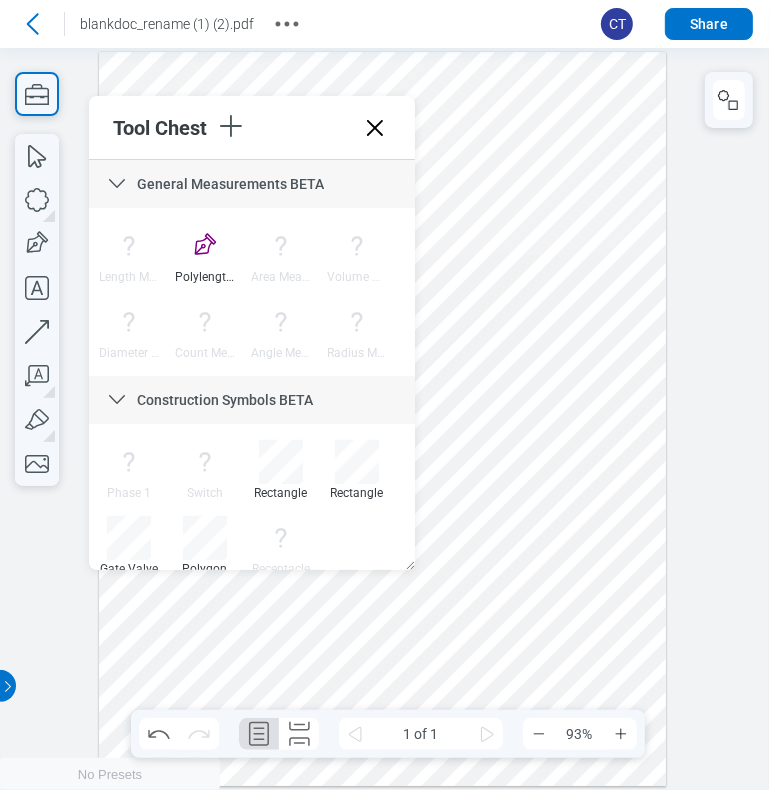 click at bounding box center [383, 418] 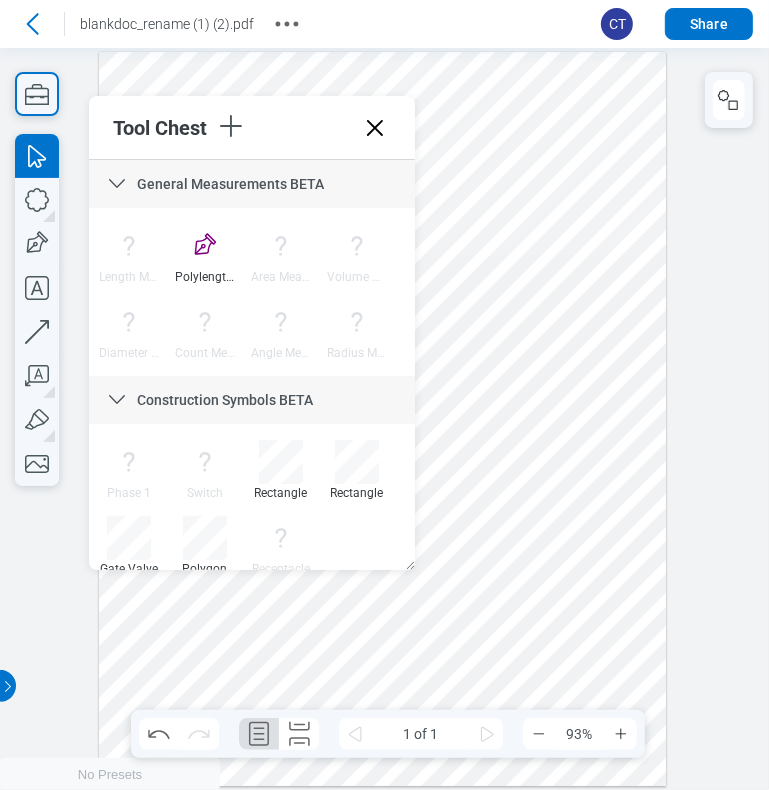 click at bounding box center [383, 418] 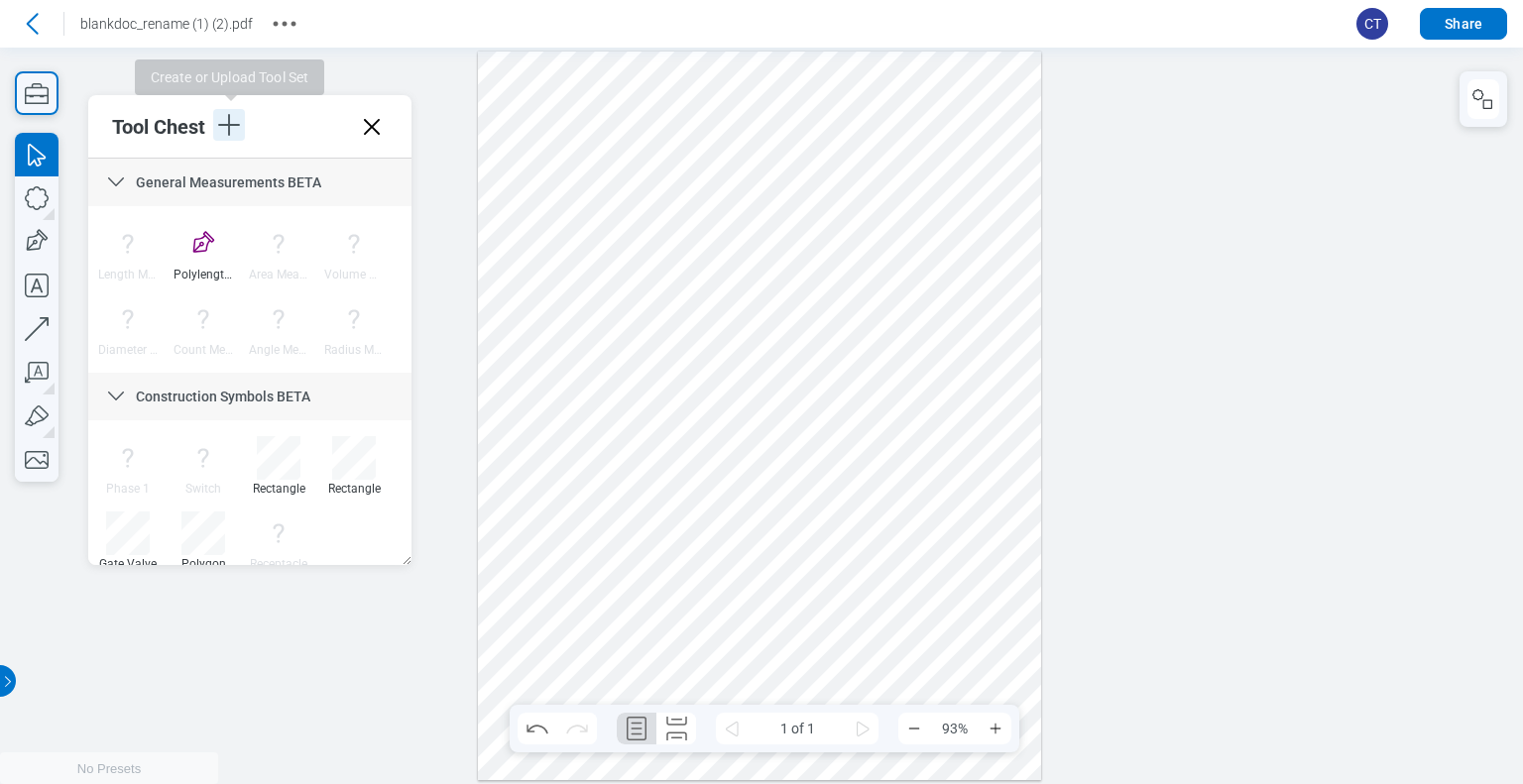 click 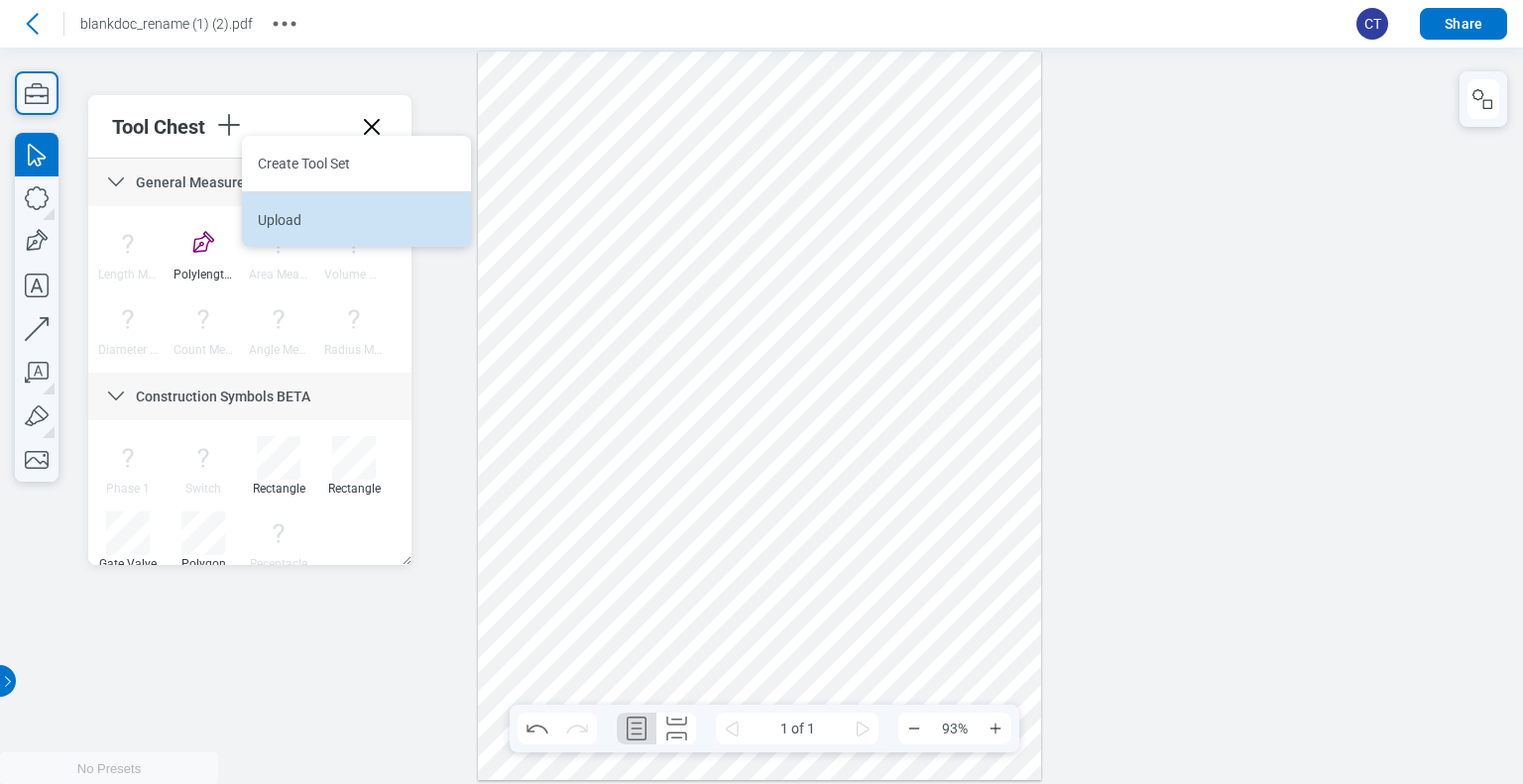 click on "Upload" at bounding box center (356, 219) 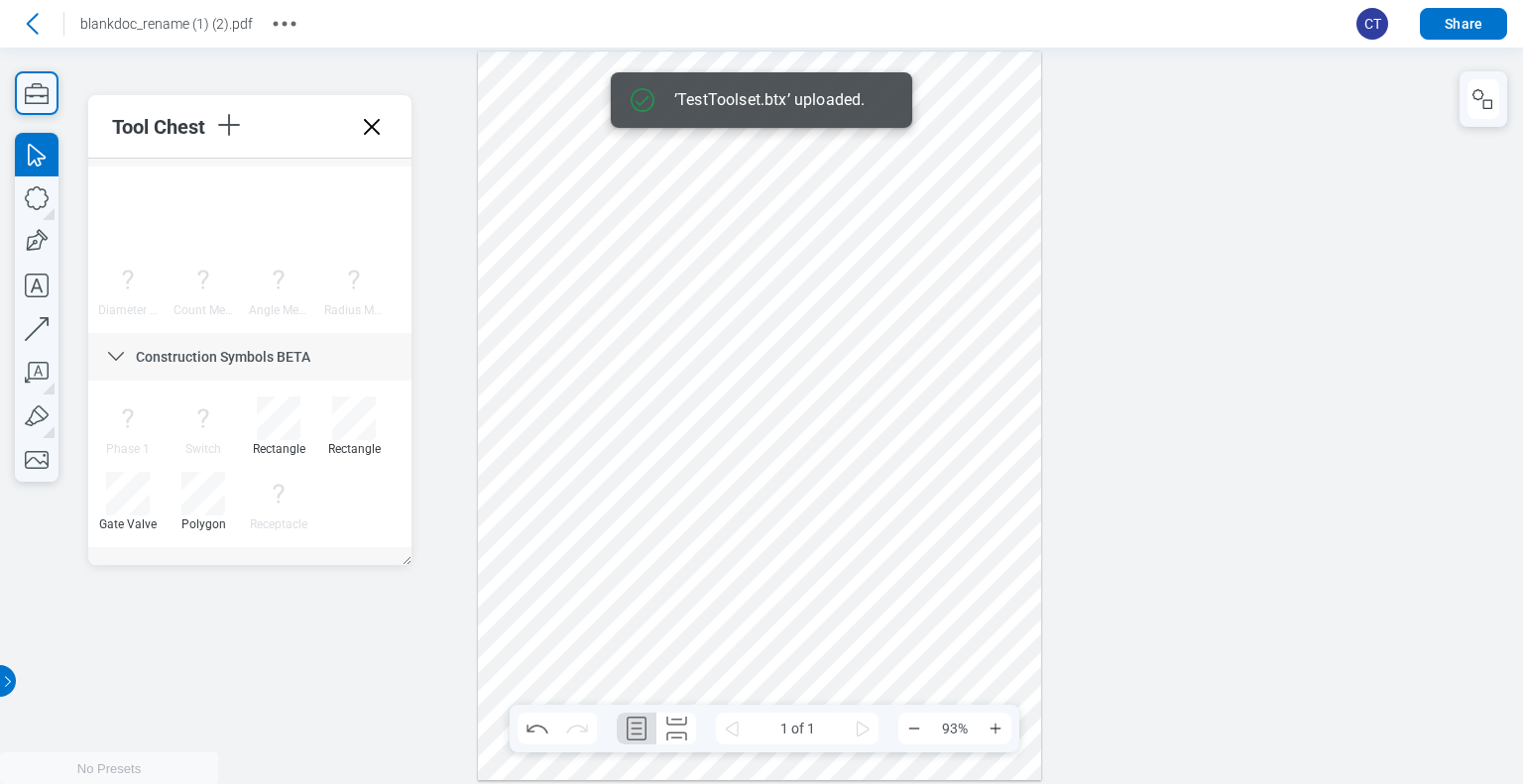 scroll, scrollTop: 236, scrollLeft: 0, axis: vertical 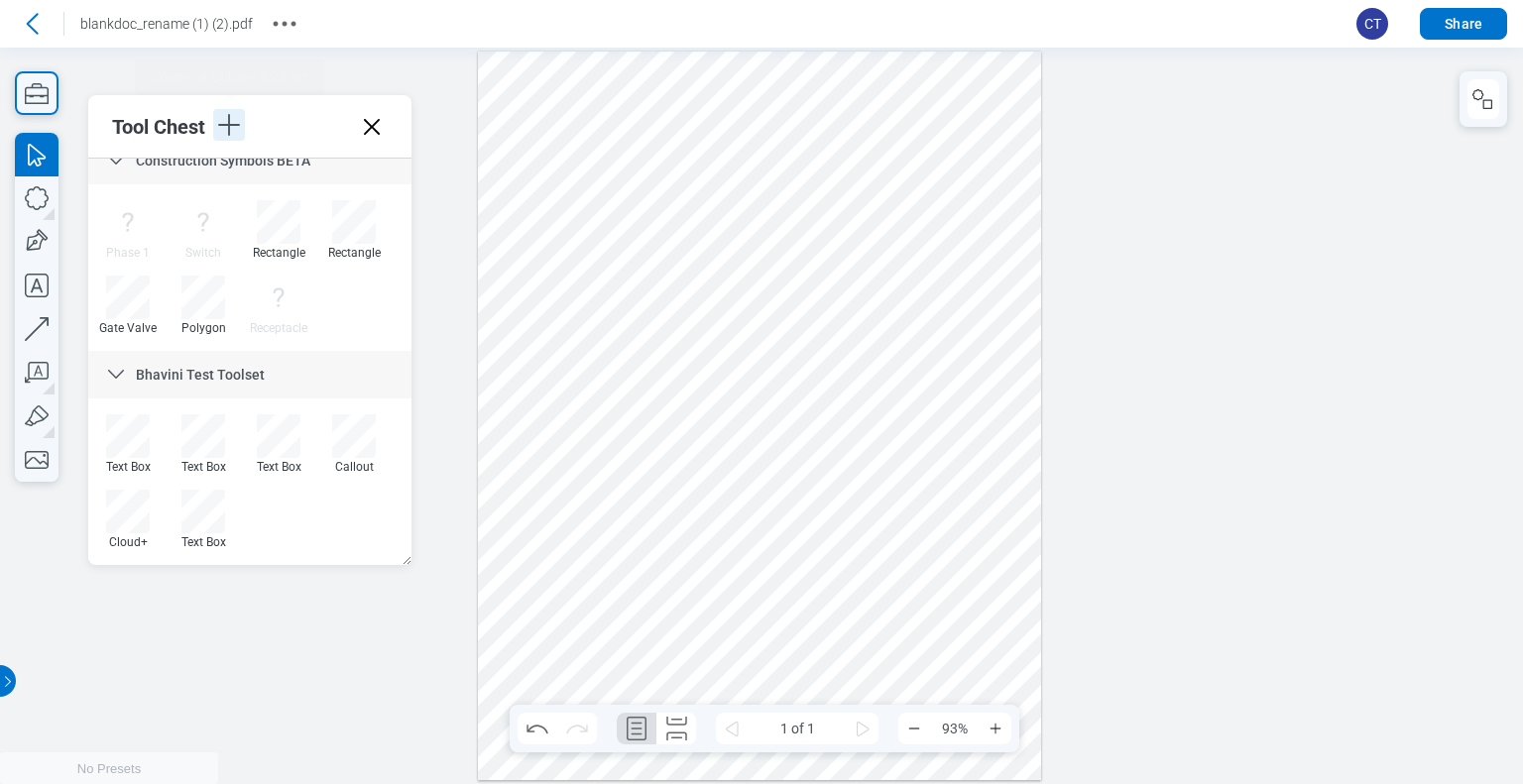 click 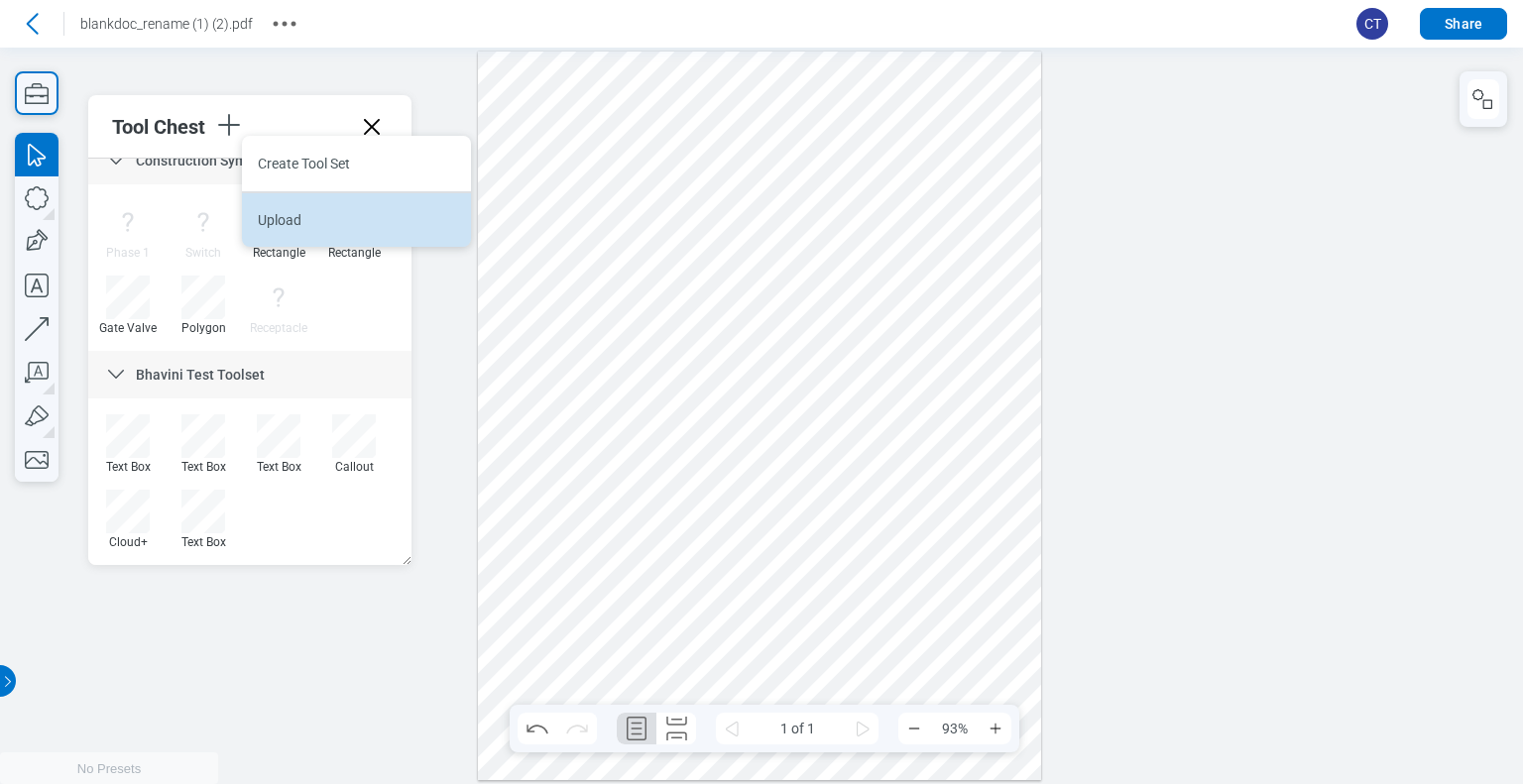 click on "Upload" at bounding box center [356, 219] 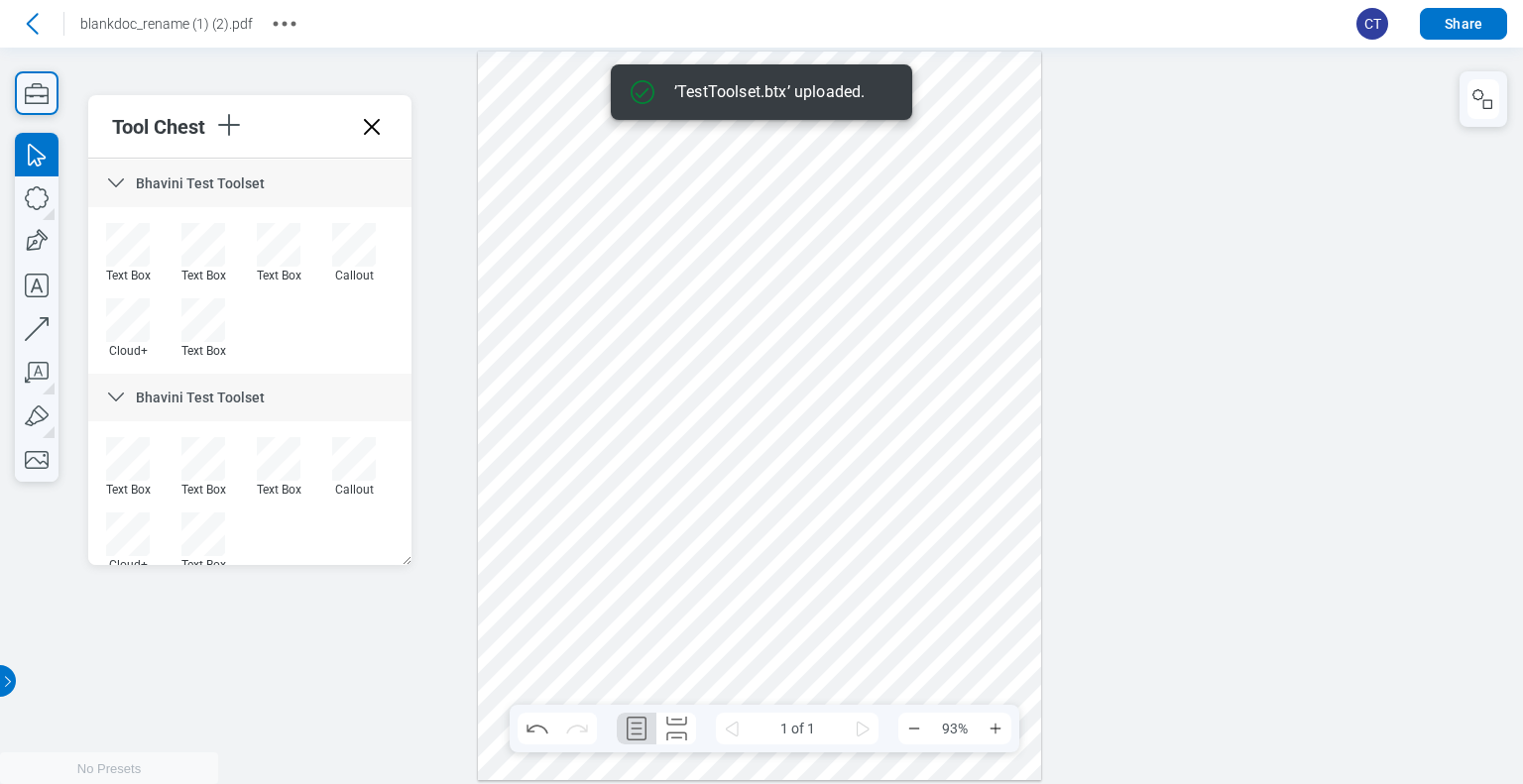 scroll, scrollTop: 450, scrollLeft: 0, axis: vertical 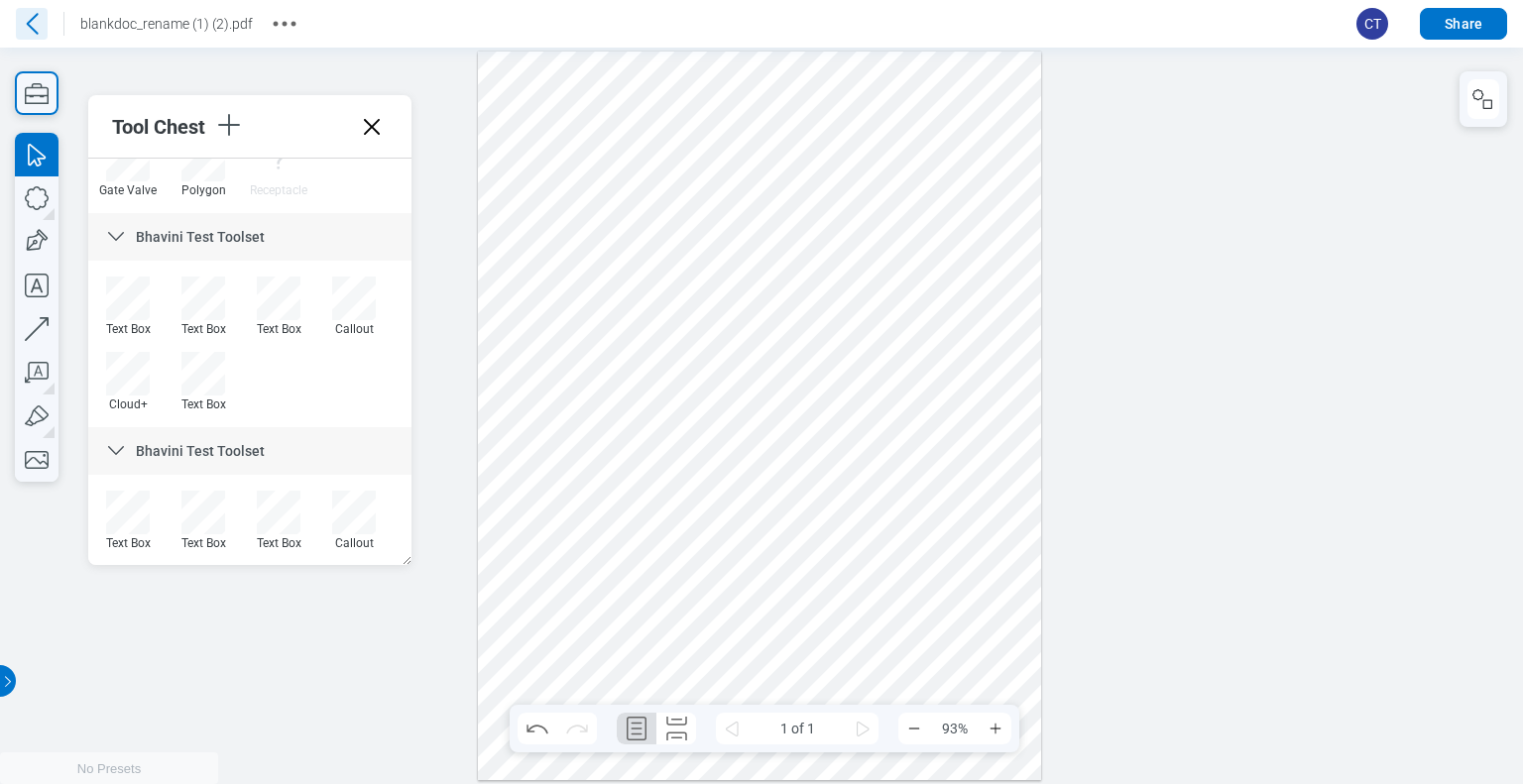 click 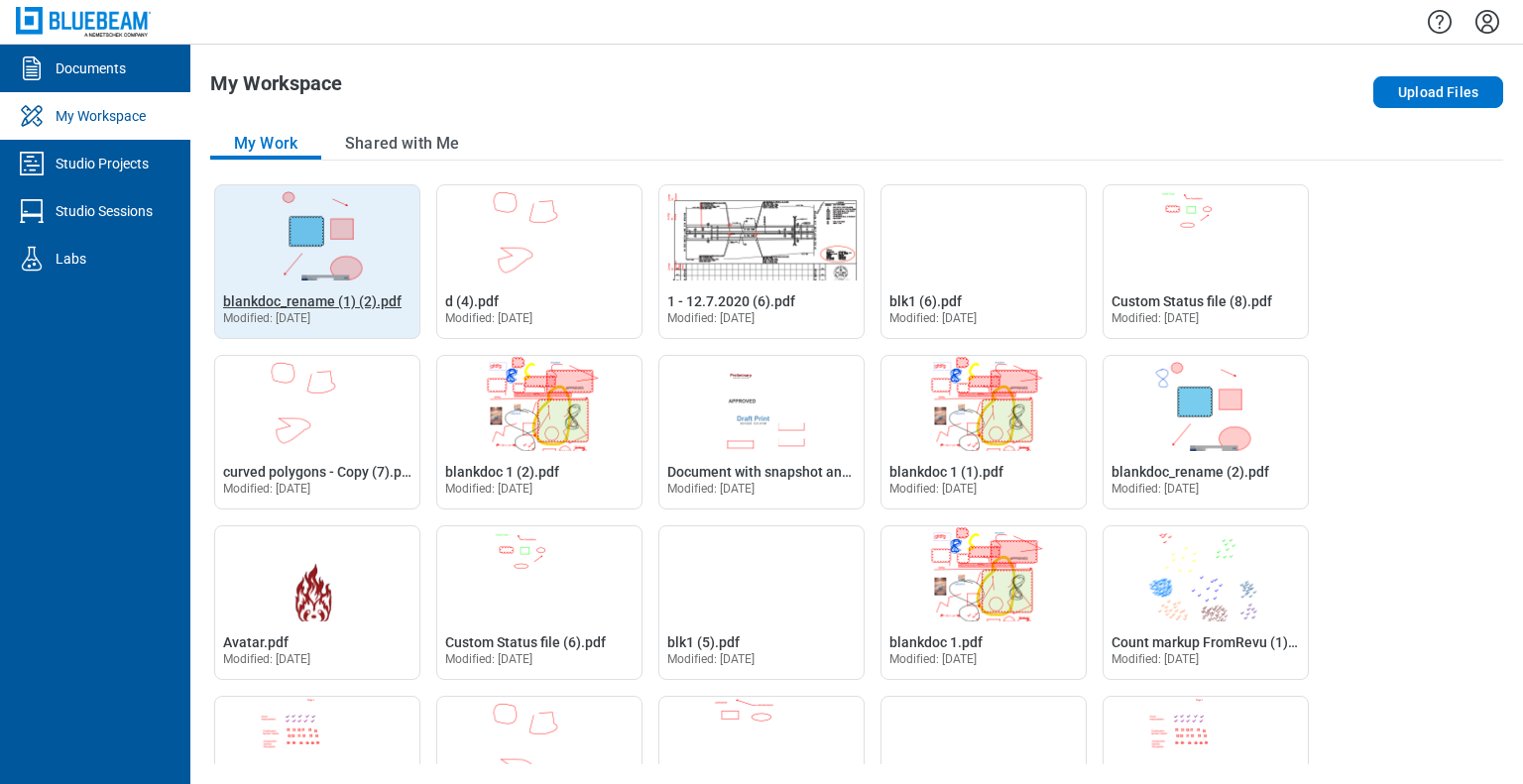click on "blankdoc_rename (1) (2).pdf" at bounding box center (312, 301) 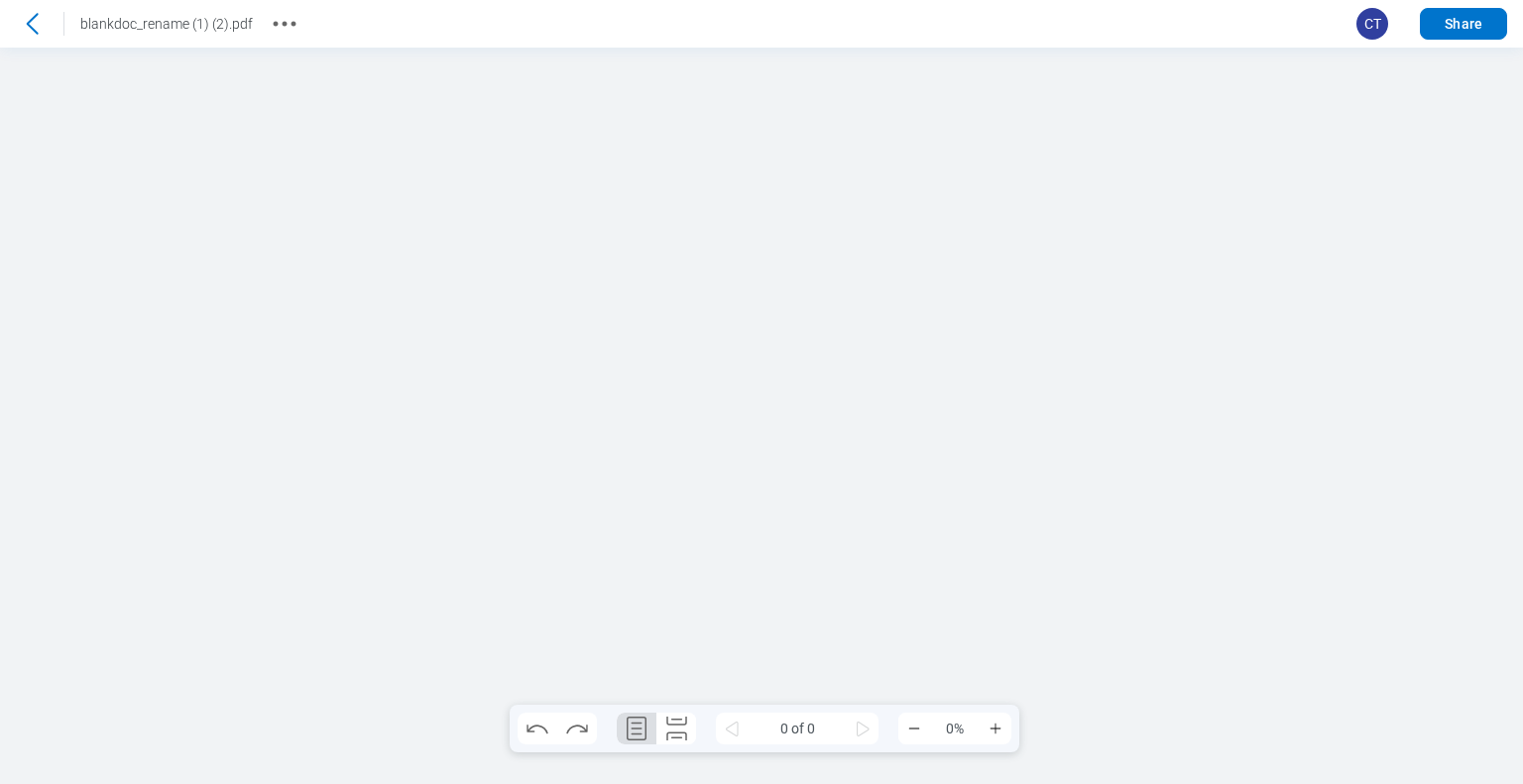 scroll, scrollTop: 0, scrollLeft: 0, axis: both 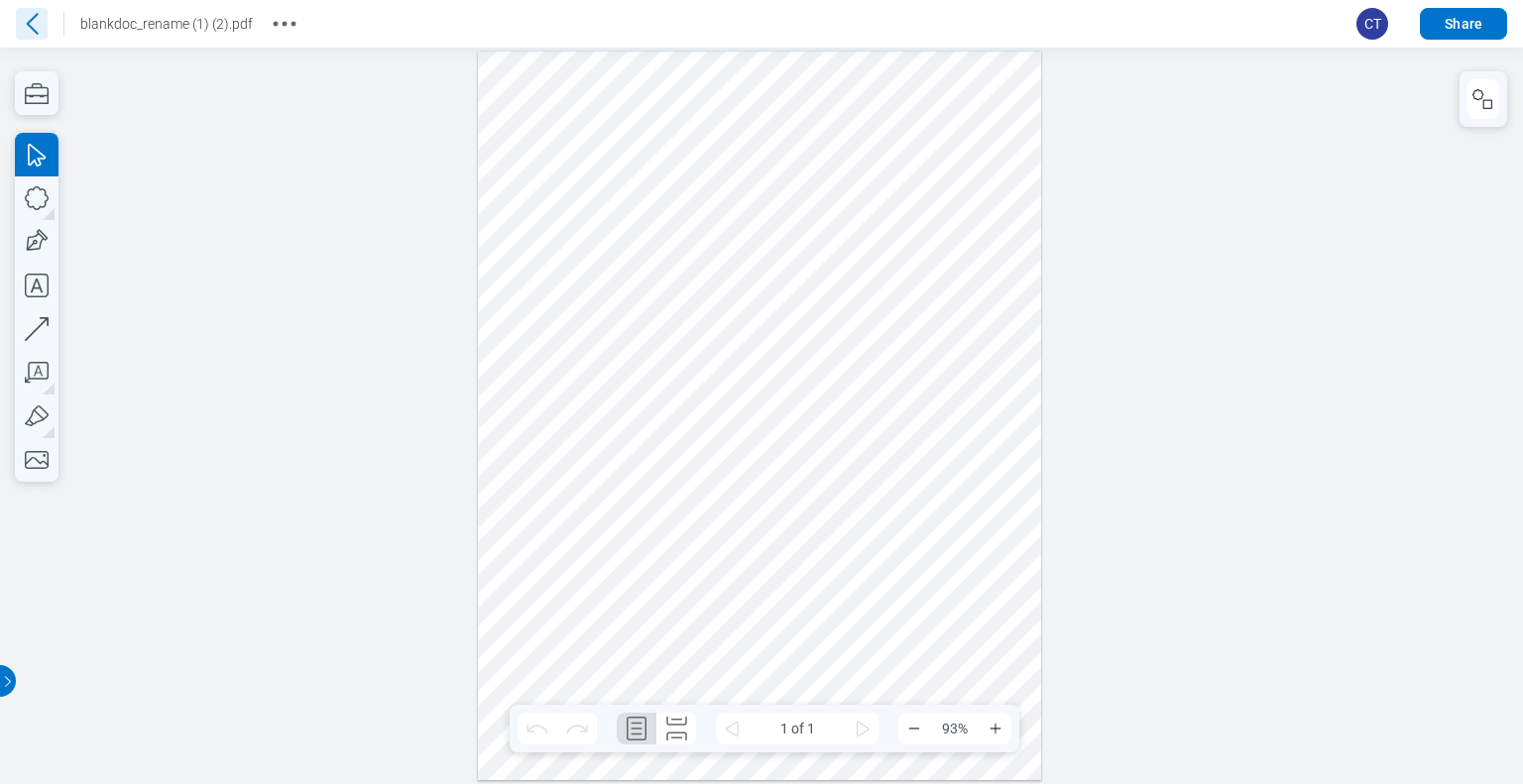 click 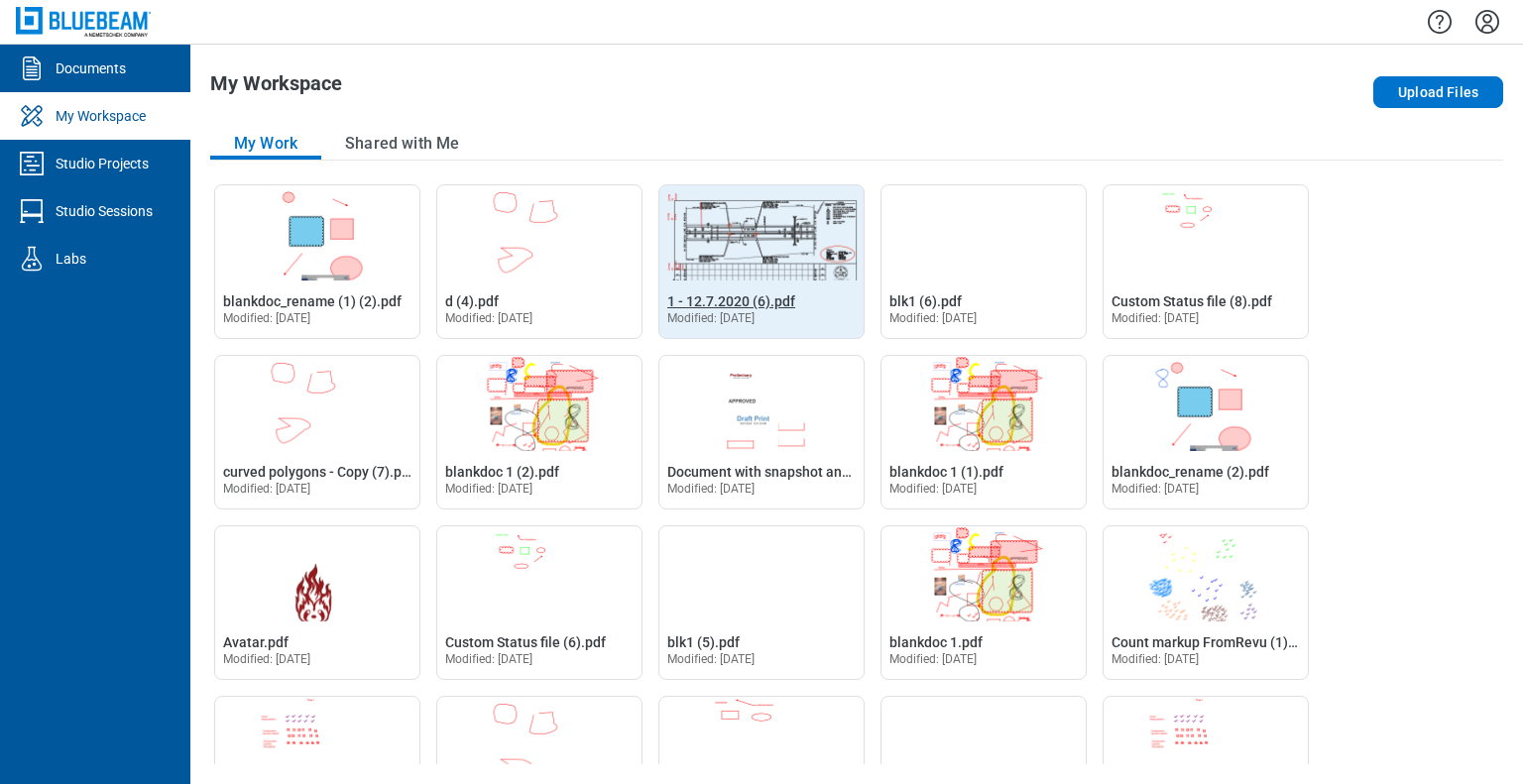 click on "1 -  12.7.2020 (6).pdf" at bounding box center (731, 301) 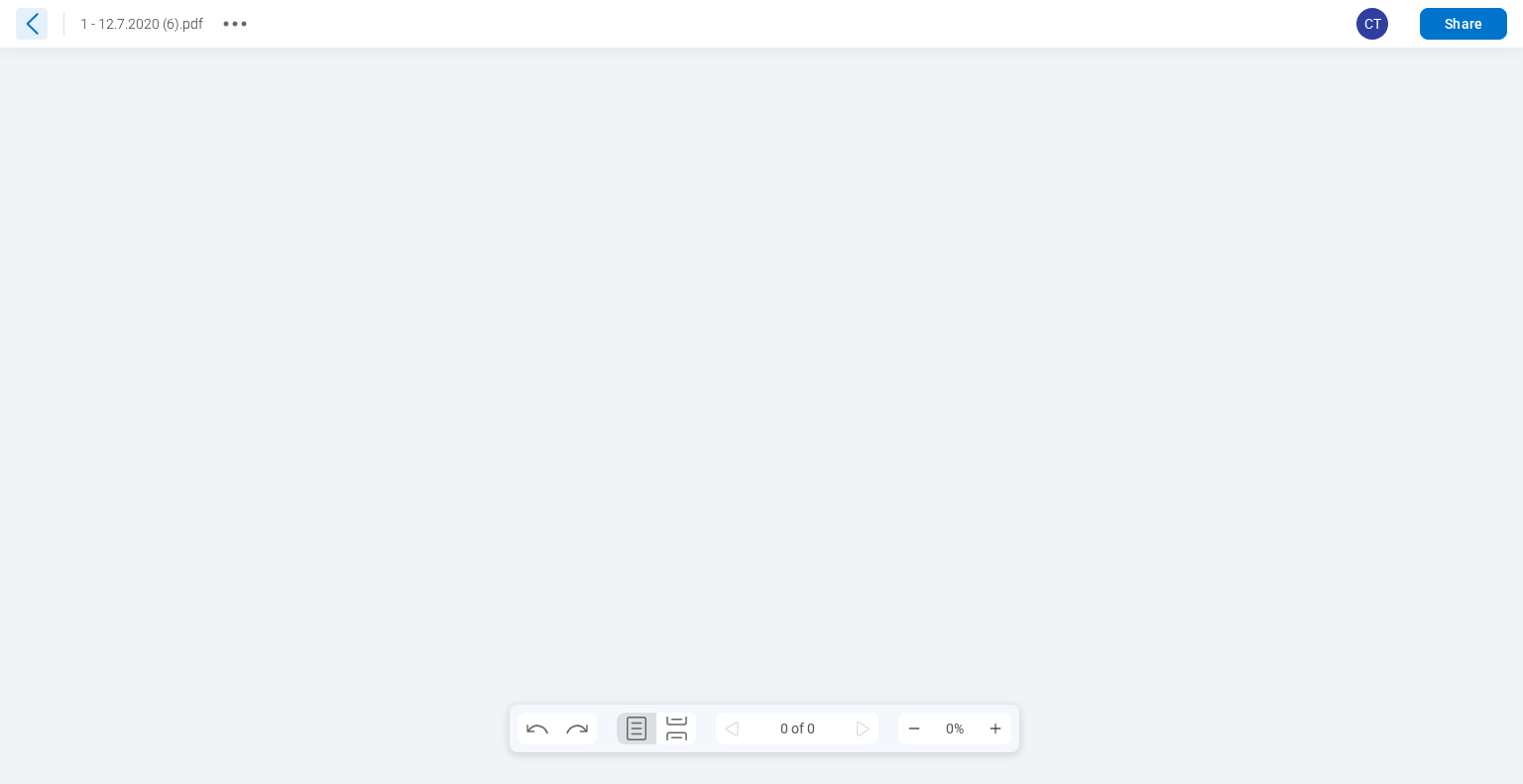 scroll, scrollTop: 0, scrollLeft: 0, axis: both 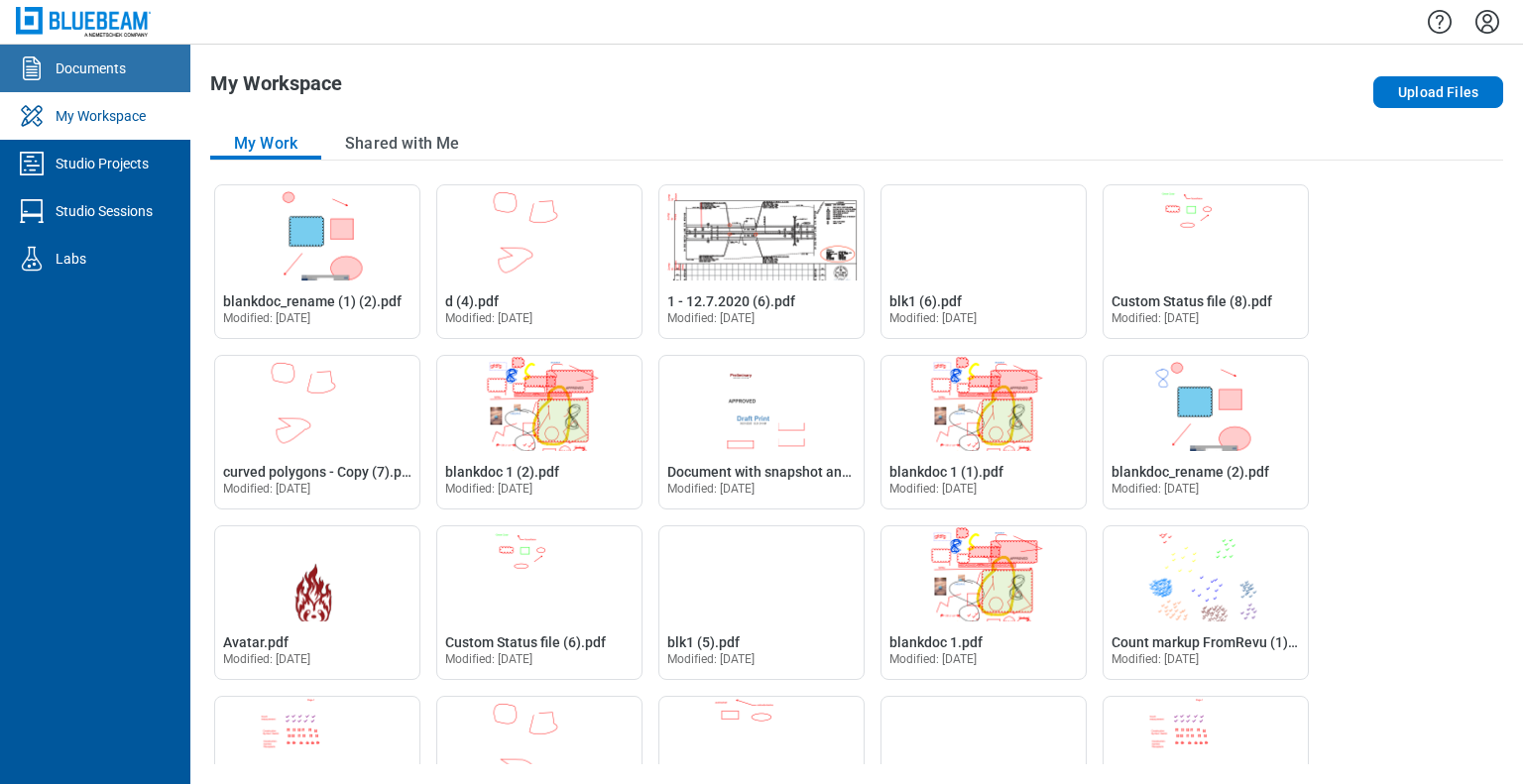 click on "Documents" at bounding box center [95, 68] 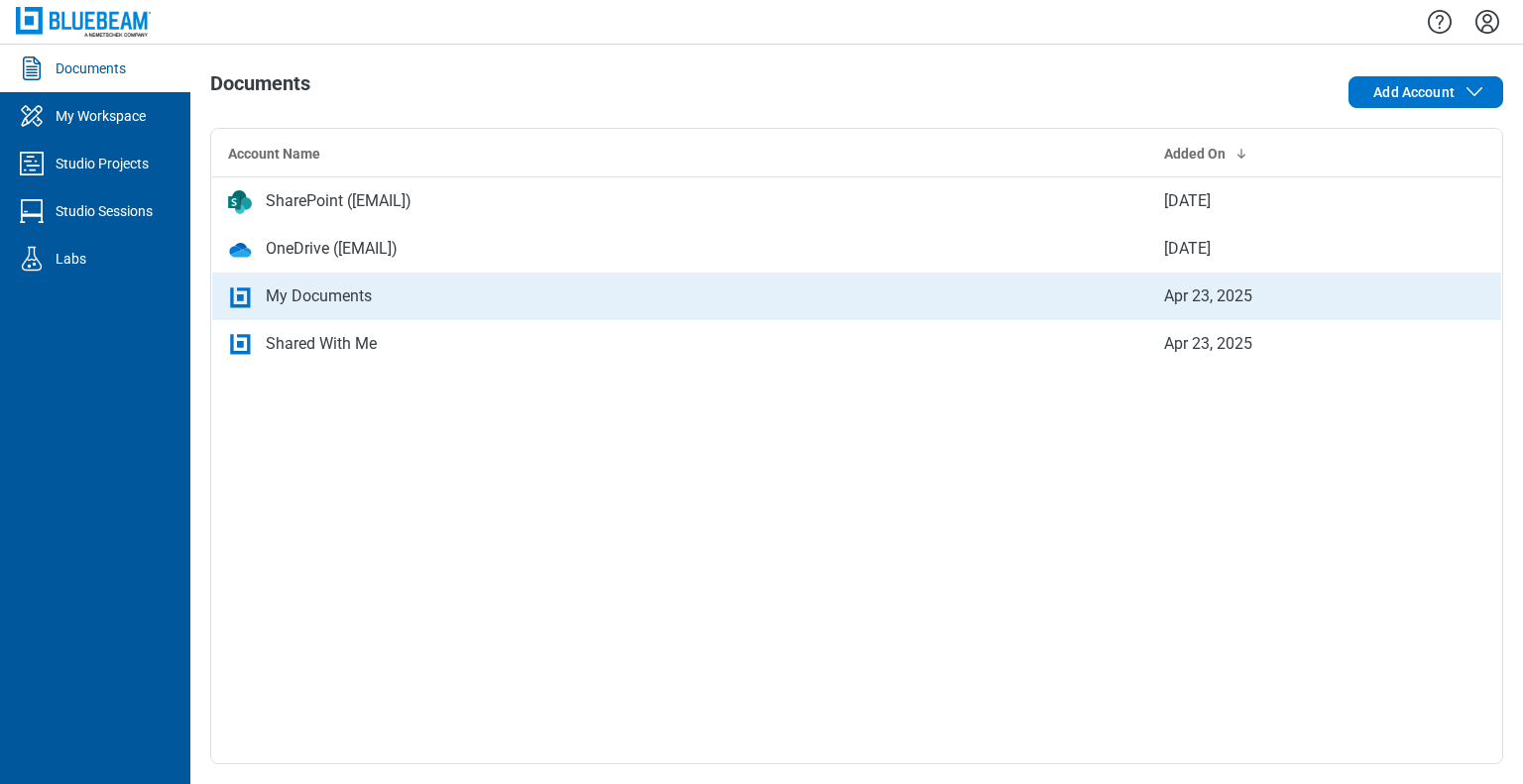 click on "My Documents" at bounding box center (680, 296) 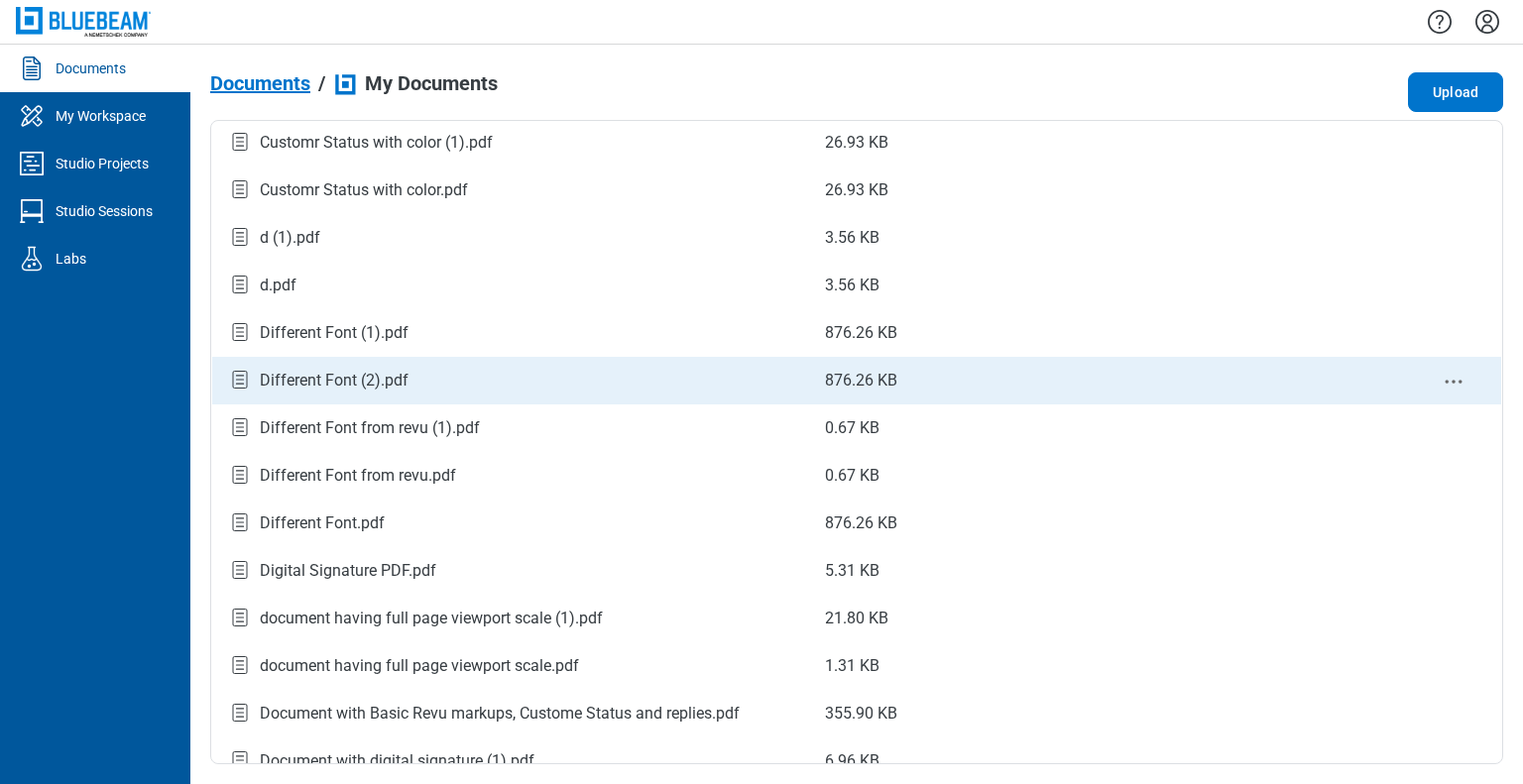 scroll, scrollTop: 892, scrollLeft: 0, axis: vertical 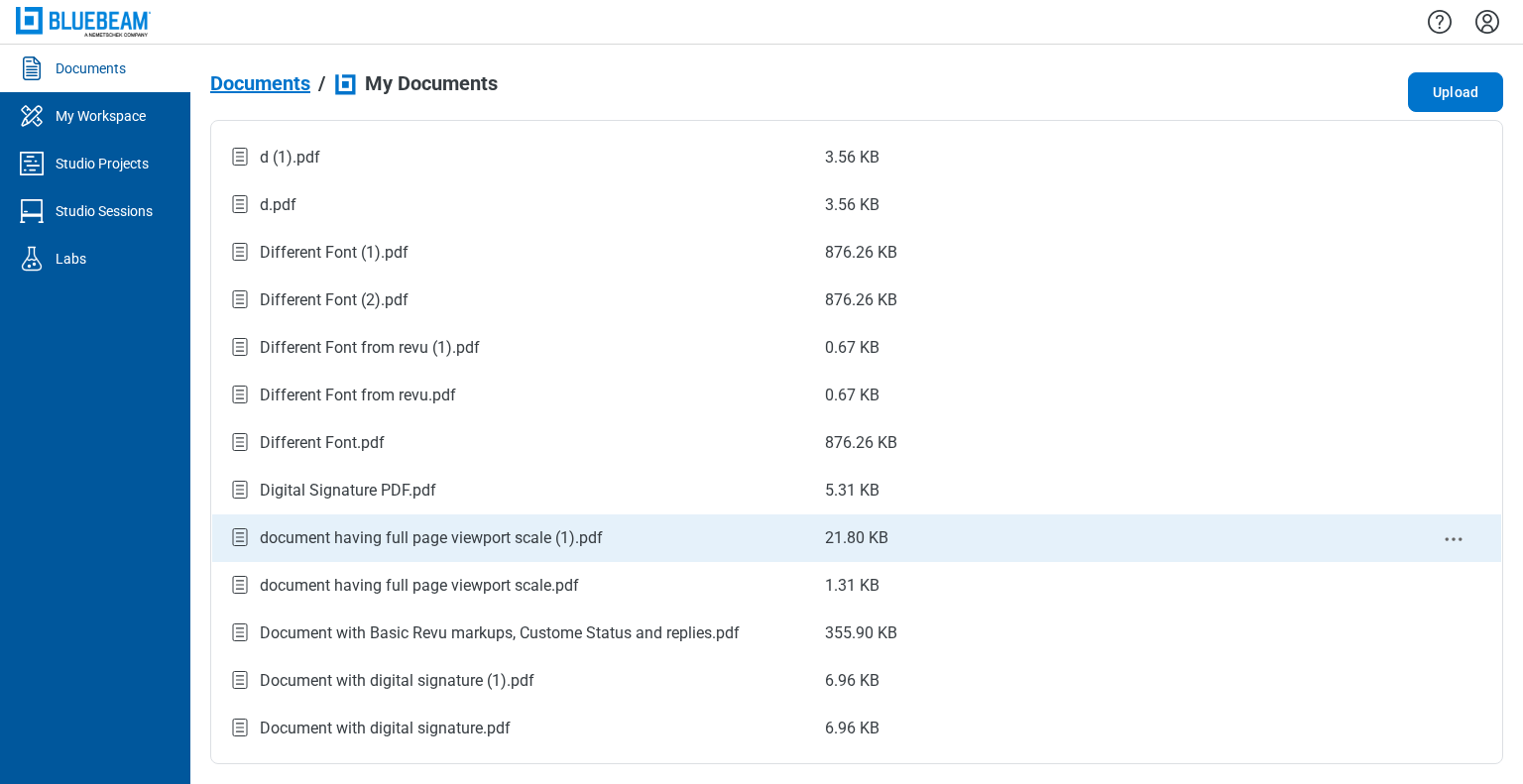 click on "document having full page viewport scale (1).pdf" at bounding box center (431, 538) 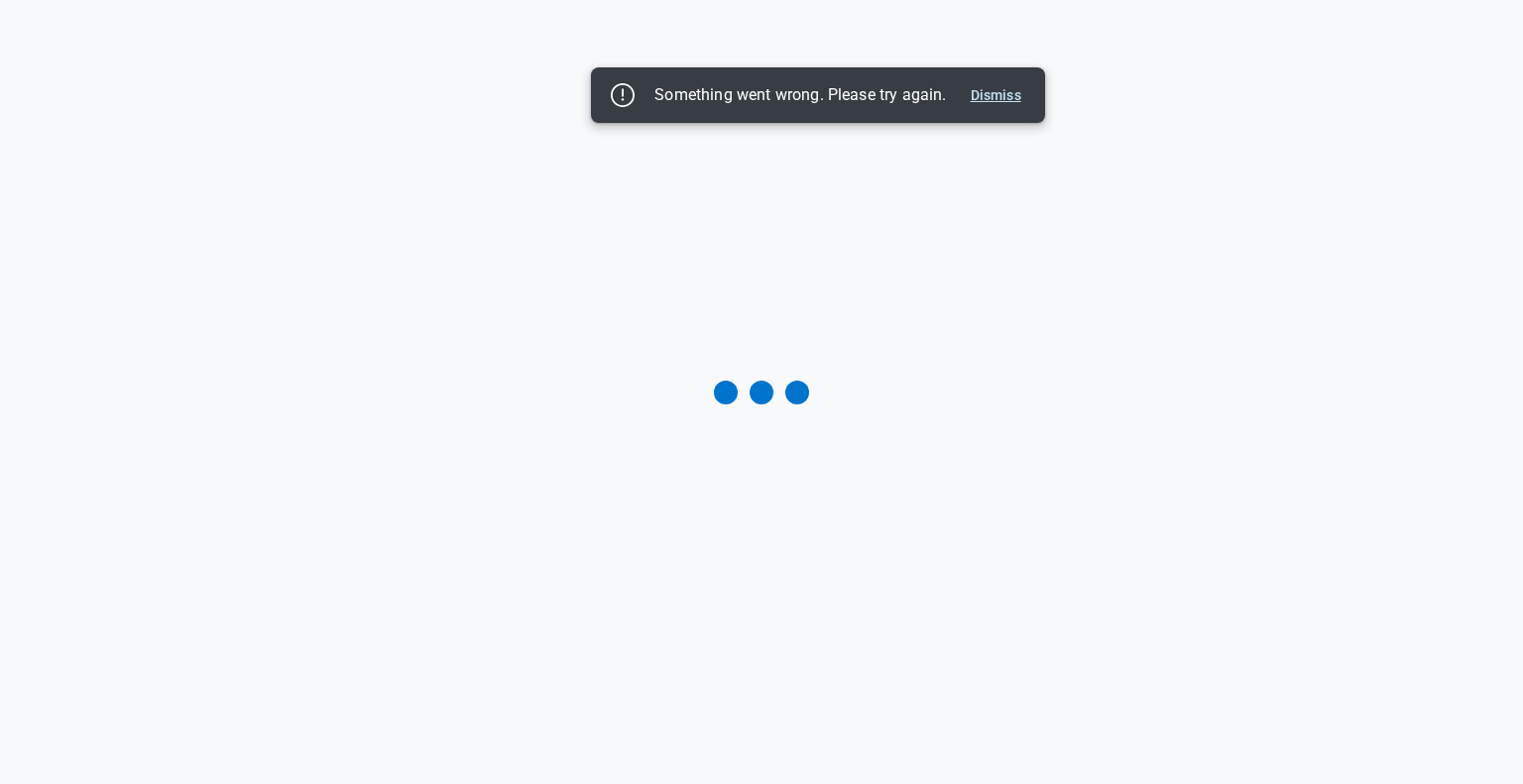 scroll, scrollTop: 0, scrollLeft: 0, axis: both 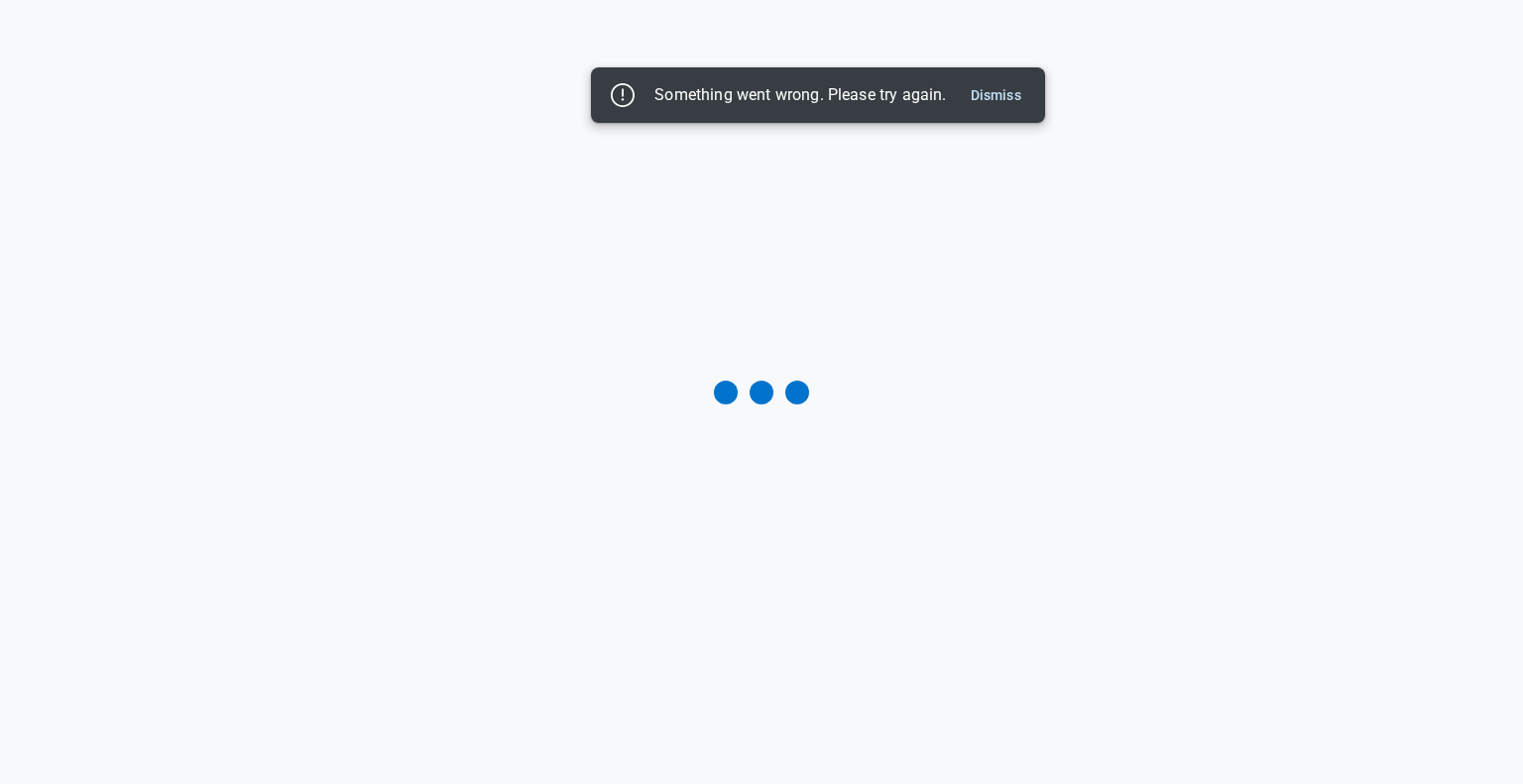 click at bounding box center [762, 392] 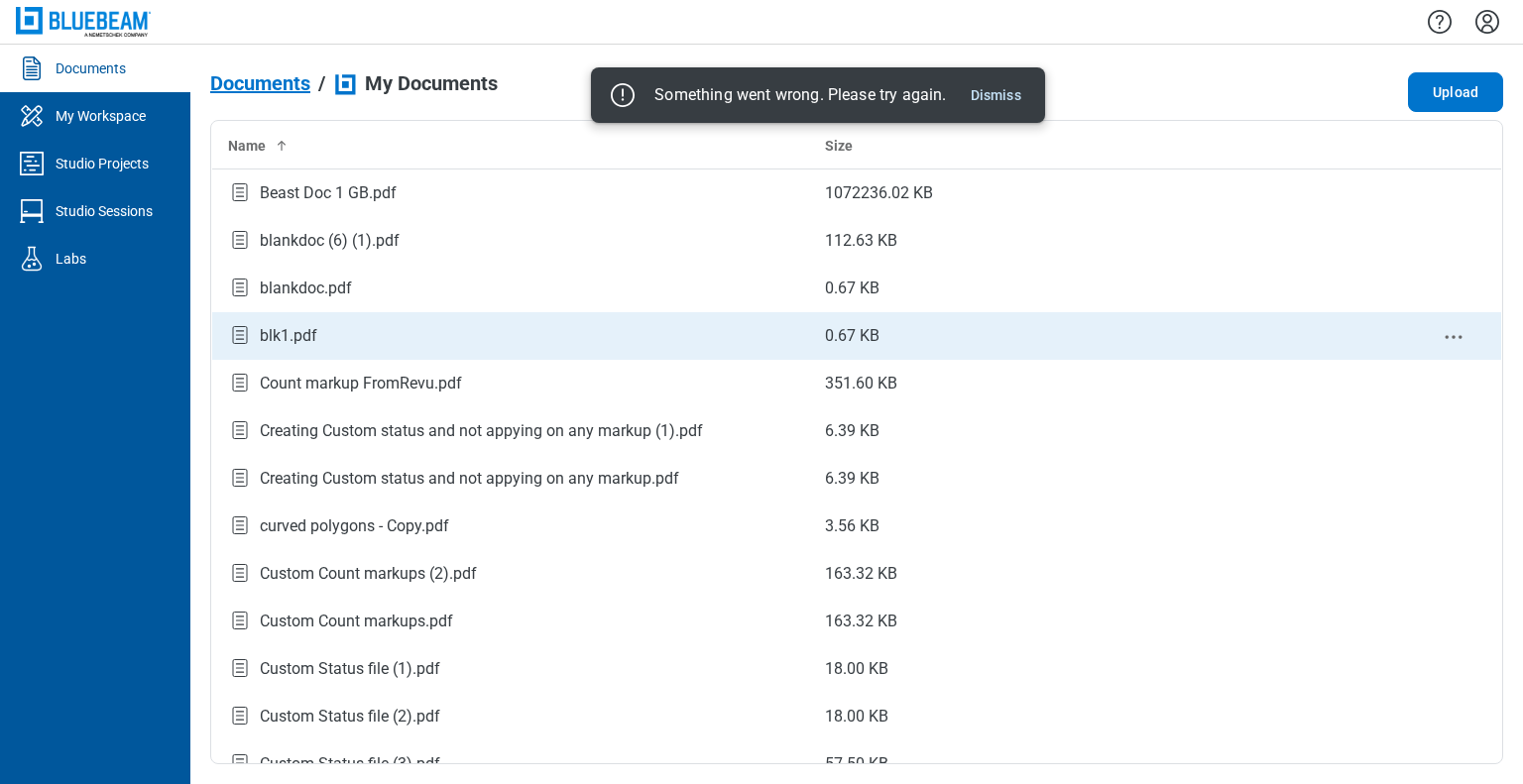 scroll, scrollTop: 99, scrollLeft: 0, axis: vertical 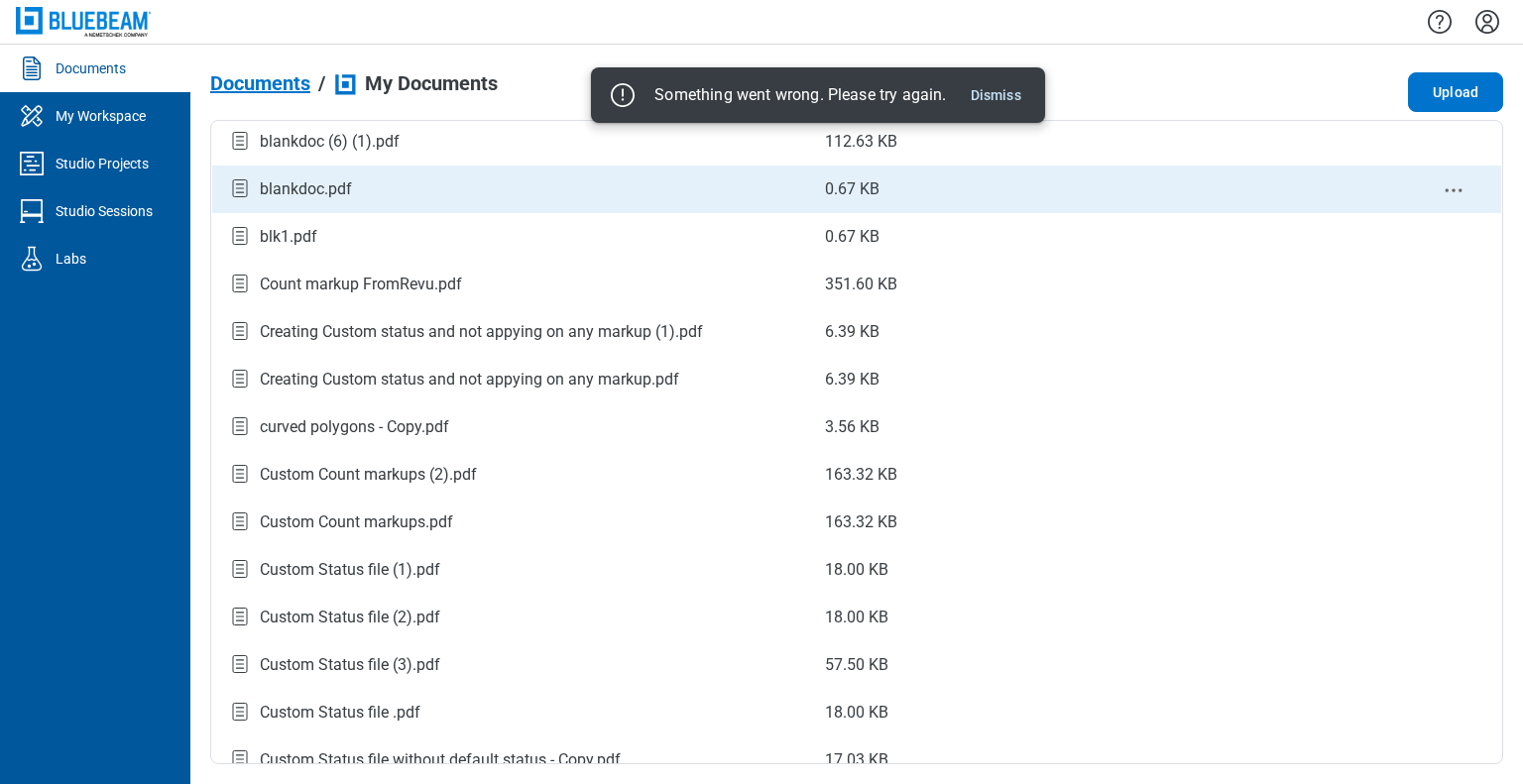 click on "blankdoc.pdf" at bounding box center [305, 189] 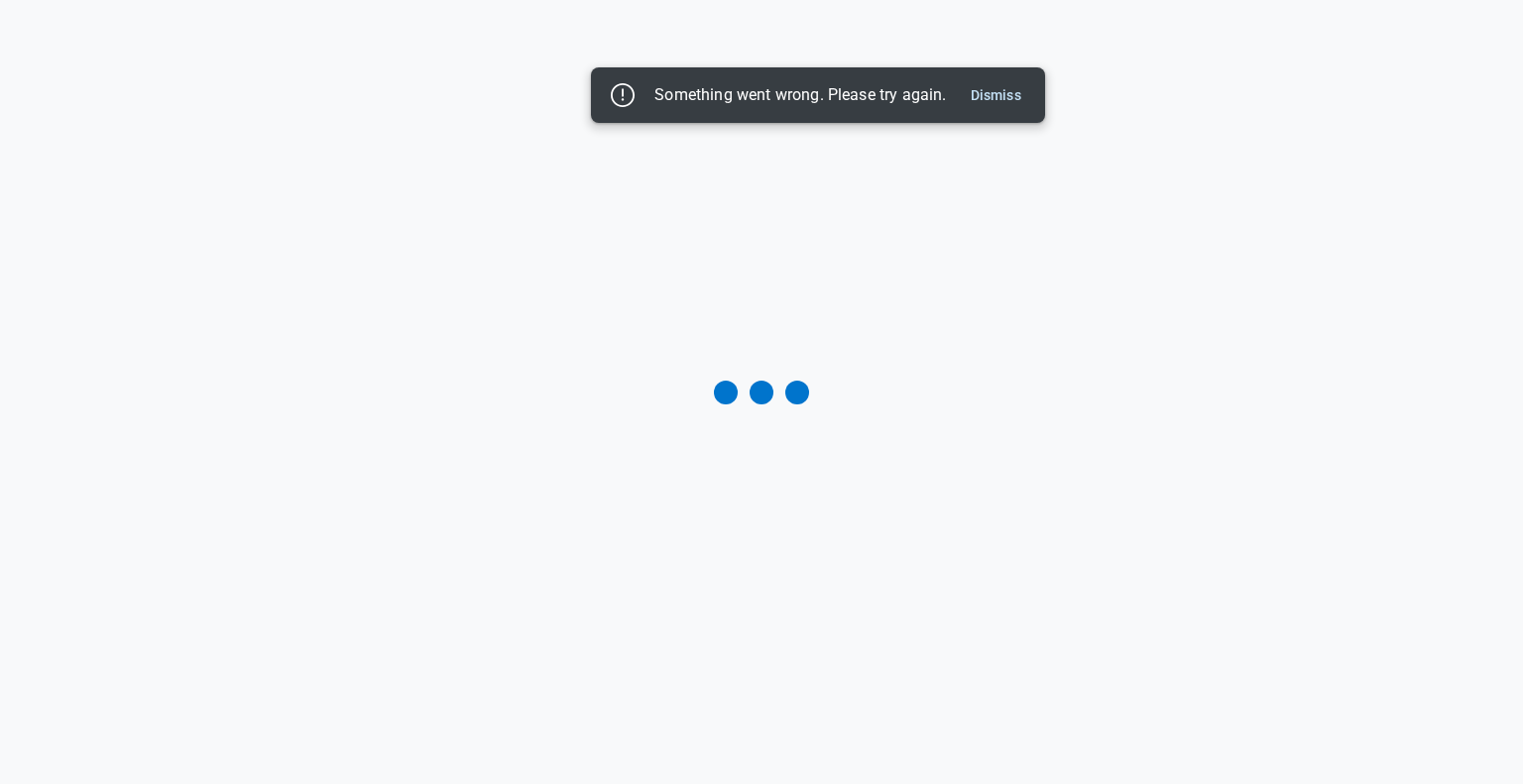 scroll, scrollTop: 0, scrollLeft: 0, axis: both 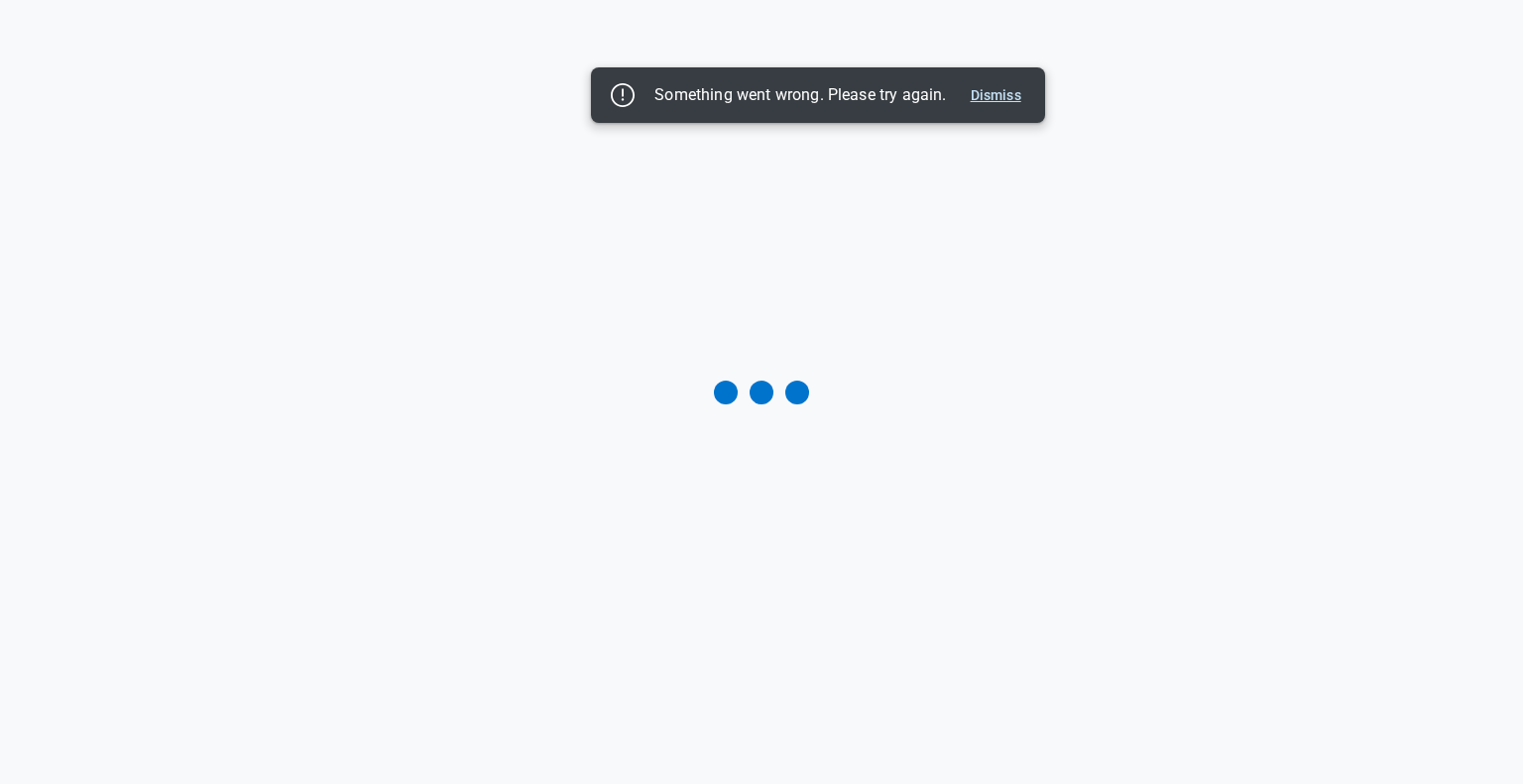 click on "Dismiss" at bounding box center (996, 95) 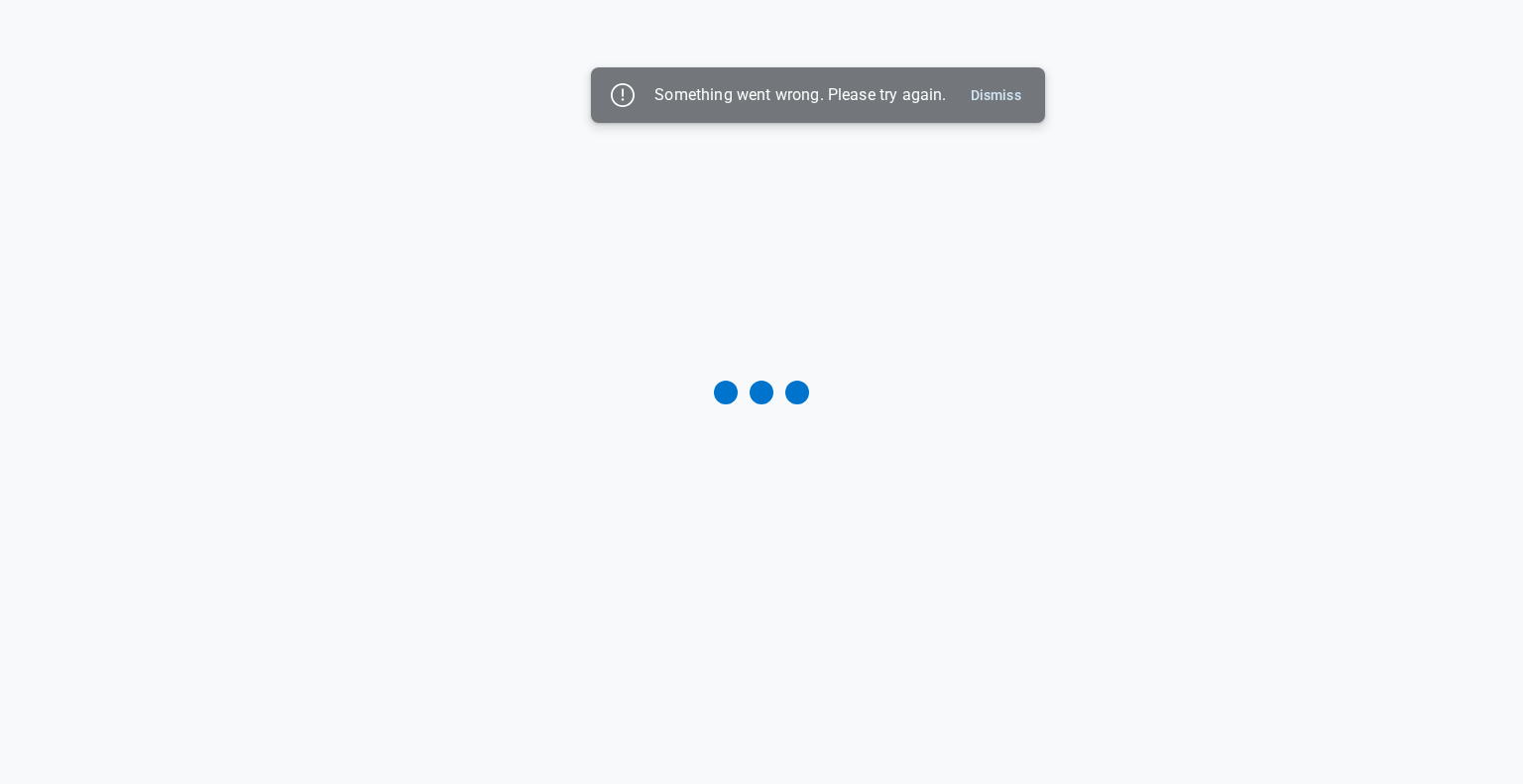 scroll, scrollTop: 0, scrollLeft: 0, axis: both 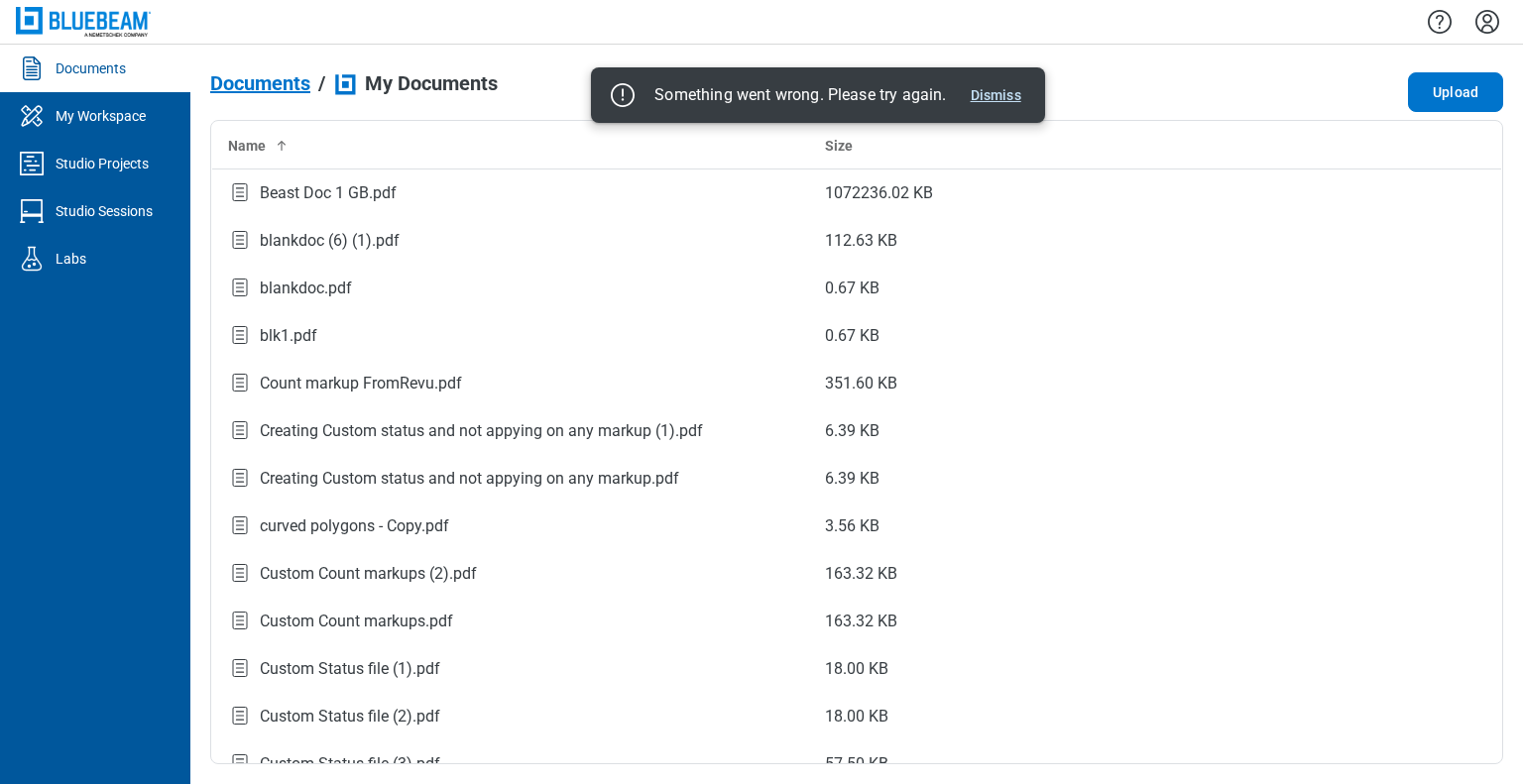 click on "Dismiss" at bounding box center (996, 95) 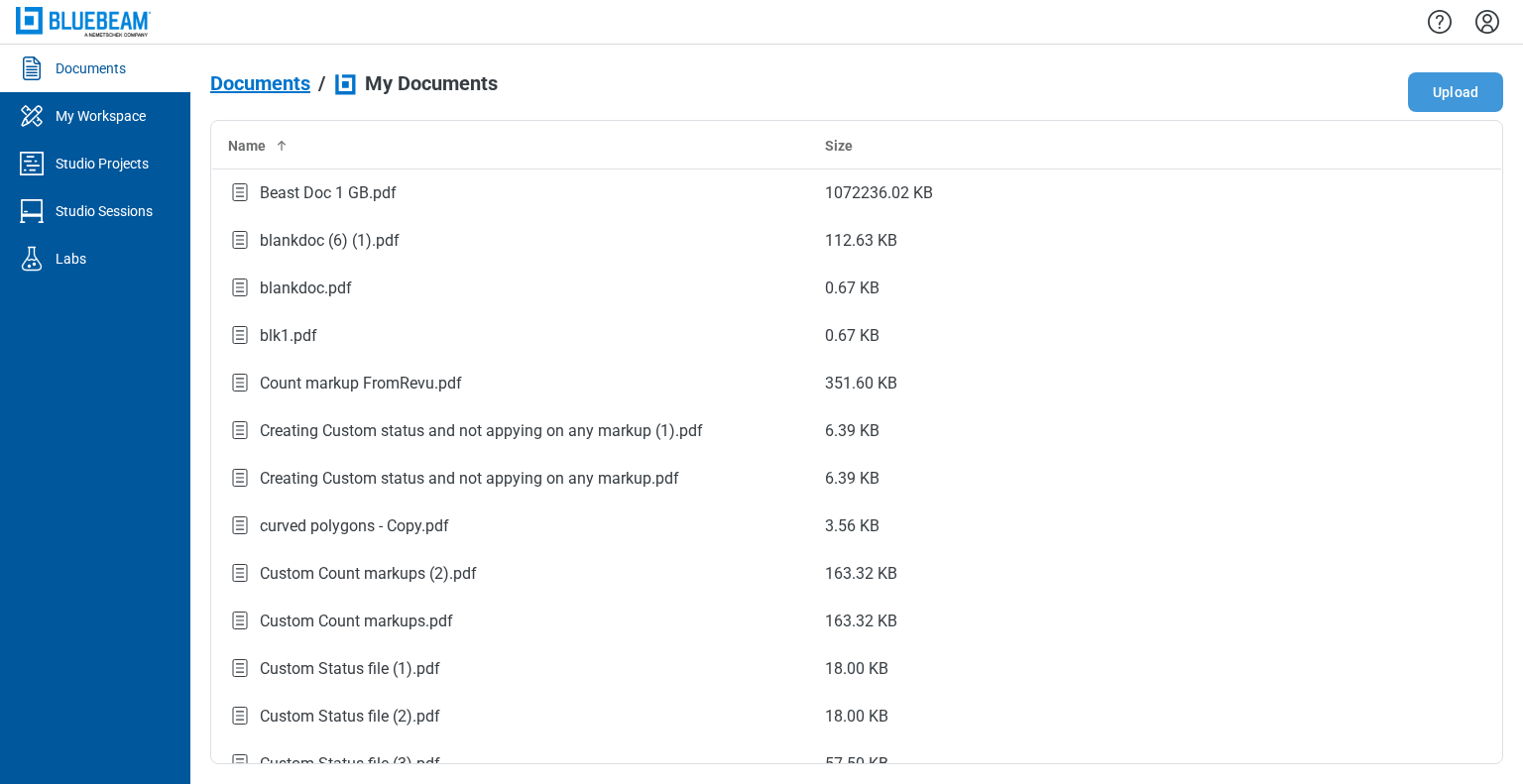 click on "Upload" at bounding box center [1456, 92] 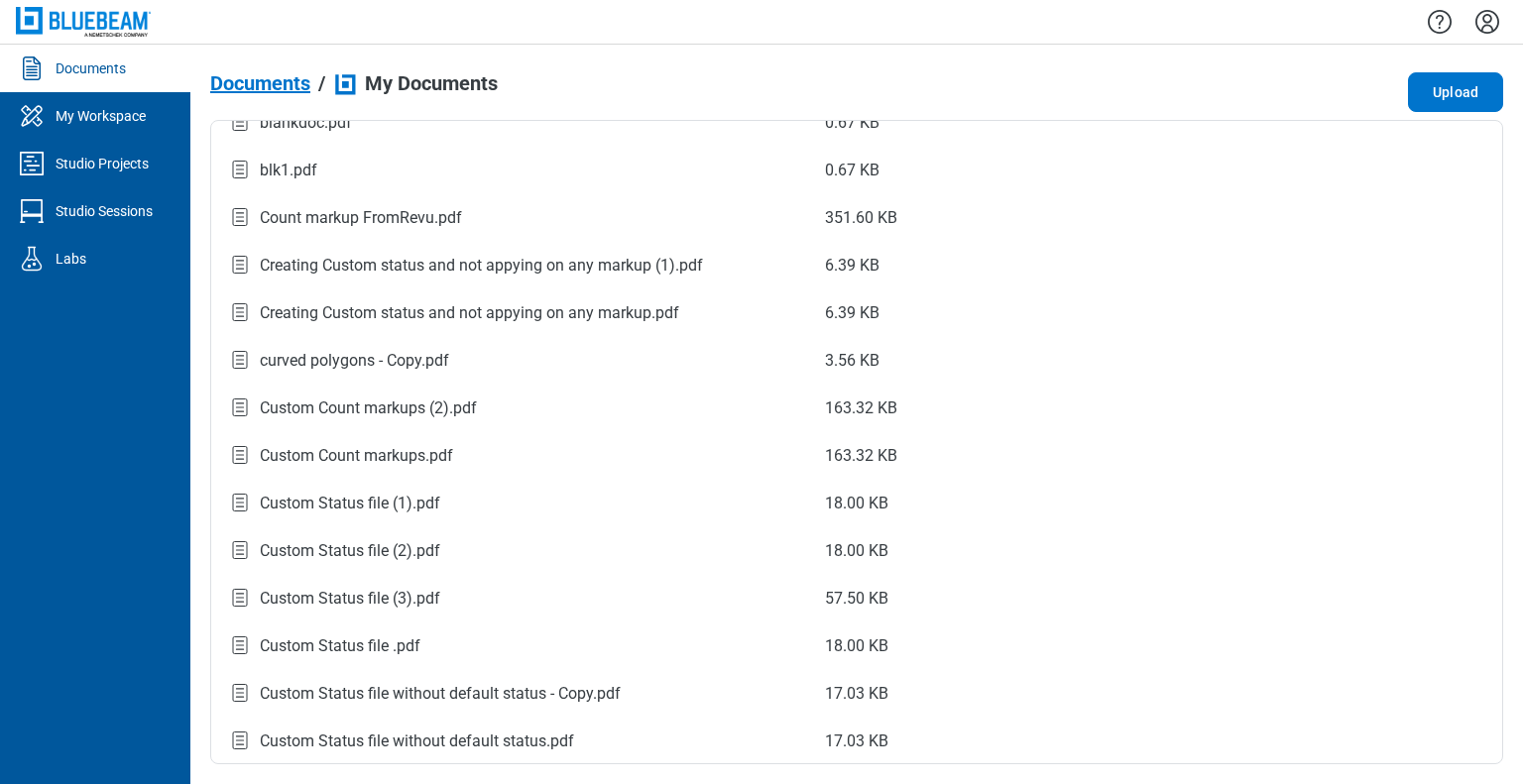 scroll, scrollTop: 297, scrollLeft: 0, axis: vertical 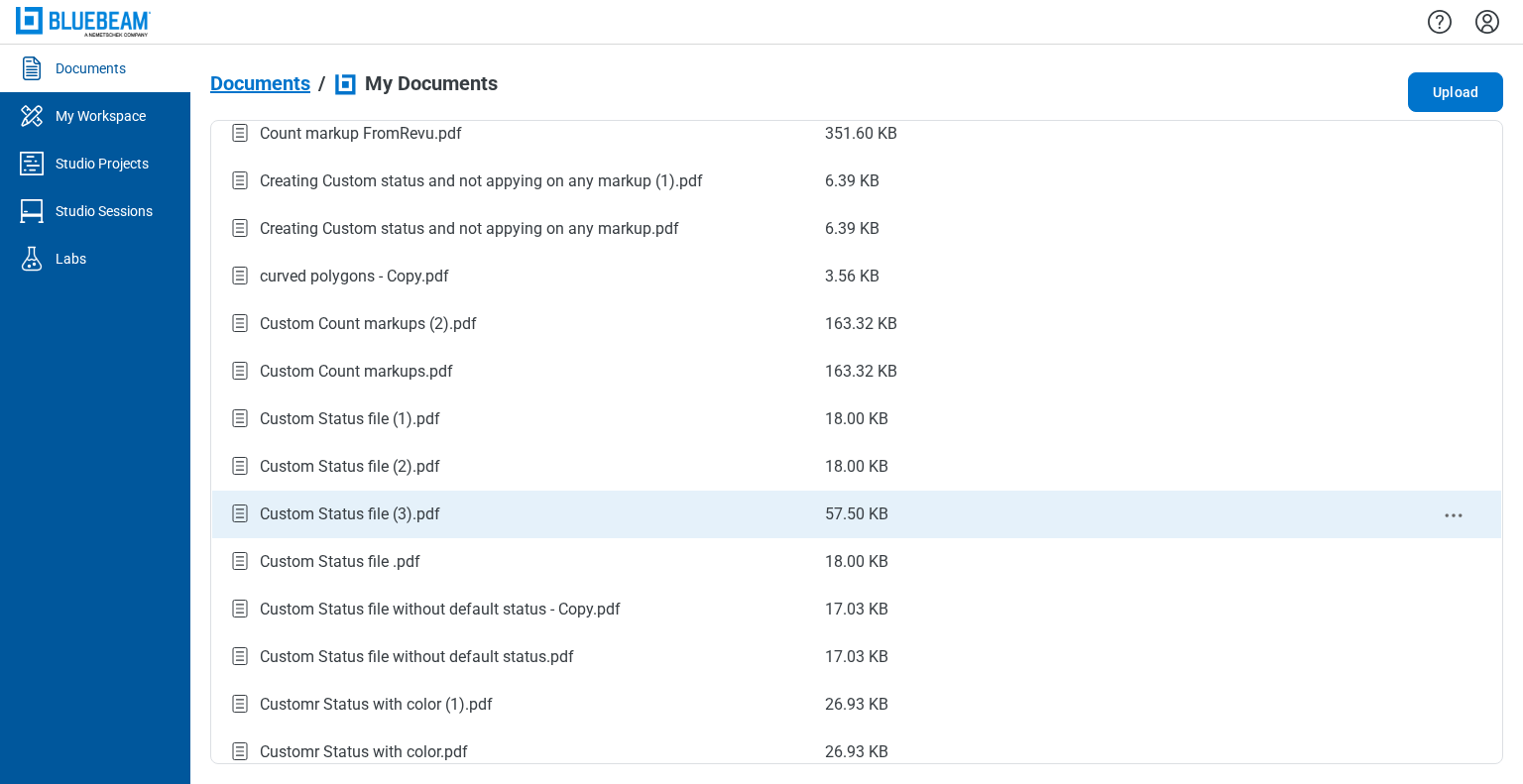 click on "Custom Status file  (3).pdf" at bounding box center [350, 514] 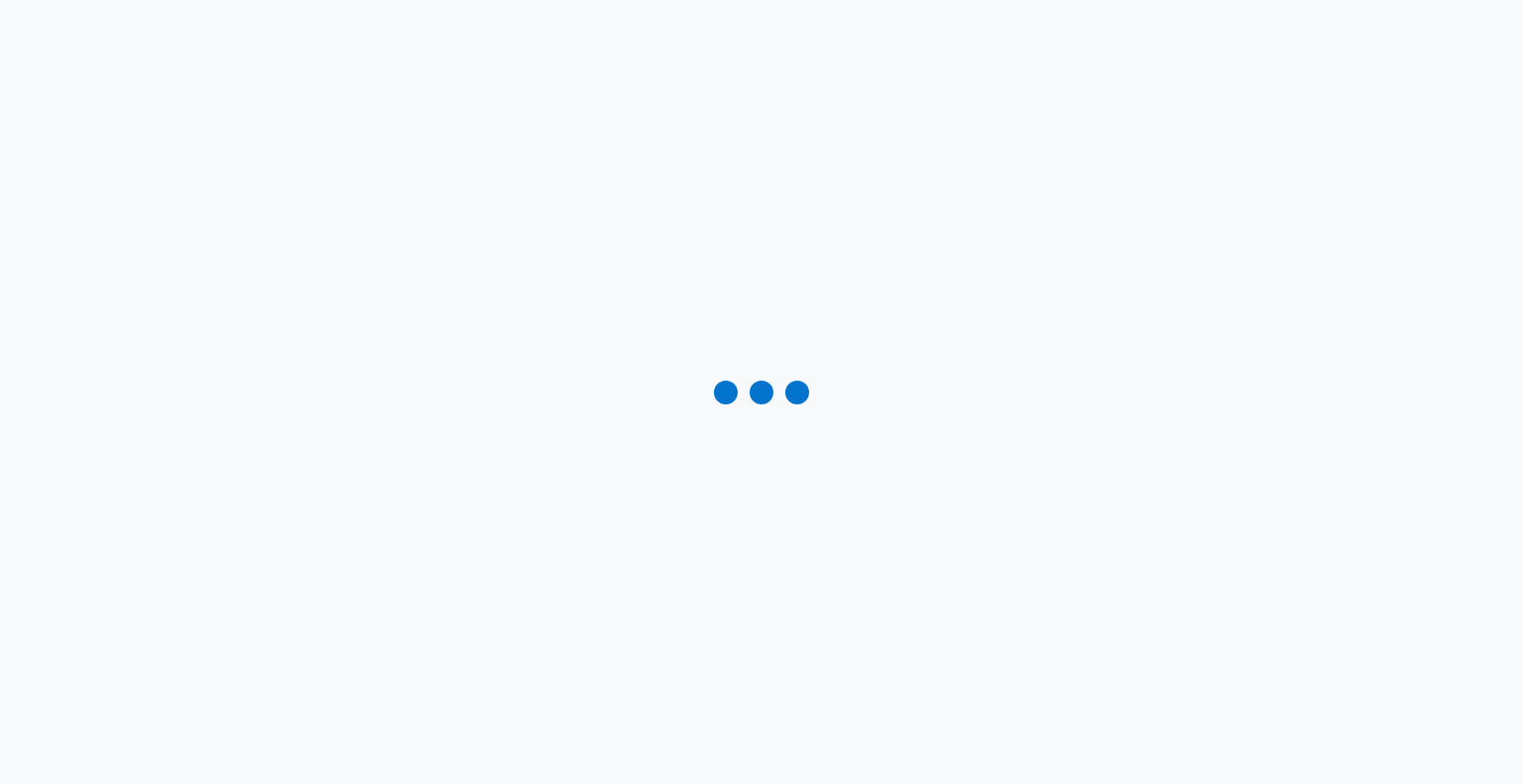 scroll, scrollTop: 0, scrollLeft: 0, axis: both 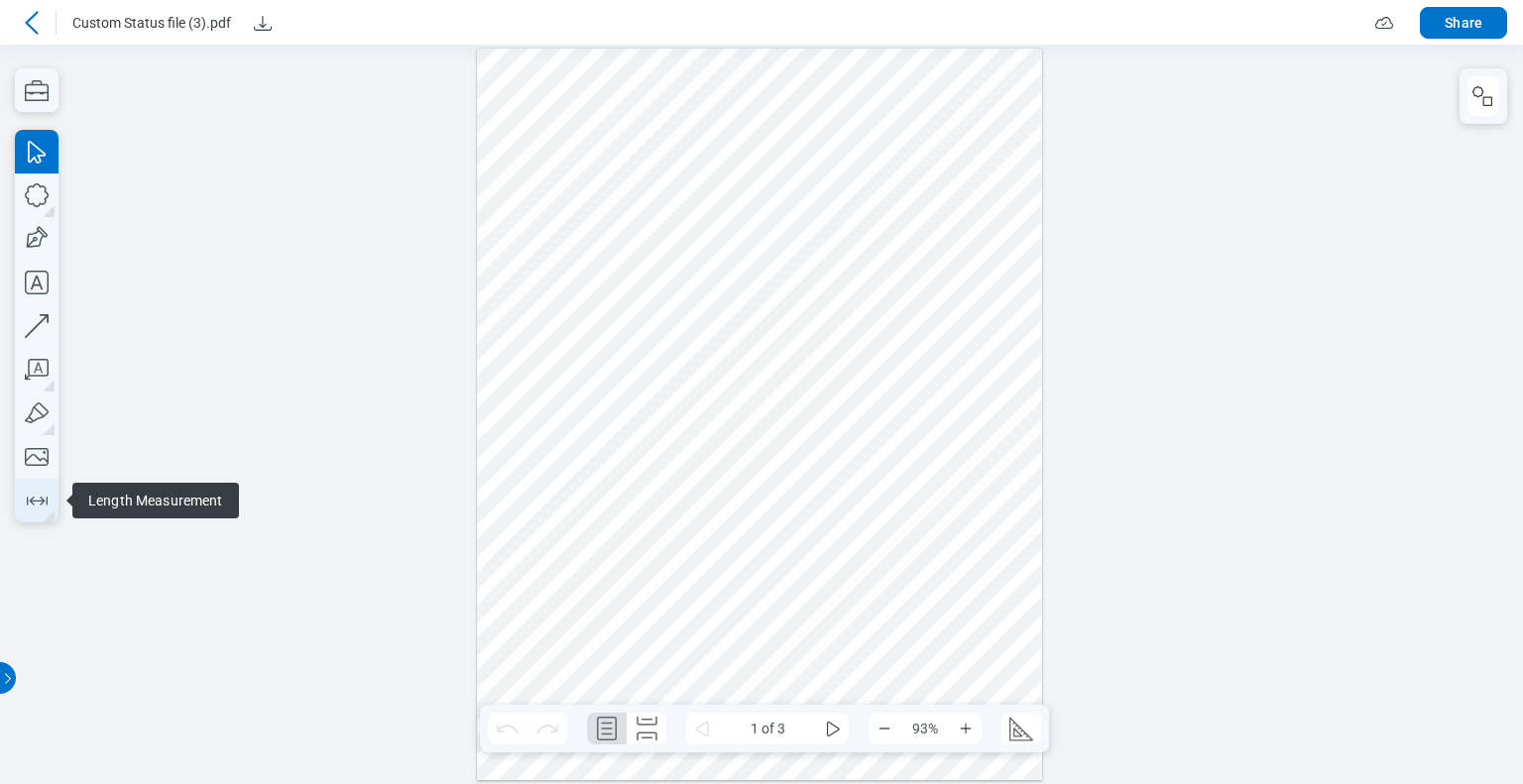 click 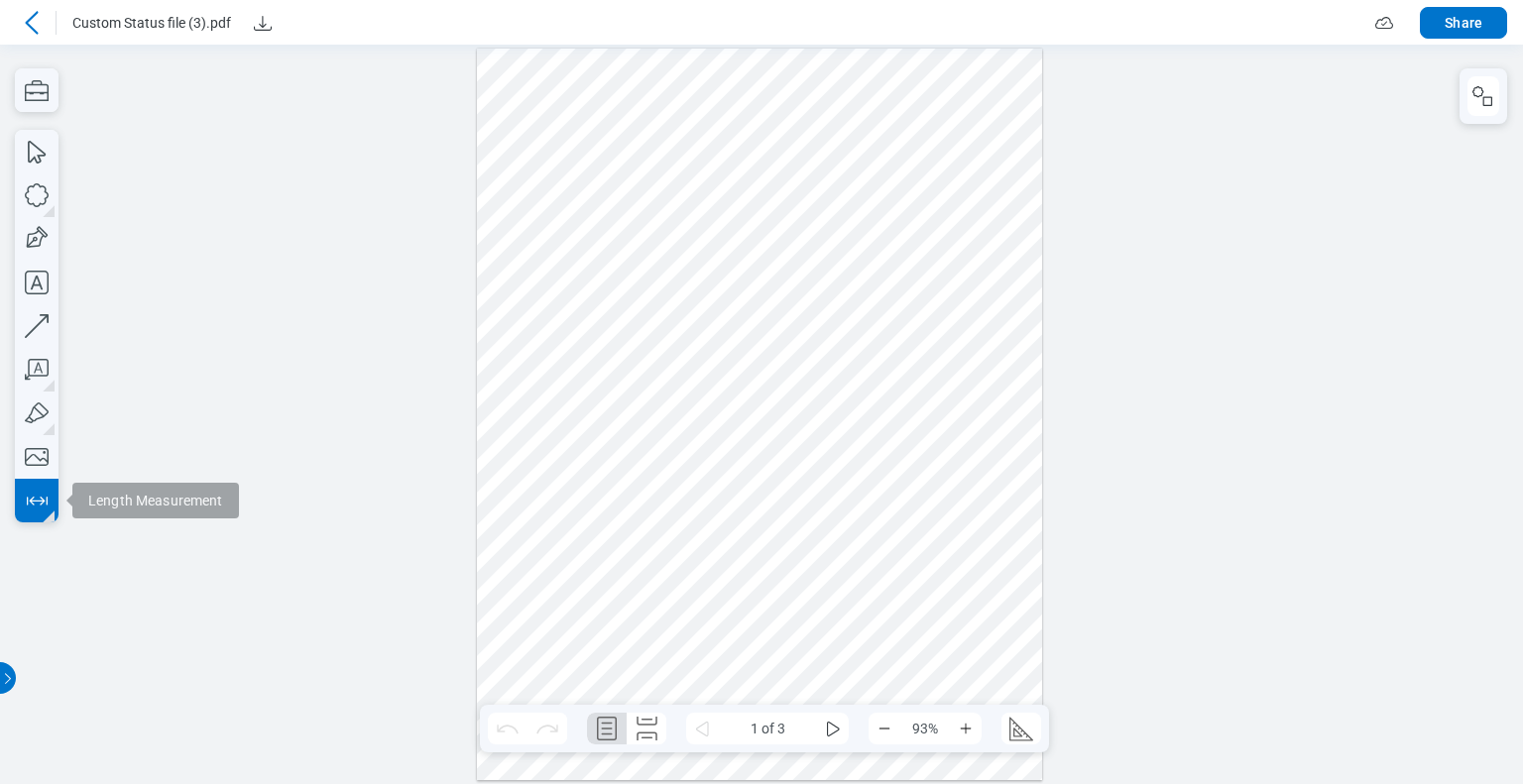 drag, startPoint x: 733, startPoint y: 577, endPoint x: 773, endPoint y: 581, distance: 40.1995 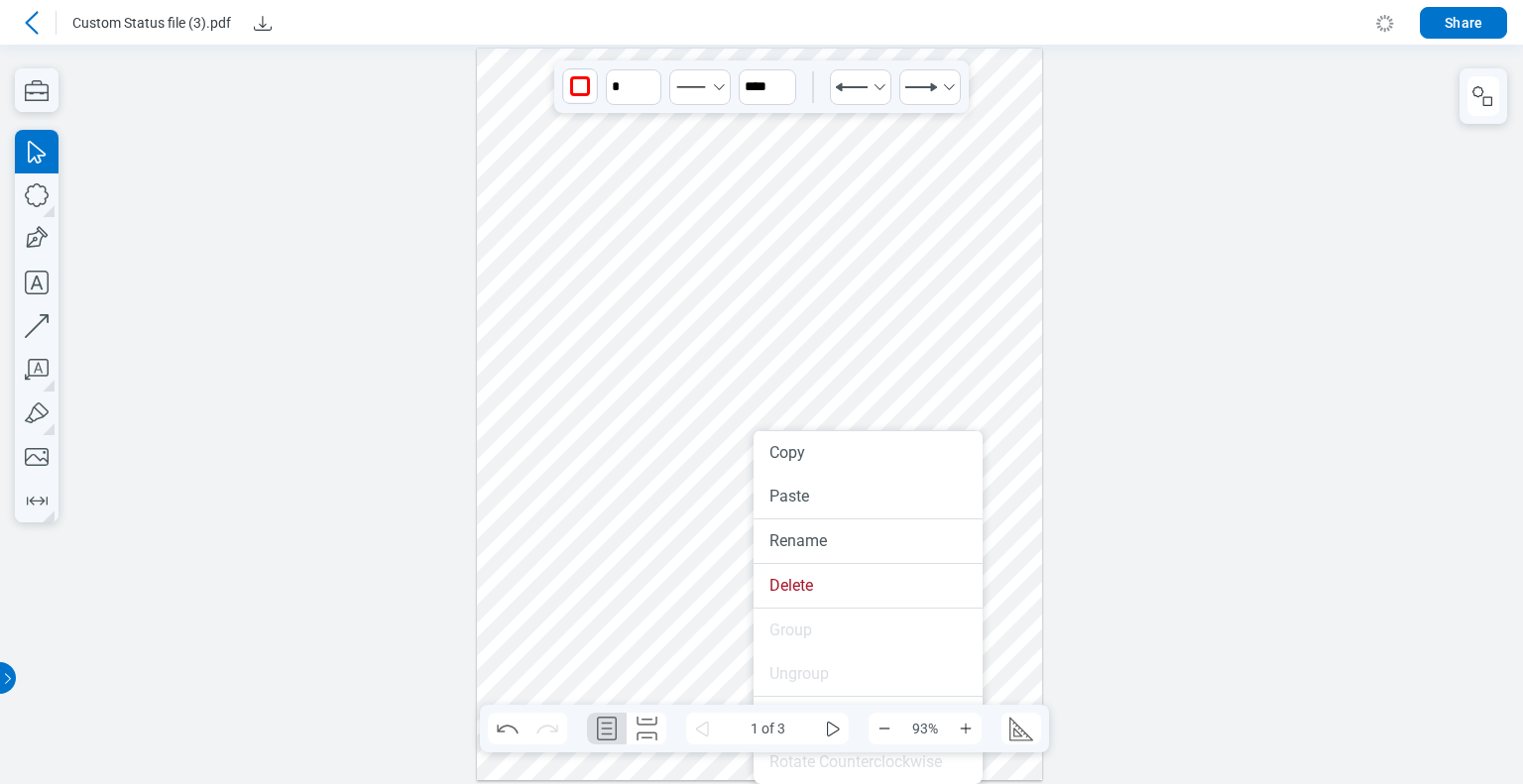 click at bounding box center (760, 414) 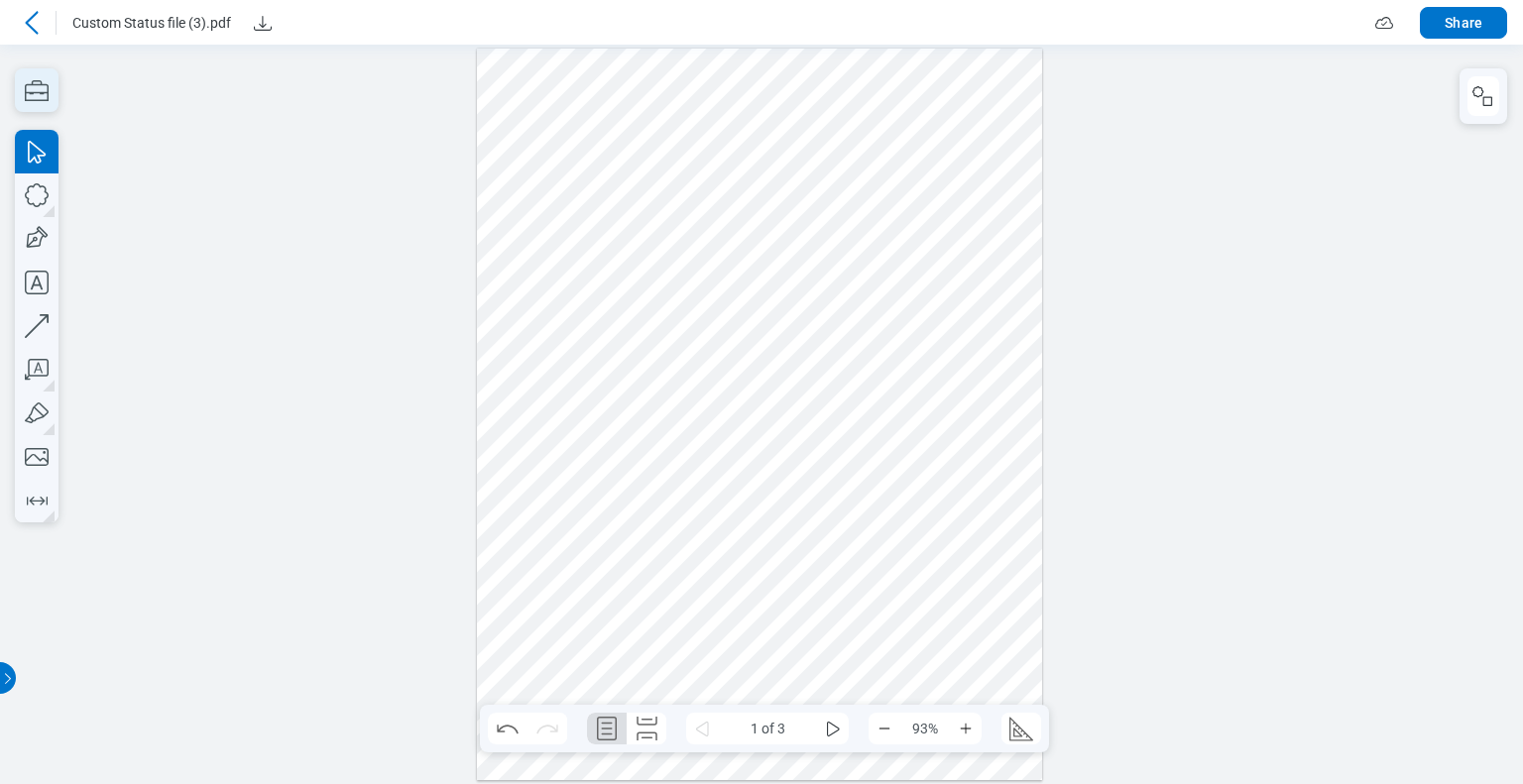click 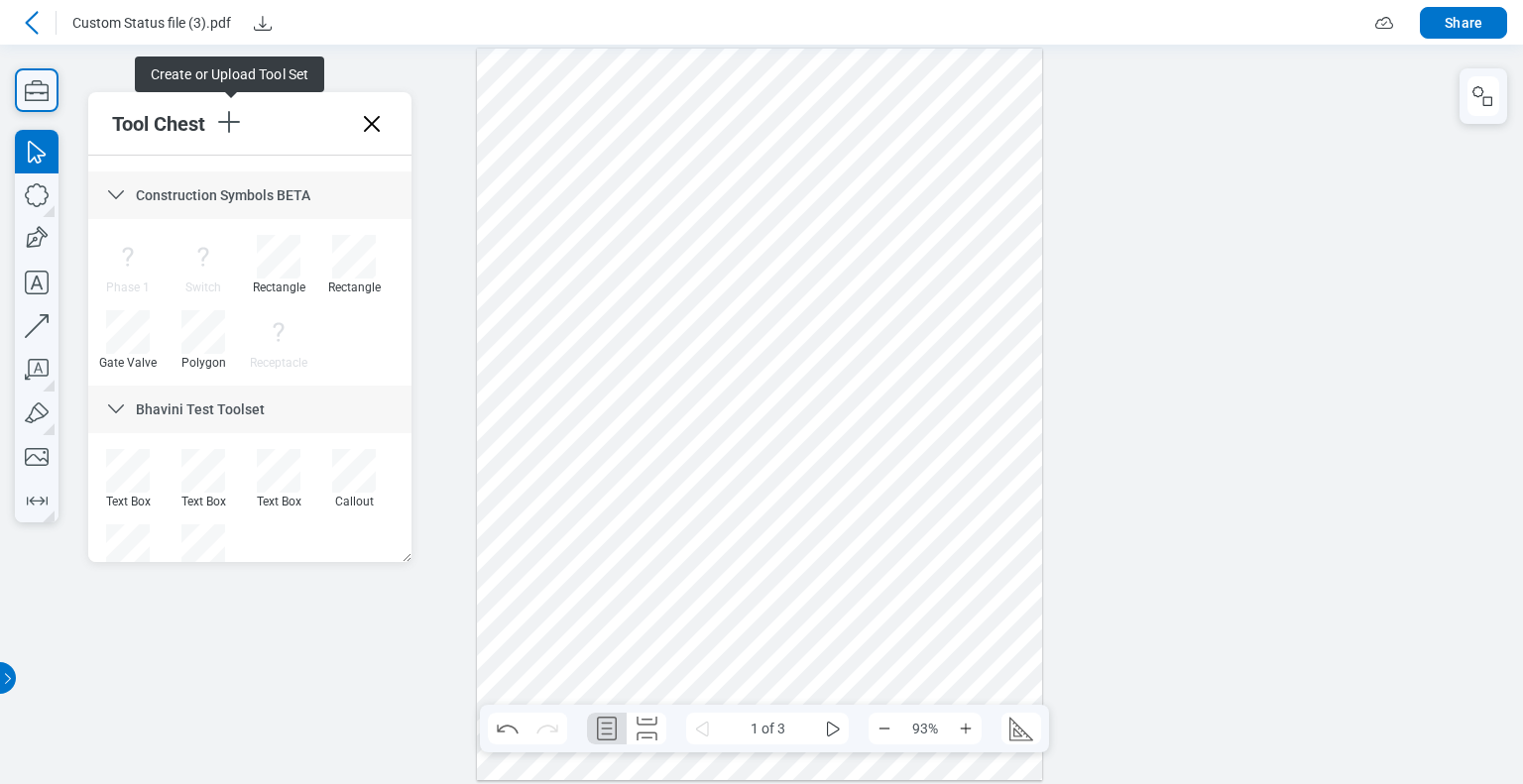 click 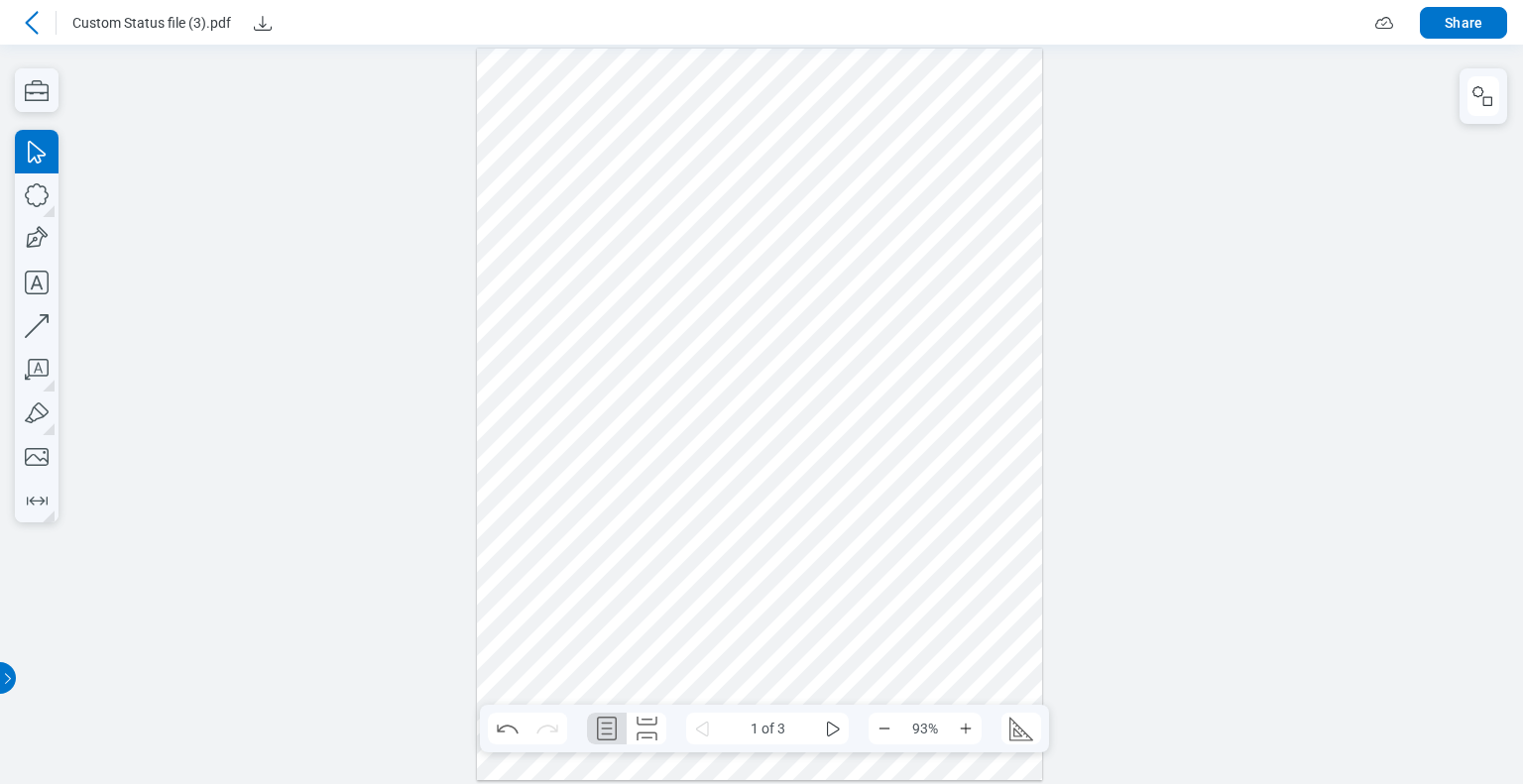 click 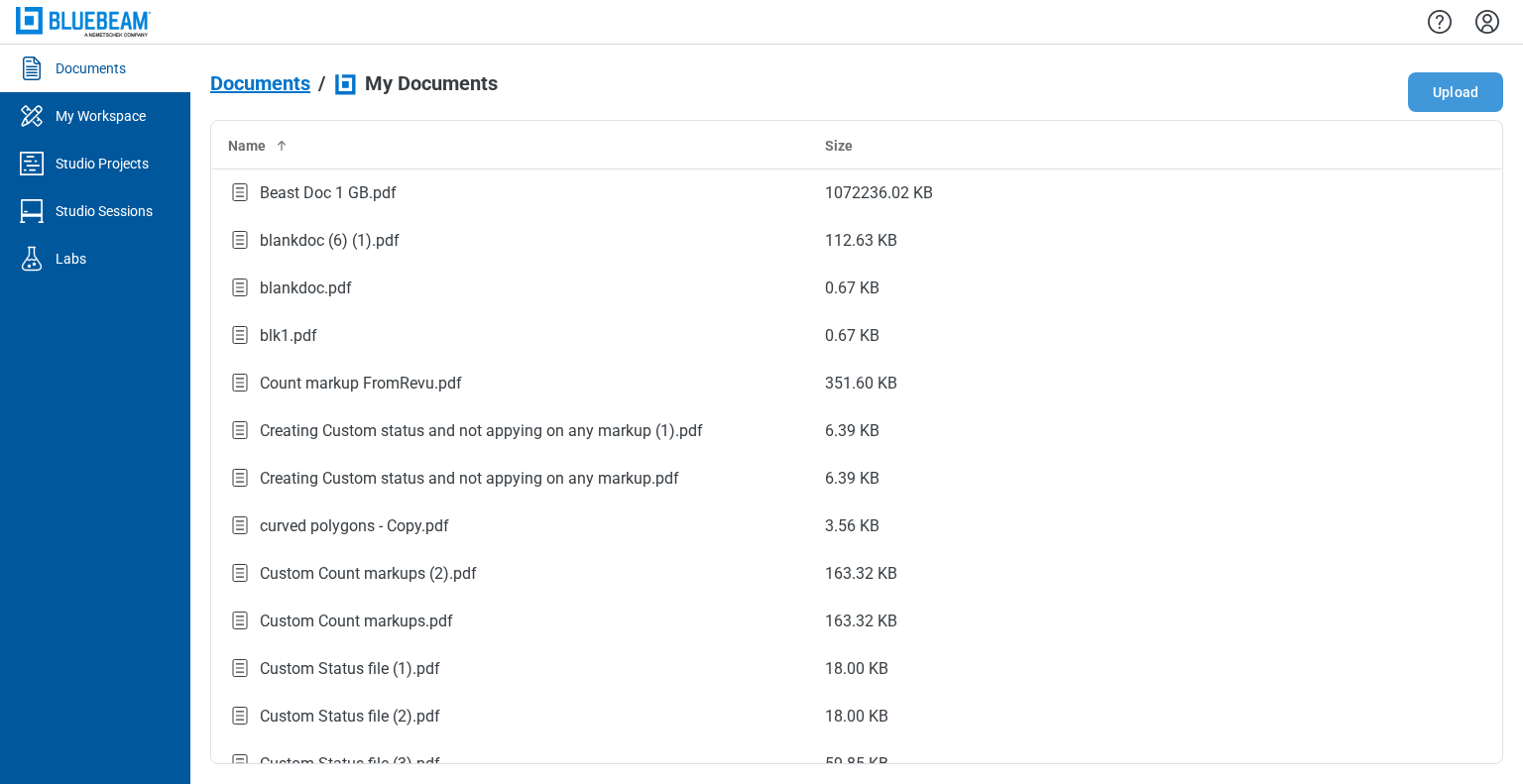 click on "Upload" at bounding box center [1456, 92] 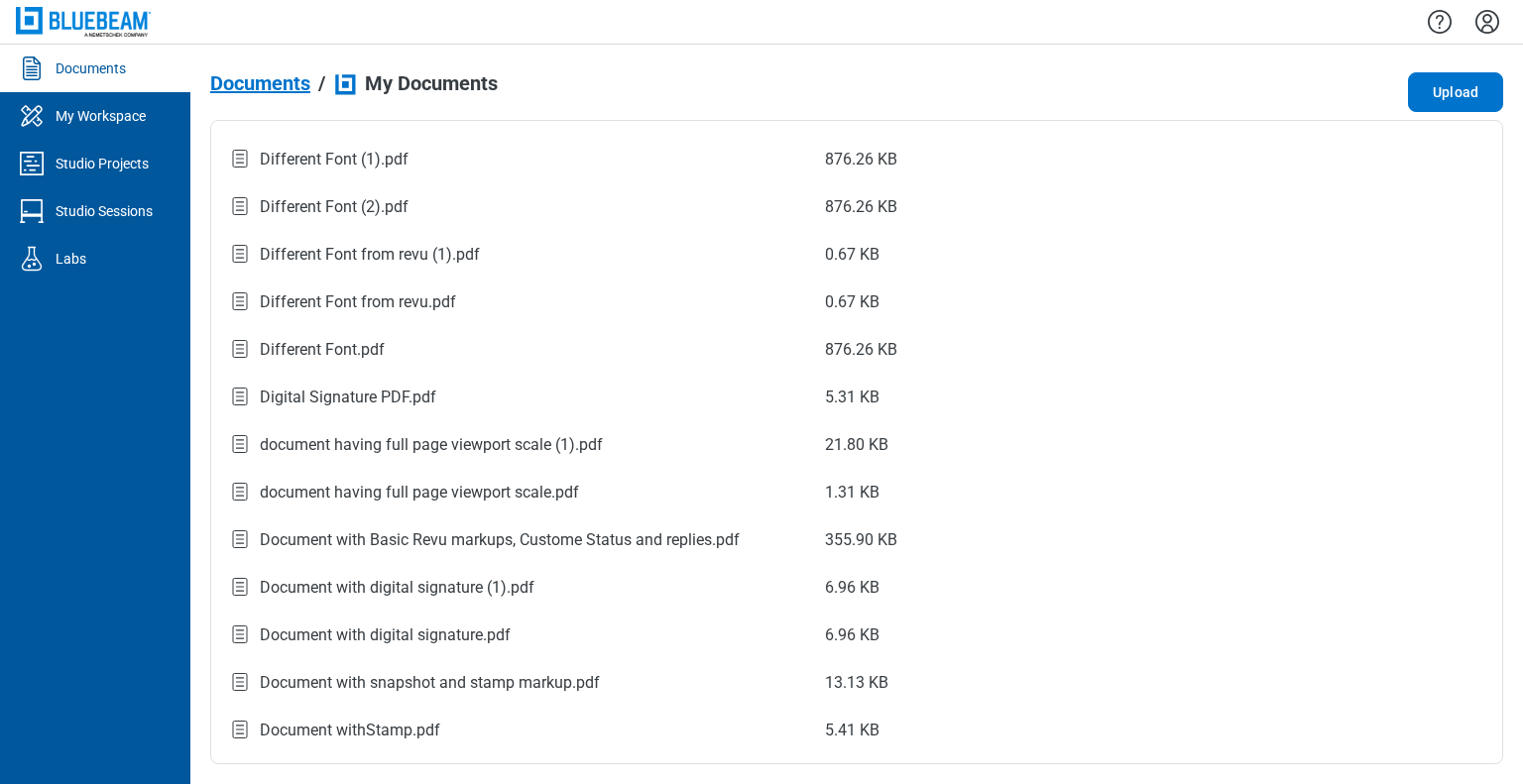 scroll, scrollTop: 1090, scrollLeft: 0, axis: vertical 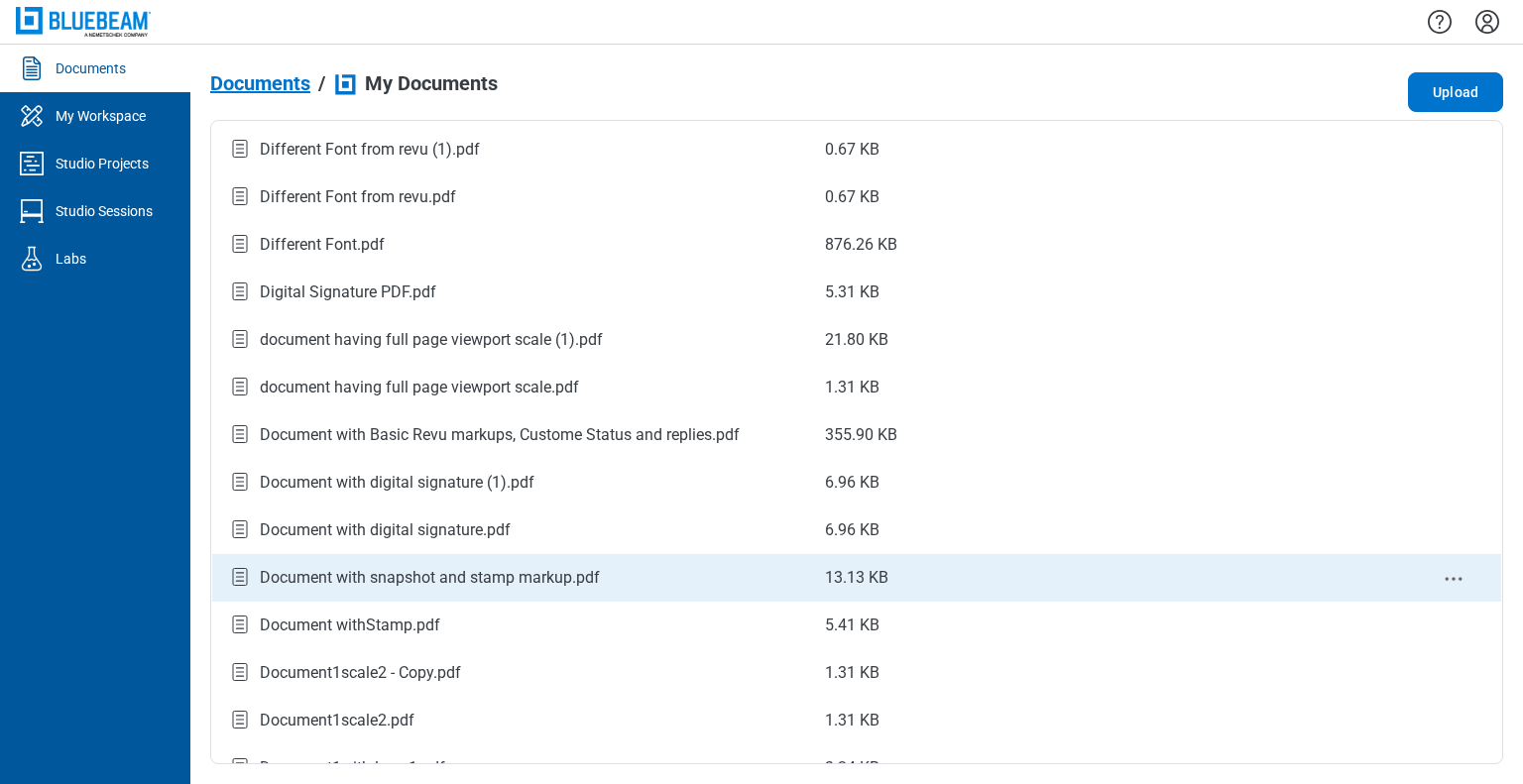 click on "Document with snapshot and stamp markup.pdf" at bounding box center (429, 578) 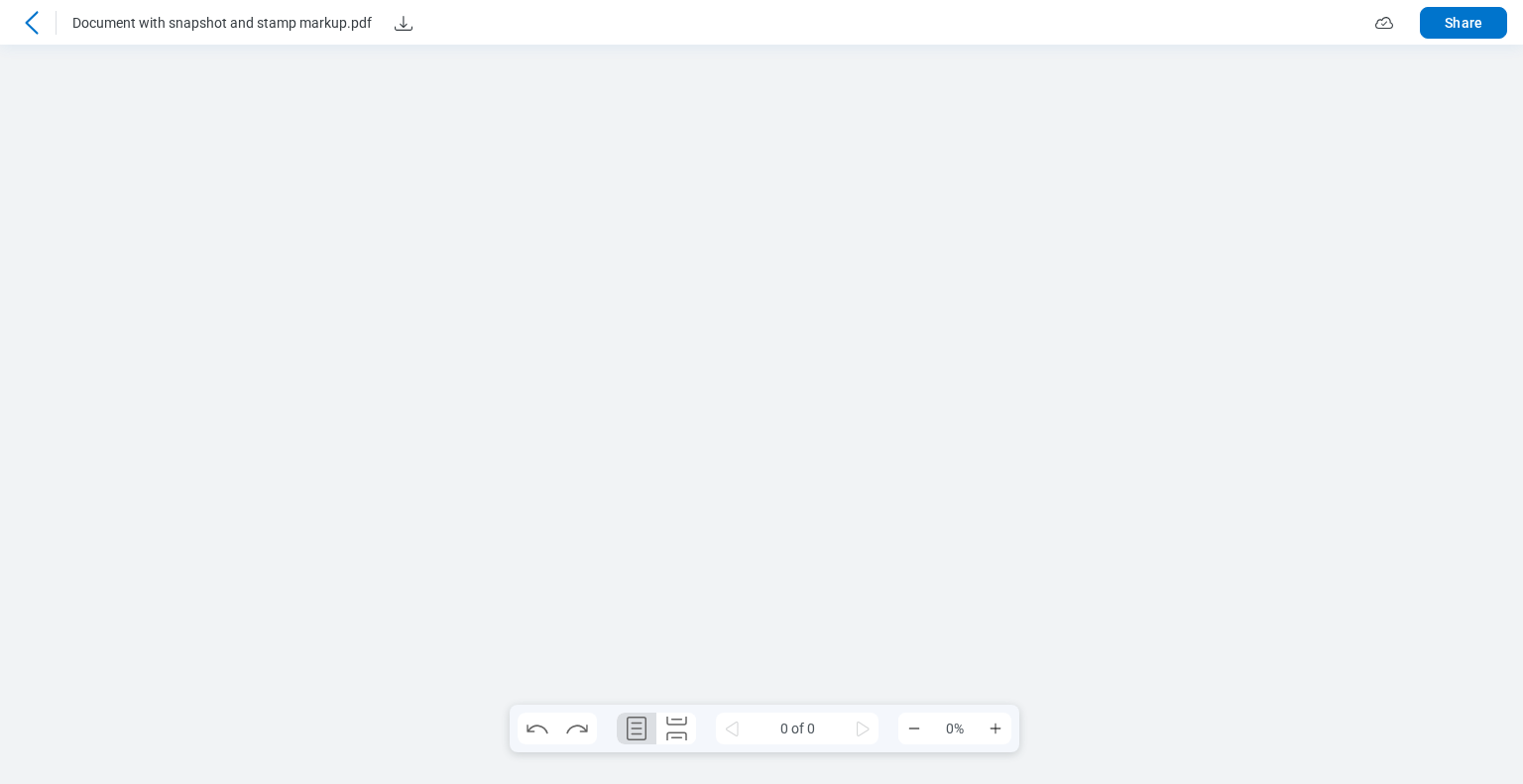 scroll, scrollTop: 0, scrollLeft: 0, axis: both 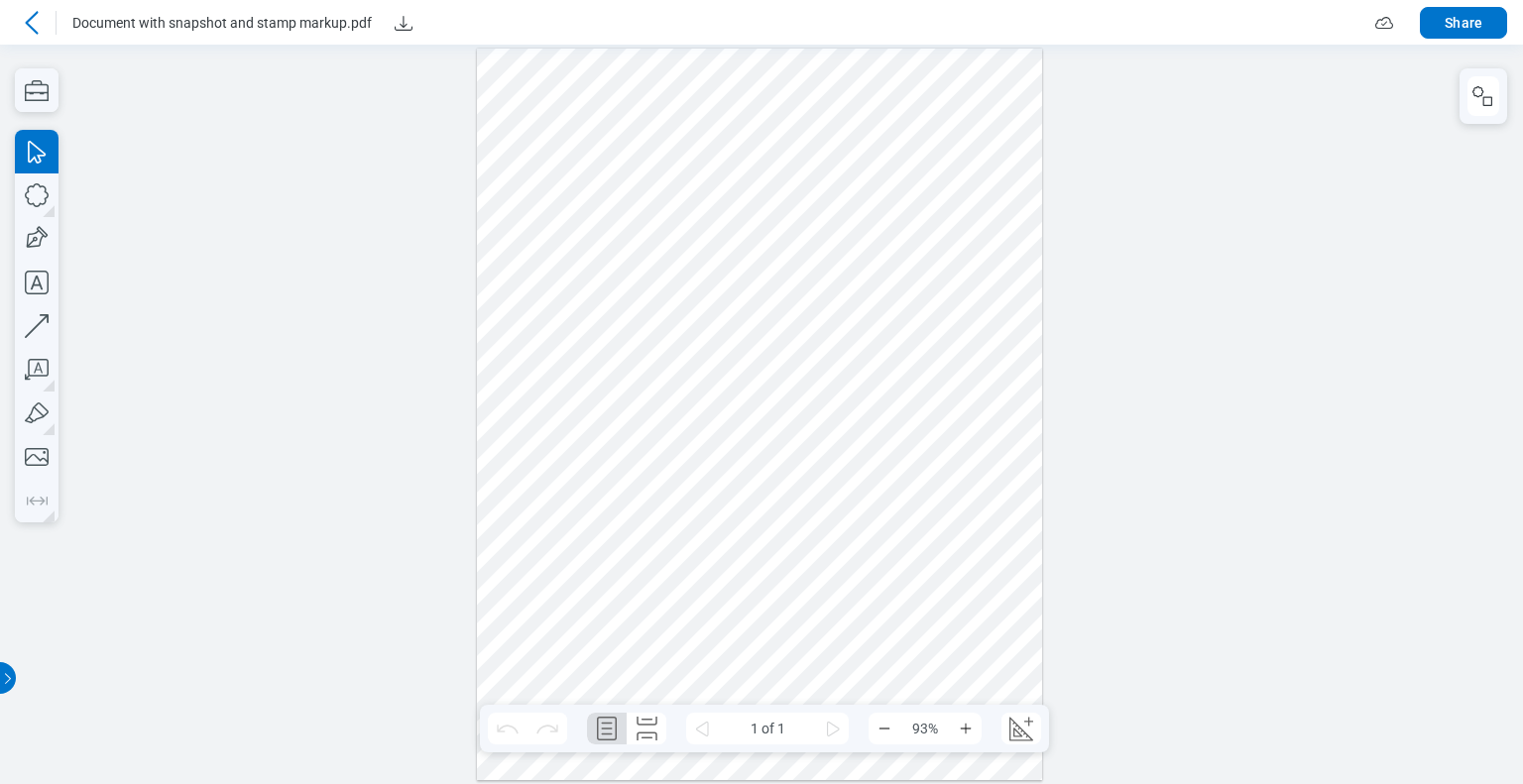 click at bounding box center [760, 414] 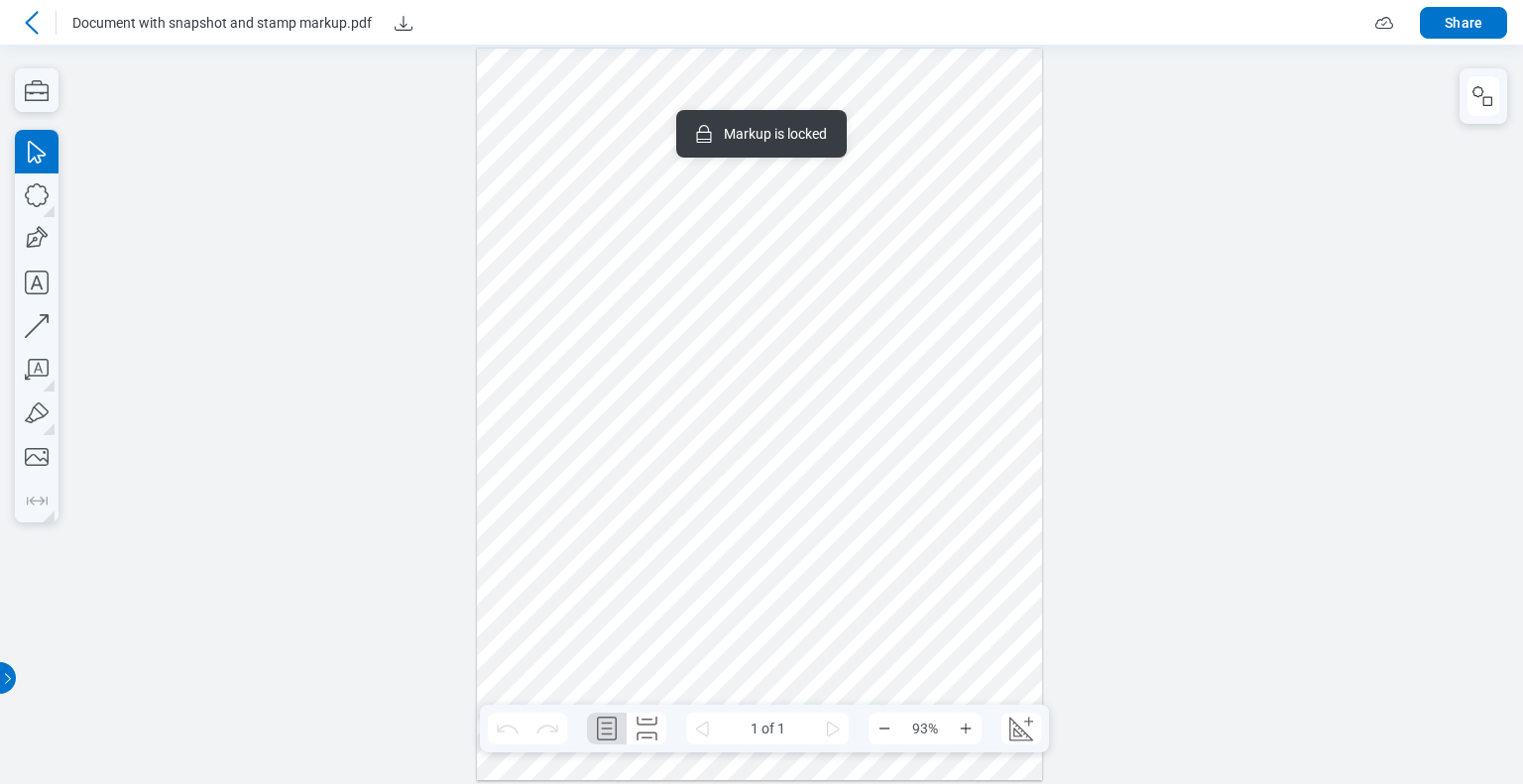 click at bounding box center (760, 414) 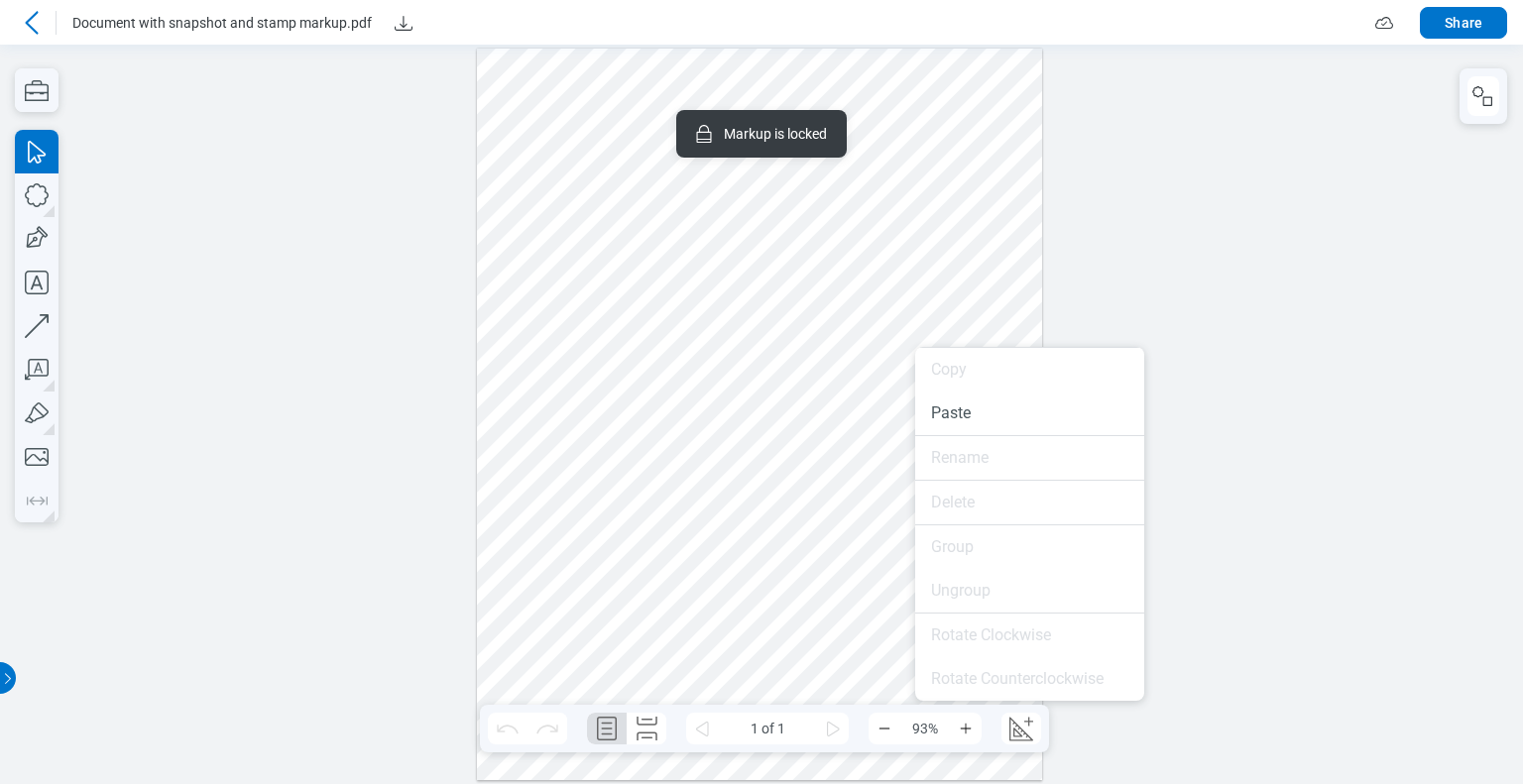 click at bounding box center (760, 414) 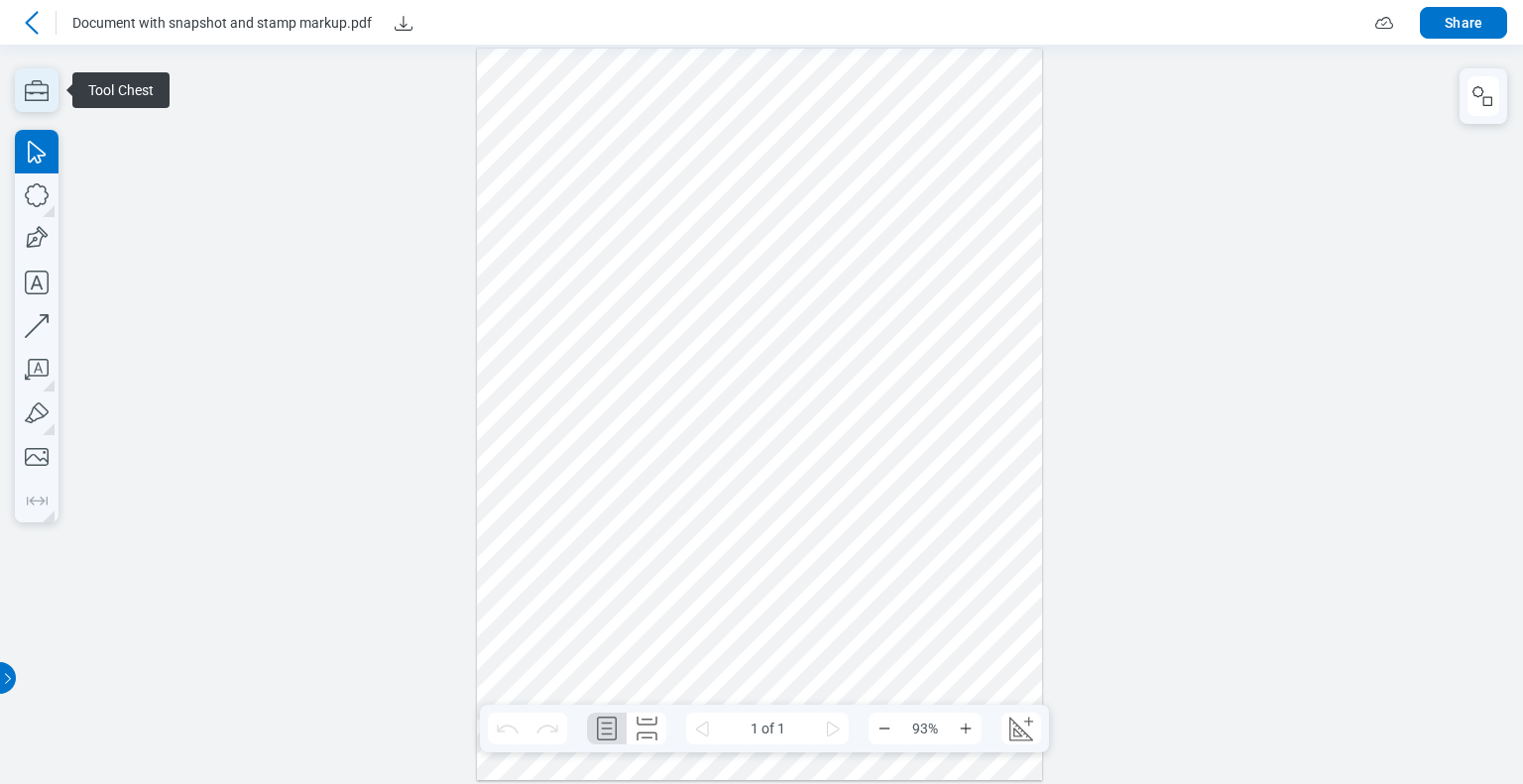 click 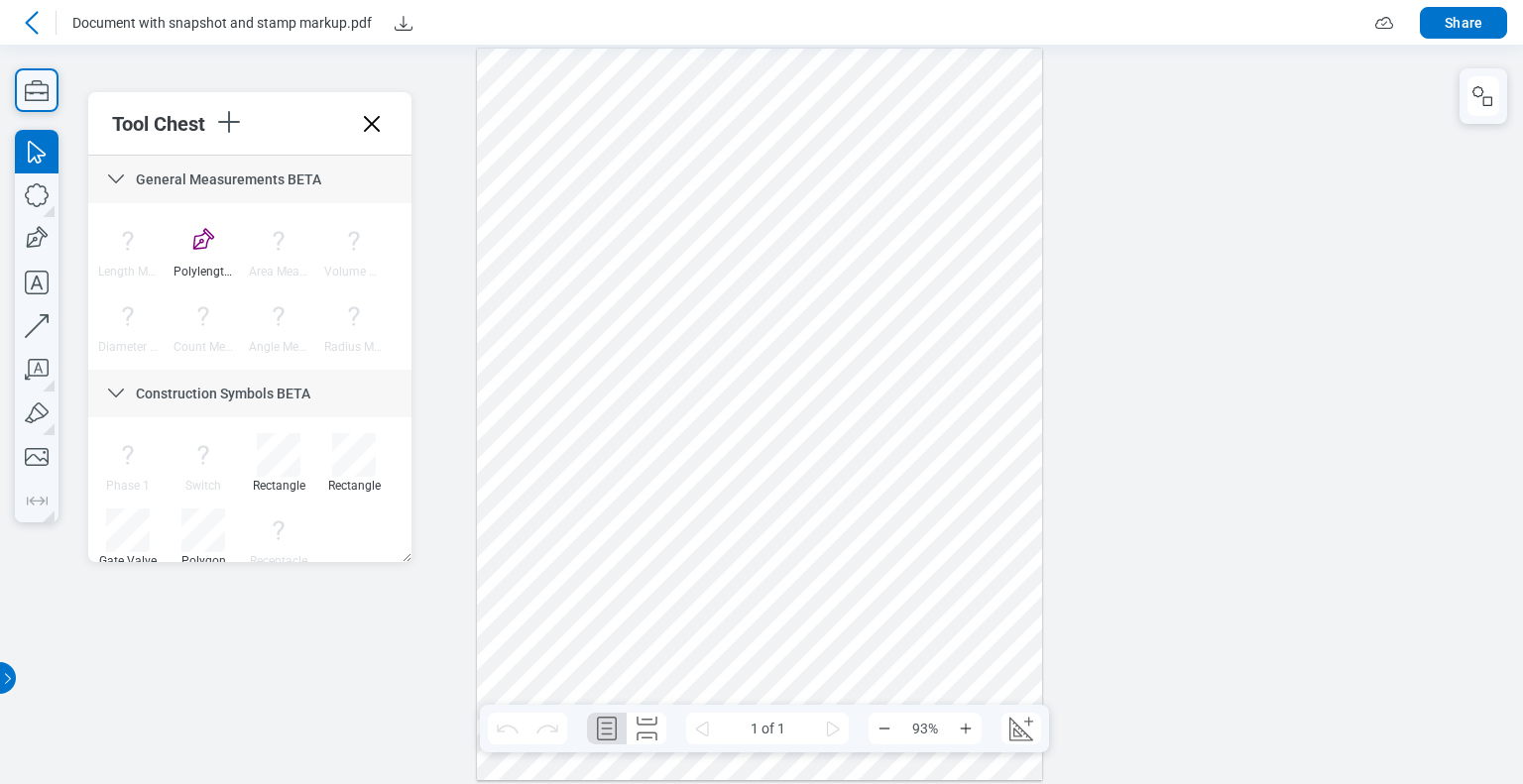 scroll, scrollTop: 0, scrollLeft: 0, axis: both 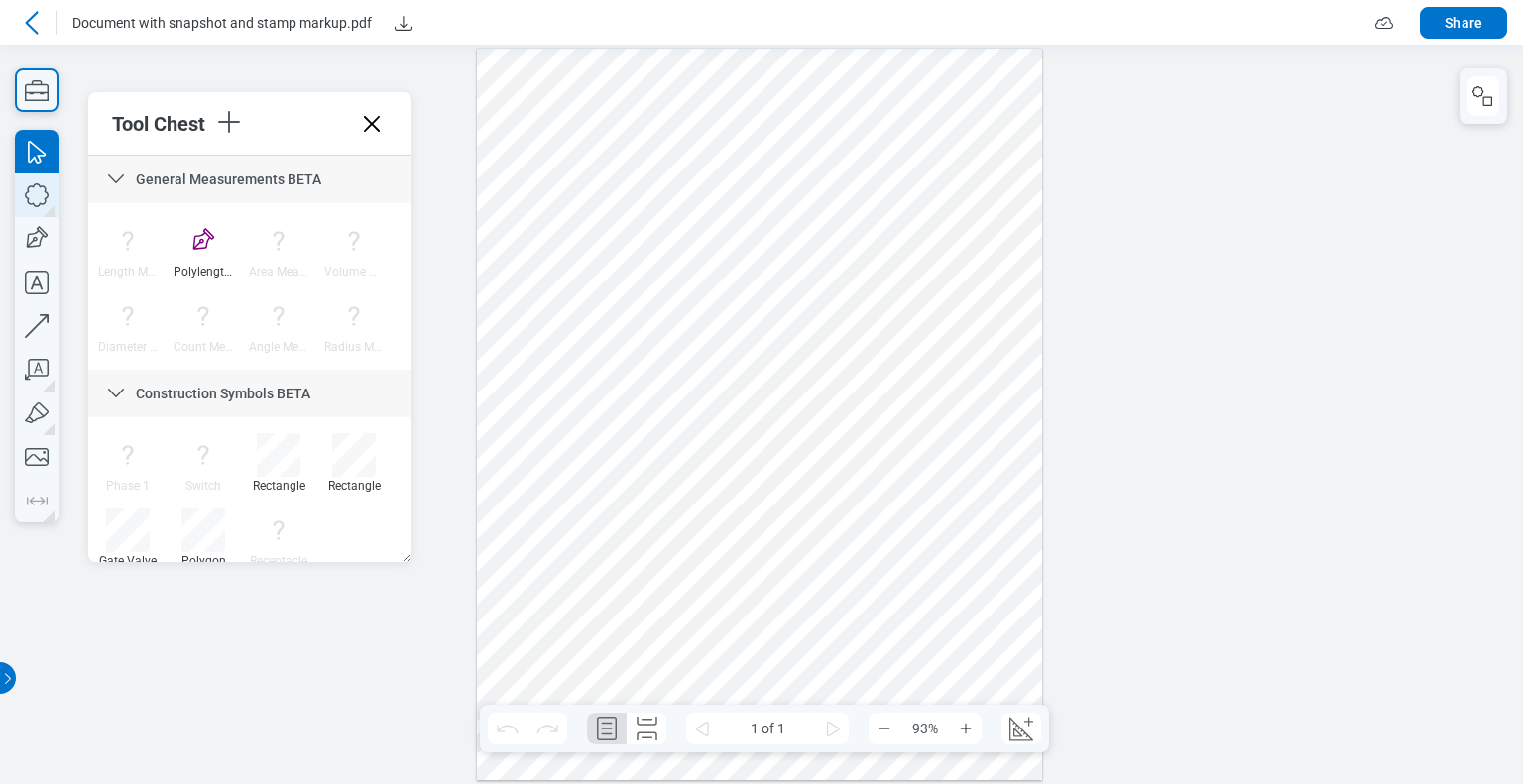 click 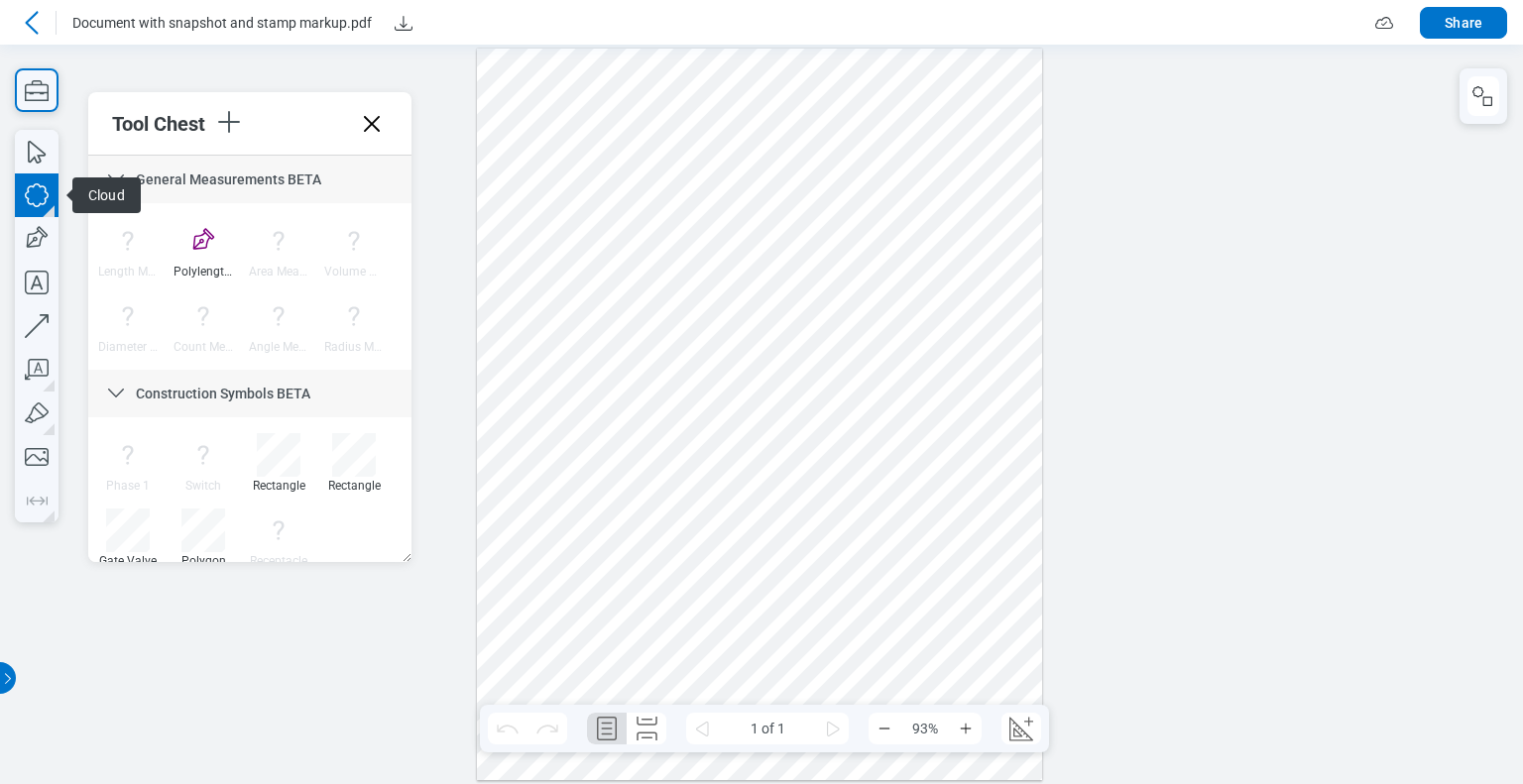 drag, startPoint x: 875, startPoint y: 199, endPoint x: 802, endPoint y: 218, distance: 75.43209 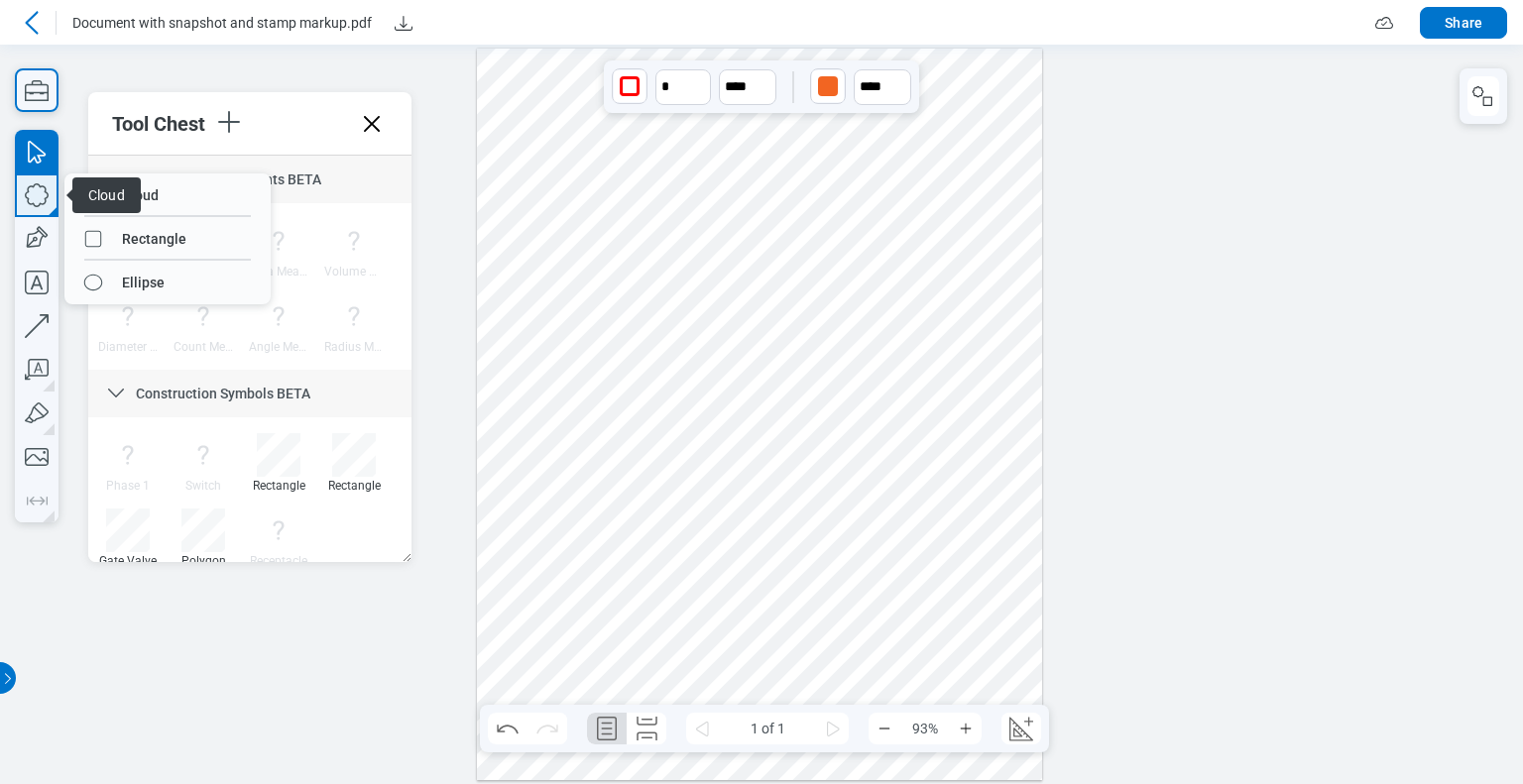 click 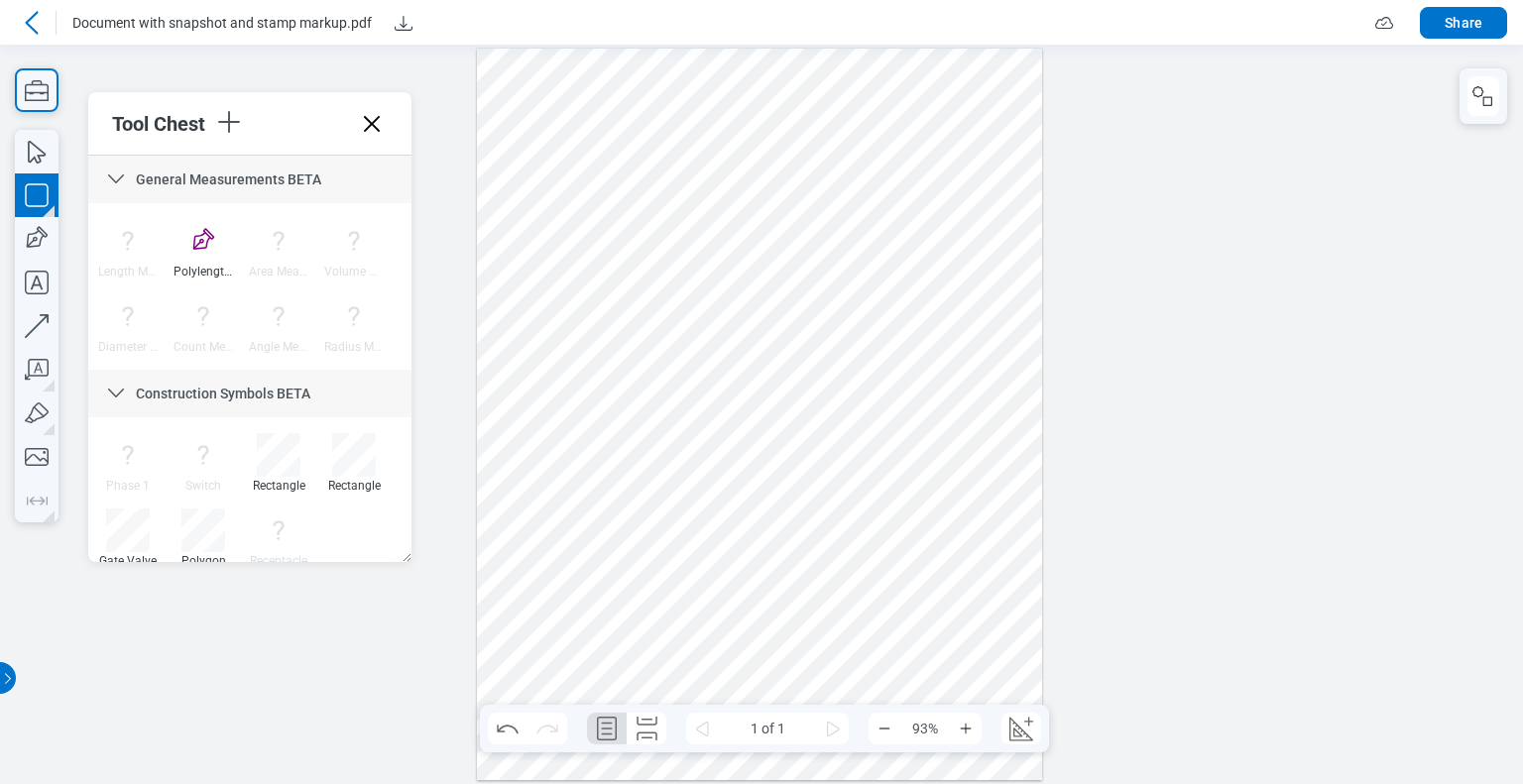 drag, startPoint x: 853, startPoint y: 262, endPoint x: 874, endPoint y: 276, distance: 25.23886 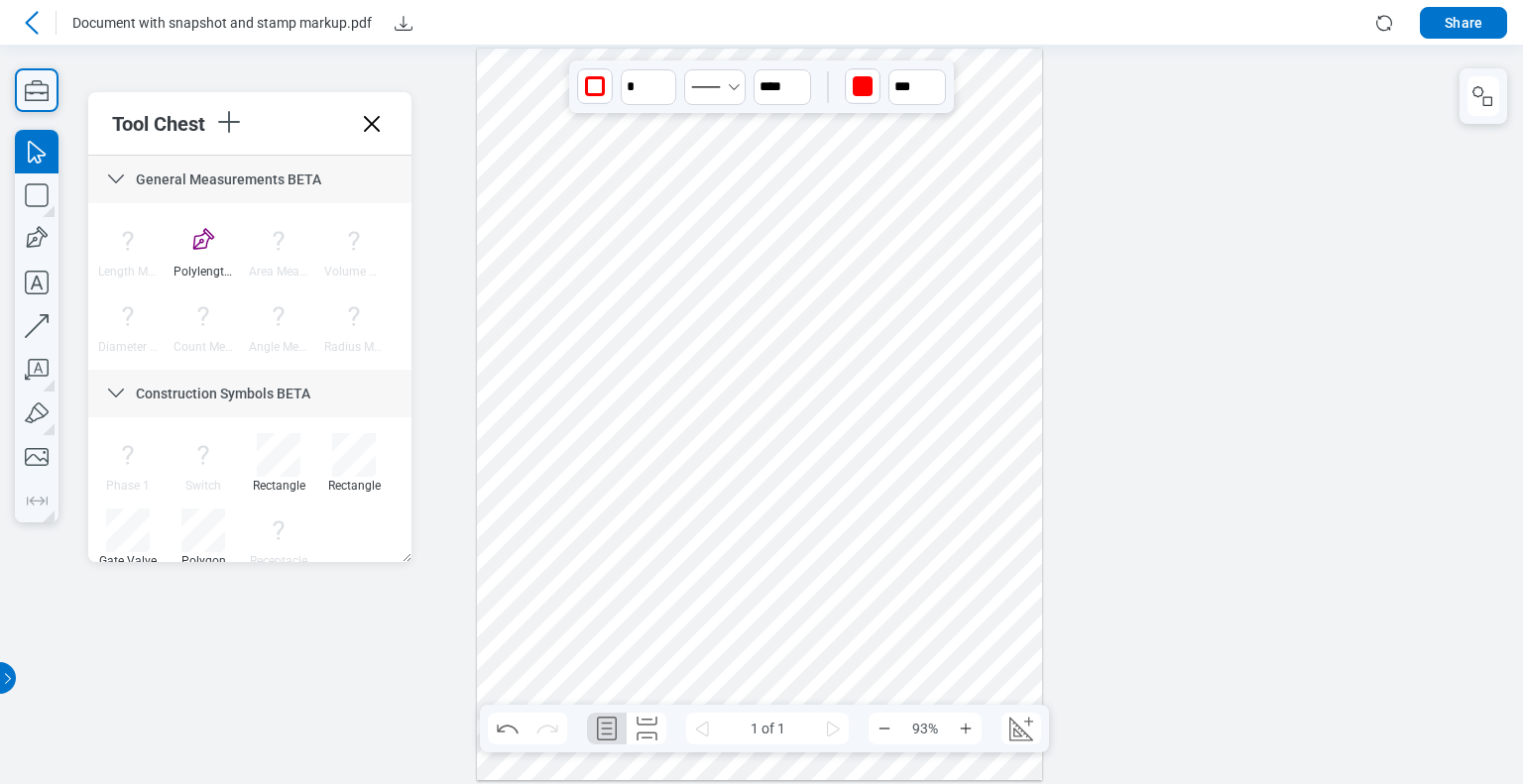 click at bounding box center (760, 414) 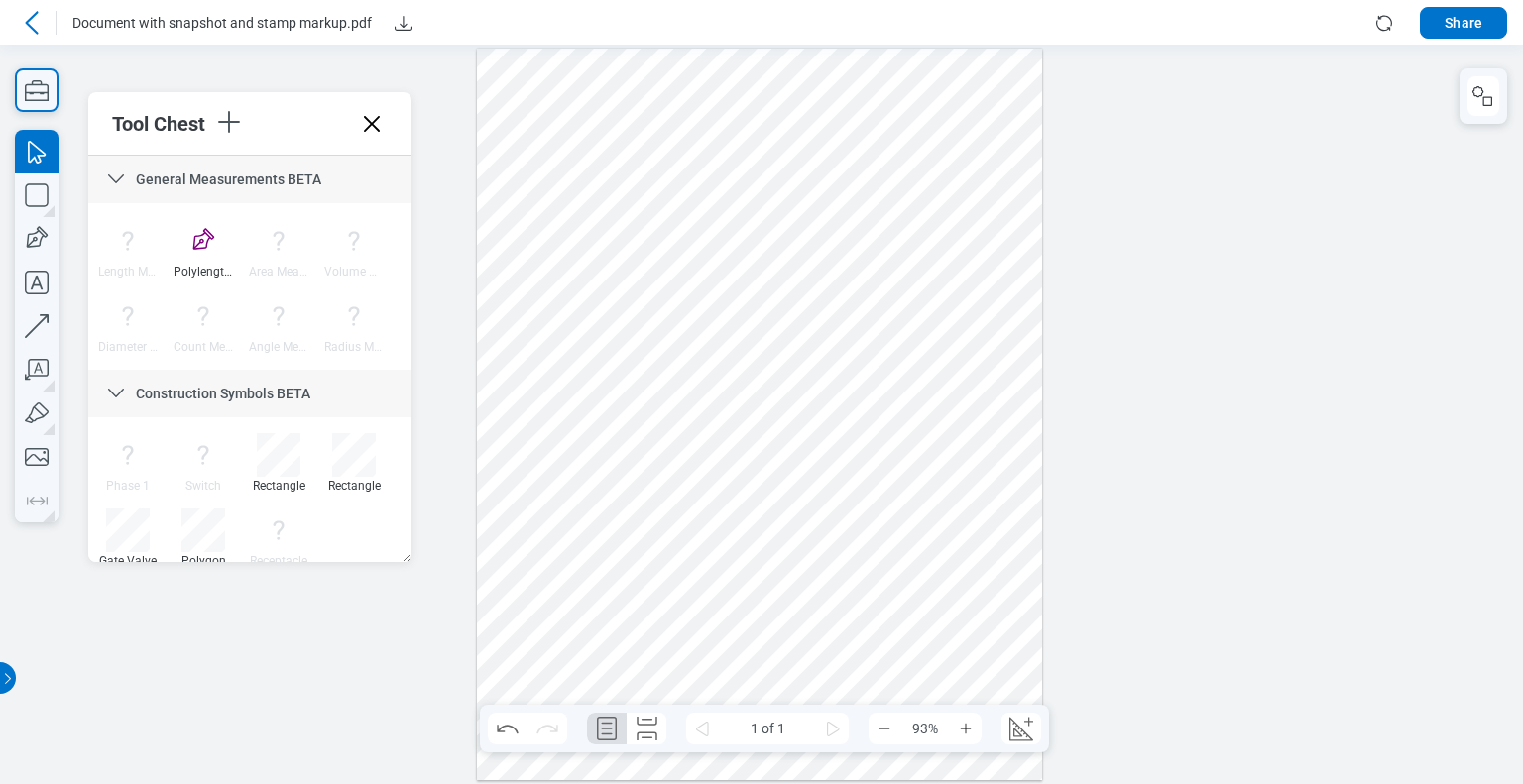 click at bounding box center (760, 414) 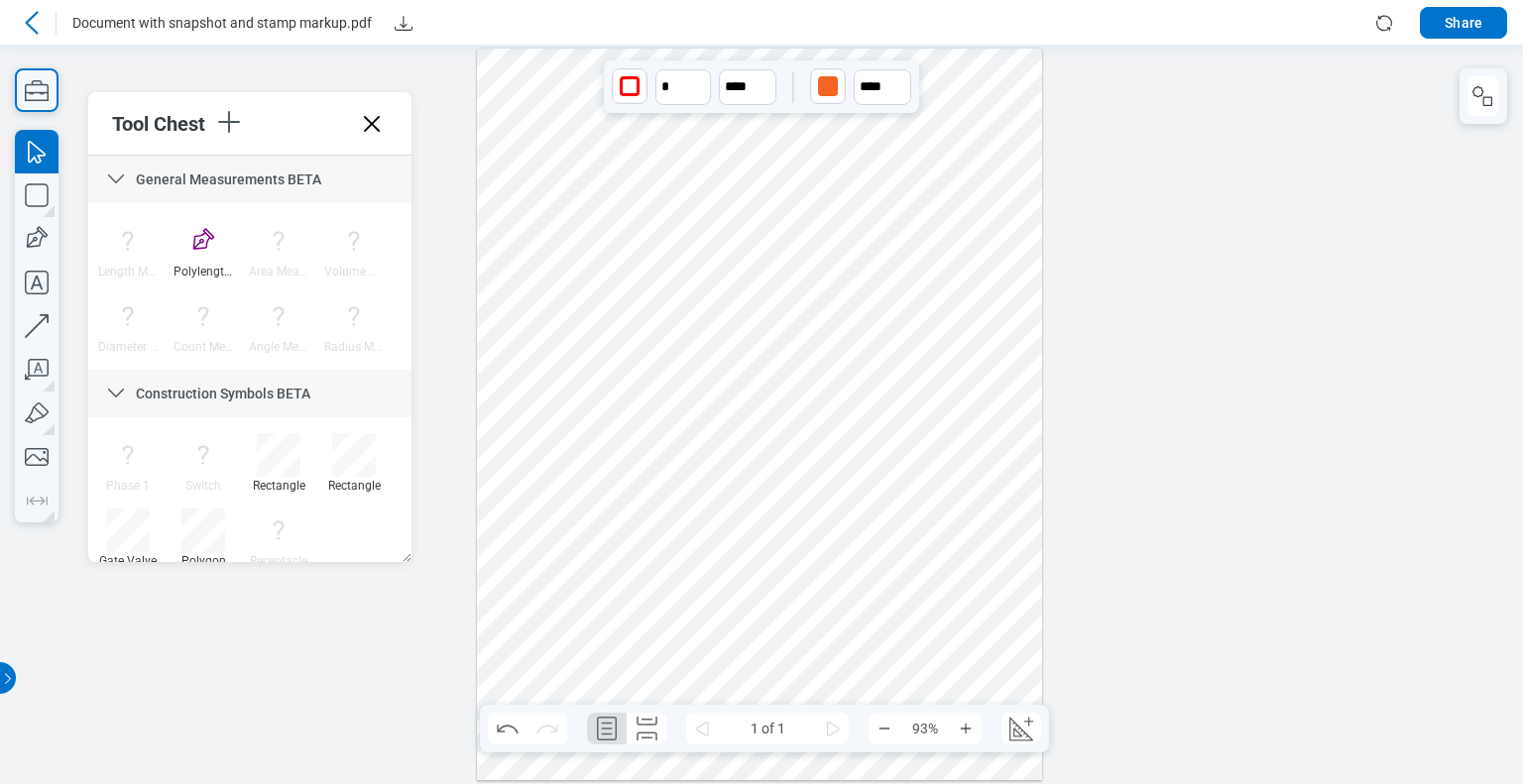 click at bounding box center (760, 414) 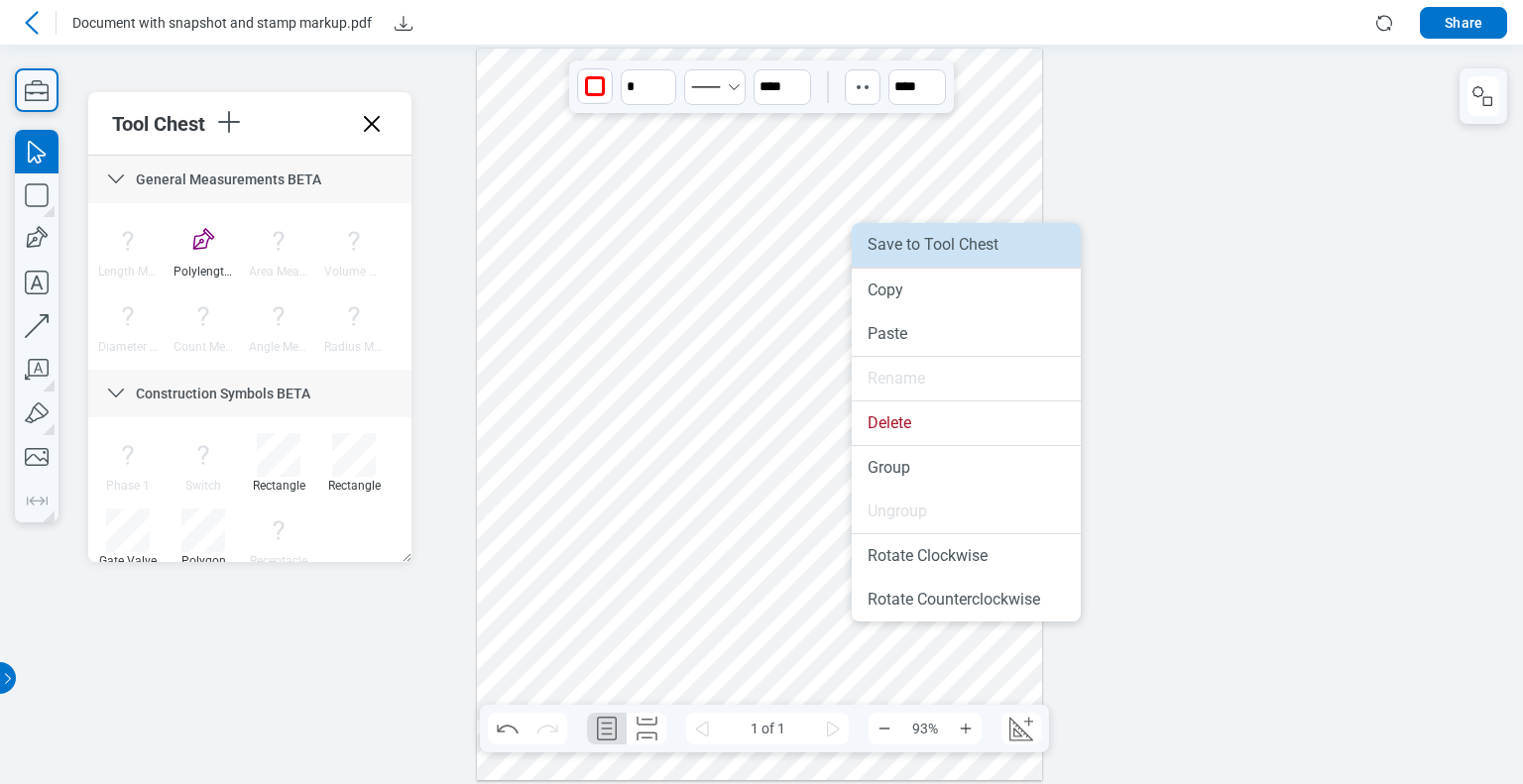 click on "Save to Tool Chest" at bounding box center [966, 245] 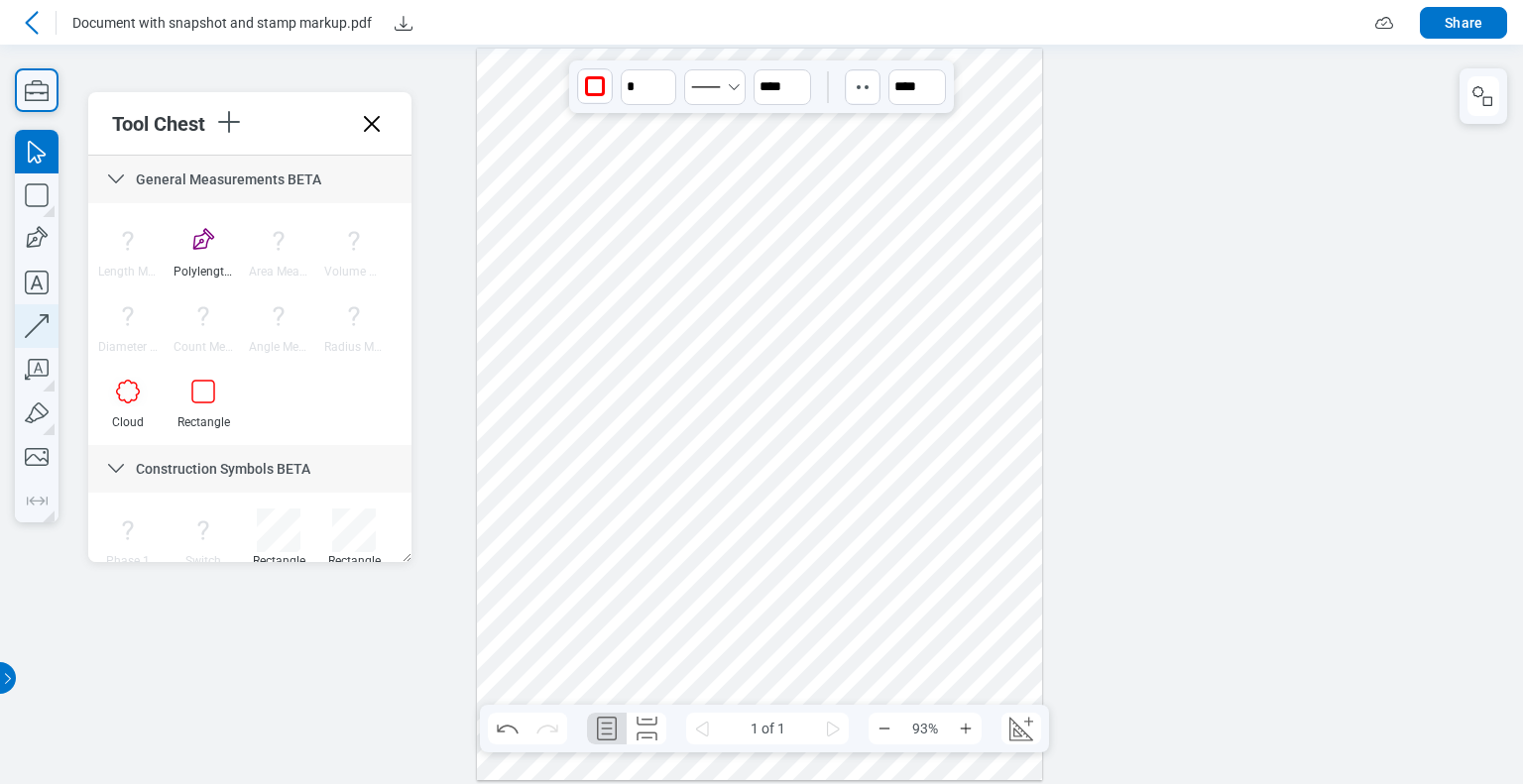 click 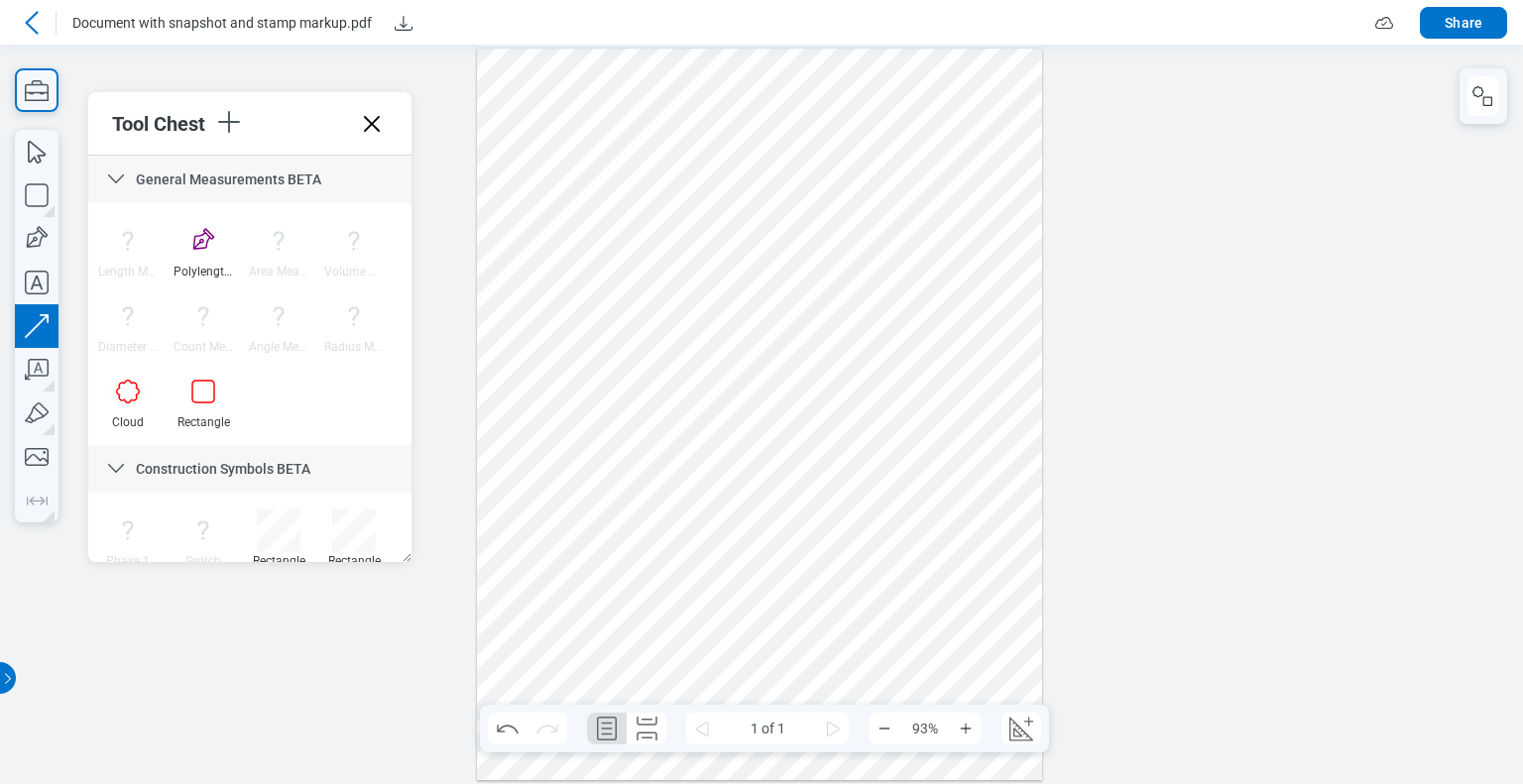 drag, startPoint x: 953, startPoint y: 230, endPoint x: 923, endPoint y: 267, distance: 47.63402 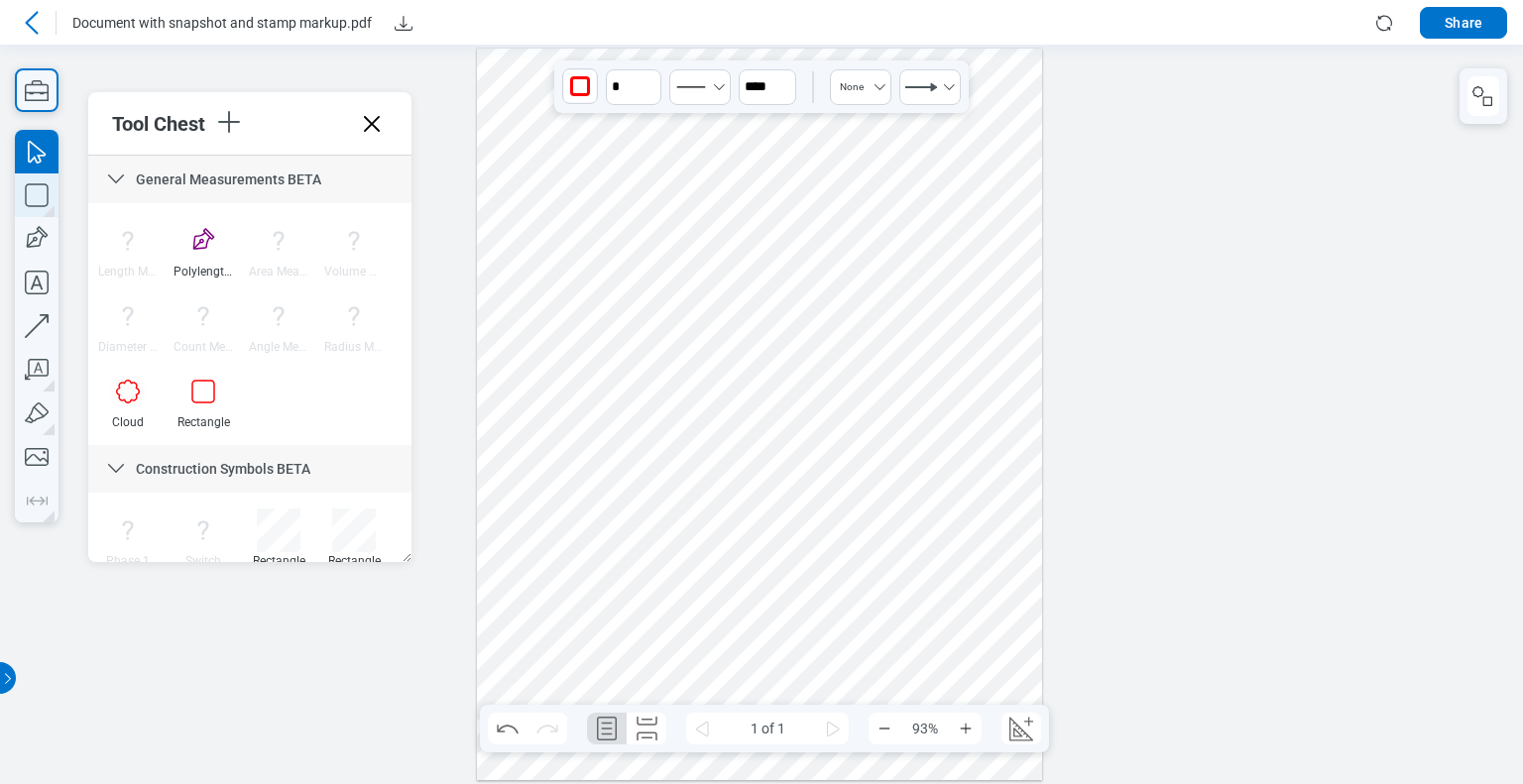 click 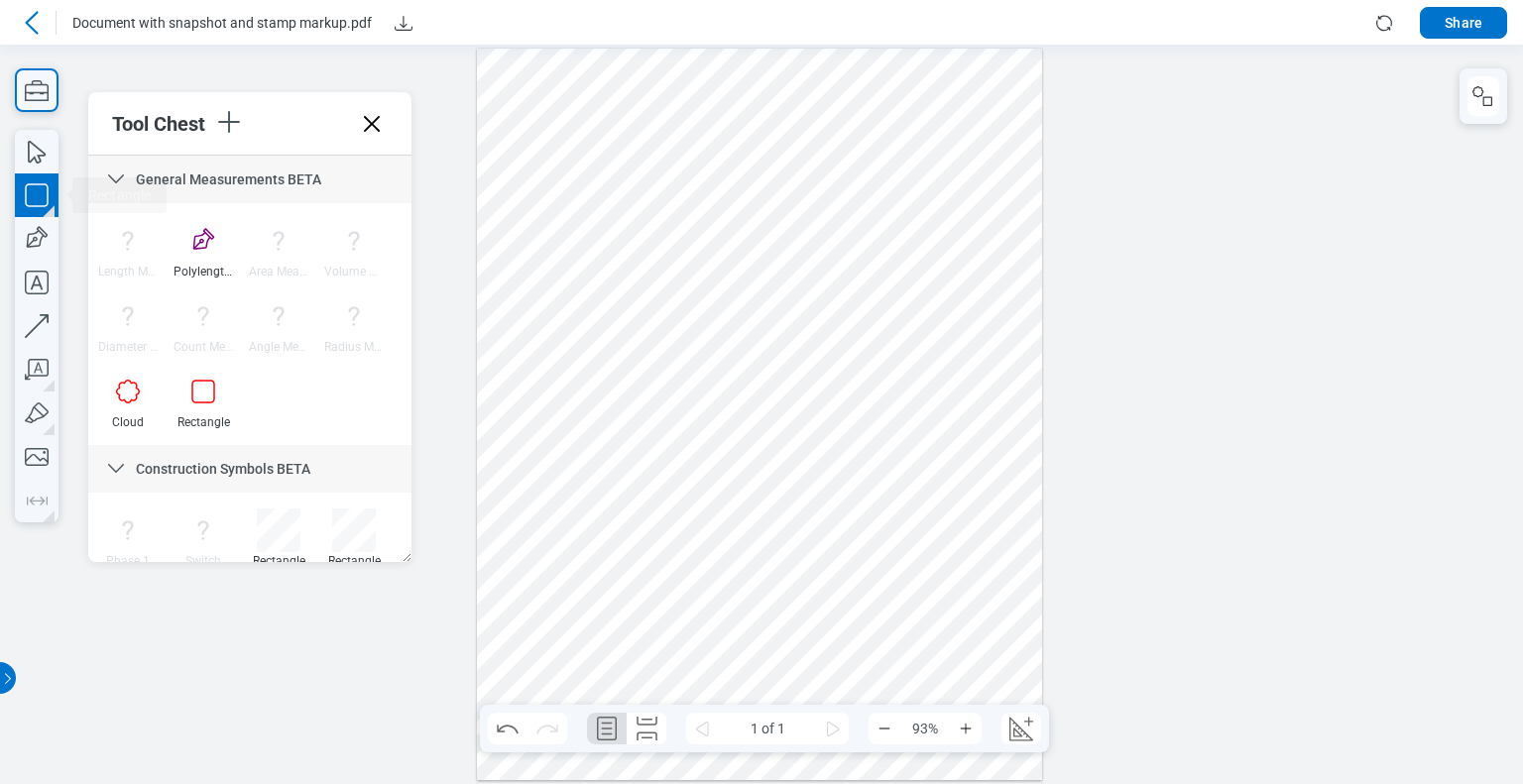 drag, startPoint x: 964, startPoint y: 270, endPoint x: 996, endPoint y: 290, distance: 37.735925 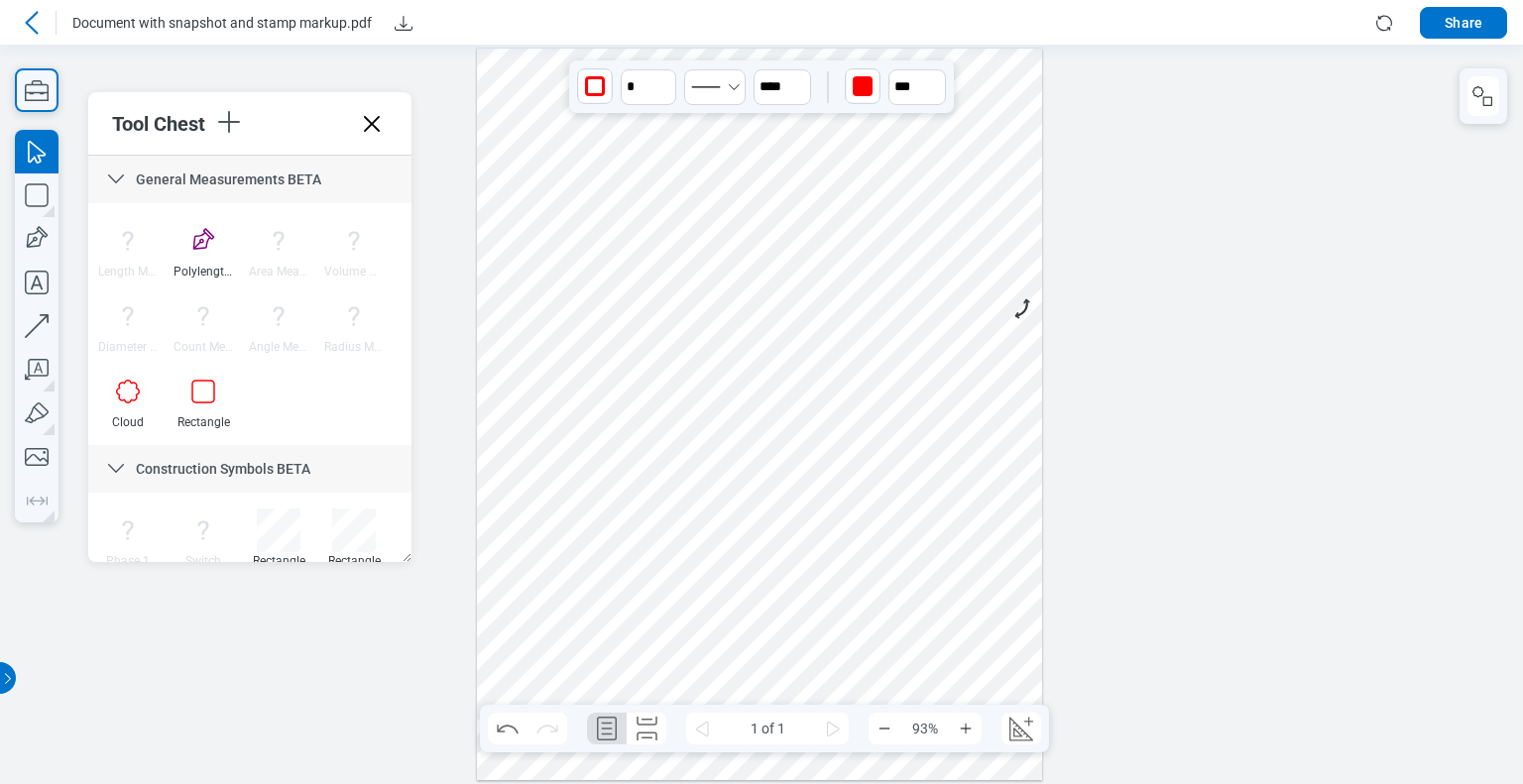 click at bounding box center [760, 414] 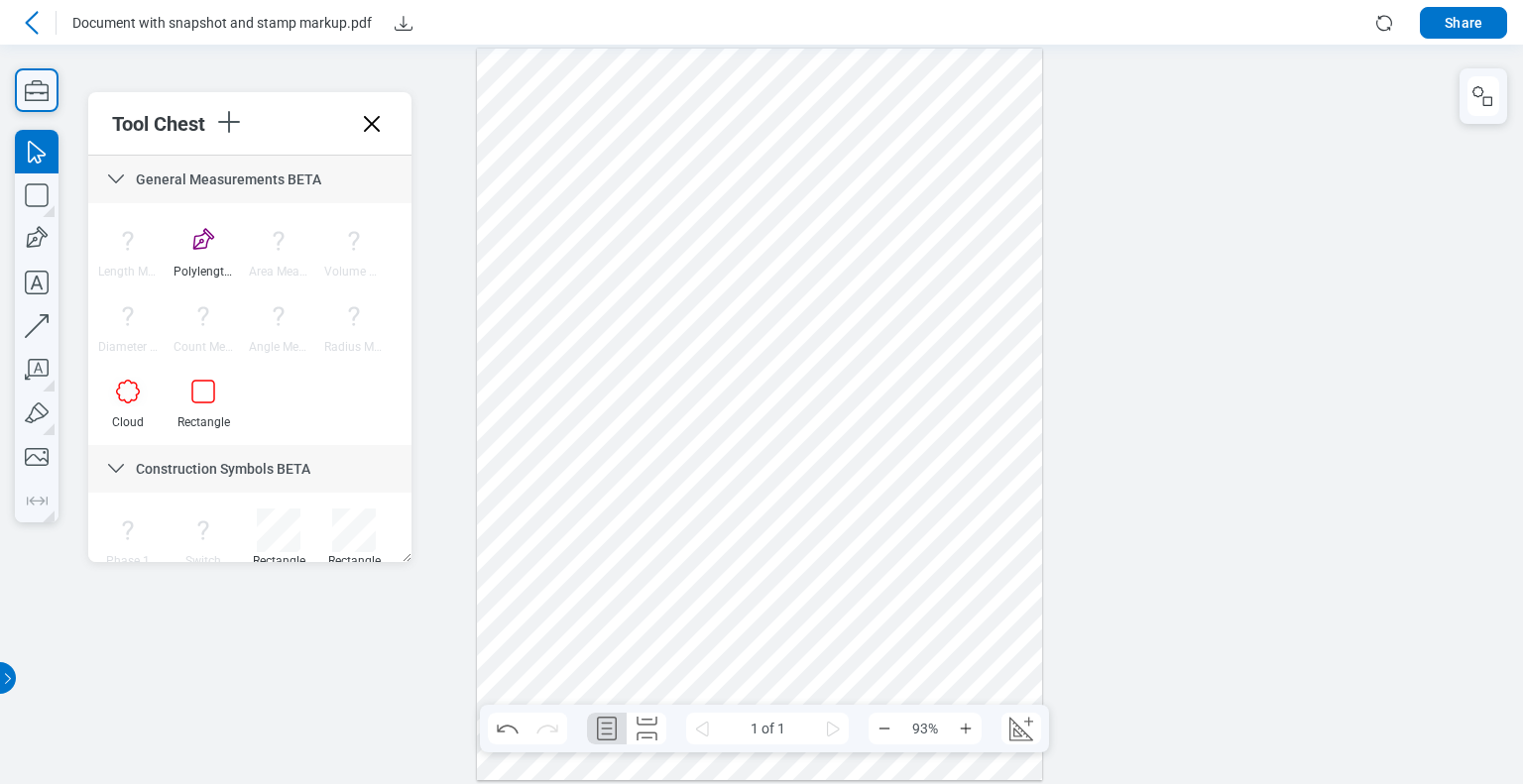 click at bounding box center (760, 414) 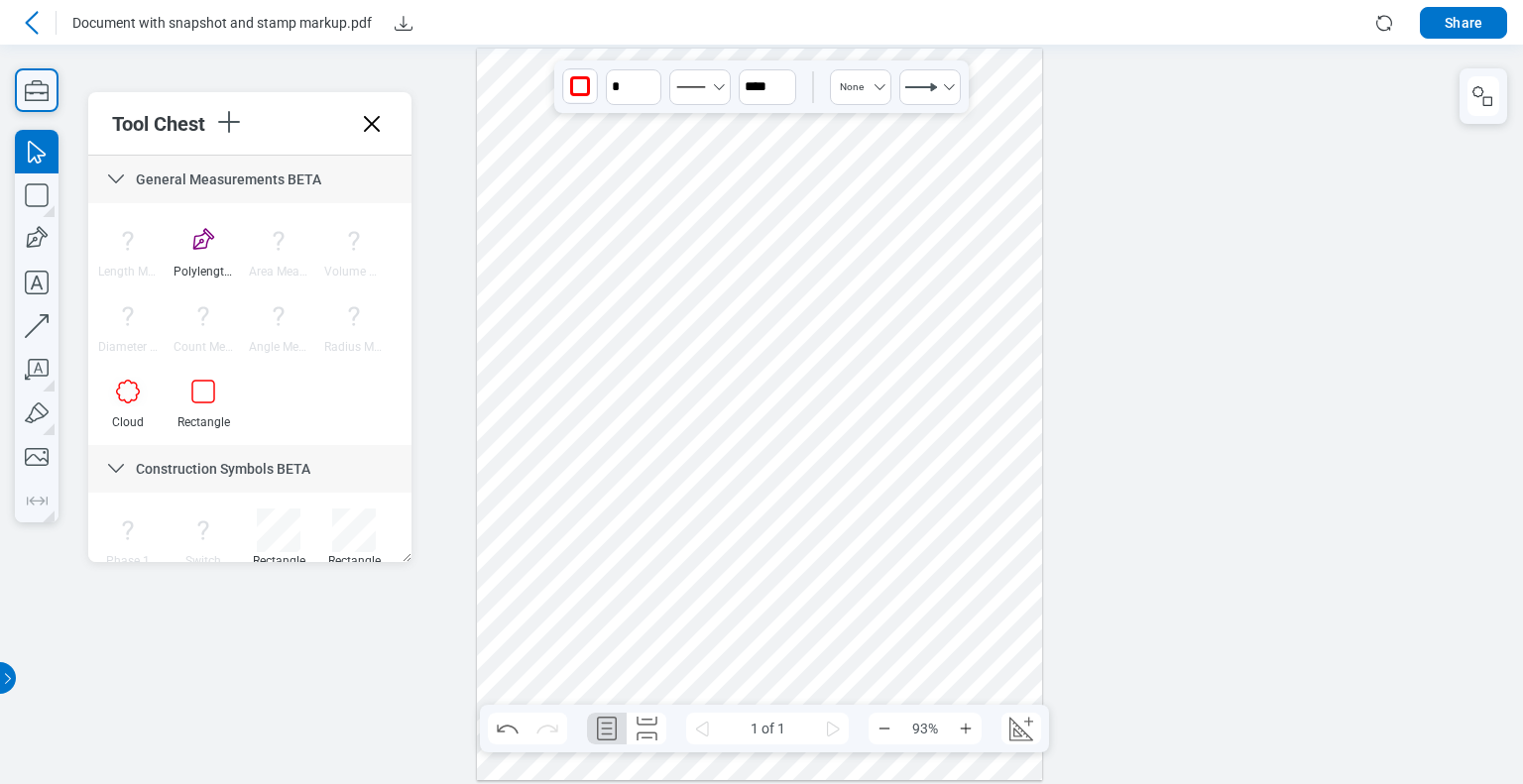 click at bounding box center [760, 414] 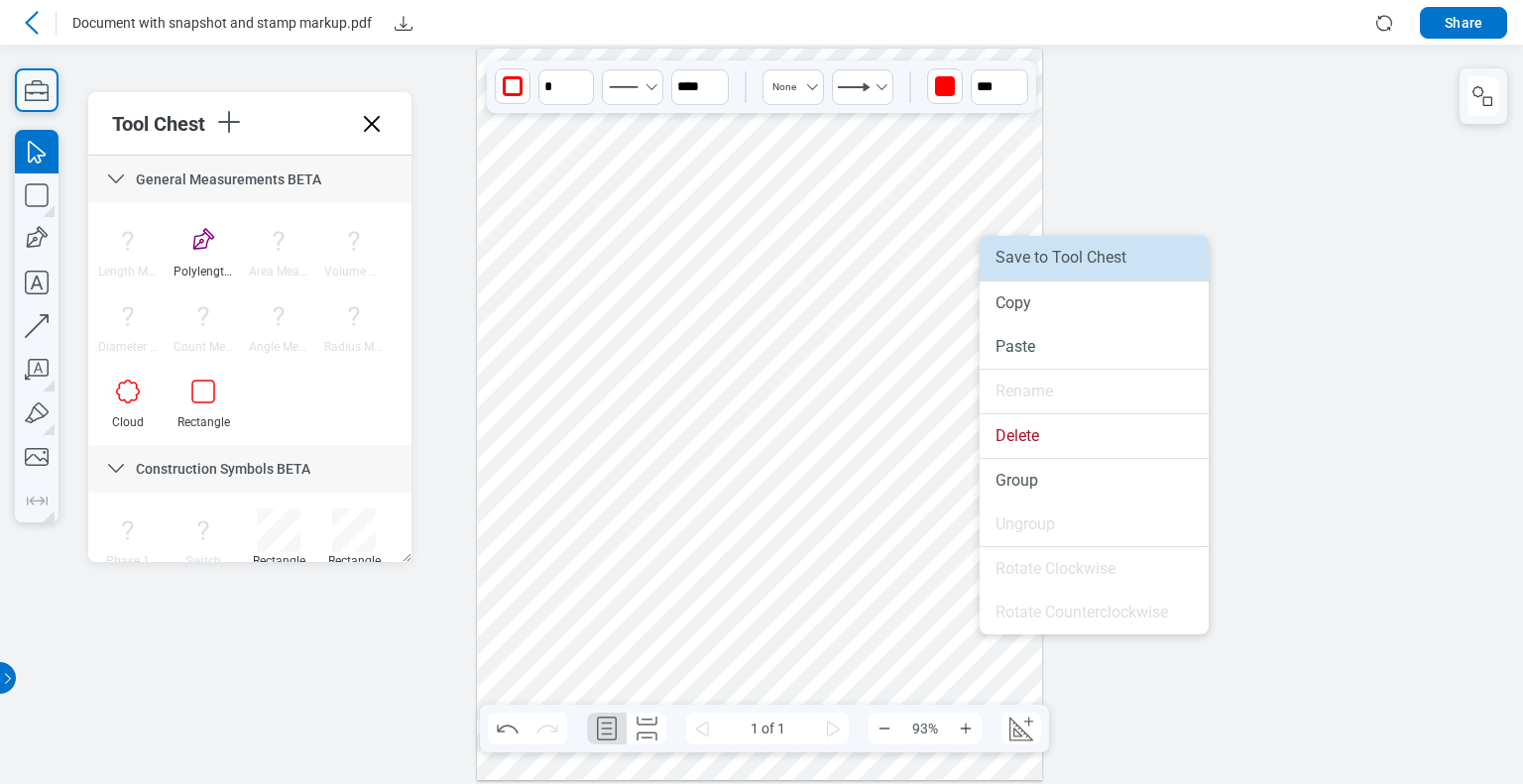 click on "Save to Tool Chest" at bounding box center (1094, 258) 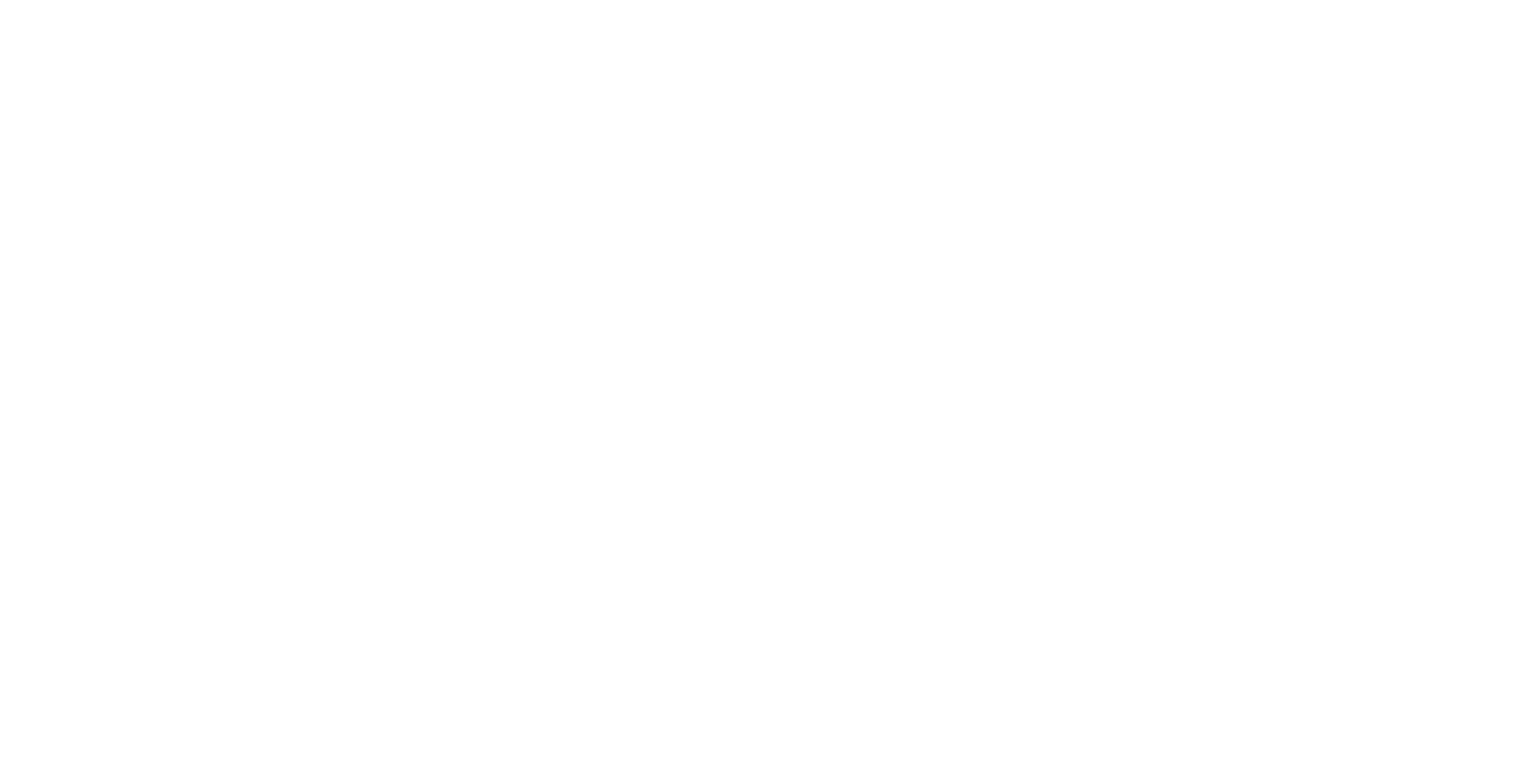 scroll, scrollTop: 0, scrollLeft: 0, axis: both 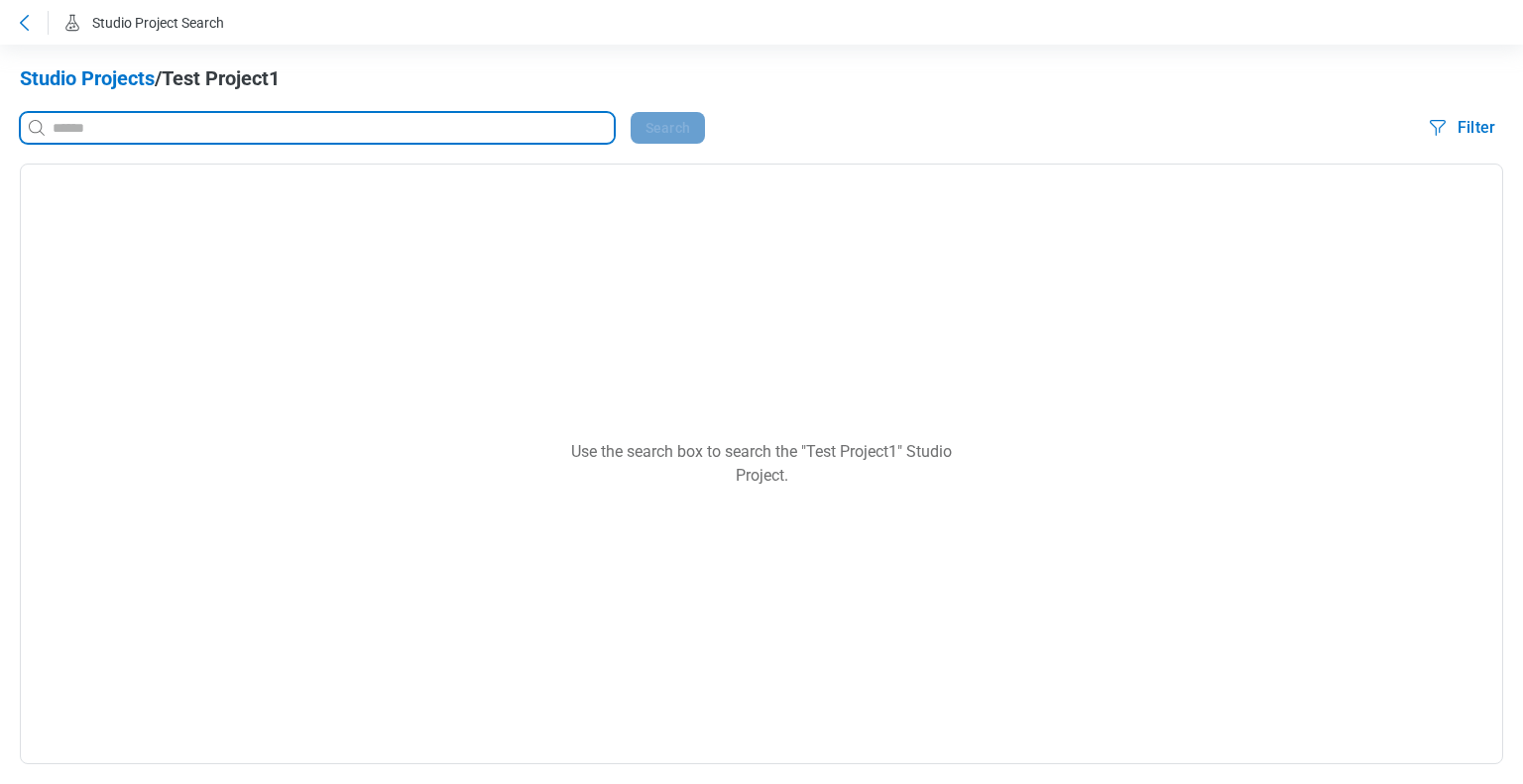 click at bounding box center (331, 128) 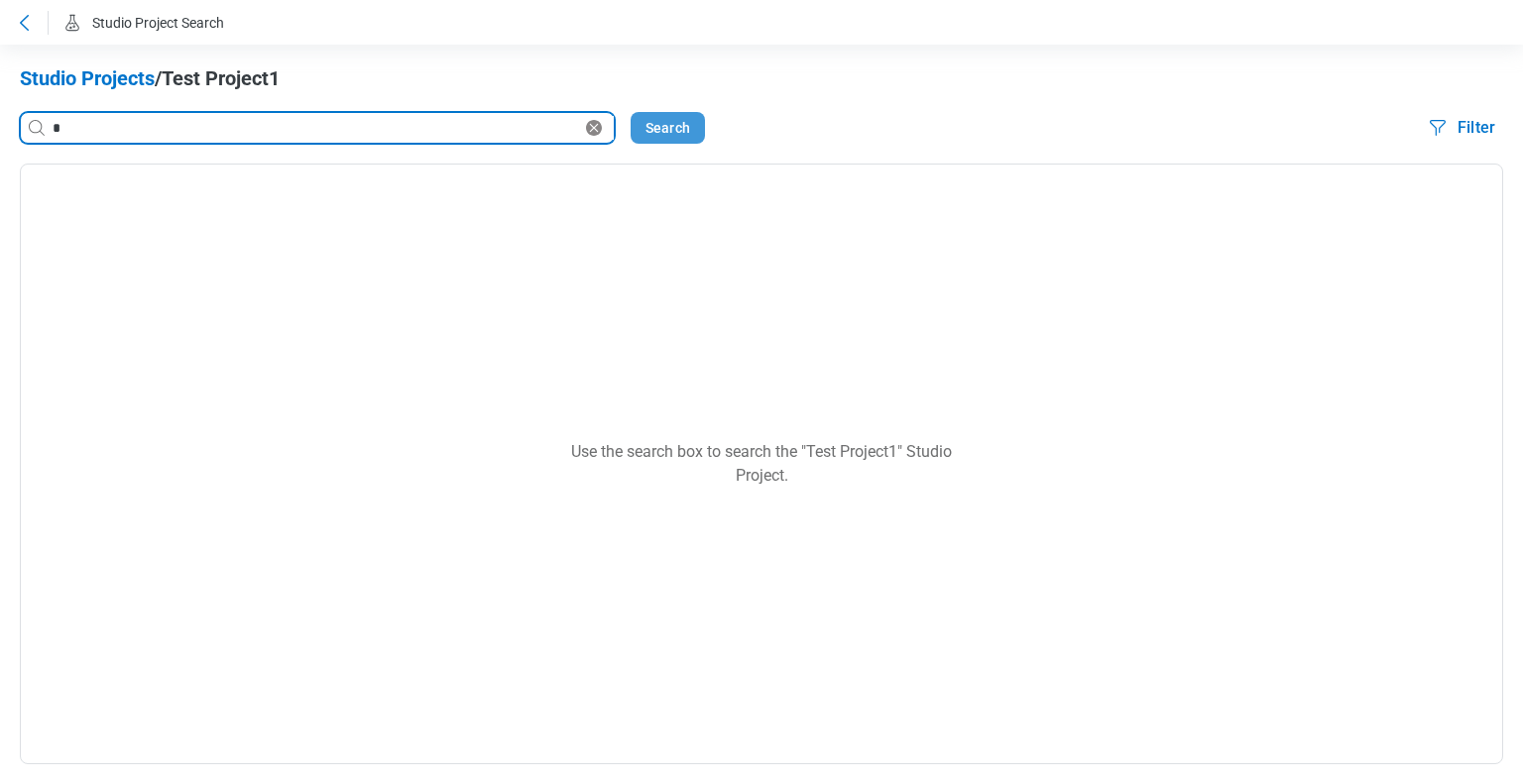 type on "*" 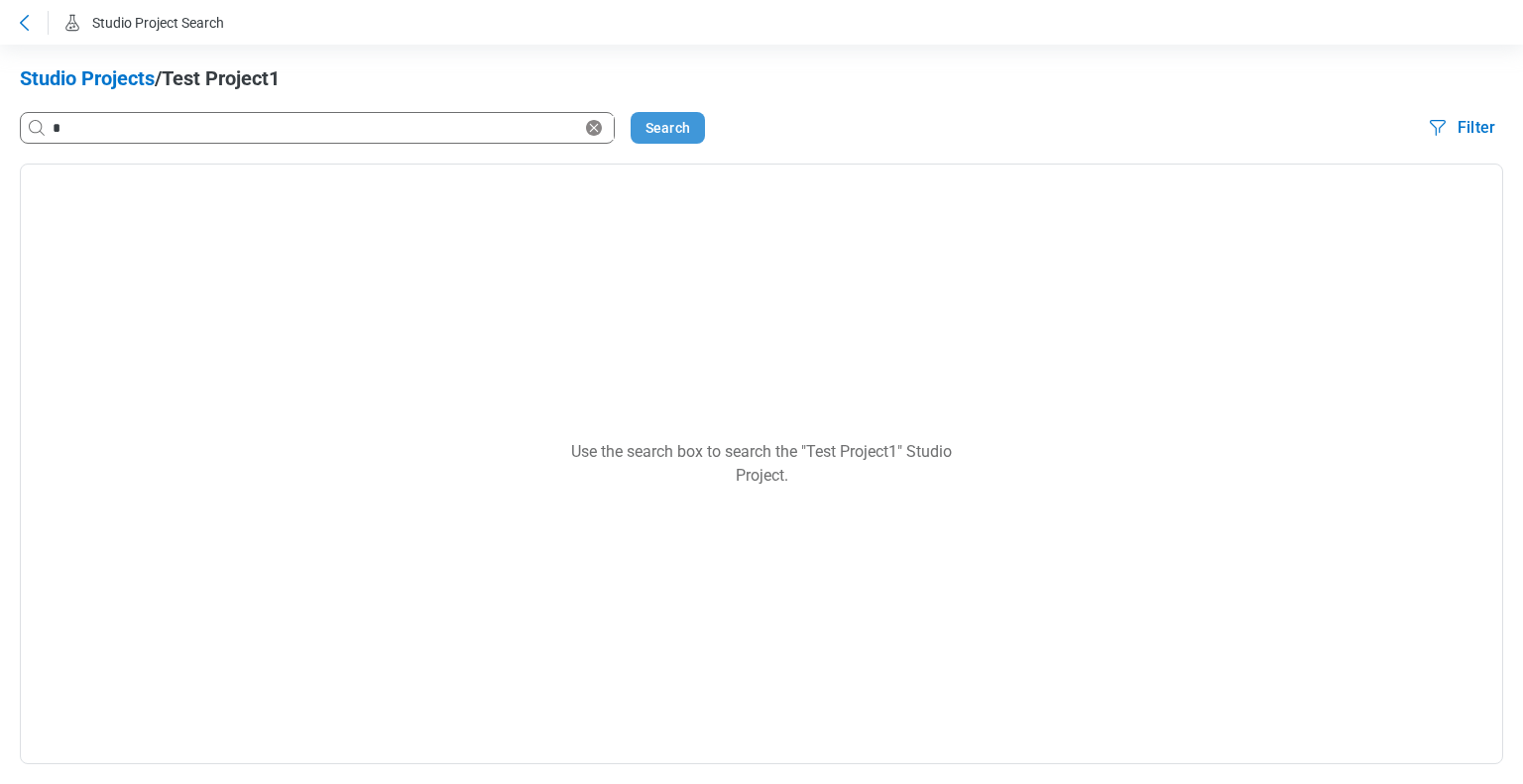 click on "Search" at bounding box center [667, 128] 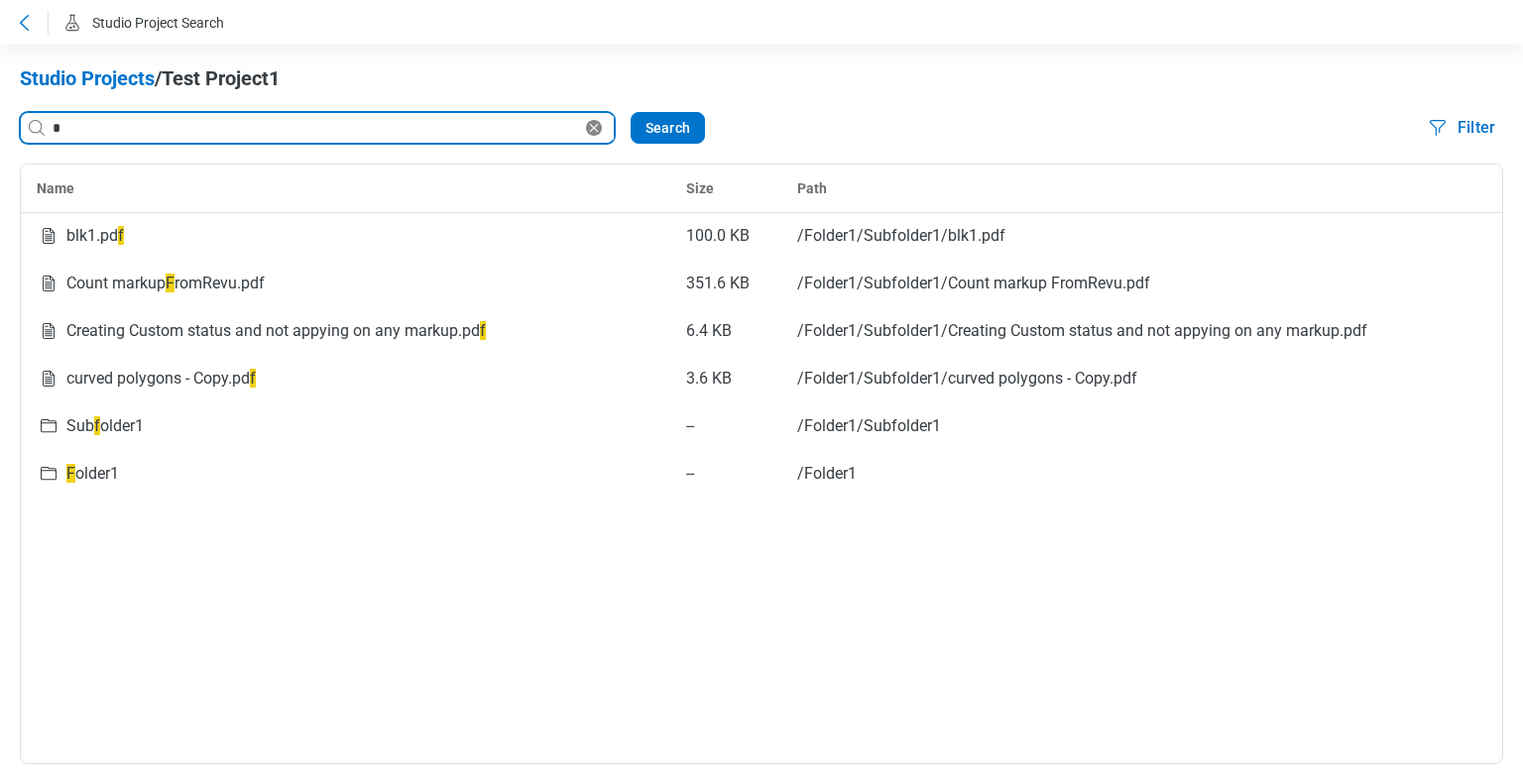 click on "*" at bounding box center (315, 128) 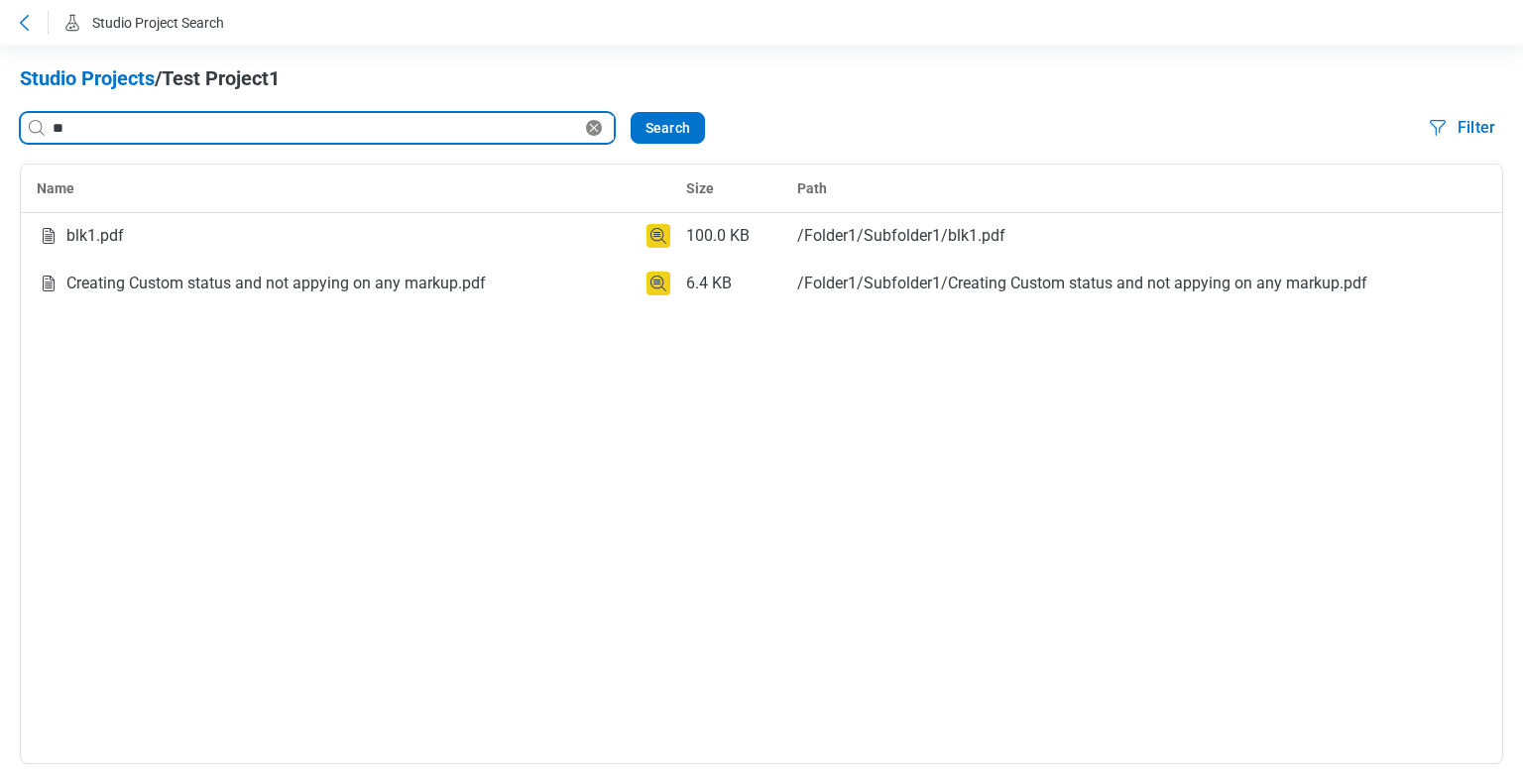 type on "*" 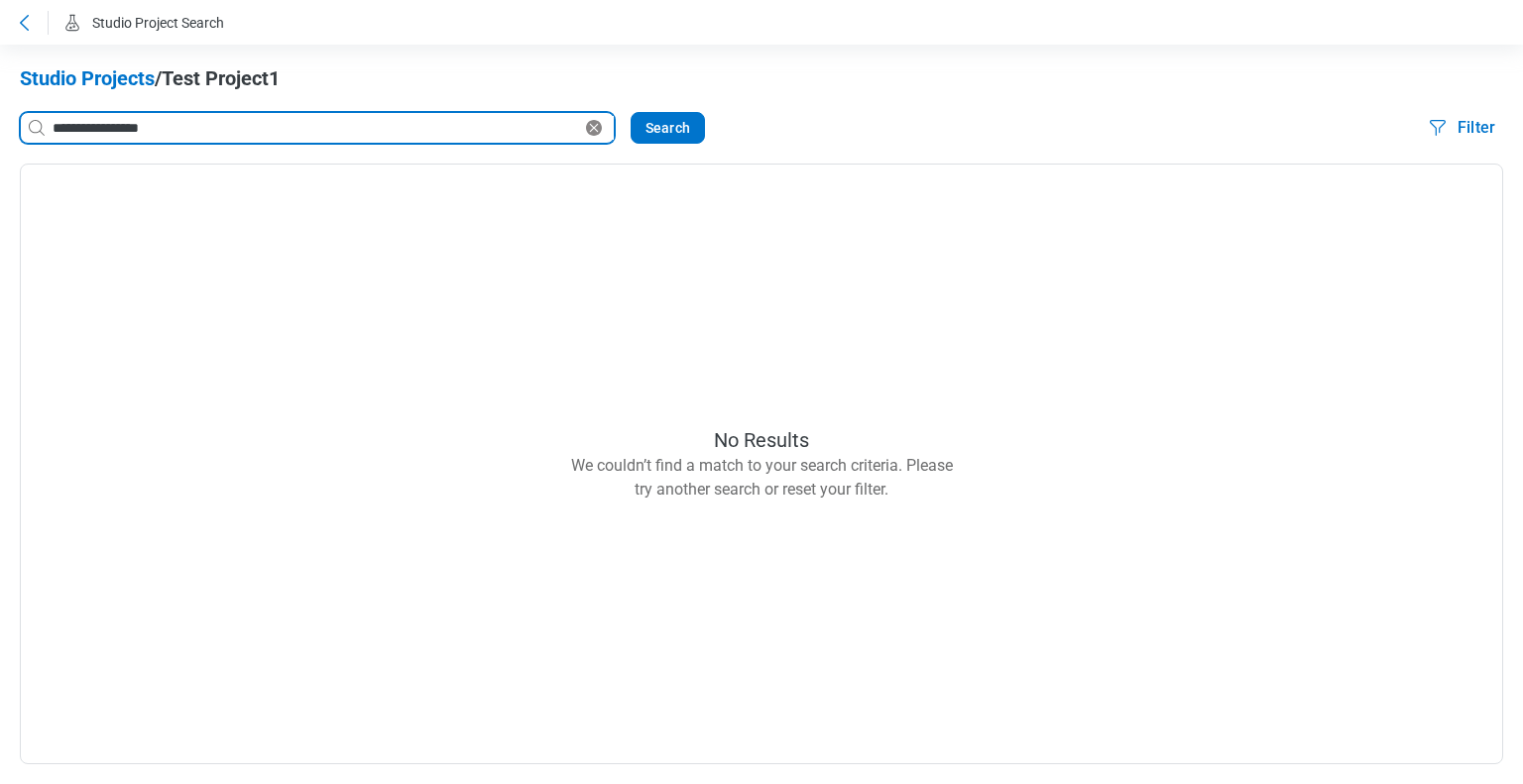 drag, startPoint x: 113, startPoint y: 125, endPoint x: 93, endPoint y: 125, distance: 20 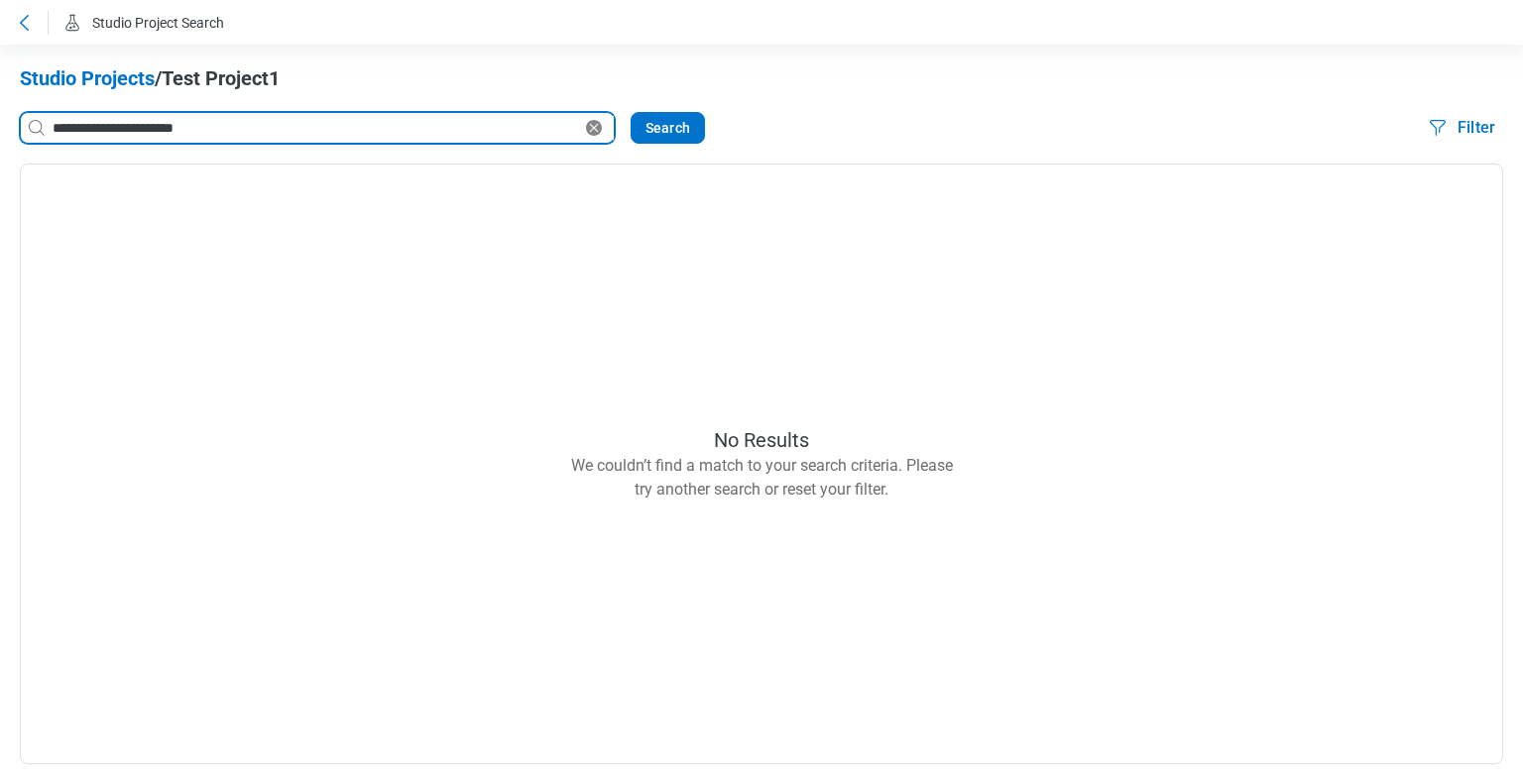 type on "**********" 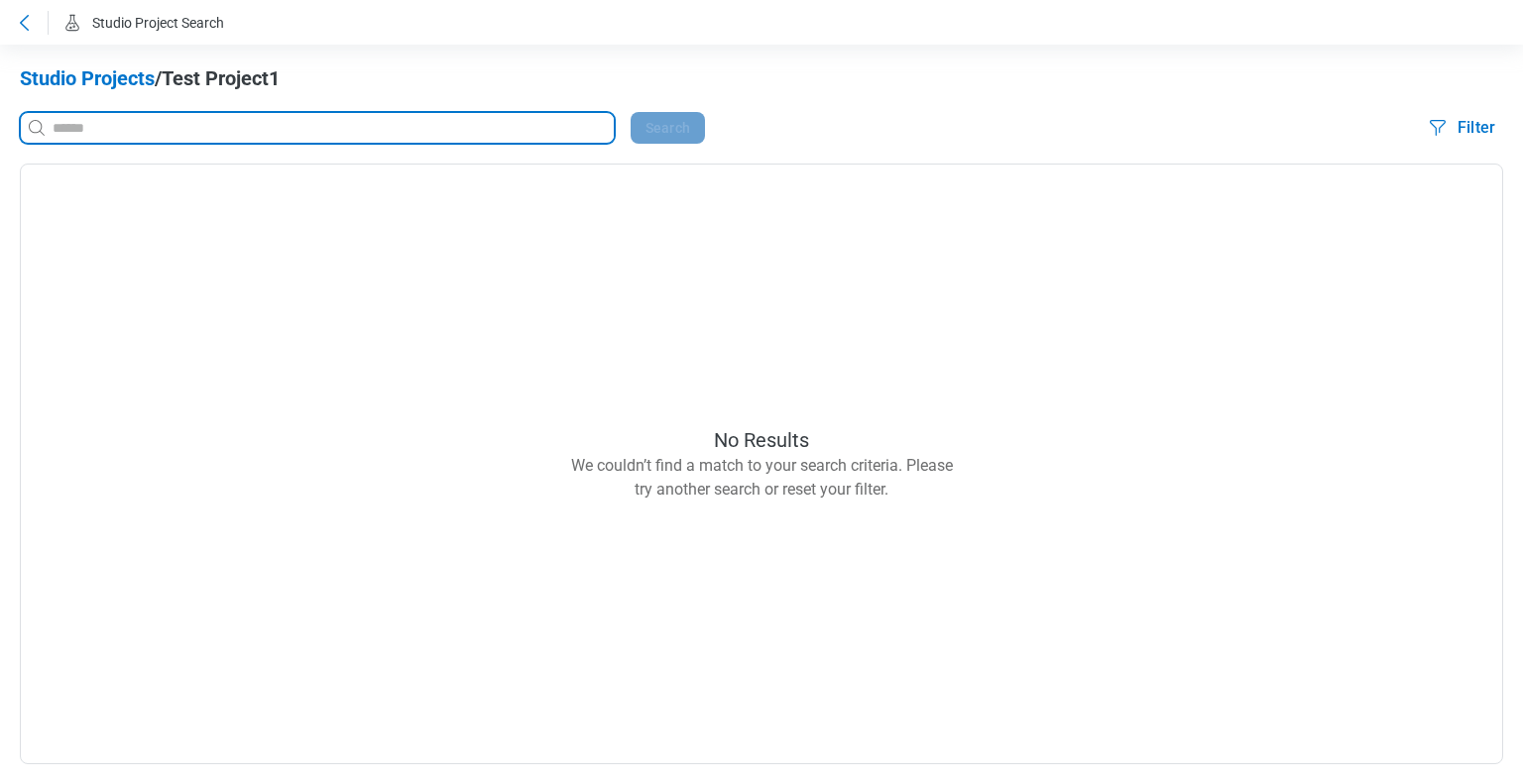 click at bounding box center (331, 128) 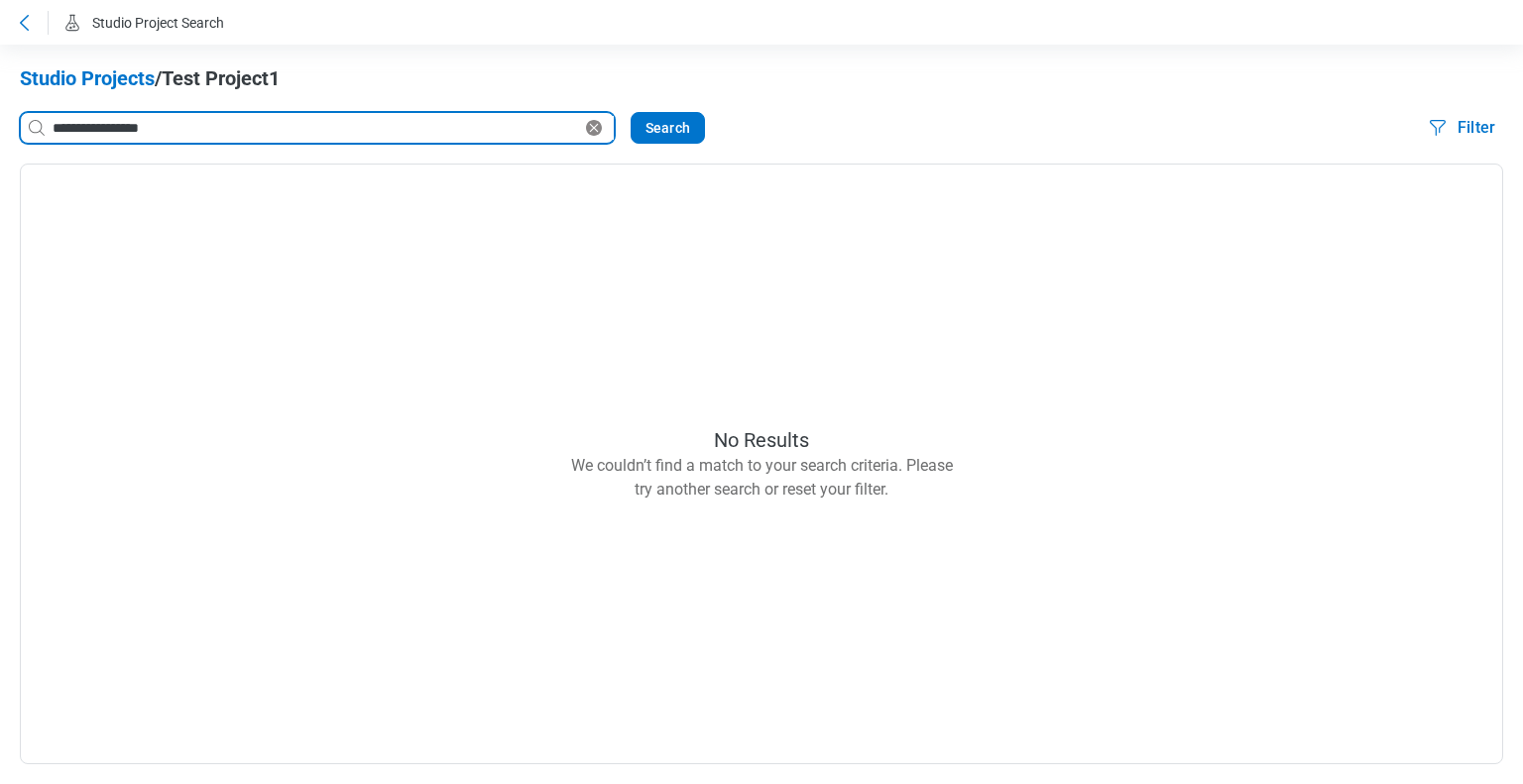 type on "**********" 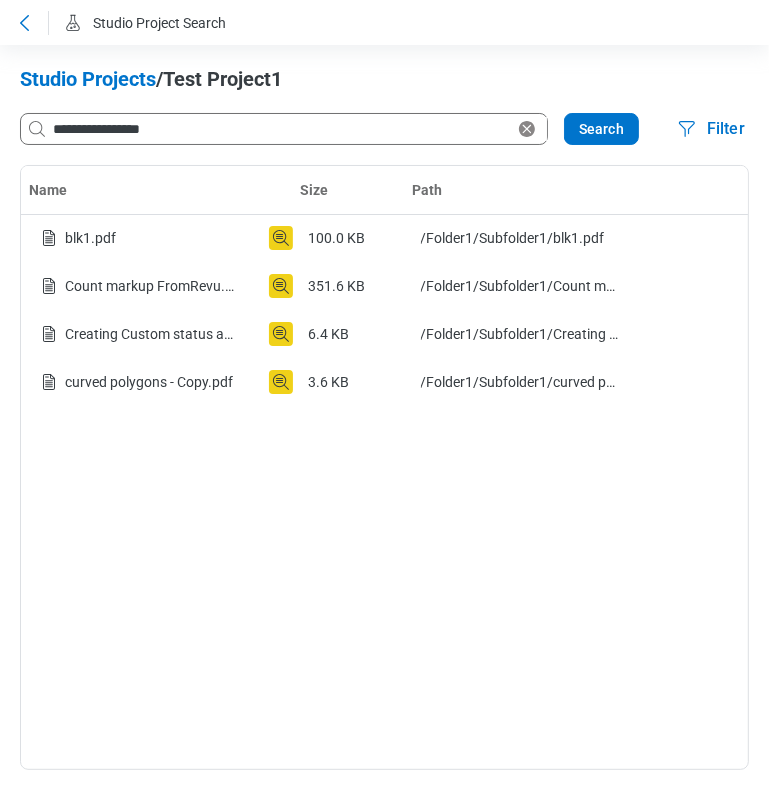 click 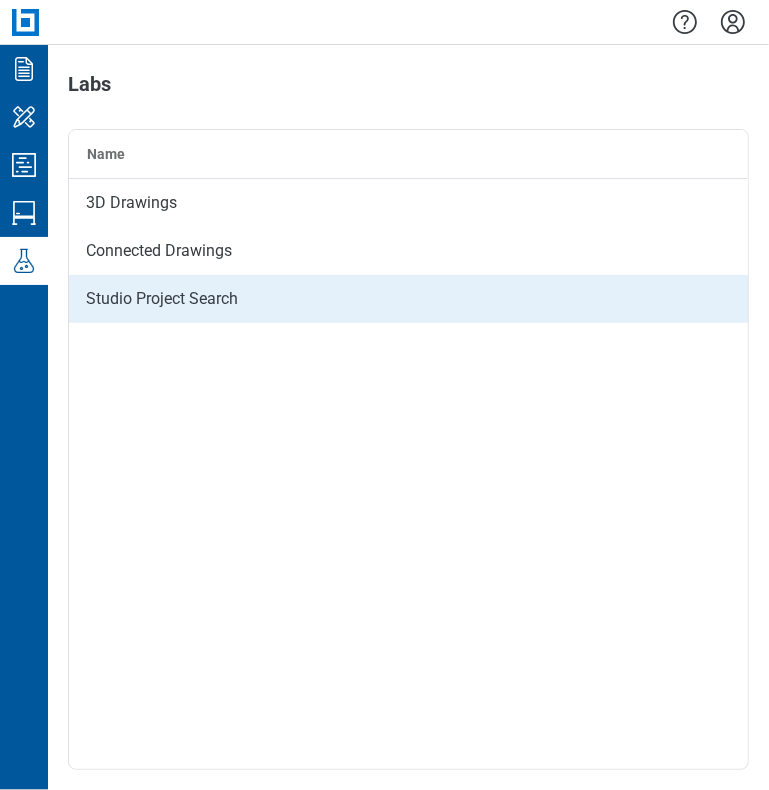 click on "Studio Project Search" at bounding box center (409, 299) 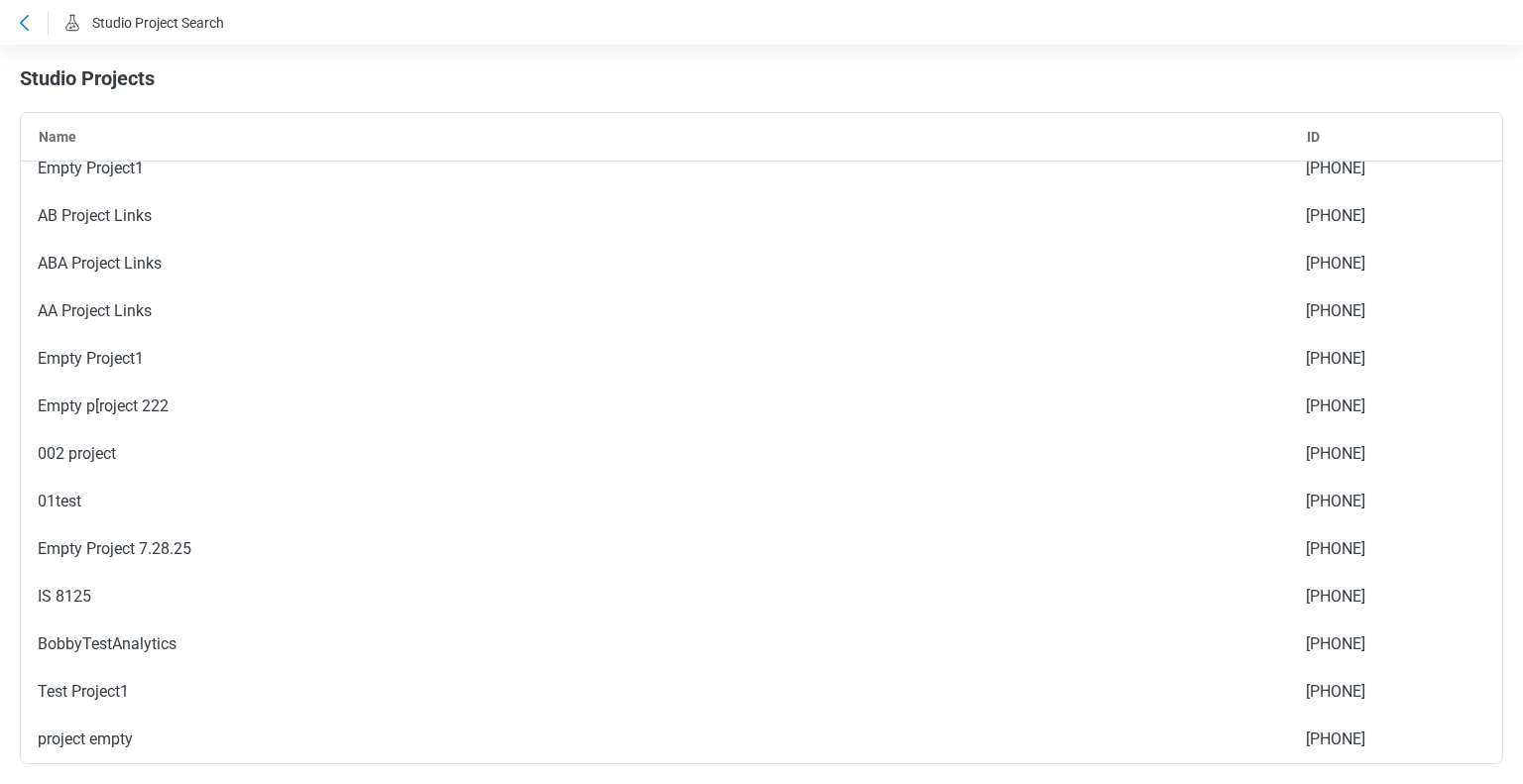 scroll, scrollTop: 8627, scrollLeft: 0, axis: vertical 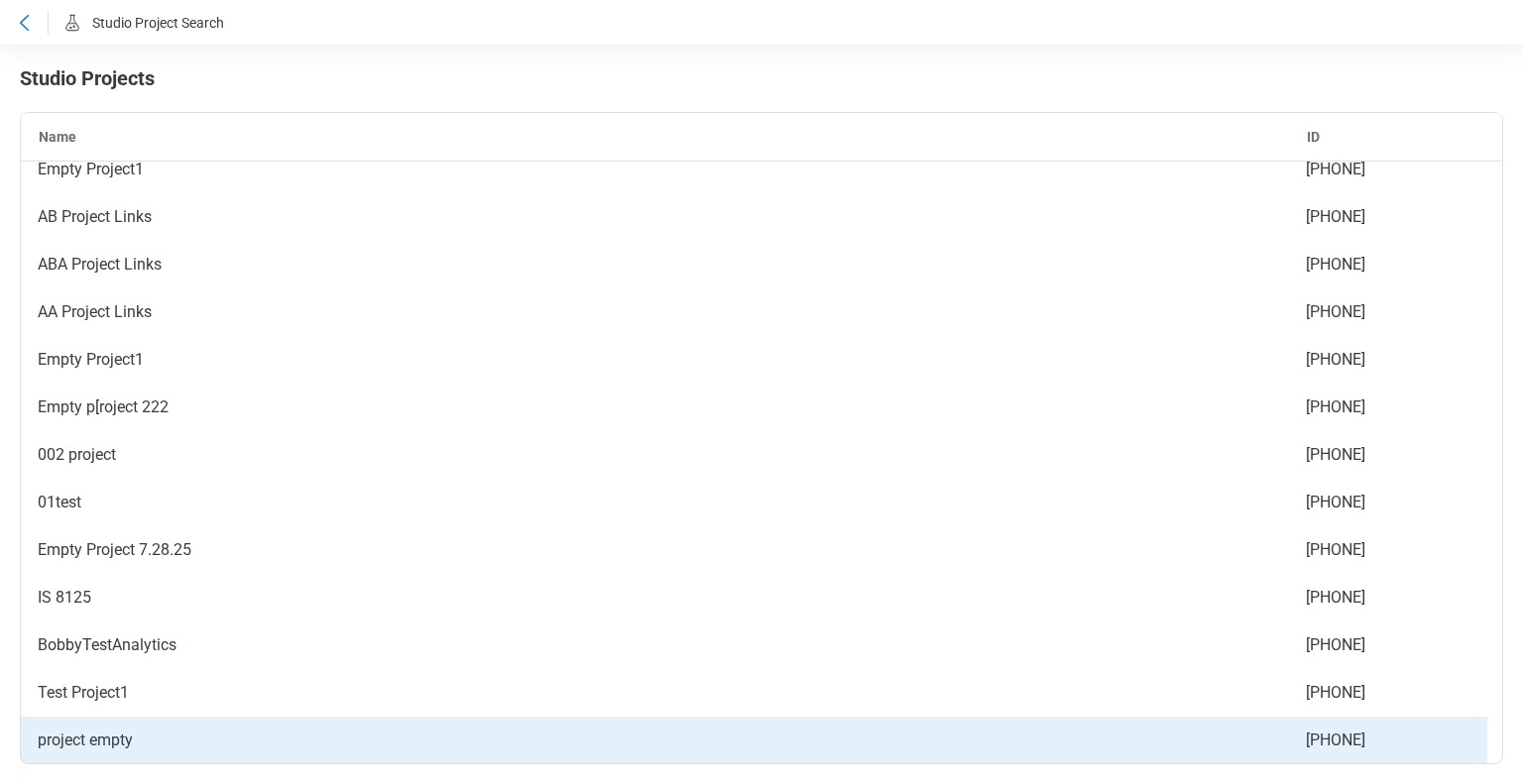 click on "project empty" at bounding box center [654, 740] 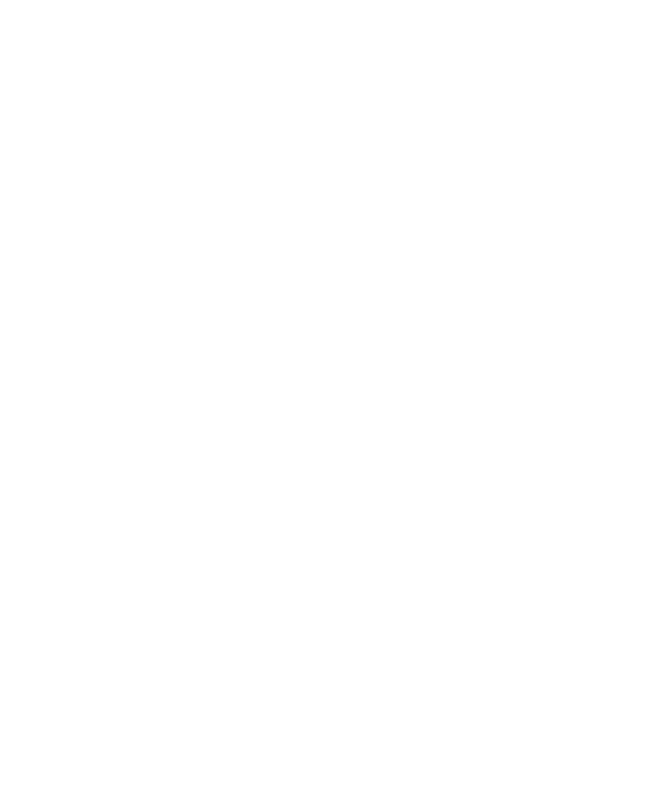 scroll, scrollTop: 0, scrollLeft: 0, axis: both 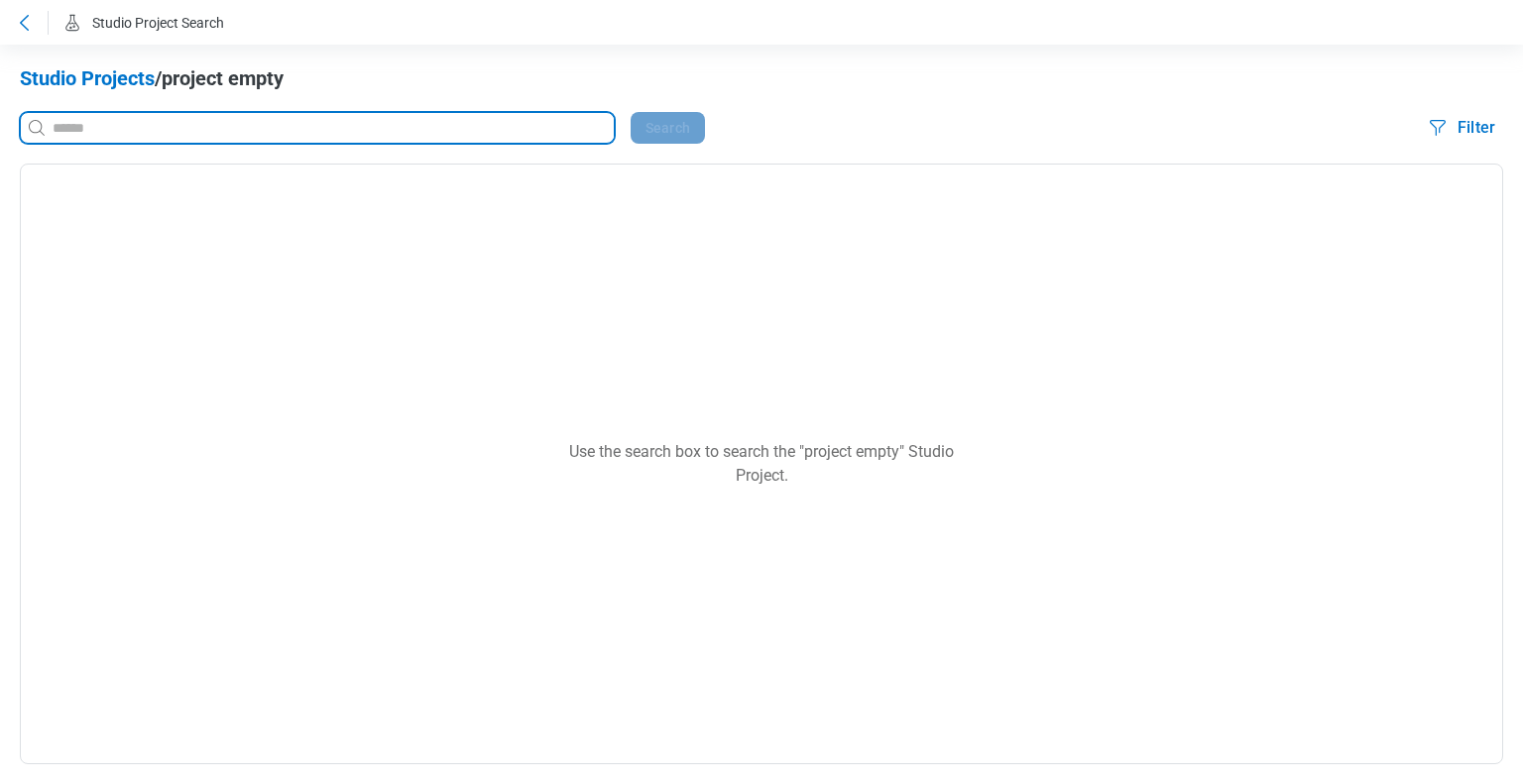 click at bounding box center (331, 128) 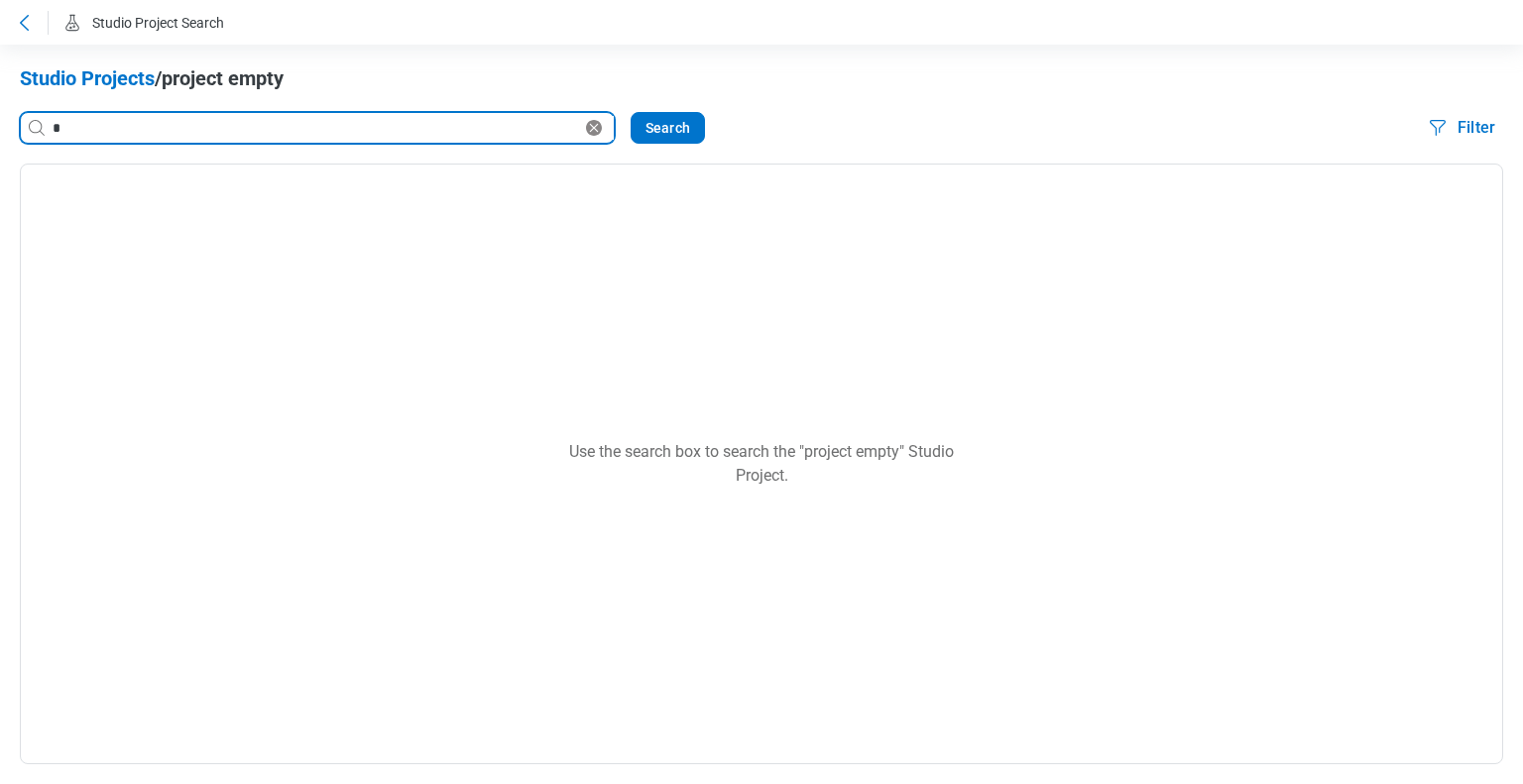 type on "*" 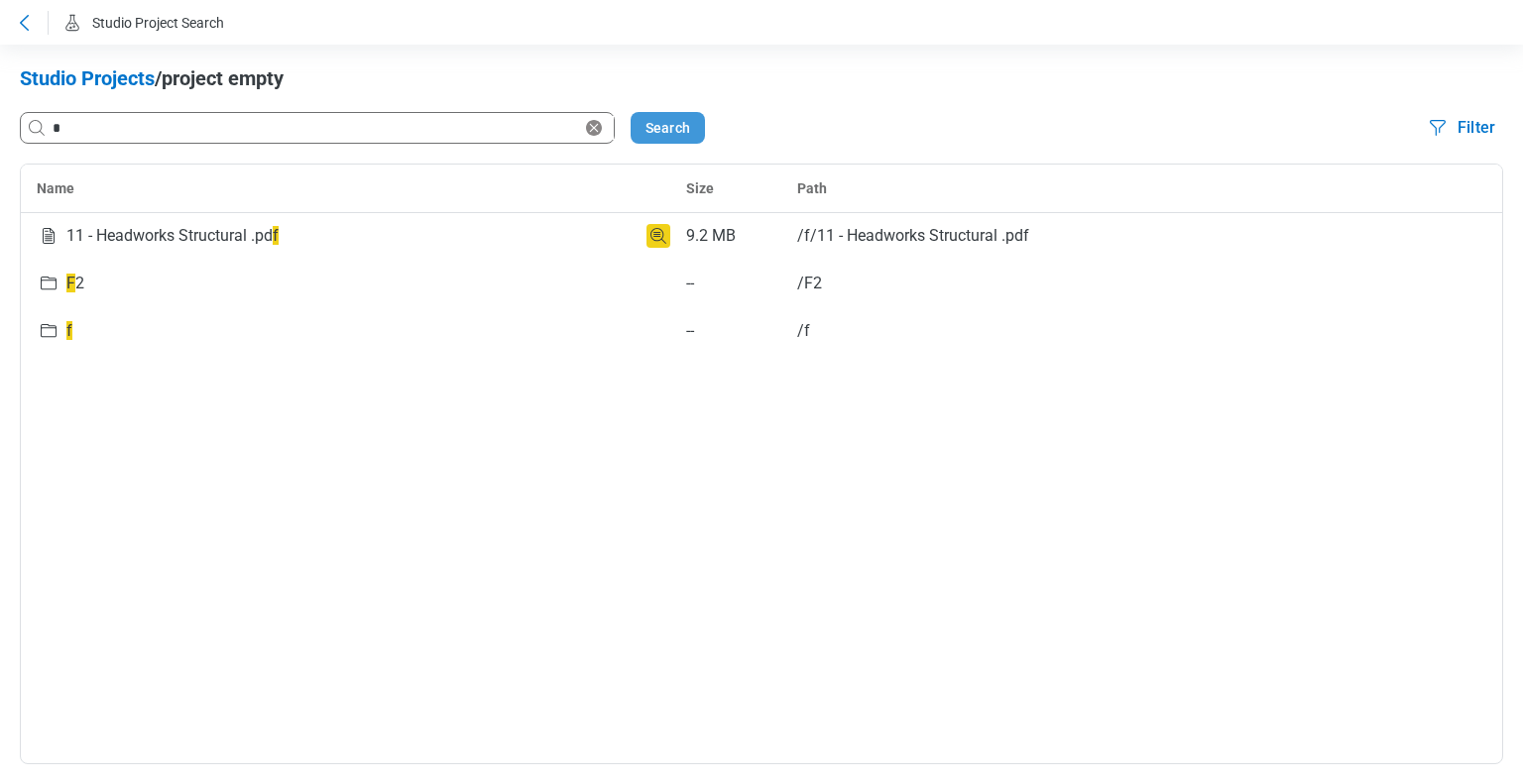 click on "Search" at bounding box center (667, 128) 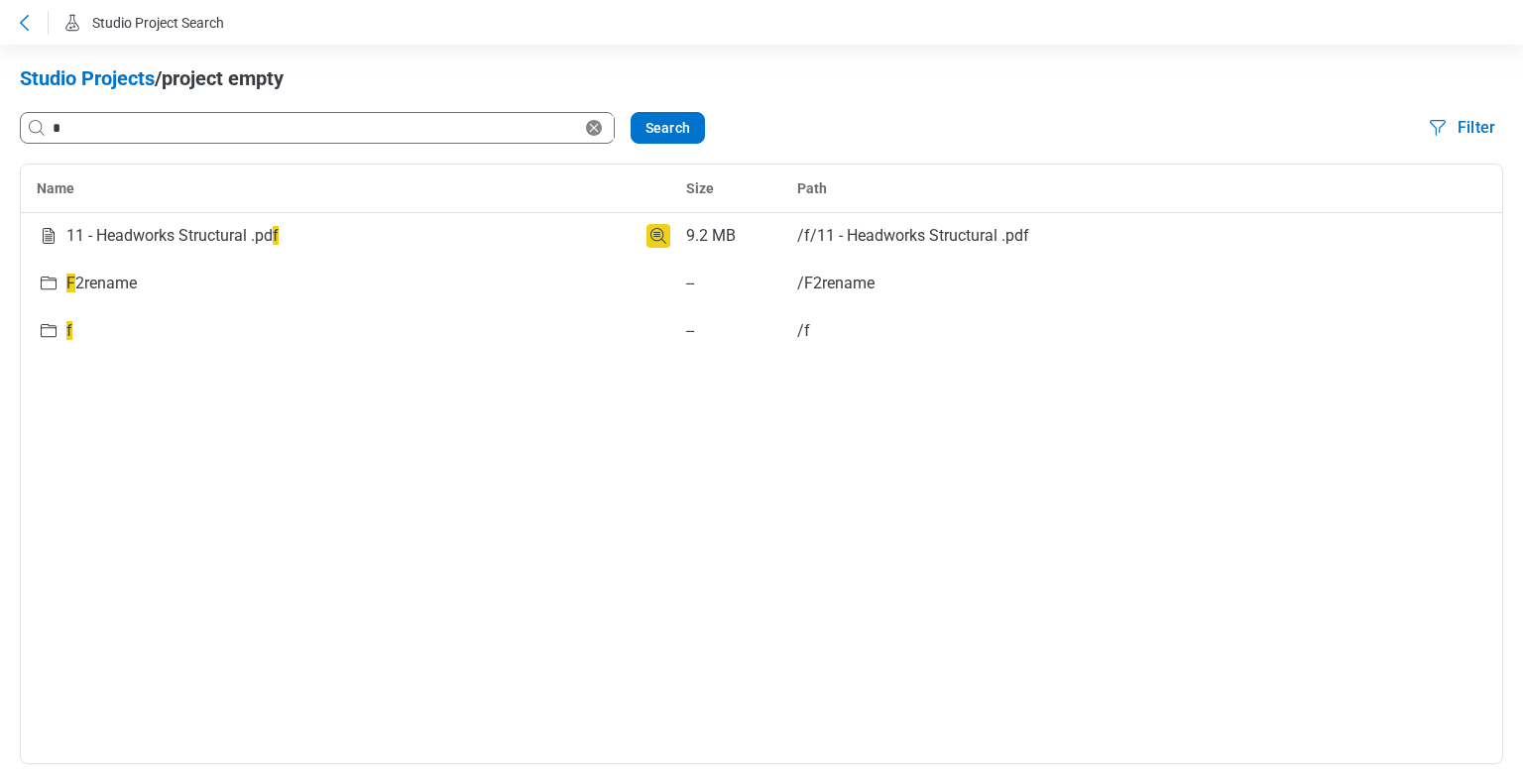 click 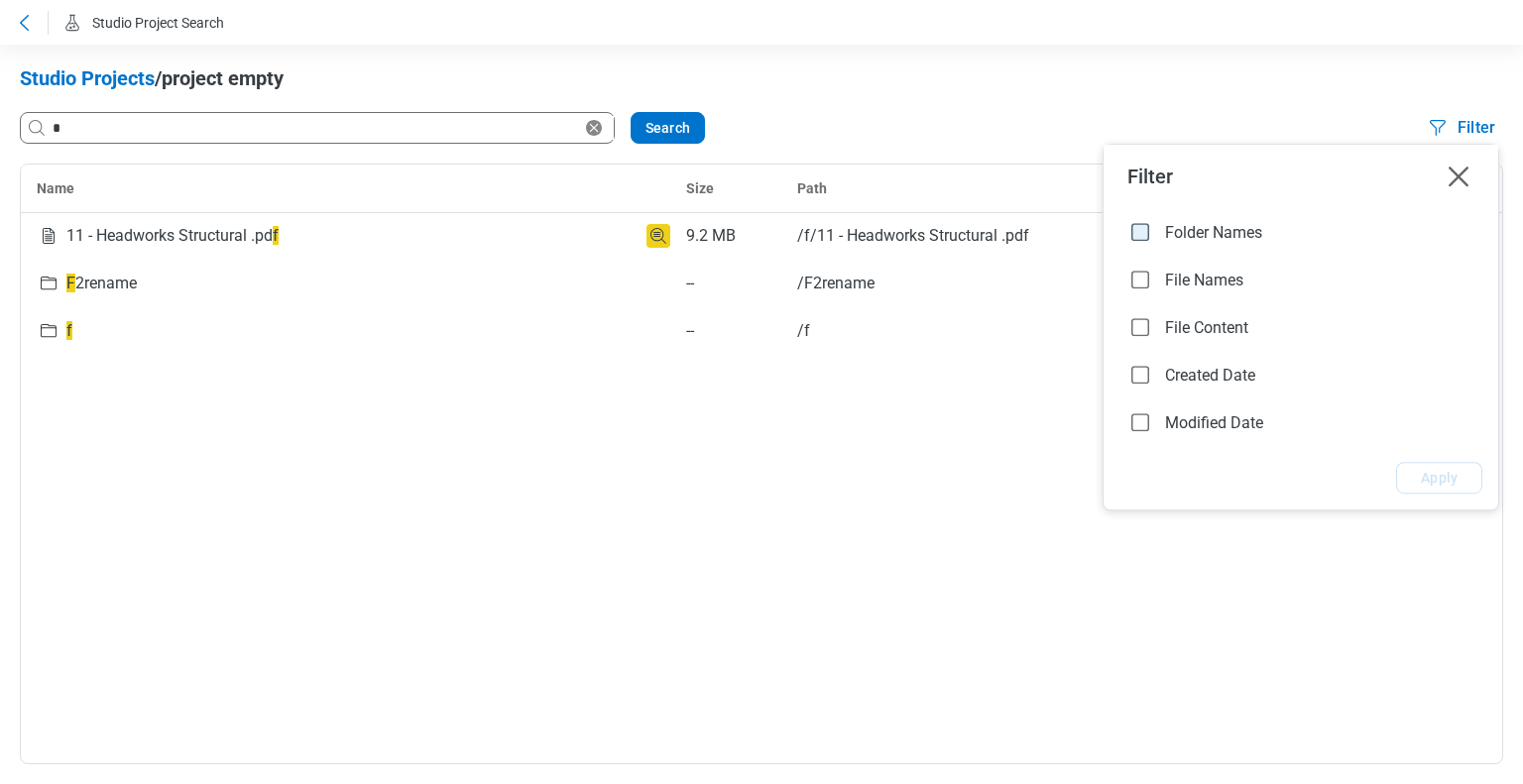 click 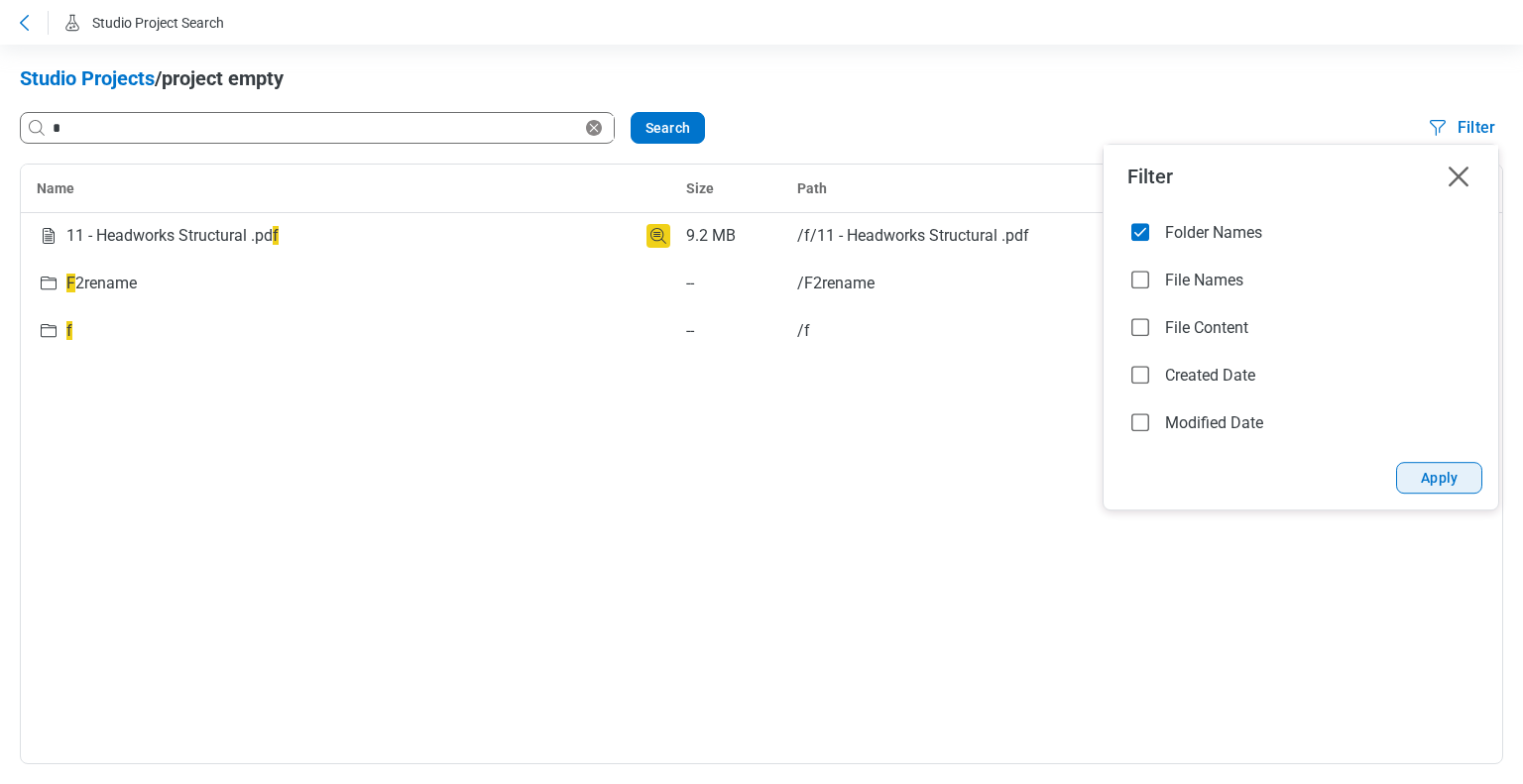 click on "Apply" at bounding box center [1439, 478] 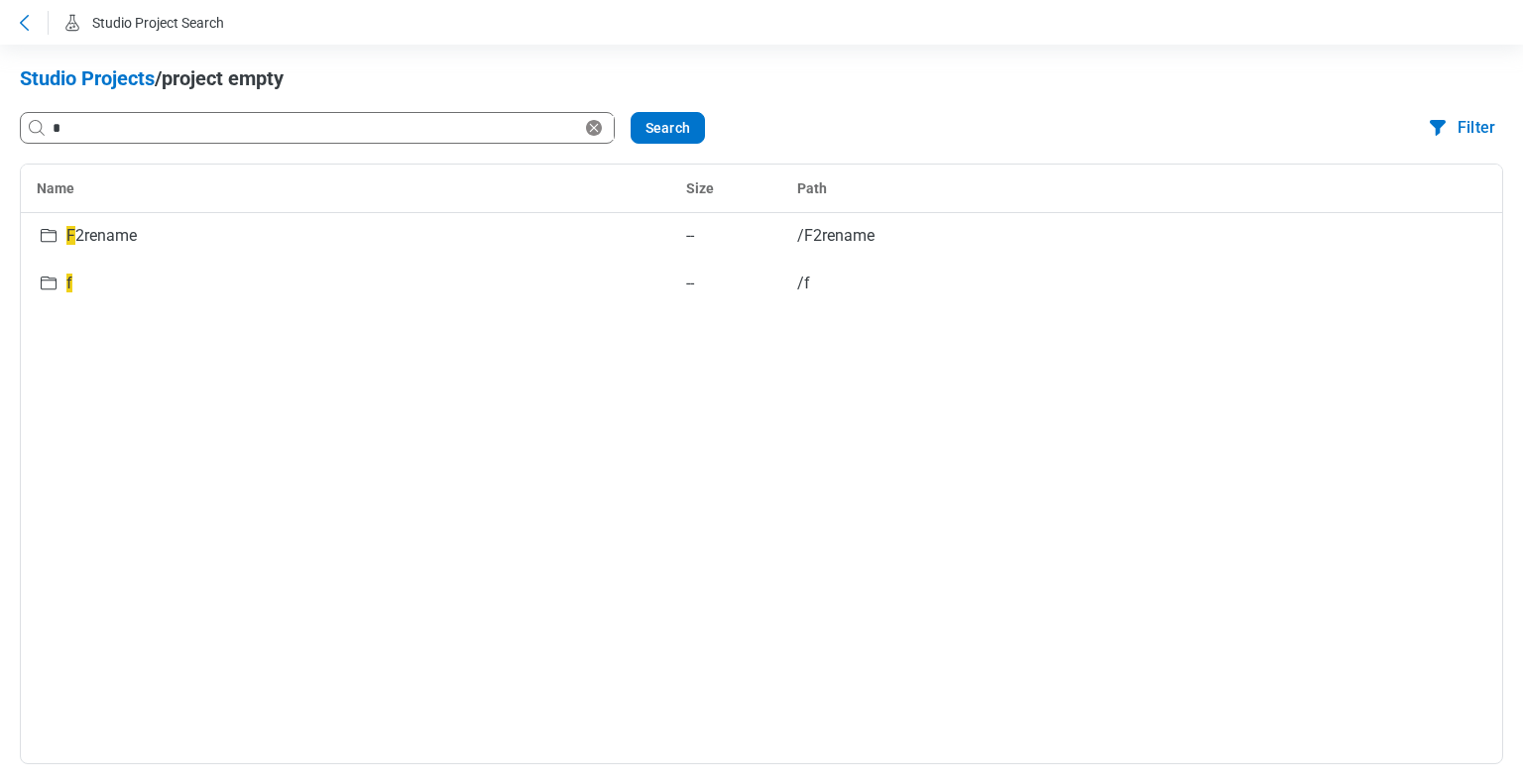 click 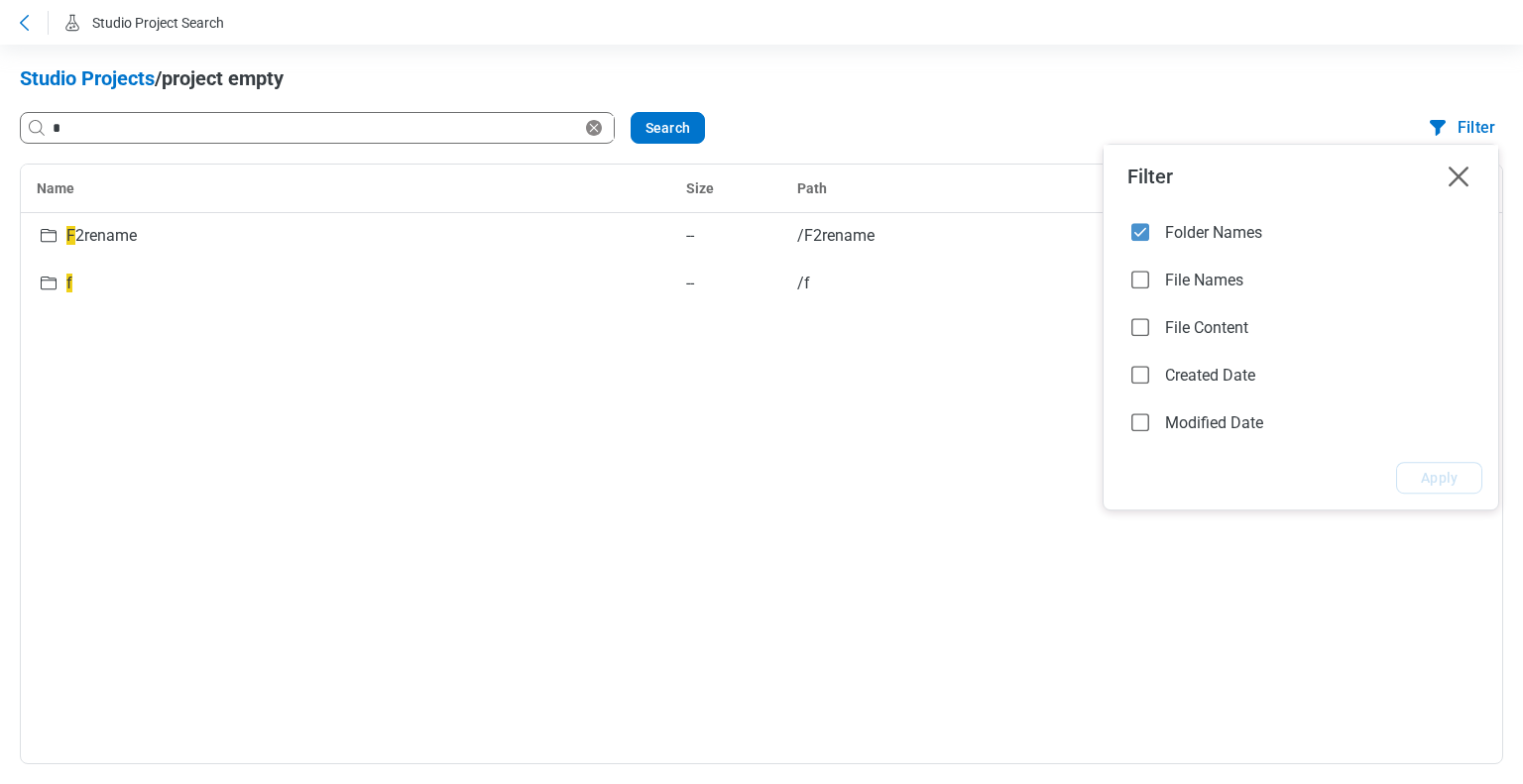 click 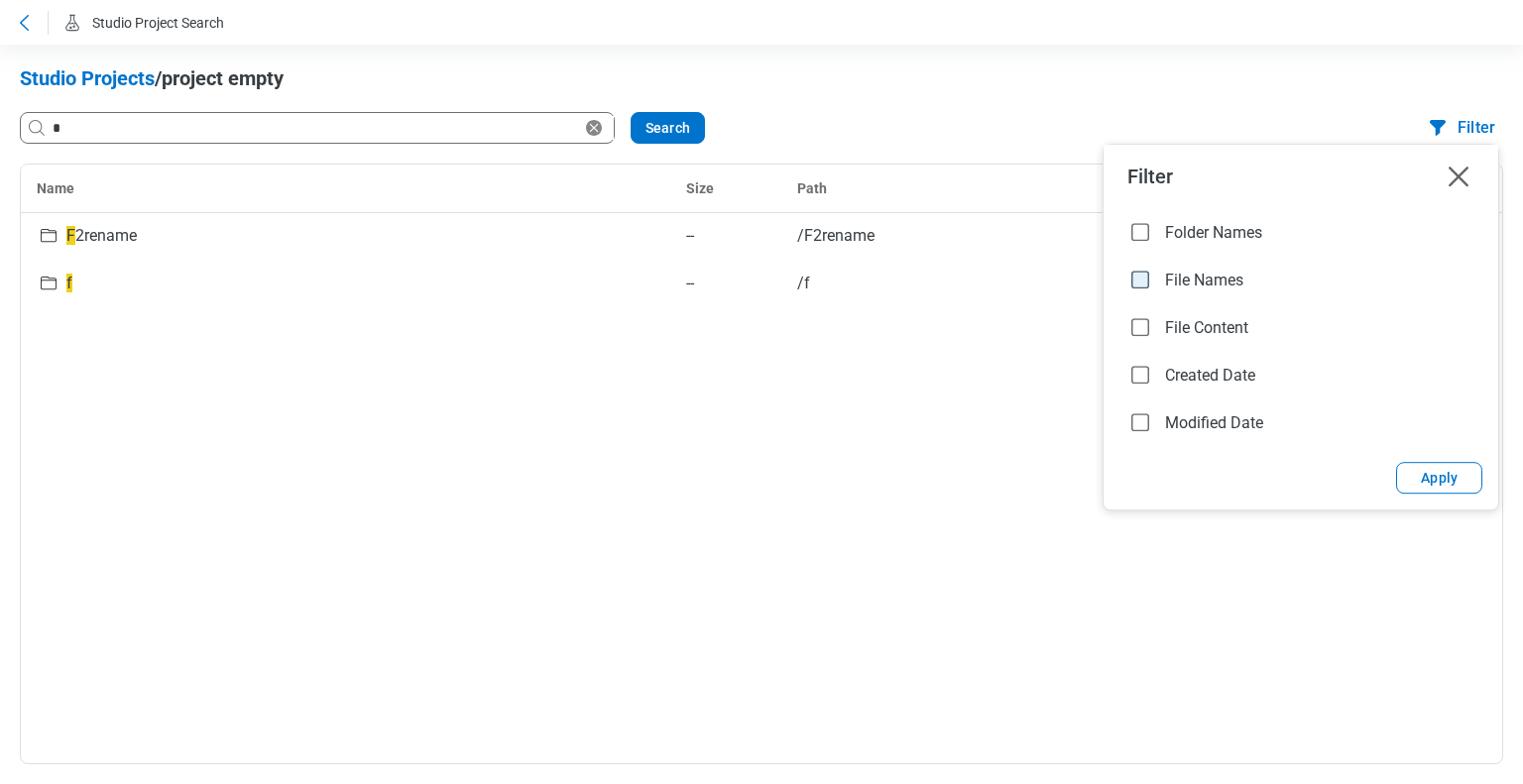 click at bounding box center (1140, 280) 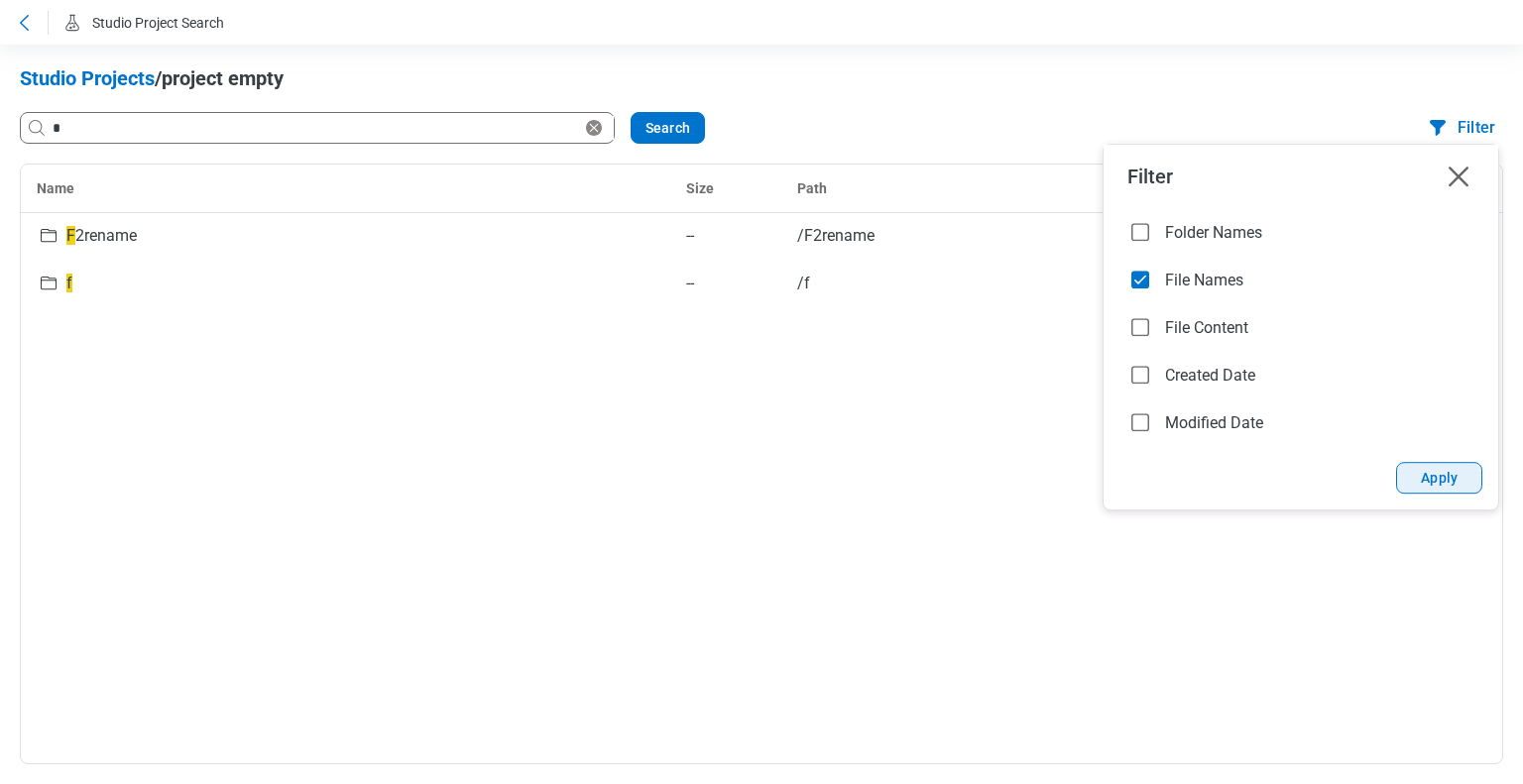 click on "Apply" at bounding box center [1439, 478] 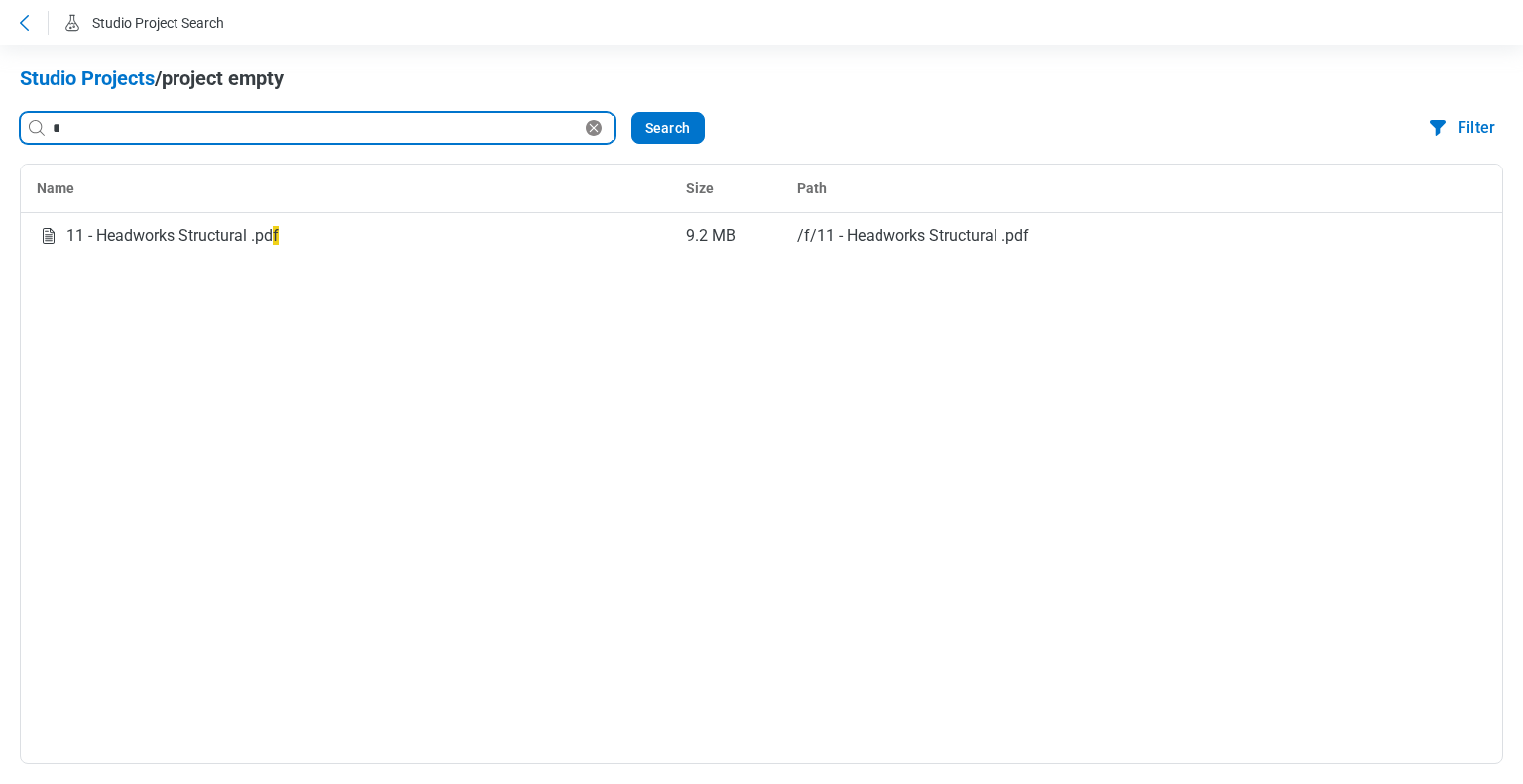 click on "*" at bounding box center [315, 128] 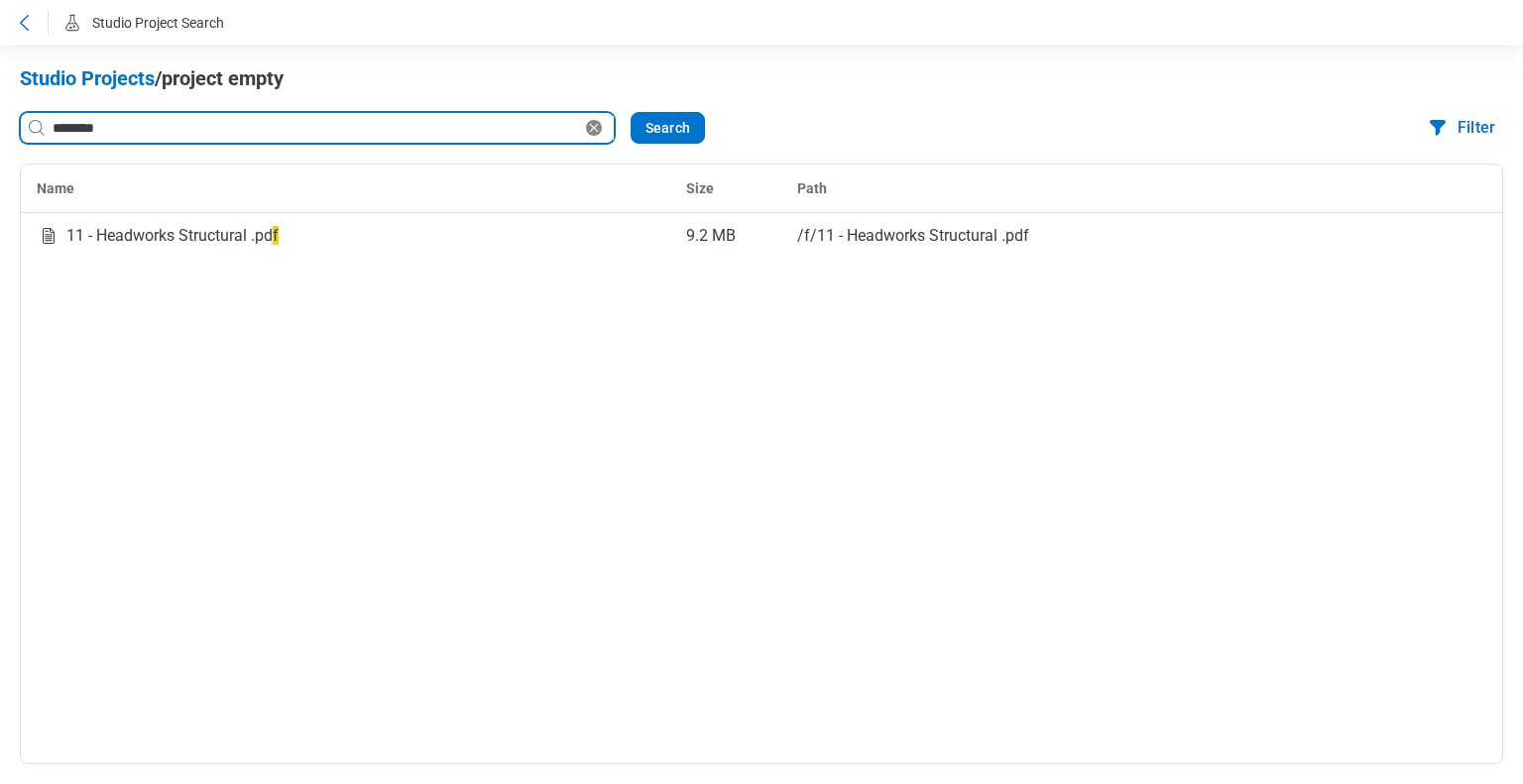 type on "********" 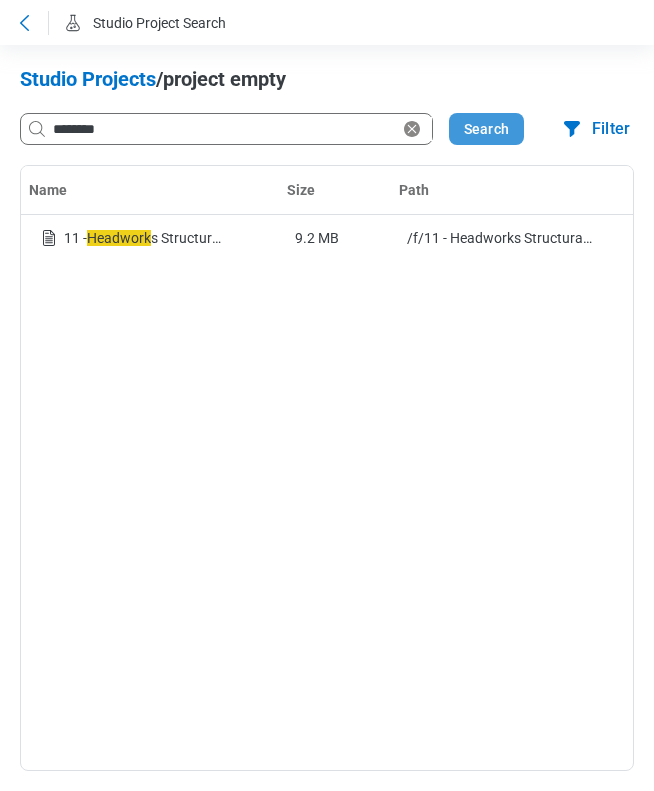 click on "Search" at bounding box center [486, 129] 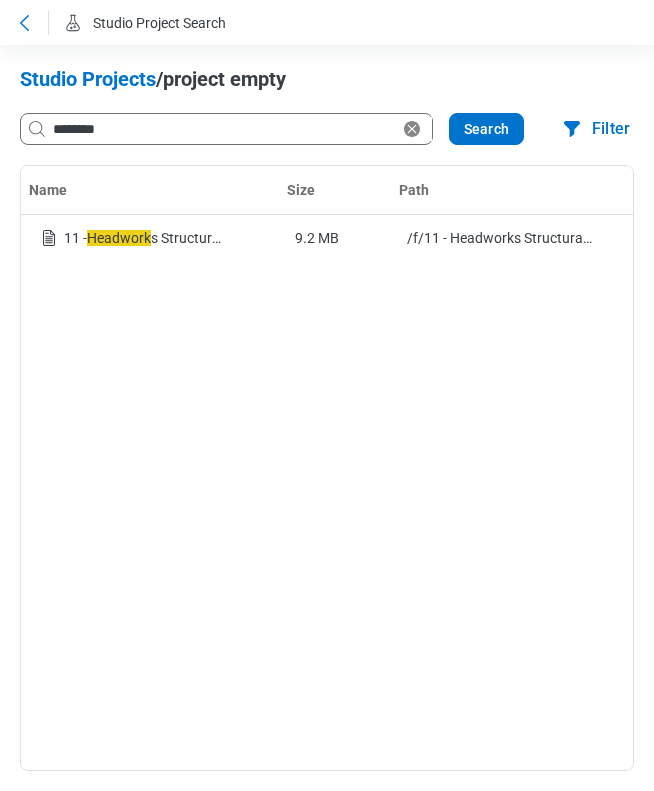 click 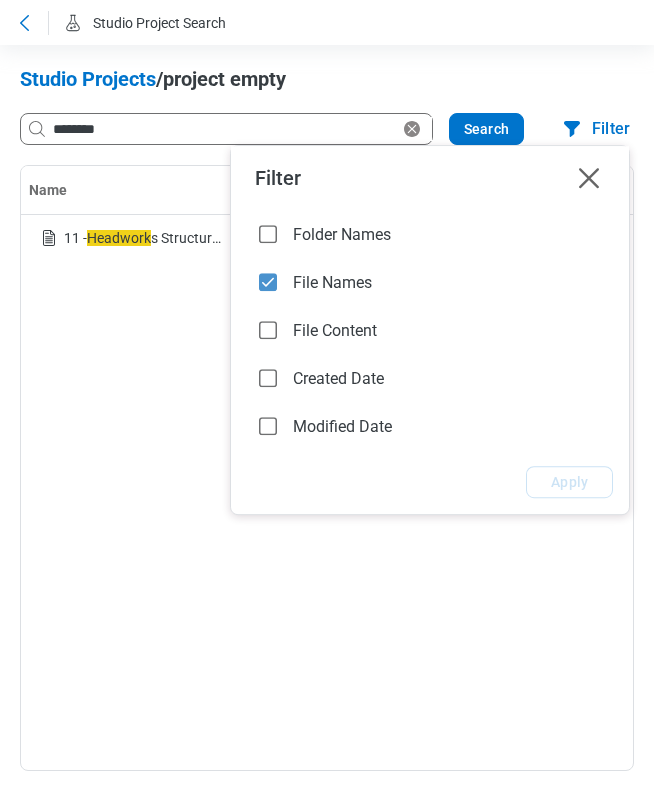 click 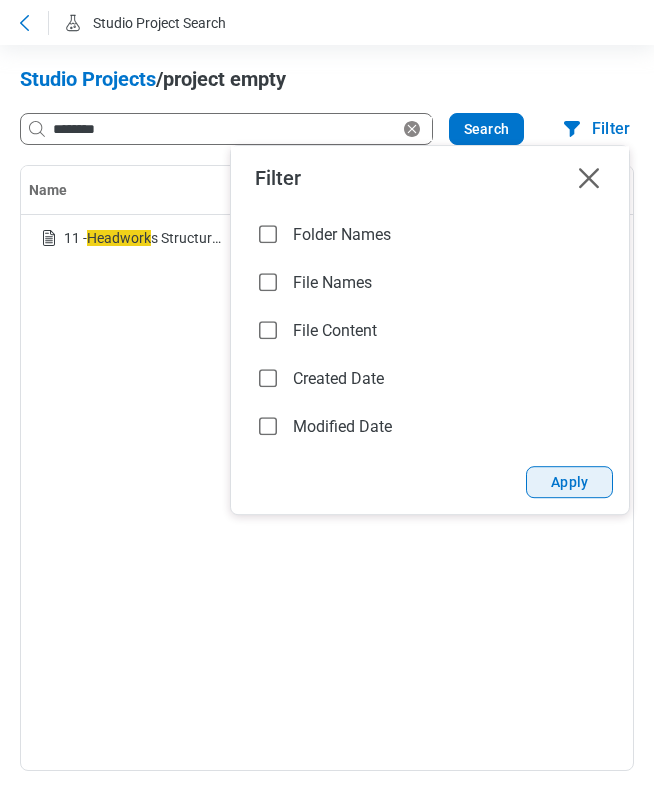 click on "Apply" at bounding box center (569, 482) 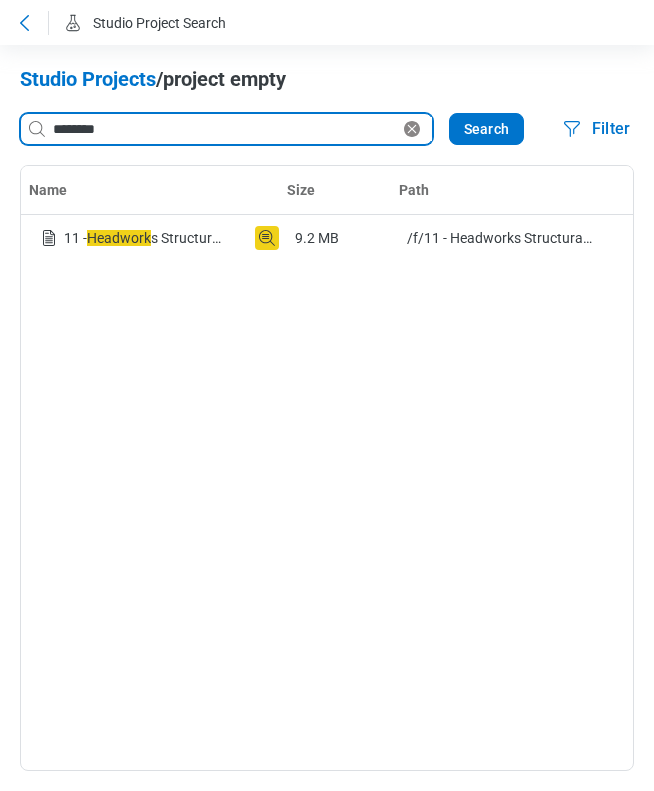 drag, startPoint x: 122, startPoint y: 132, endPoint x: 34, endPoint y: 129, distance: 88.051125 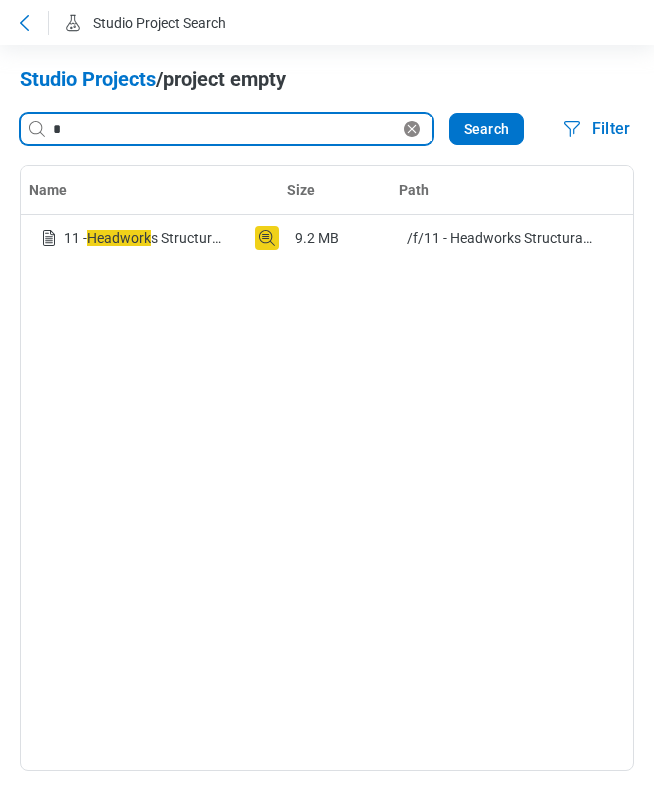 type on "*" 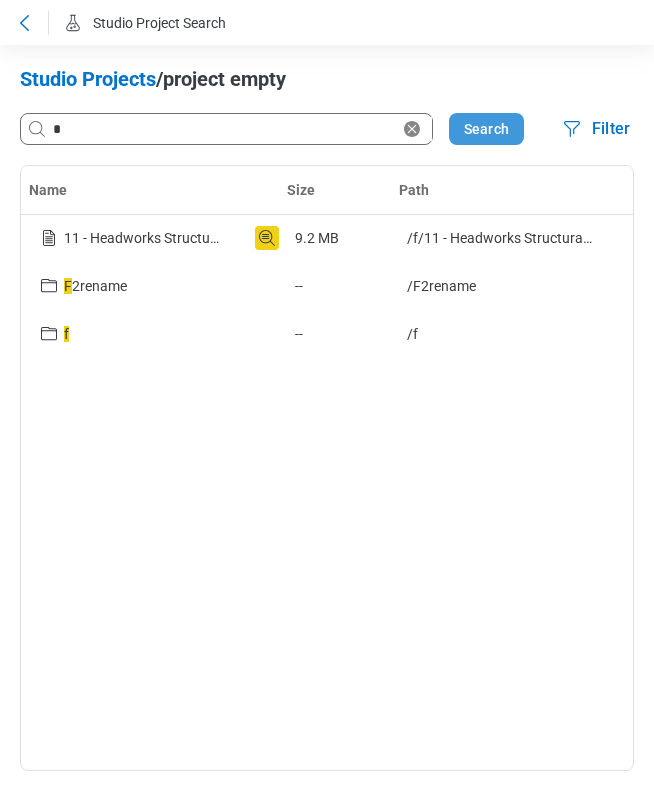 click on "Search" at bounding box center (486, 129) 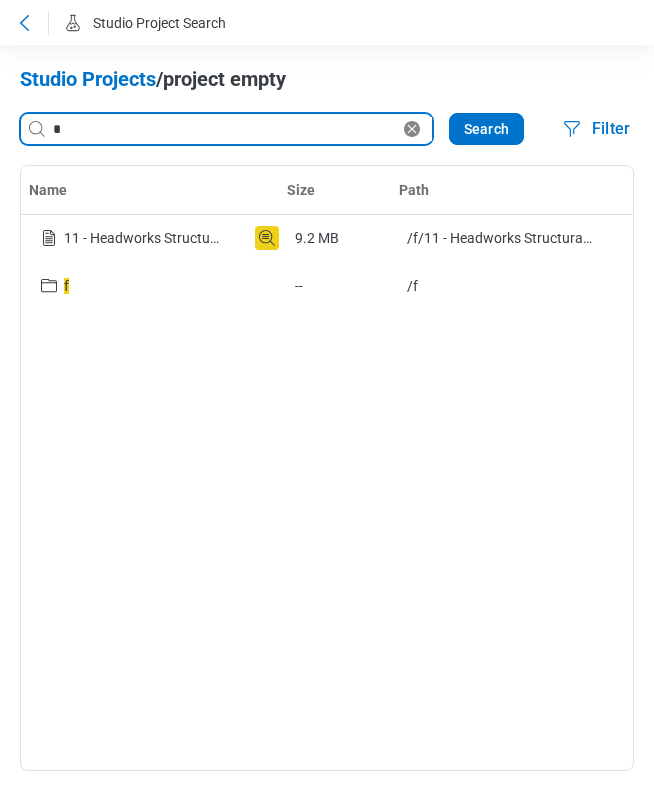 click on "*" at bounding box center (224, 129) 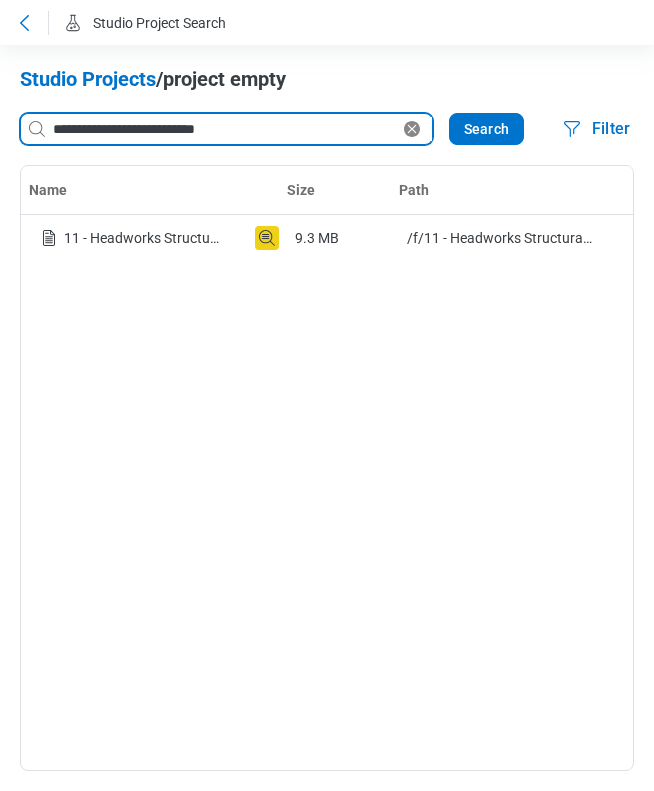 drag, startPoint x: 204, startPoint y: 131, endPoint x: 26, endPoint y: 128, distance: 178.02528 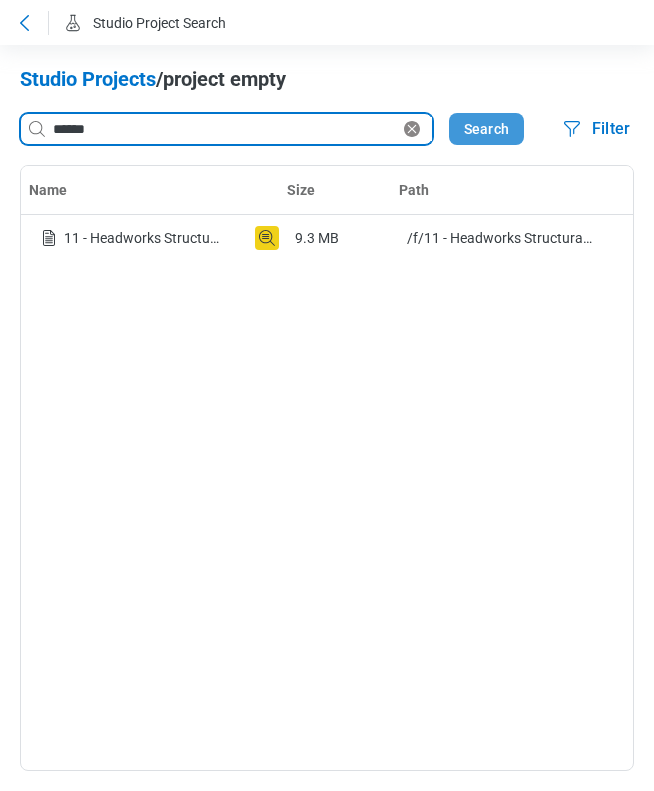 type on "******" 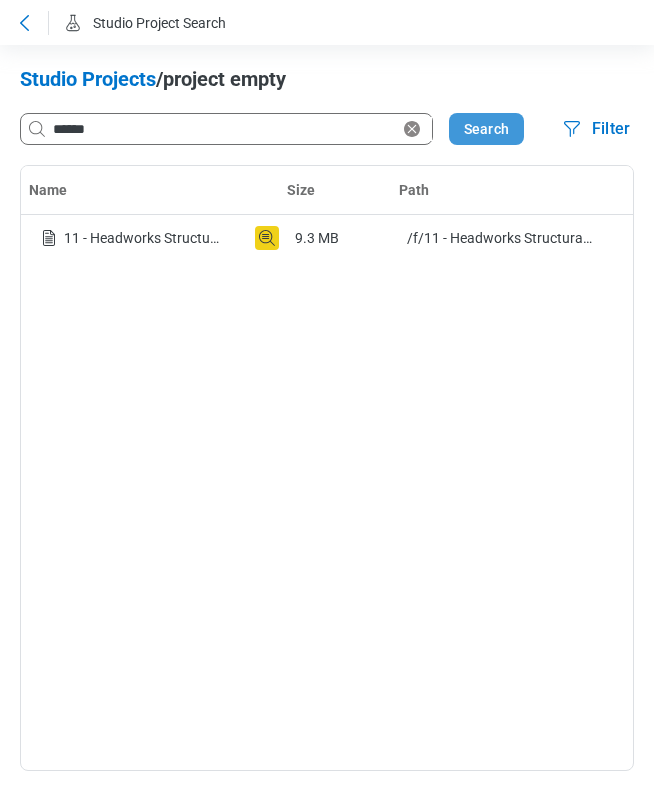 click on "Search" at bounding box center [486, 129] 